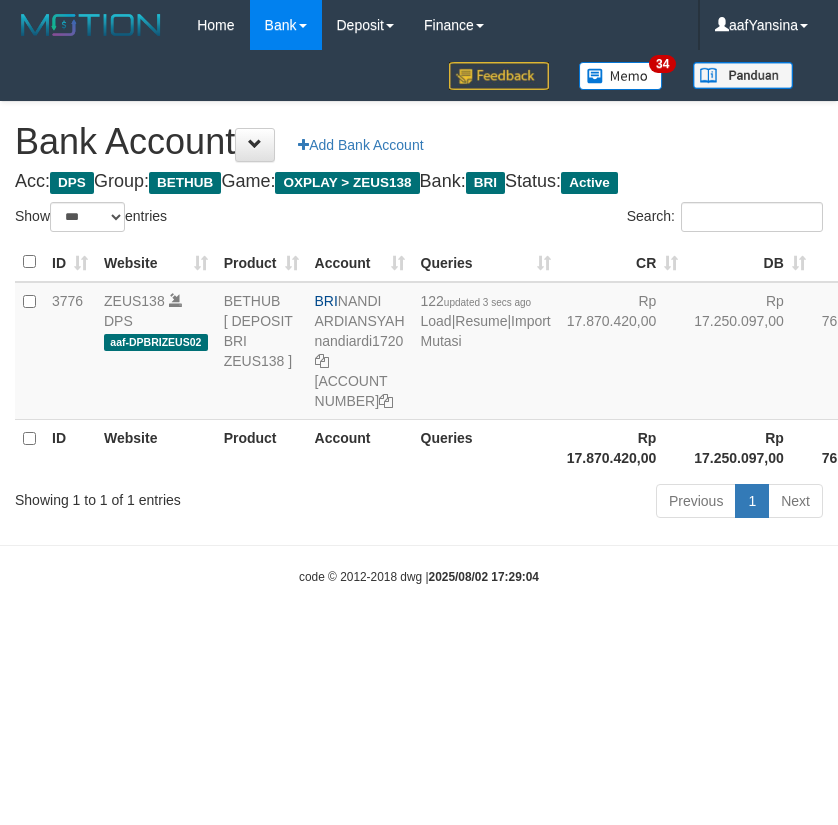 select on "***" 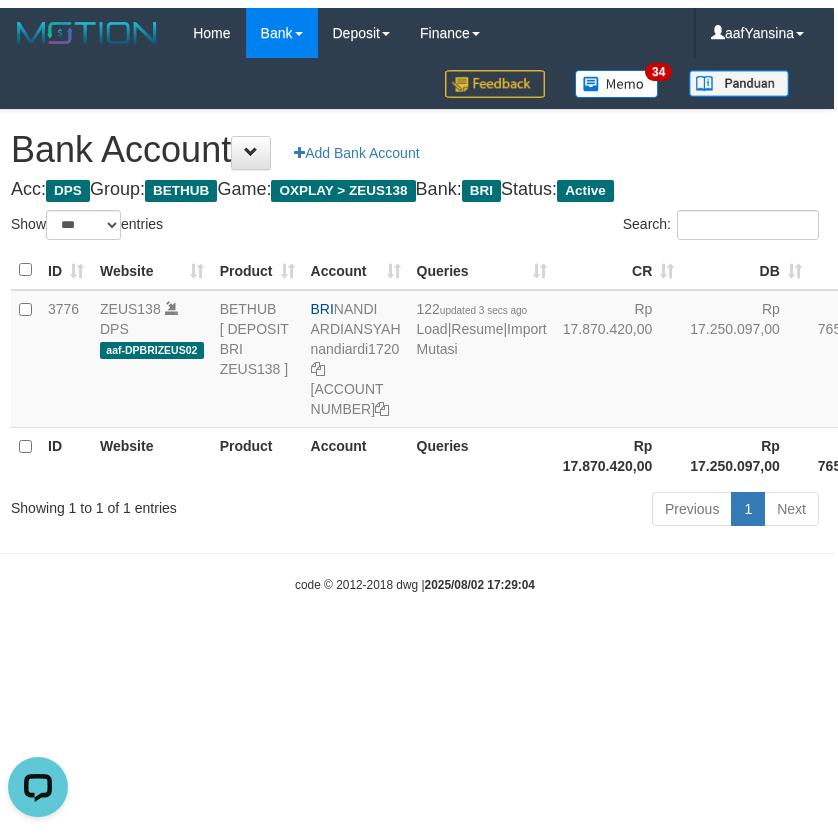 scroll, scrollTop: 0, scrollLeft: 0, axis: both 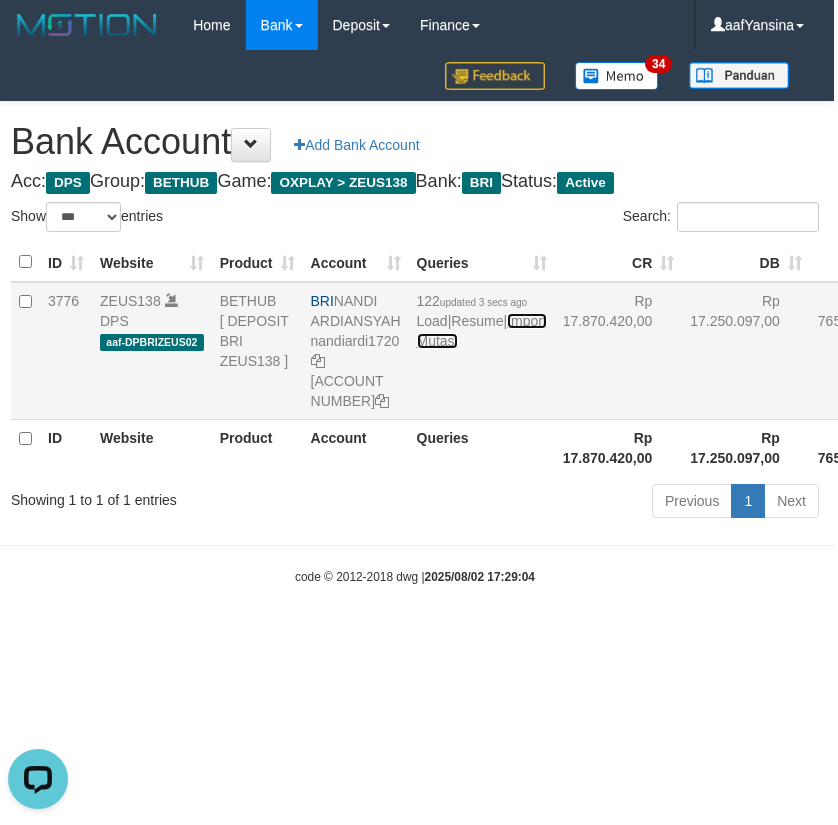 click on "Import Mutasi" at bounding box center [482, 331] 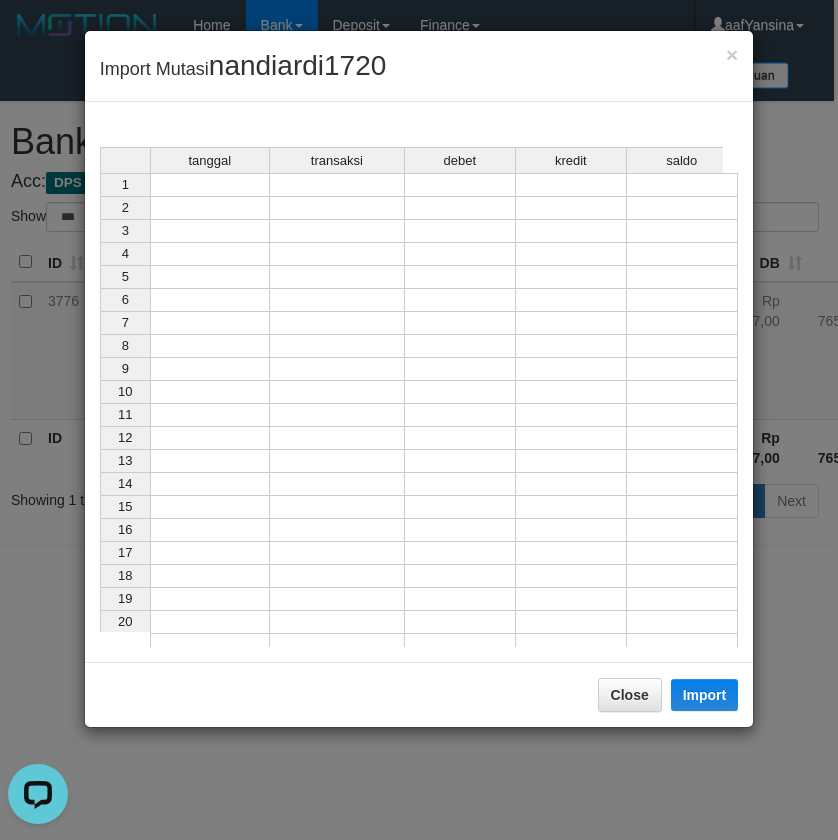 click at bounding box center (210, 185) 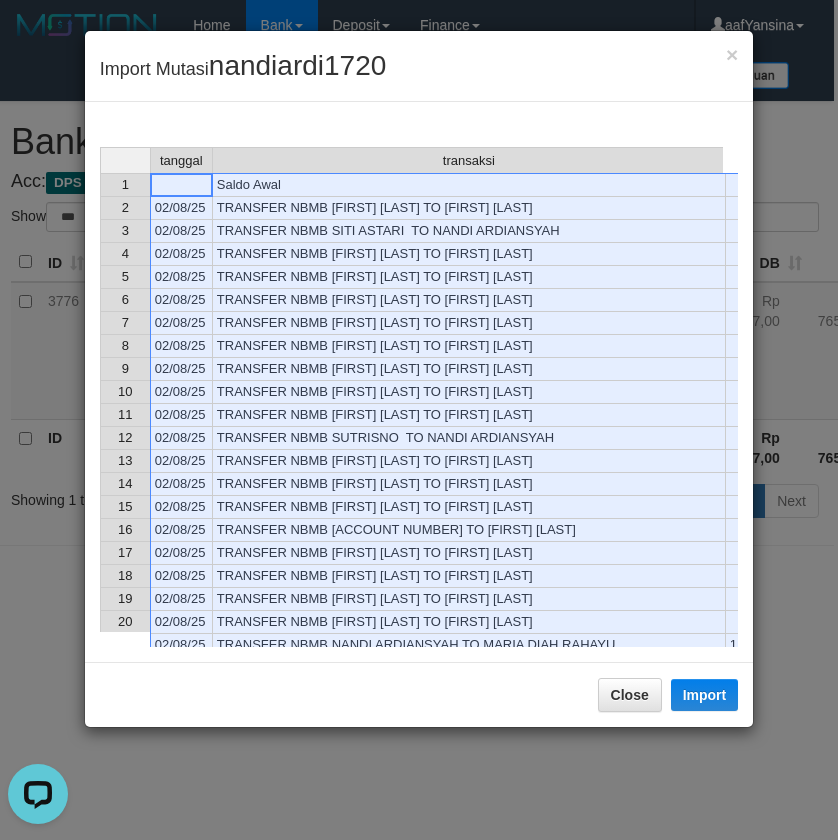 scroll, scrollTop: 520, scrollLeft: 0, axis: vertical 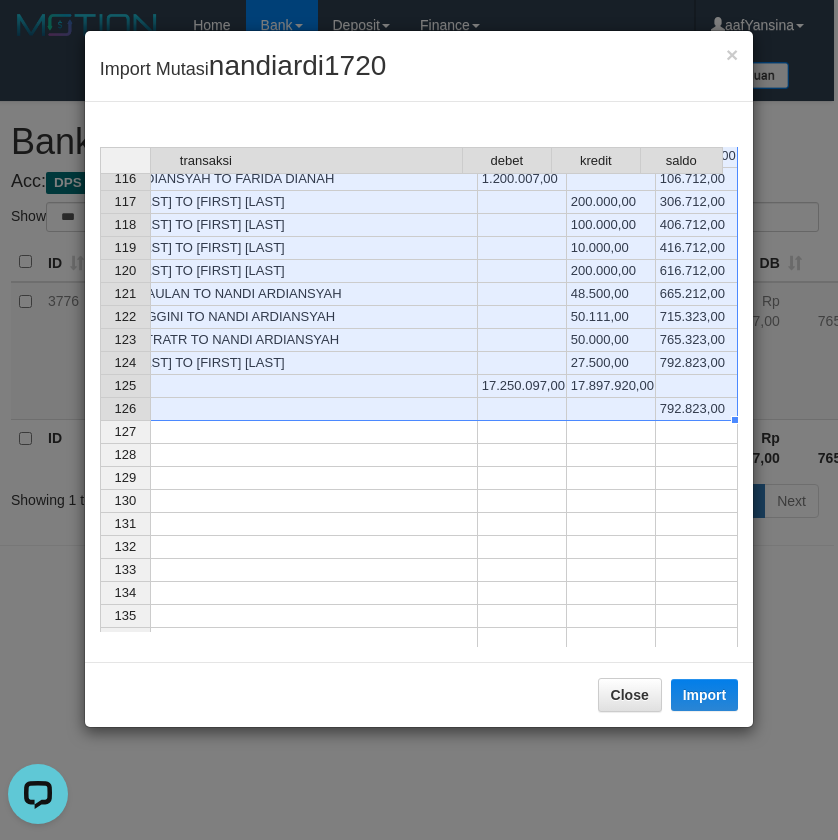 click on "792.823,00" at bounding box center [697, 409] 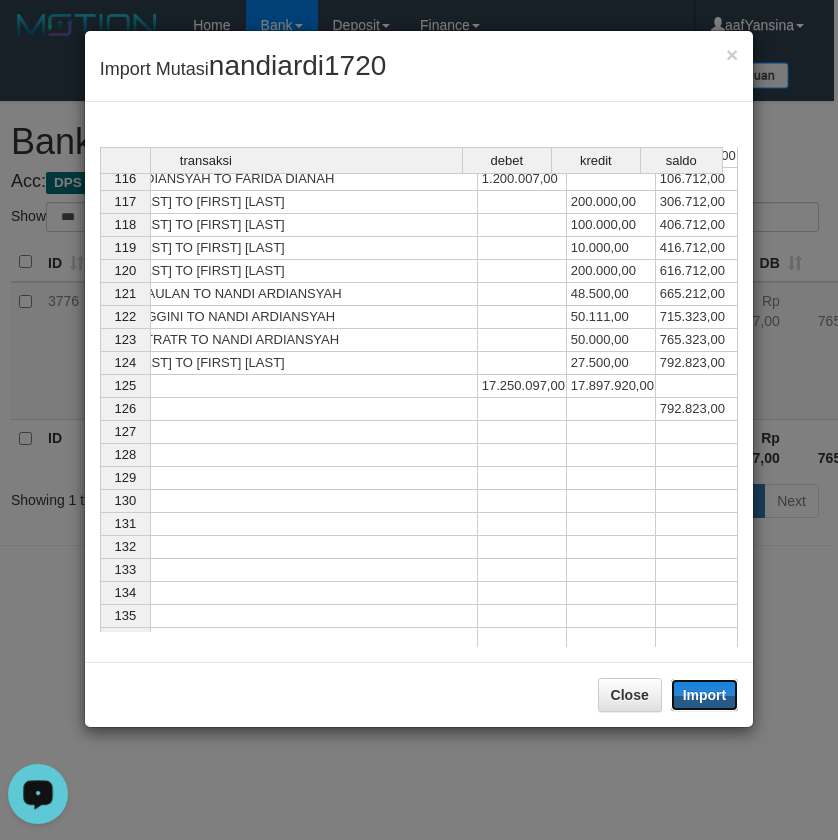 drag, startPoint x: 710, startPoint y: 685, endPoint x: 626, endPoint y: 805, distance: 146.47867 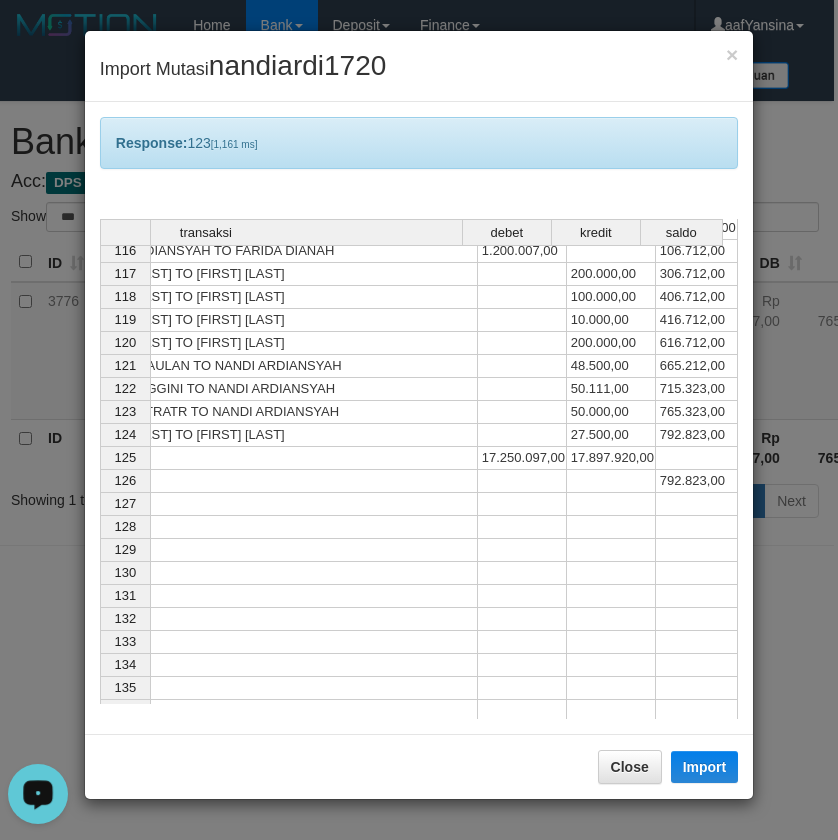 click on "Close
Import" at bounding box center (419, 766) 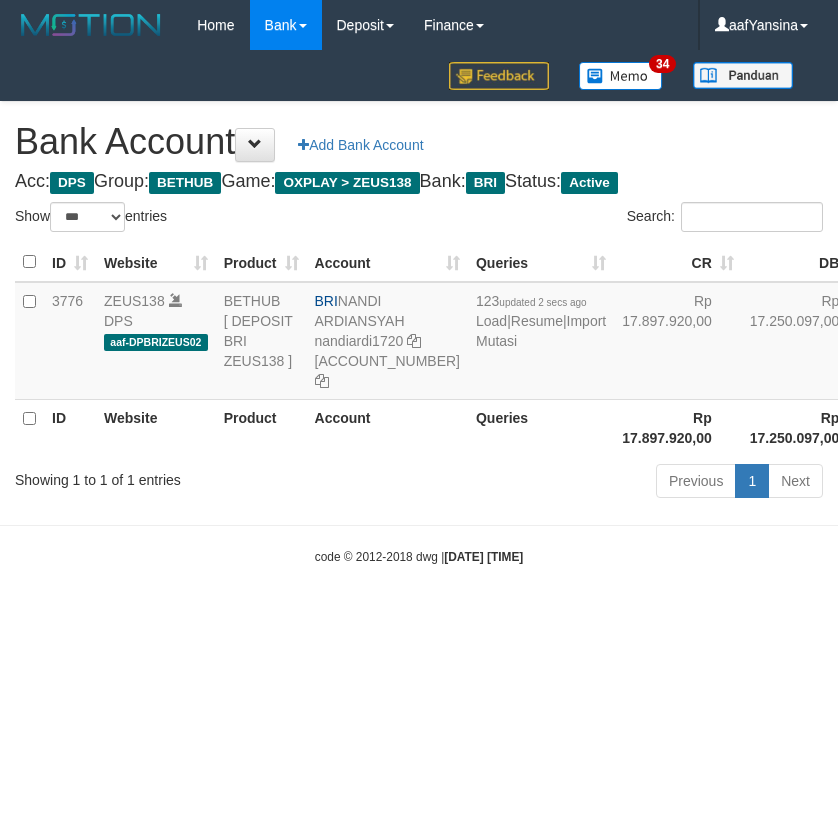 select on "***" 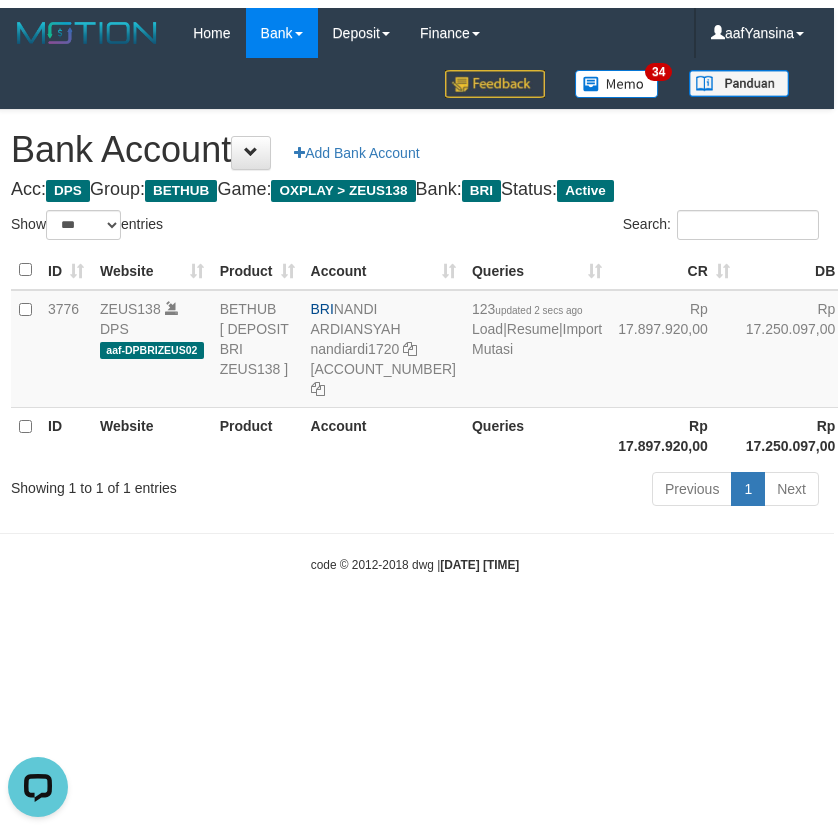 scroll, scrollTop: 0, scrollLeft: 0, axis: both 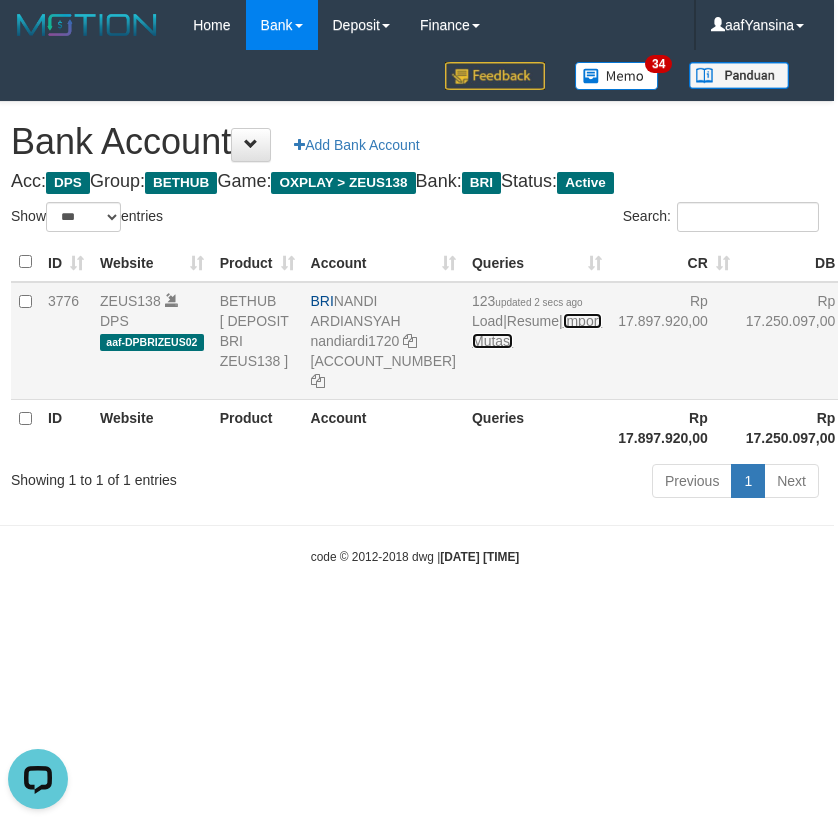 click on "Import Mutasi" at bounding box center (537, 331) 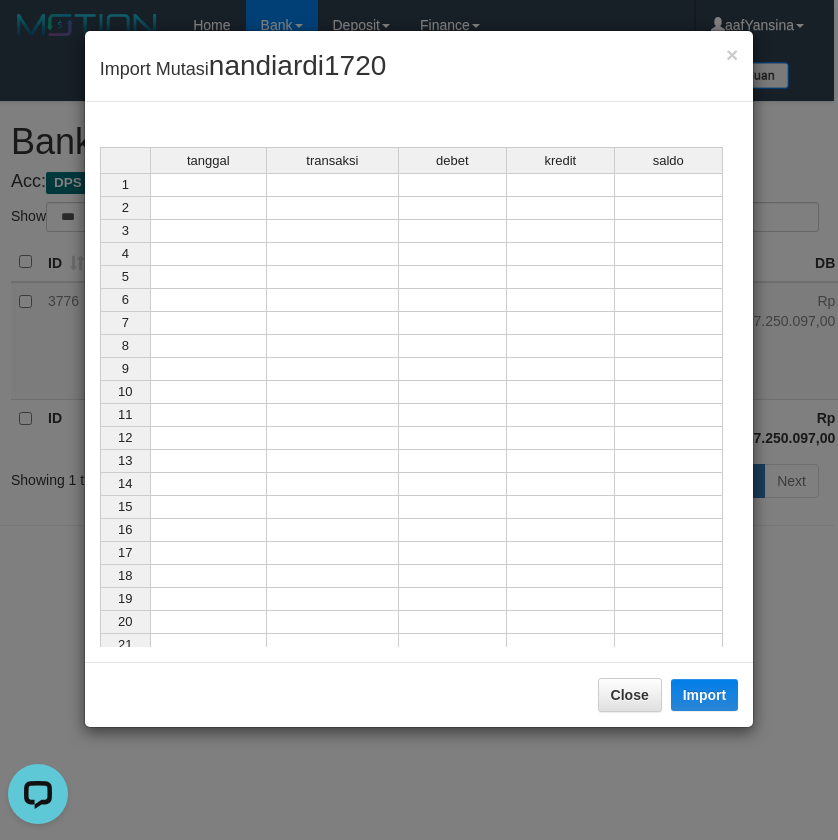 click at bounding box center [208, 185] 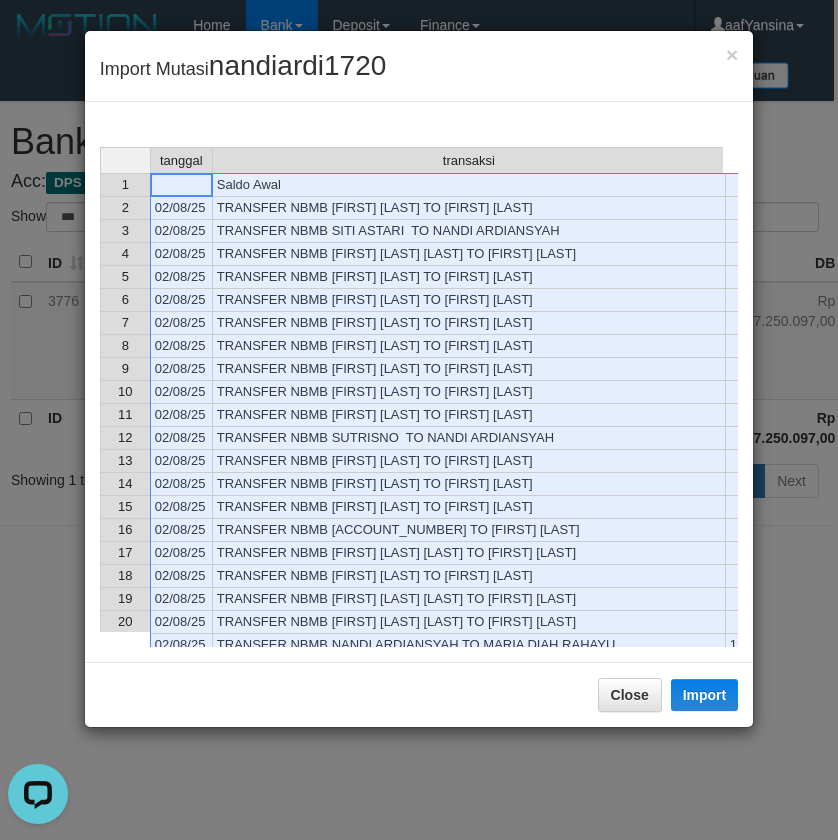 scroll, scrollTop: 190, scrollLeft: 0, axis: vertical 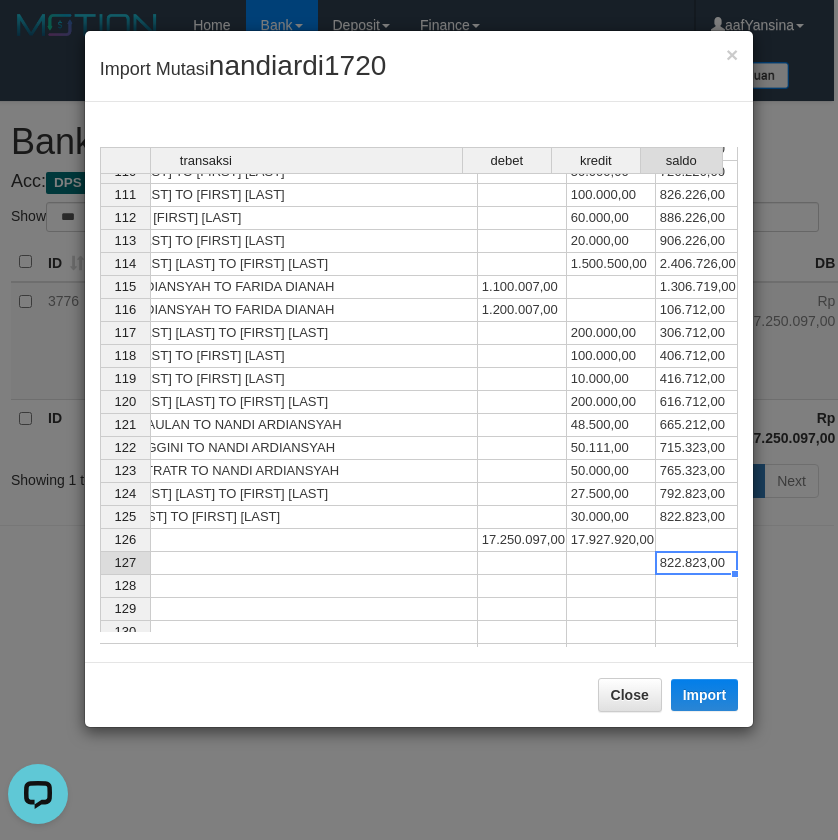 click on "822.823,00" at bounding box center (697, 563) 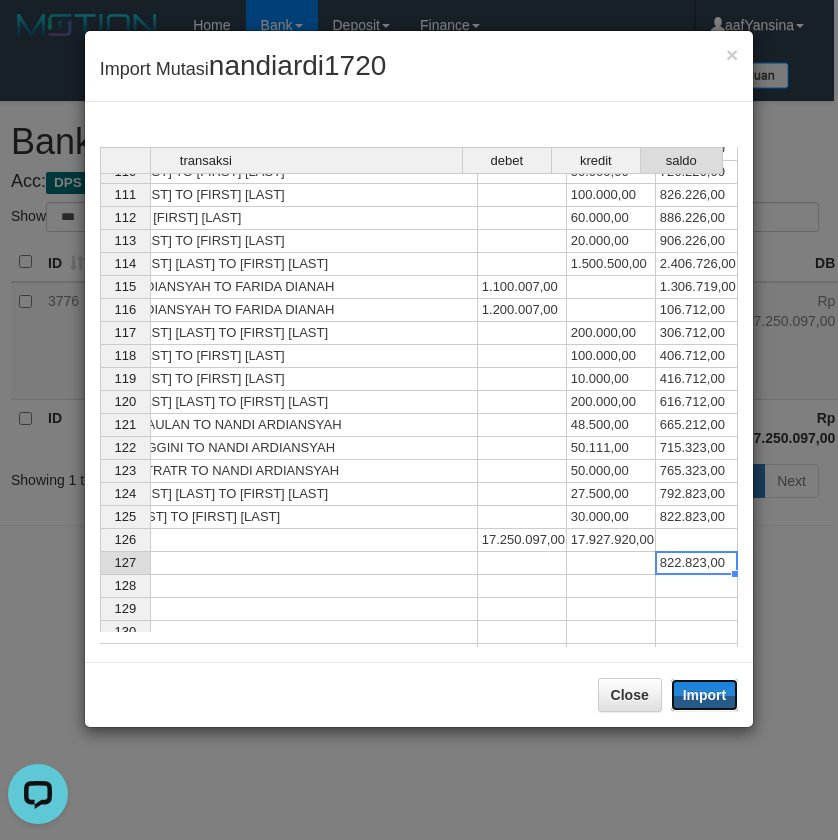 drag, startPoint x: 706, startPoint y: 695, endPoint x: 509, endPoint y: 663, distance: 199.58206 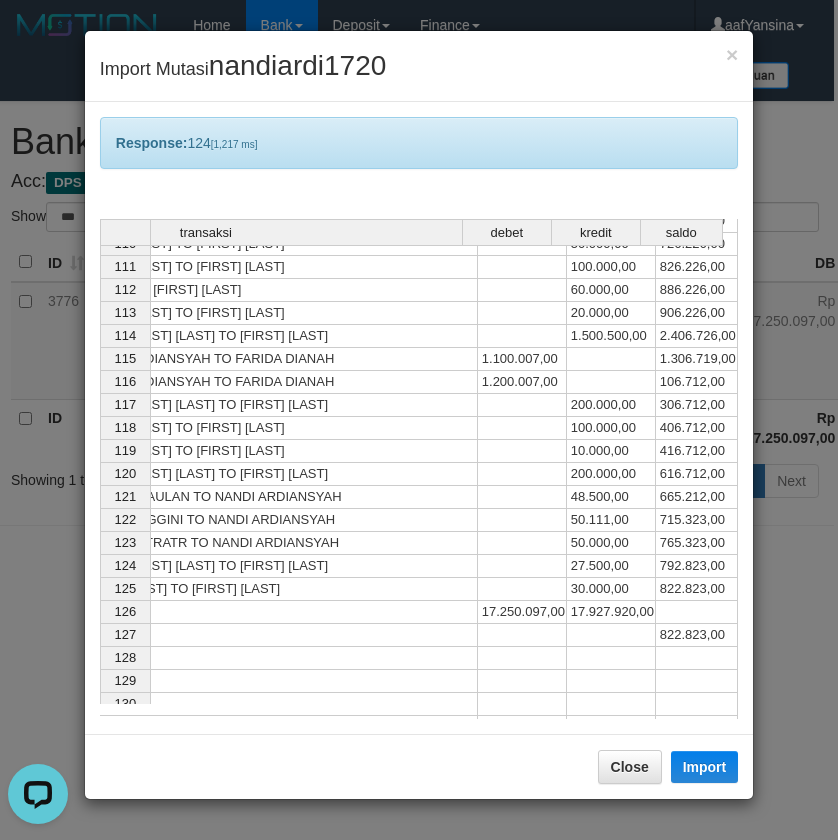 click on "Close
Import" at bounding box center (419, 766) 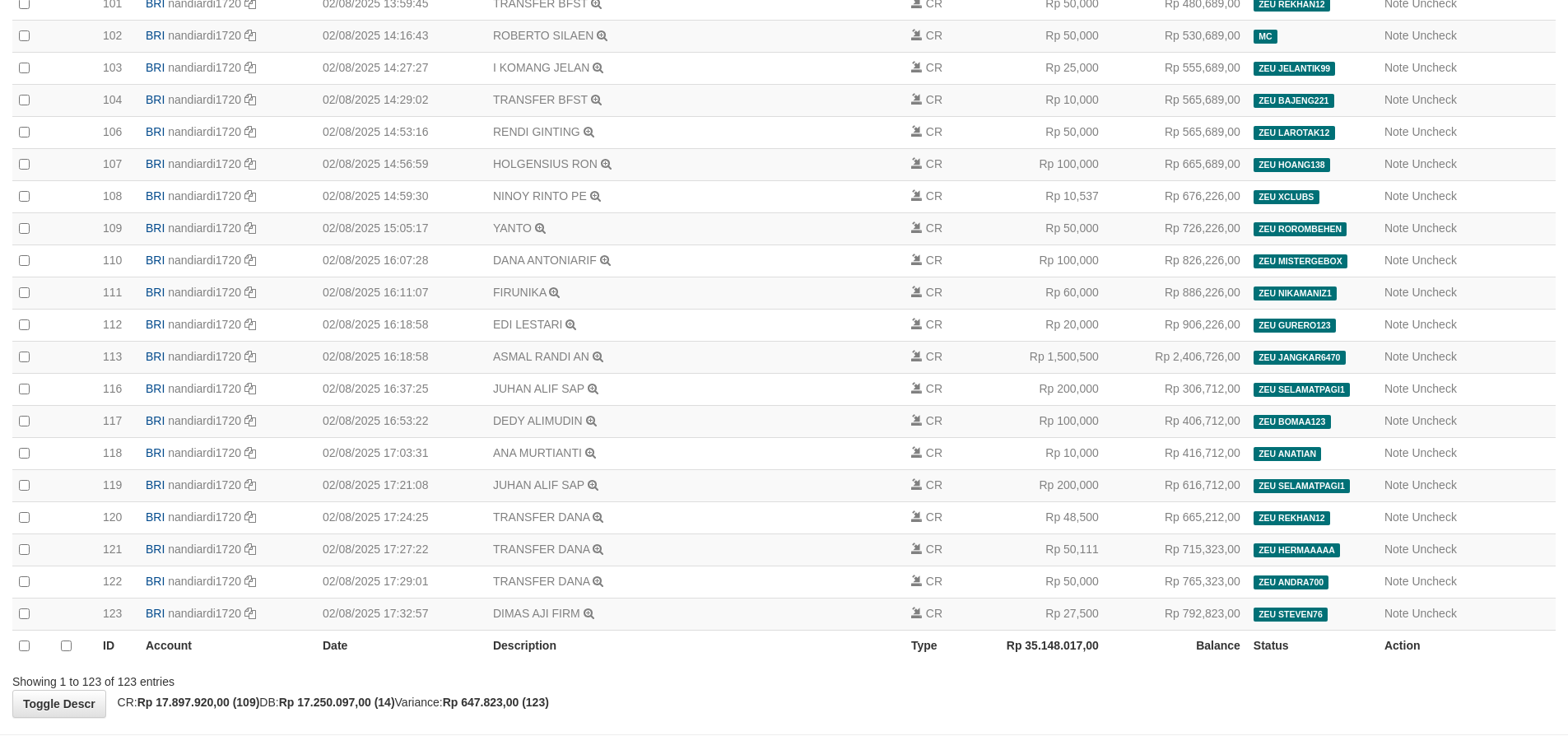 scroll, scrollTop: 3570, scrollLeft: 0, axis: vertical 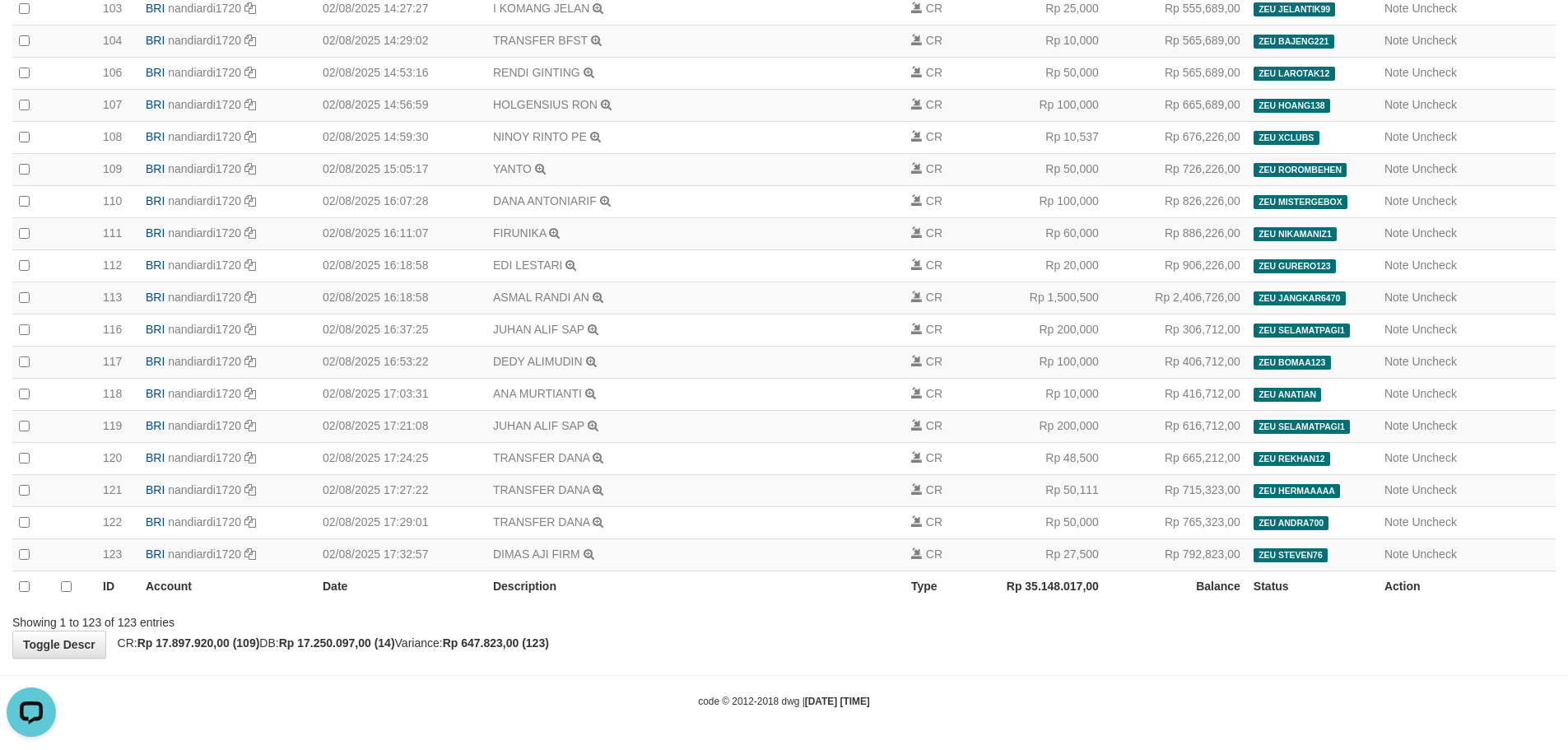 drag, startPoint x: 1361, startPoint y: 675, endPoint x: 1389, endPoint y: 701, distance: 38.209946 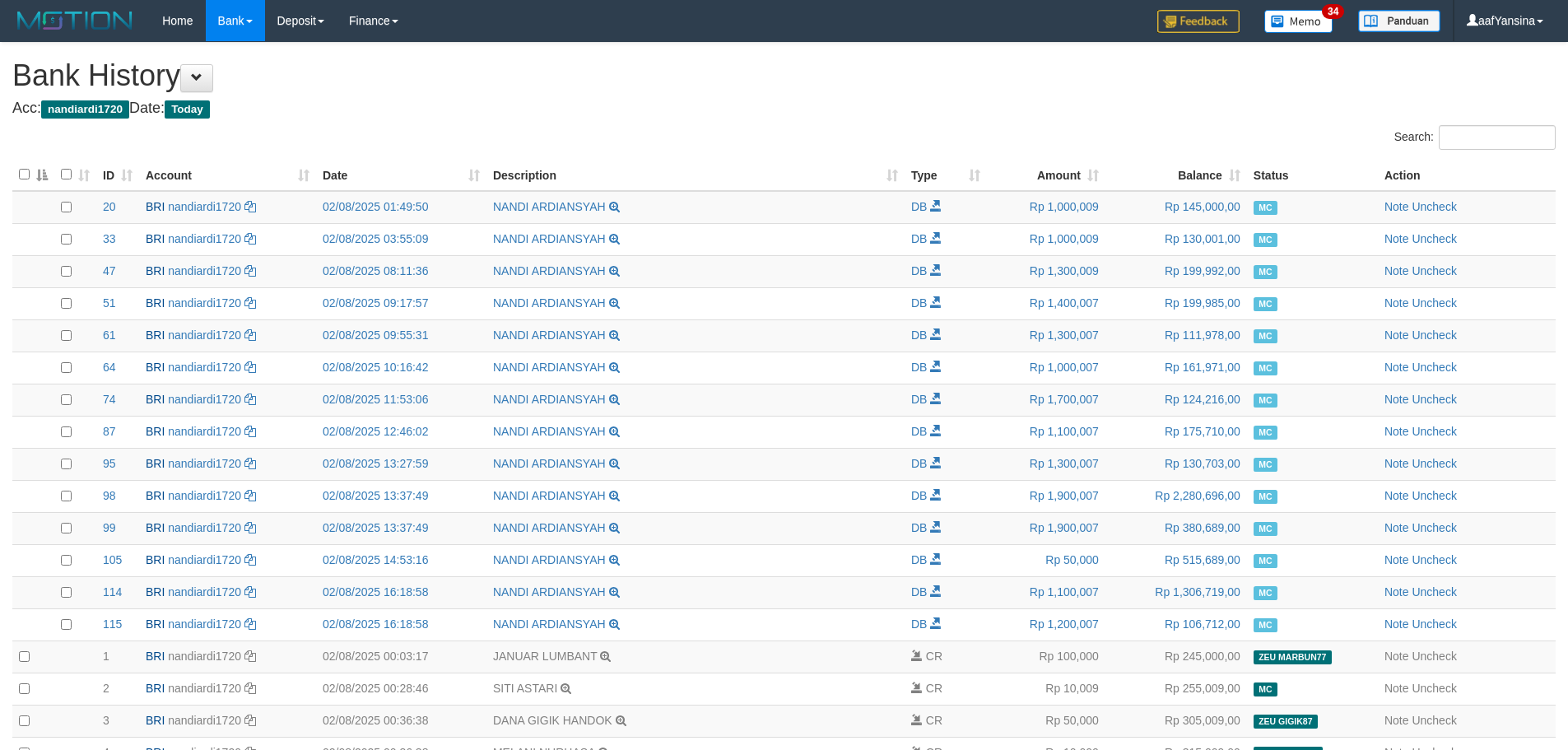 scroll, scrollTop: 3570, scrollLeft: 0, axis: vertical 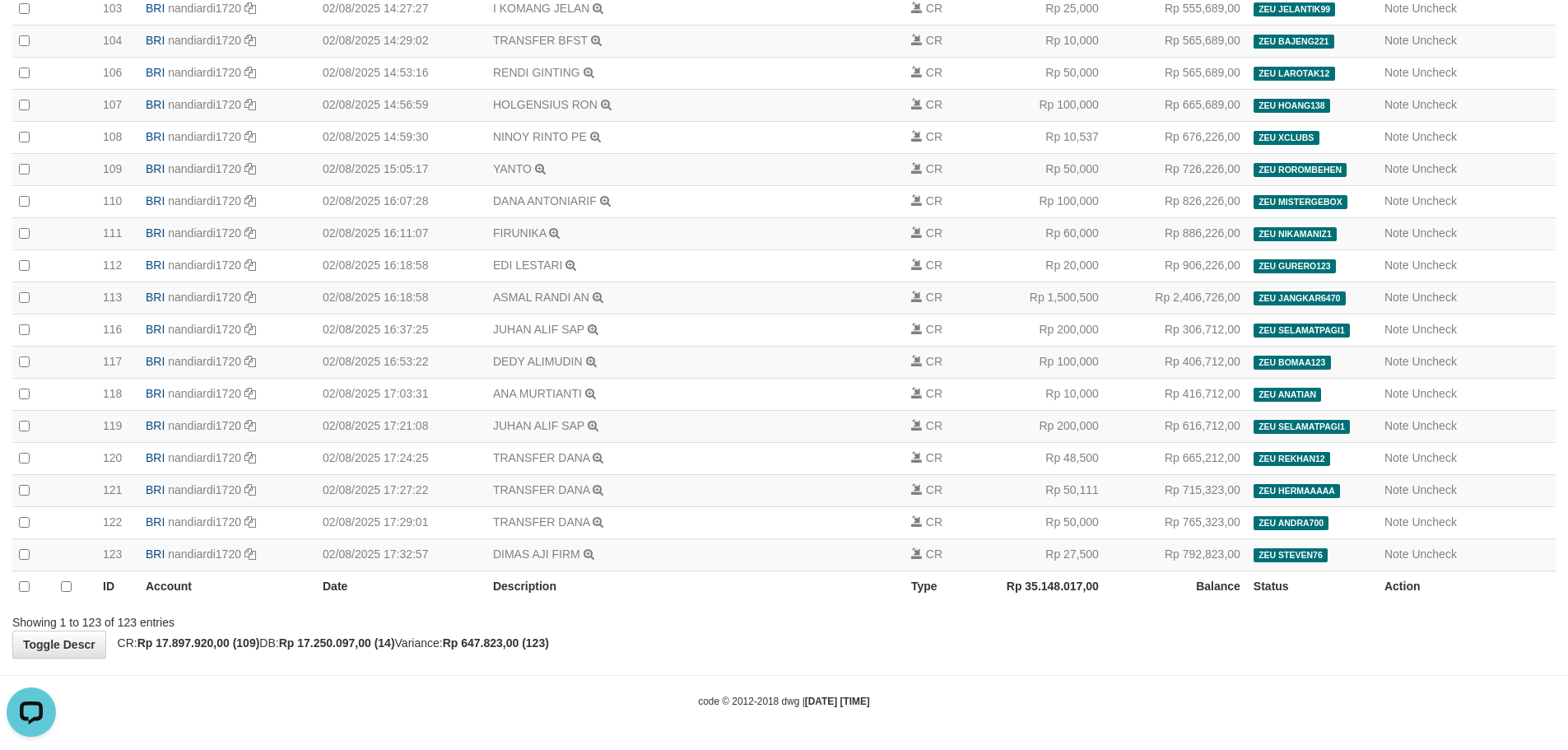 drag, startPoint x: 1220, startPoint y: 636, endPoint x: 1264, endPoint y: 633, distance: 44.10215 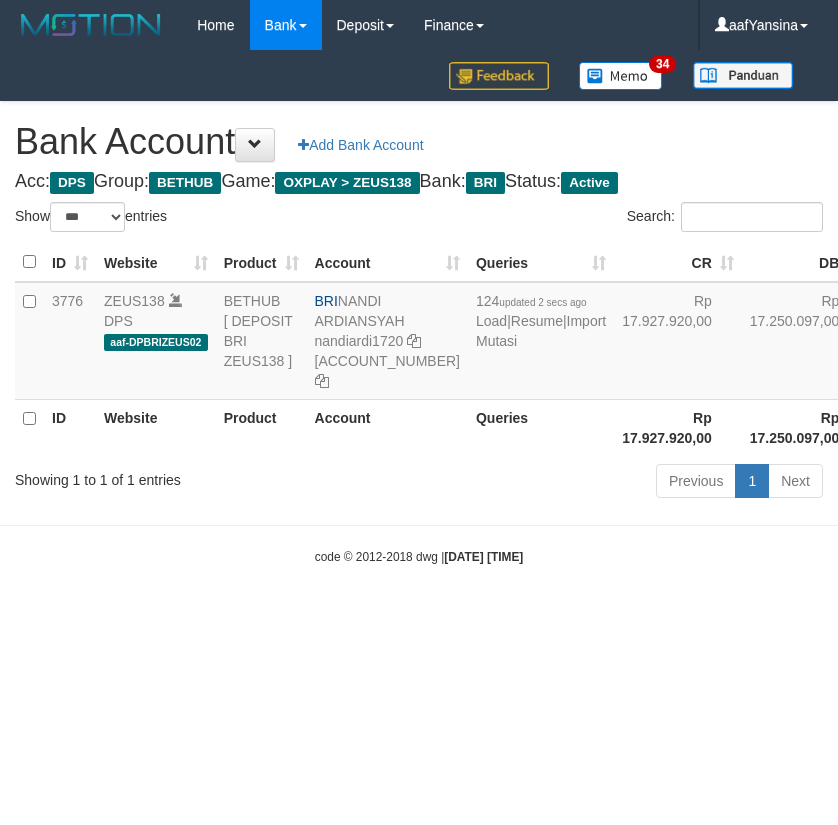 select on "***" 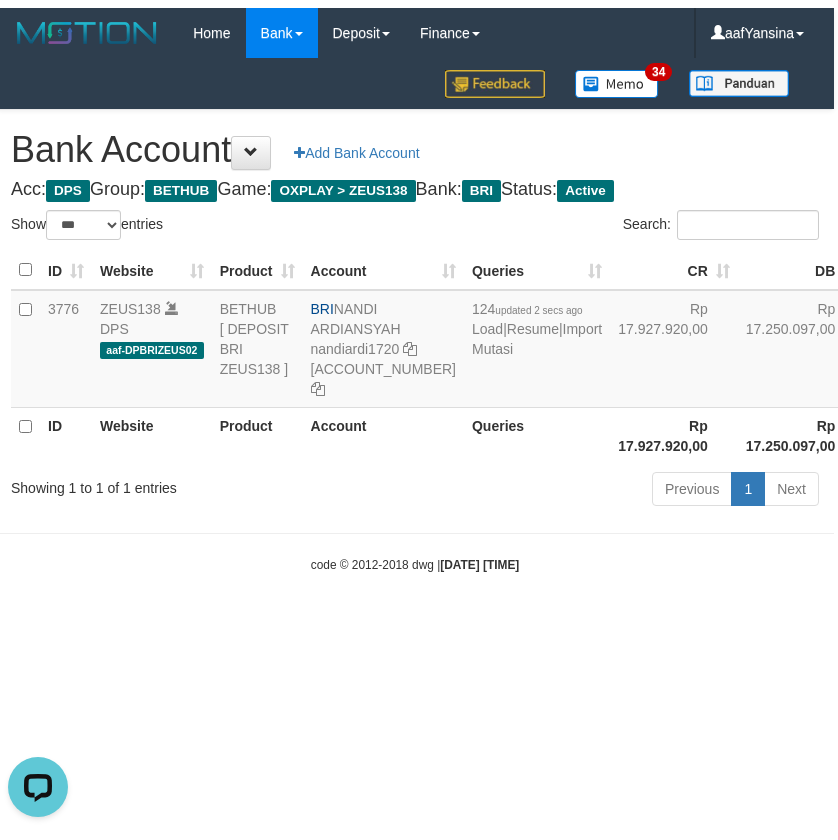 scroll, scrollTop: 0, scrollLeft: 0, axis: both 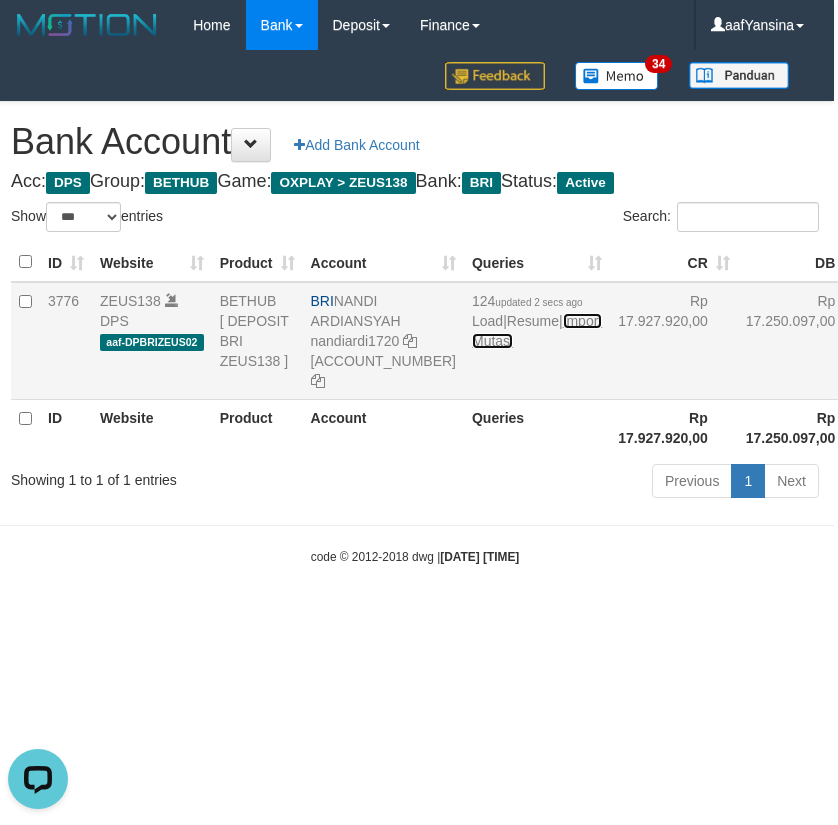 click on "Import Mutasi" at bounding box center [537, 331] 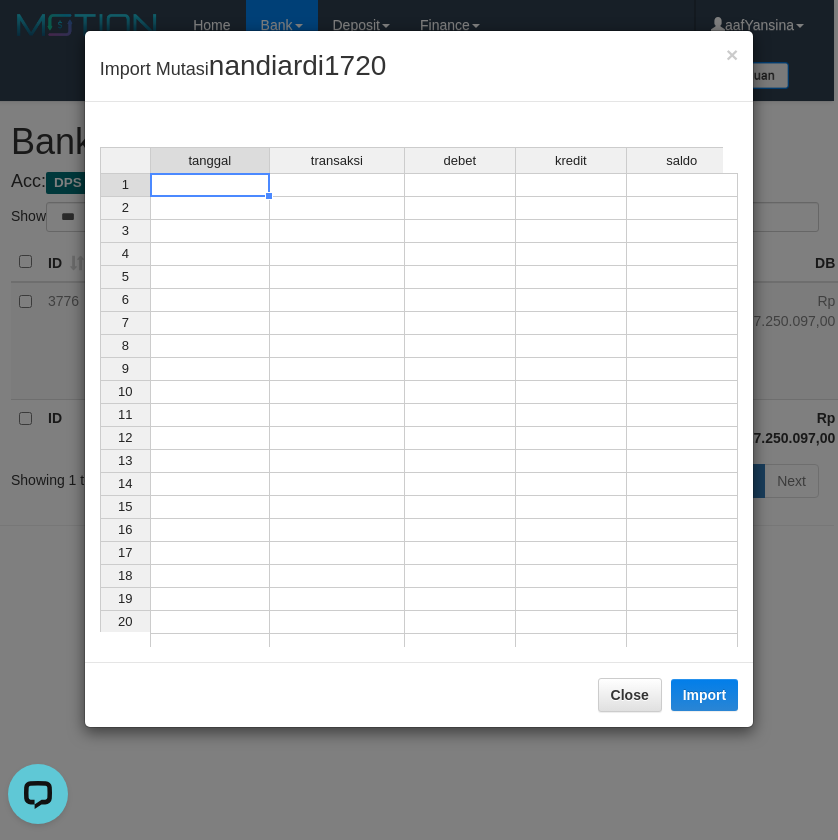 click at bounding box center [210, 185] 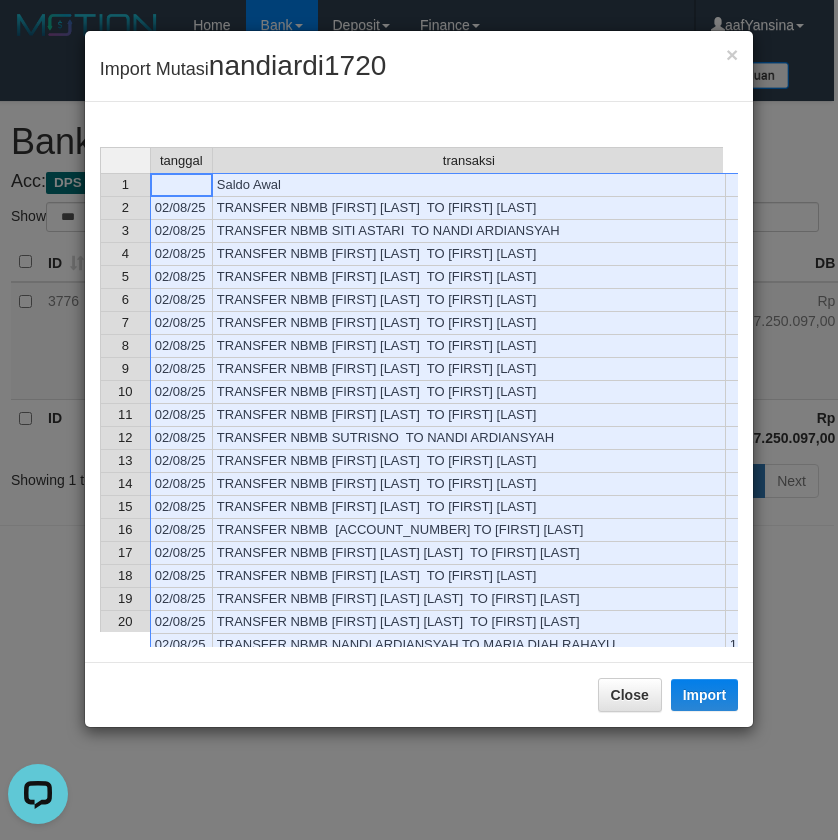 scroll, scrollTop: 344, scrollLeft: 0, axis: vertical 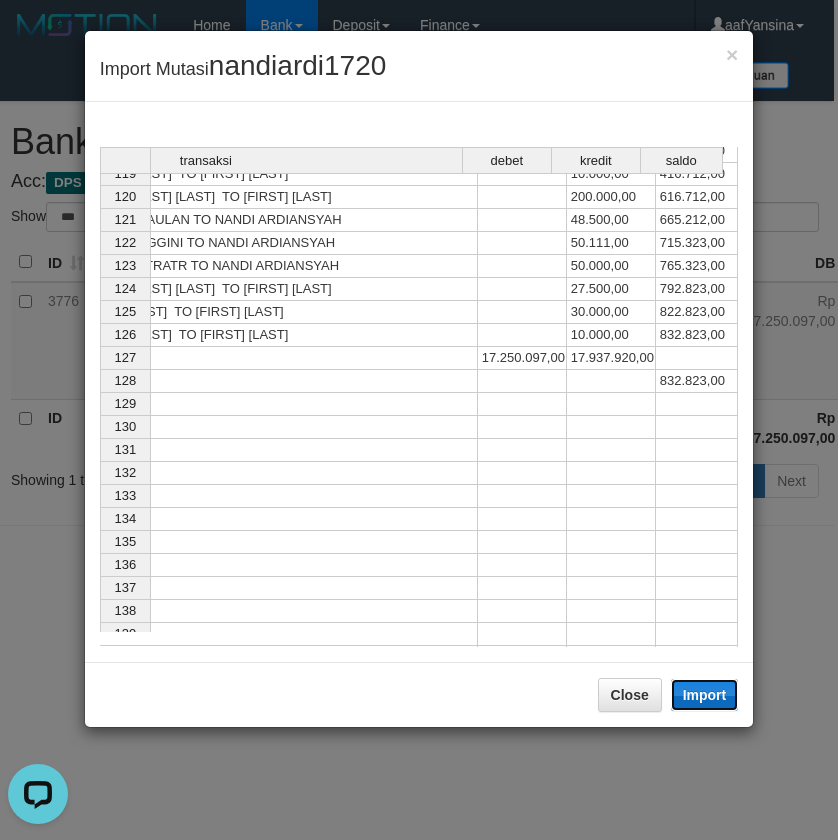 click on "Import" at bounding box center (705, 695) 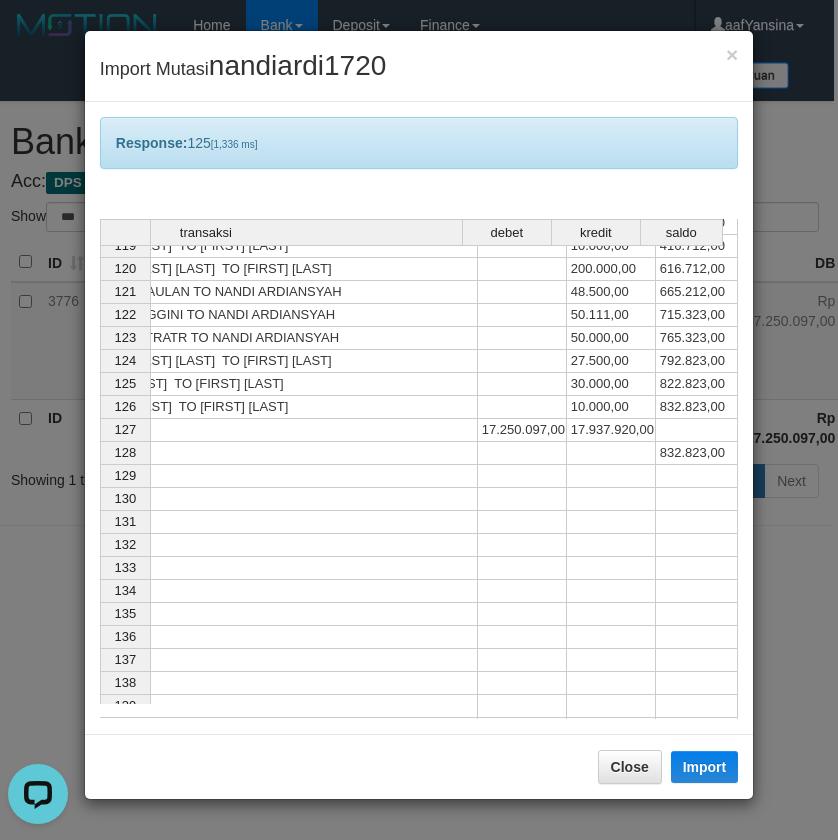 click on "Close
Import" at bounding box center (419, 766) 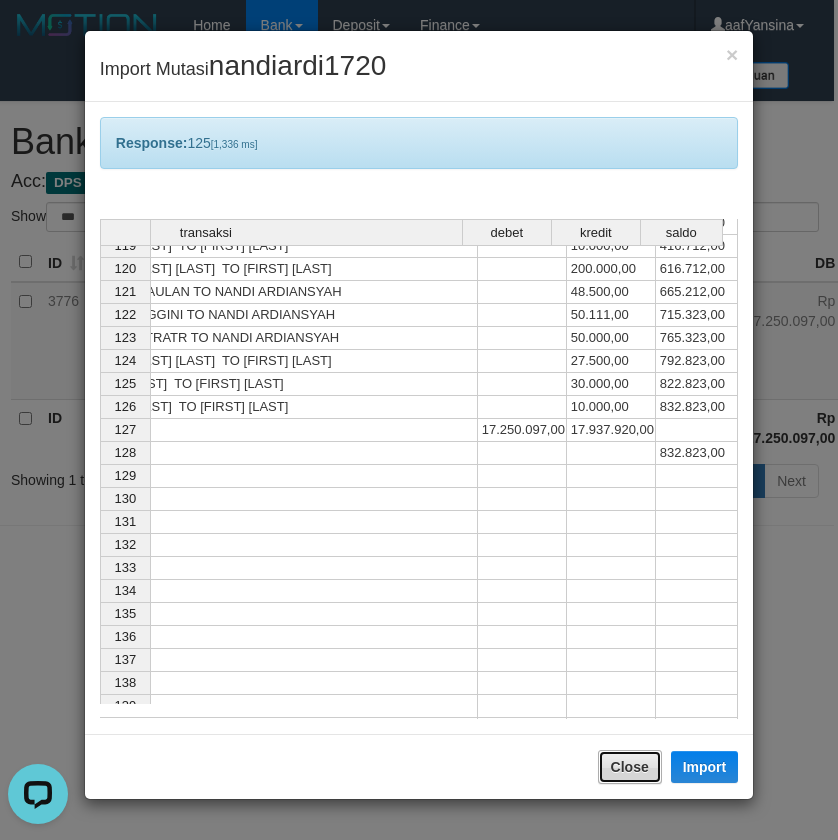 click on "Close" at bounding box center (630, 767) 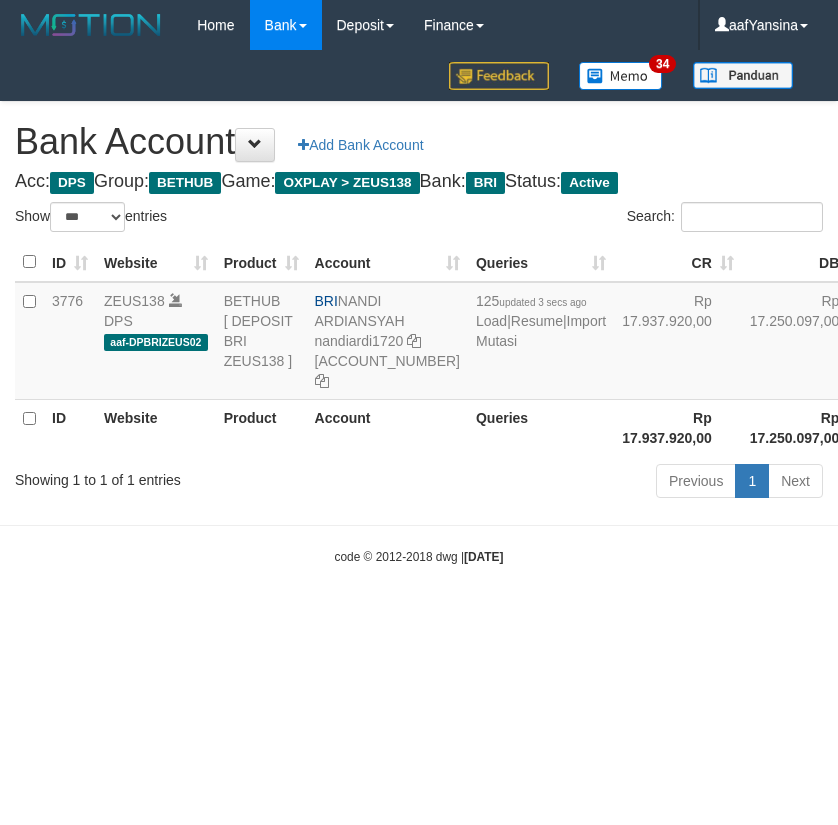 select on "***" 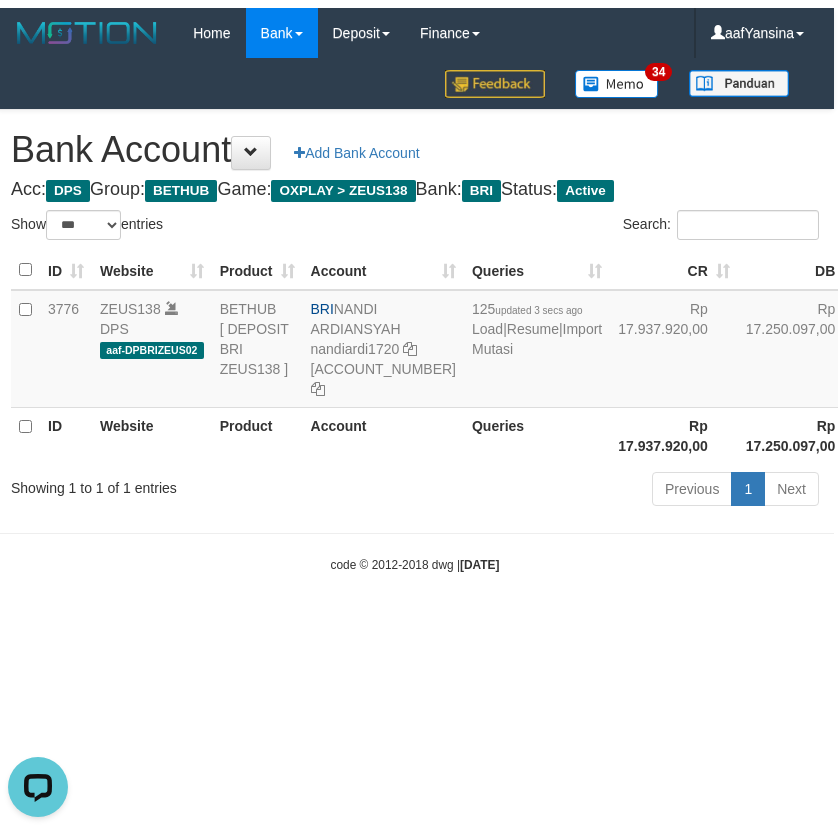 scroll, scrollTop: 0, scrollLeft: 0, axis: both 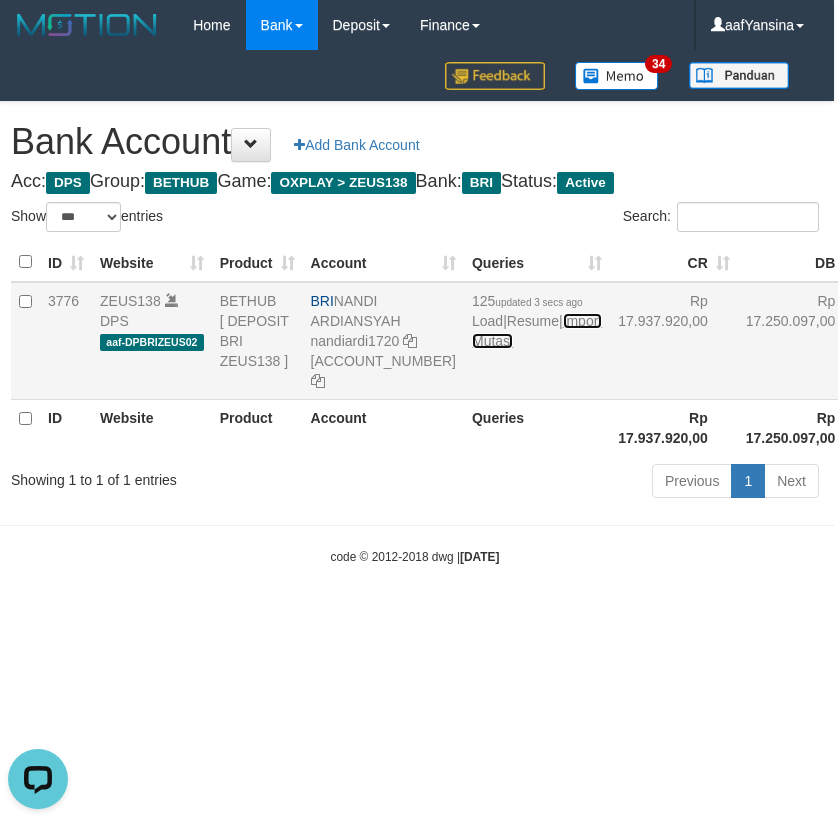 click on "Import Mutasi" at bounding box center (537, 331) 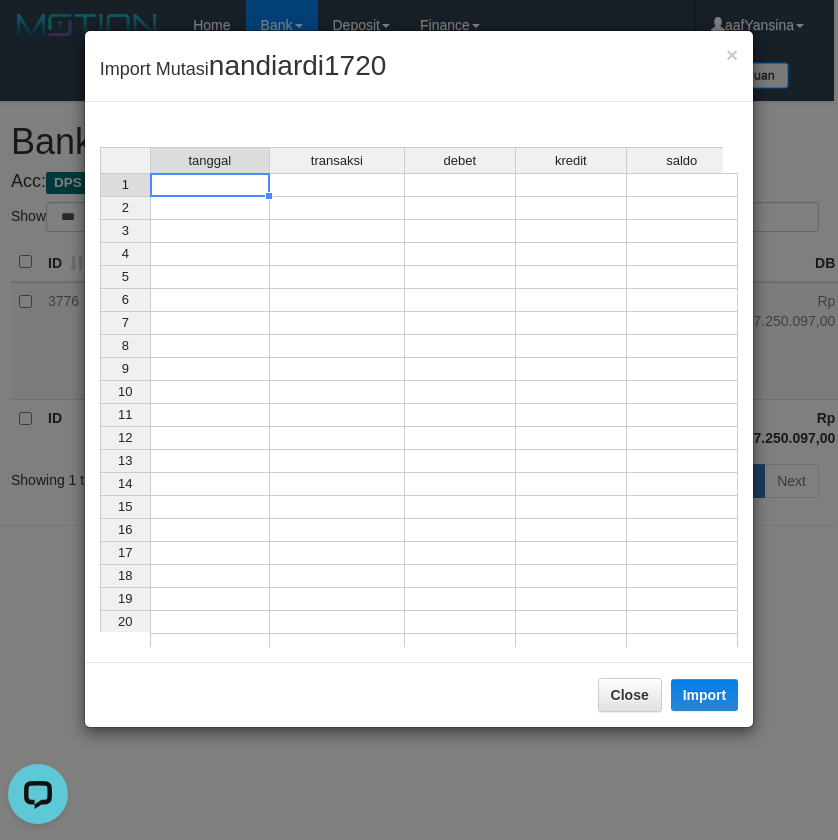 click at bounding box center [210, 185] 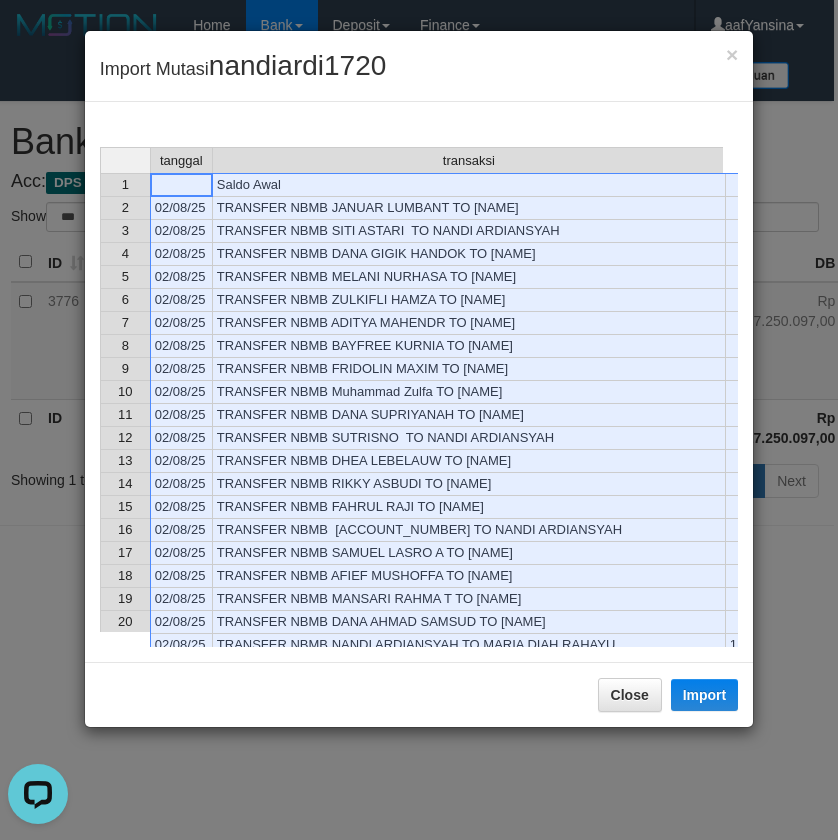 scroll, scrollTop: 483, scrollLeft: 0, axis: vertical 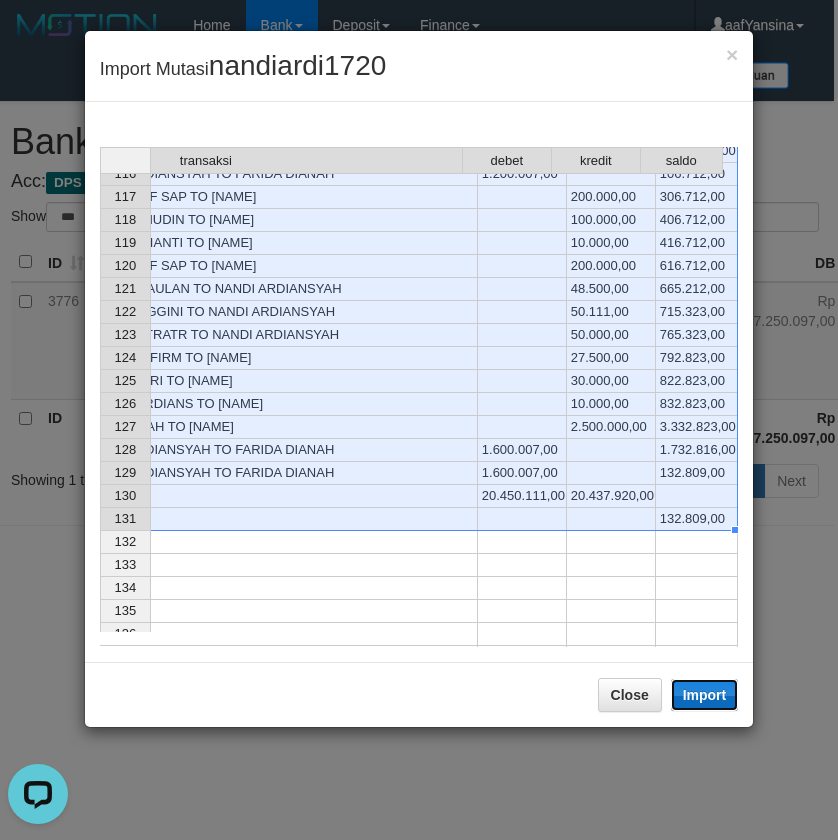 click on "Import" at bounding box center [705, 695] 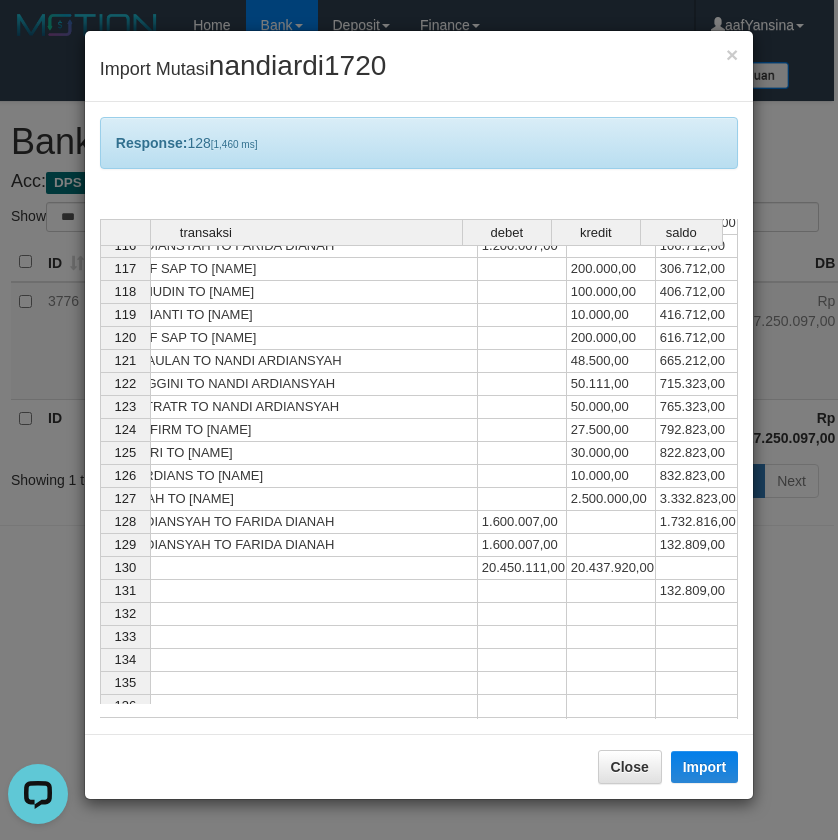 click on "×
Import Mutasi  nandiardi1720
Response:  128  [1,460 ms]
tanggal transaksi debet kredit saldo 105 02/08/25 TRANSFER BFST SRI AMINNENG TO NANDI ARDIANSYAH 10.000,00 565.689,00 106 02/08/25 TRANSFER NBMB NANDI ARDIANSYAH TO BUKAN UANG REFUND 50.000,00 515.689,00 107 02/08/25 TRANSFER NBMB rendi ginting   TO NANDI ARDIANSYAH 50.000,00 565.689,00 108 02/08/25 TRANSFER NBMB HOLGENSIUS RON  TO NANDI ARDIANSYAH 100.000,00 665.689,00 109 02/08/25 TRANSFER NBMB NINOY RINTO PE  TO NANDI ARDIANSYAH 10.537,00 676.226,00 110 02/08/25 TRANSFER NBMB YANTO  TO NANDI ARDIANSYAH 50.000,00 726.226,00 111 02/08/25 TRANSFER NBMB DANA ANTONIARIF  TO NANDI ARDIANSYAH 100.000,00 826.226,00 112 02/08/25 TRANSFER NBMB FIRUNIKA  TO NANDI ARDIANSYAH 60.000,00 886.226,00 113 02/08/25 TRANSFER NBMB EDI LESTARI  TO NANDI ARDIANSYAH 20.000,00 906.226,00 114 02/08/25 TRANSFER NBMB ASMAL RANDI AN  TO NANDI ARDIANSYAH 1.500.500,00 2.406.726,00 115 02/08/25 116" at bounding box center [419, 420] 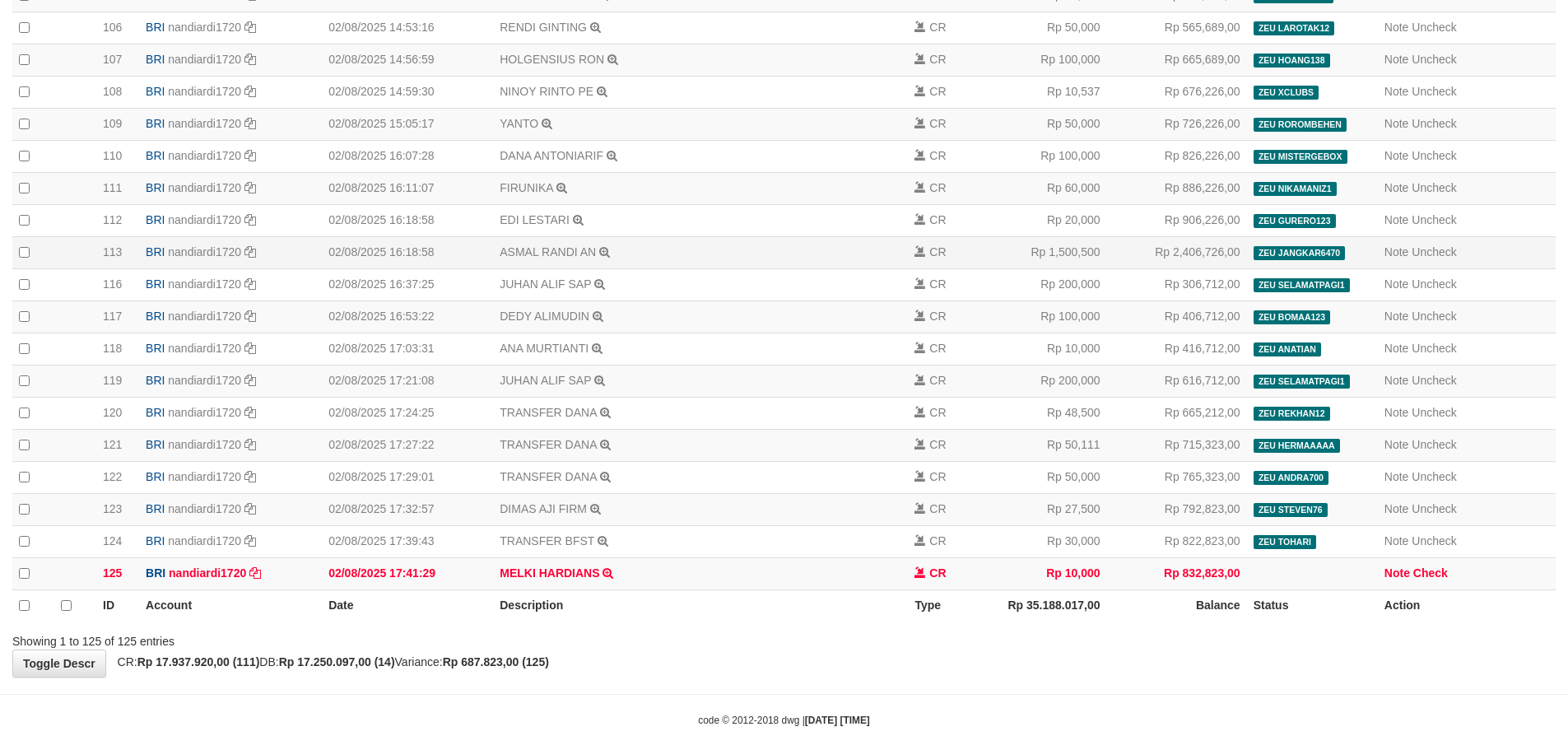 scroll, scrollTop: 3570, scrollLeft: 0, axis: vertical 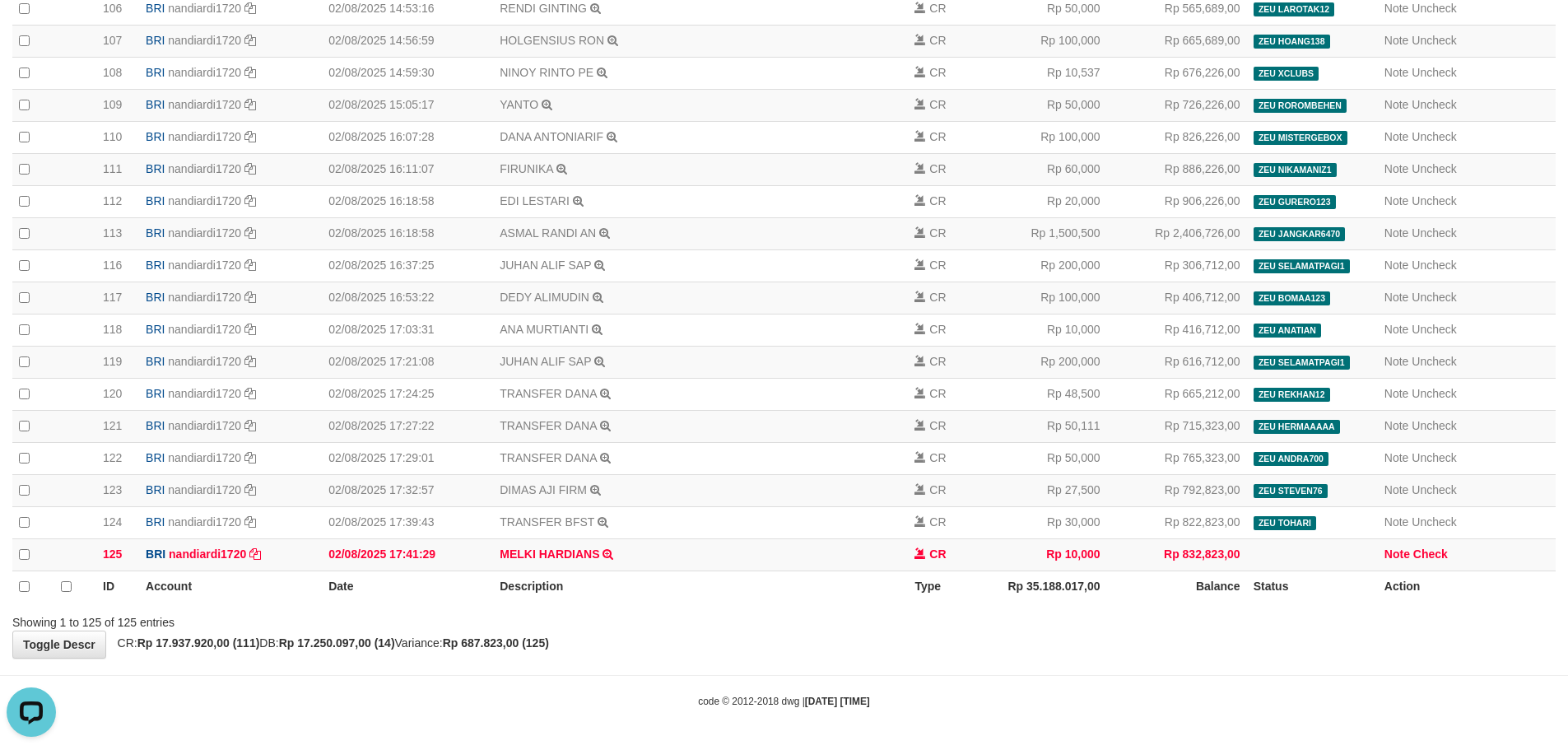click on "Toggle navigation
Home
Bank
Account List
Deposit
History
Finance
Financial Data
aafYansina
My Profile
Log Out
34
Bank History
Acc:" at bounding box center (784, -1442) 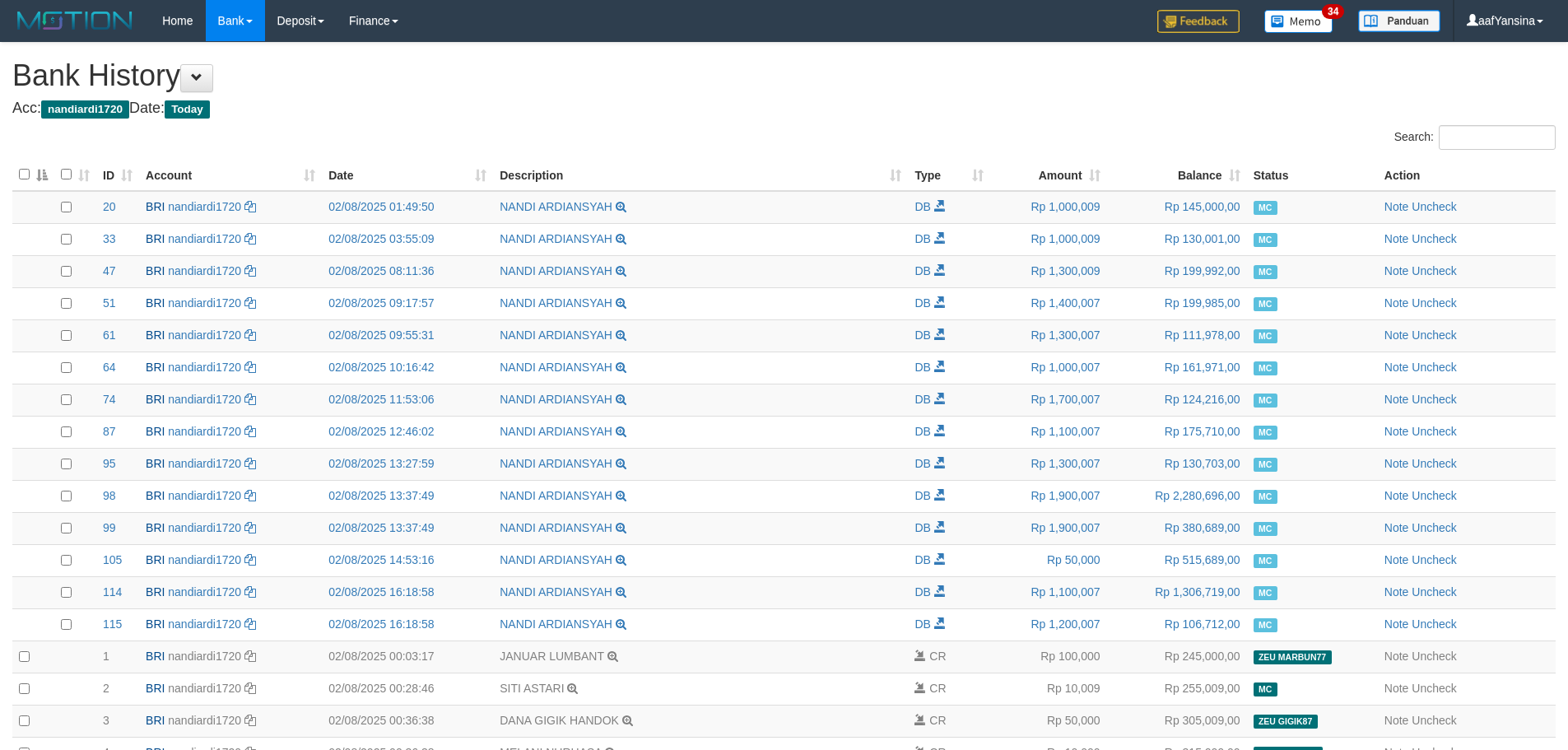 scroll, scrollTop: 3634, scrollLeft: 0, axis: vertical 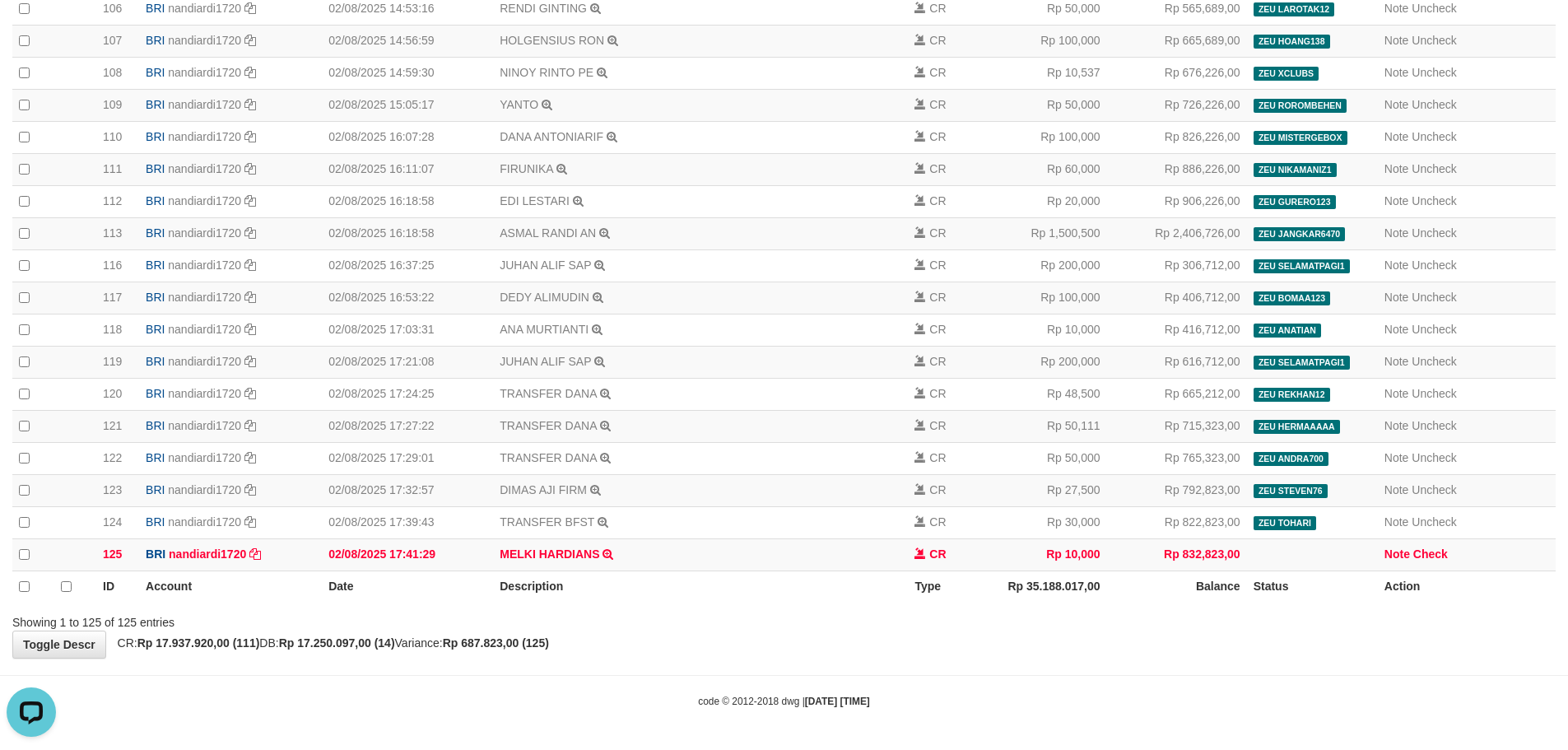 click on "Toggle navigation
Home
Bank
Account List
Deposit
History
Finance
Financial Data
aafYansina
My Profile
Log Out
34
Bank History
Acc:" at bounding box center [784, -1442] 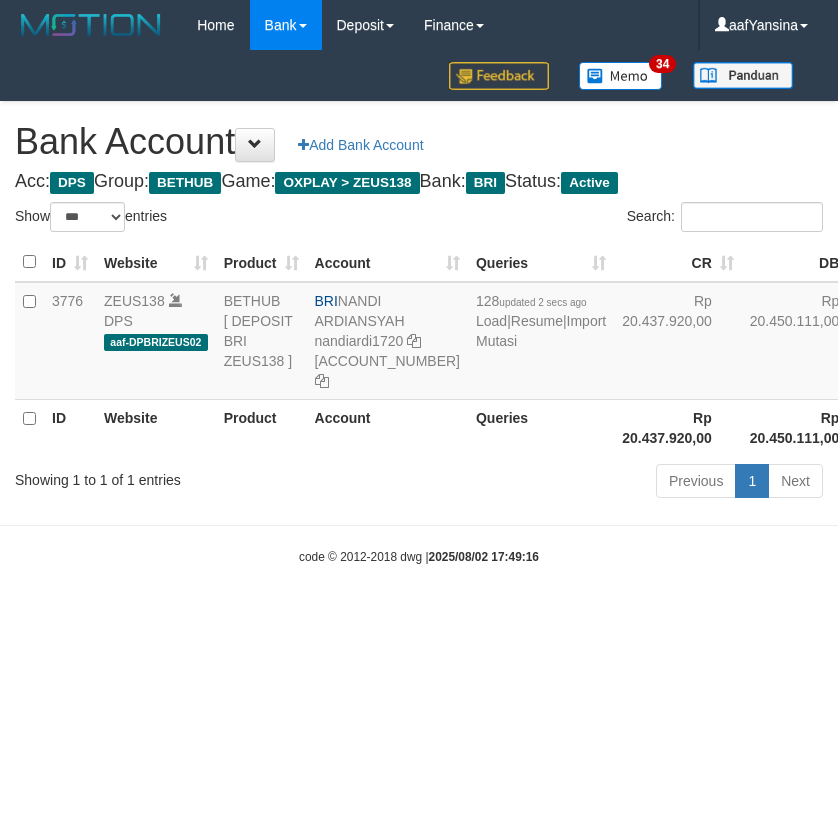 select on "***" 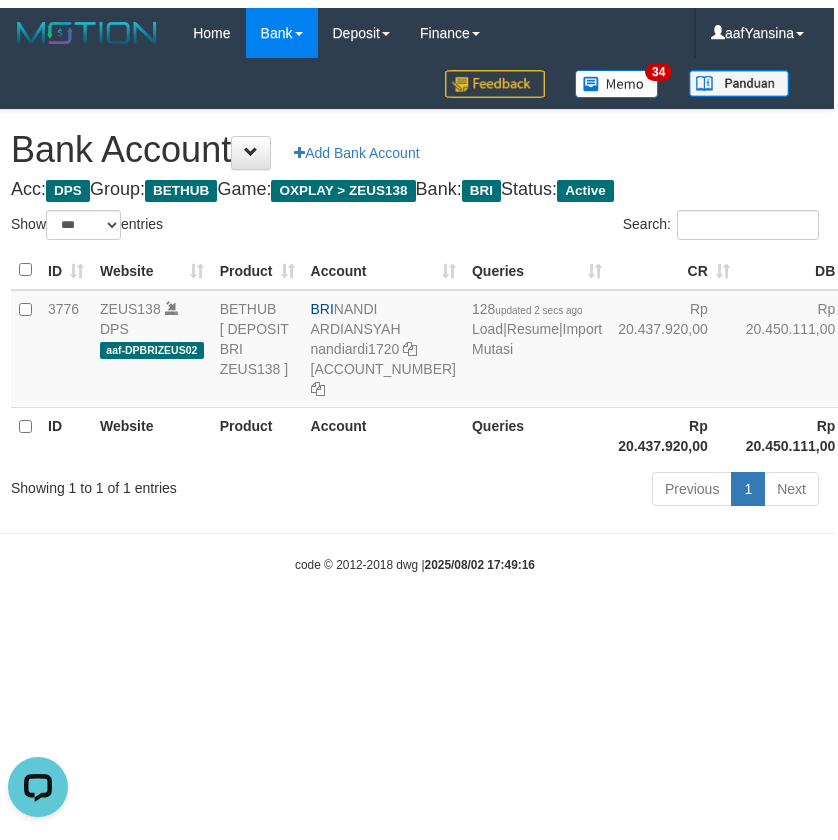 scroll, scrollTop: 0, scrollLeft: 0, axis: both 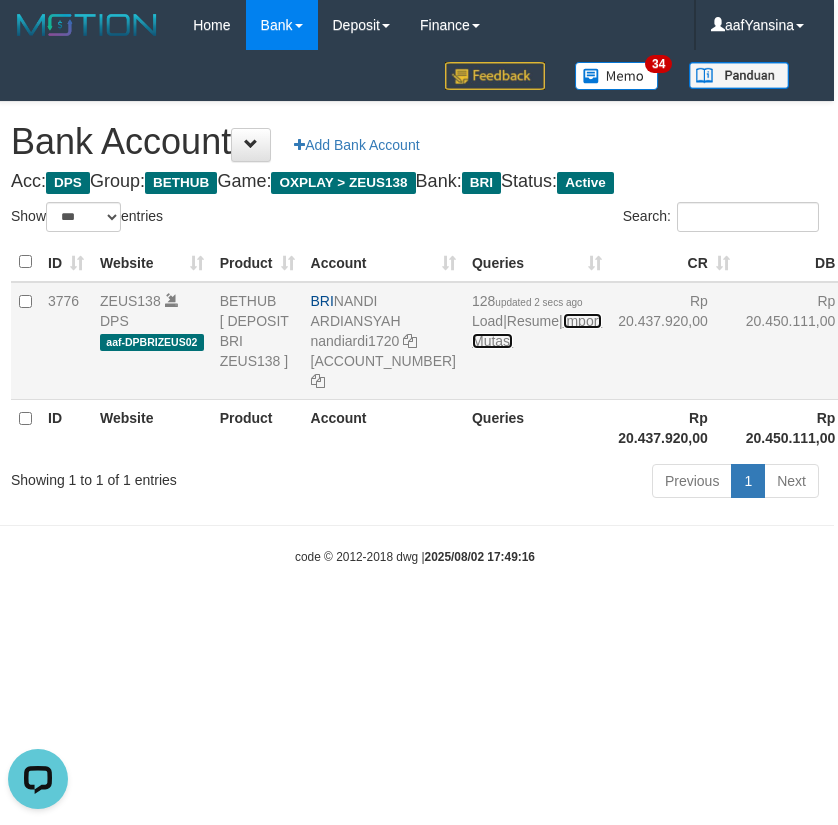 click on "Import Mutasi" at bounding box center [537, 331] 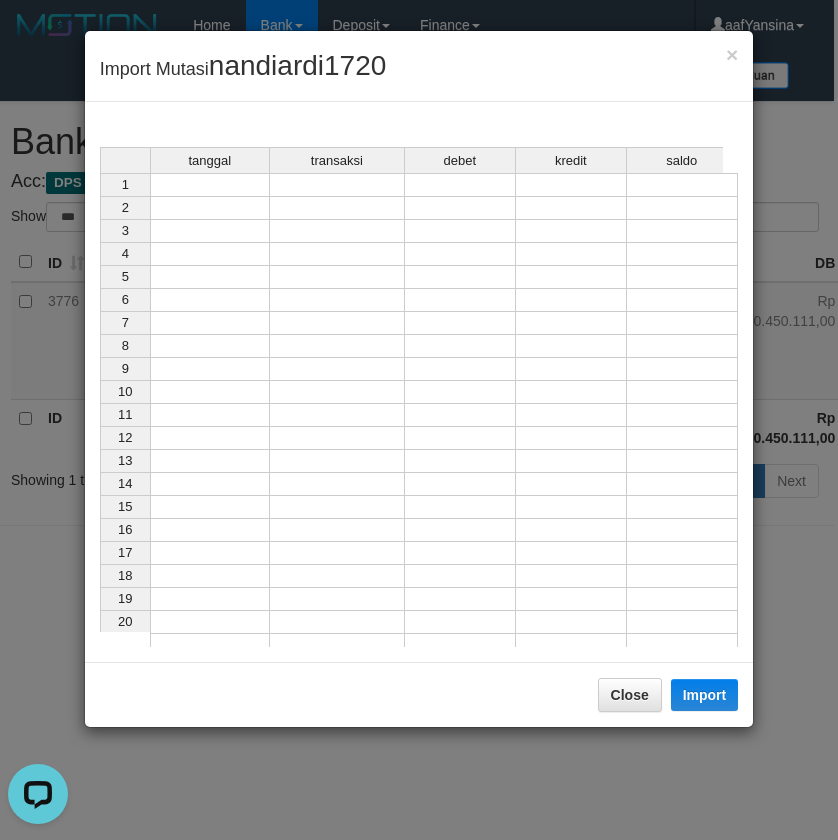 click at bounding box center (210, 185) 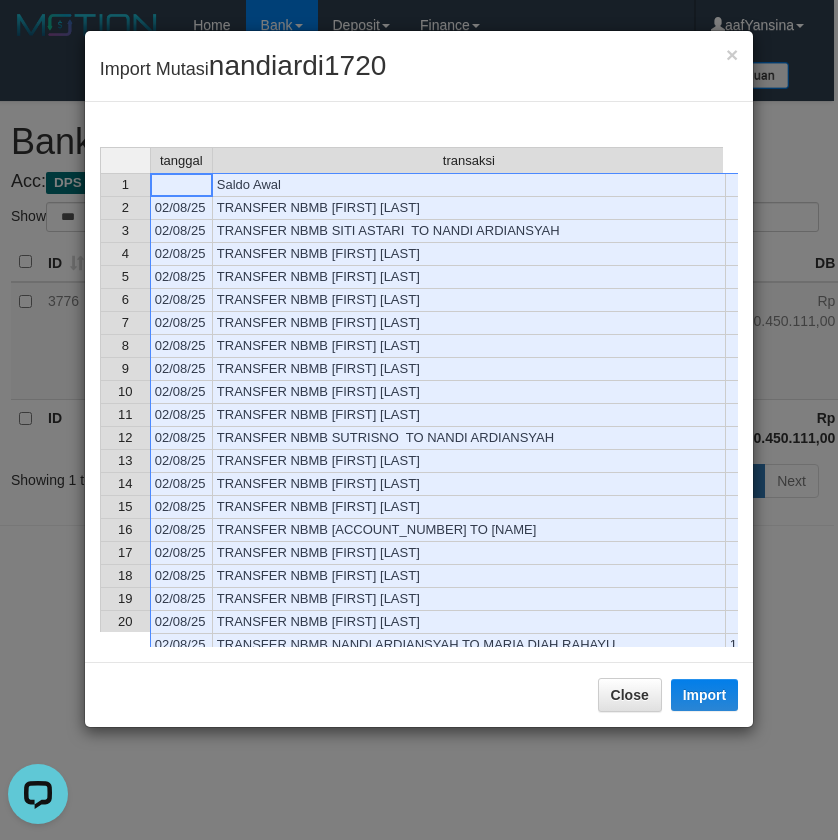scroll, scrollTop: 1839, scrollLeft: 0, axis: vertical 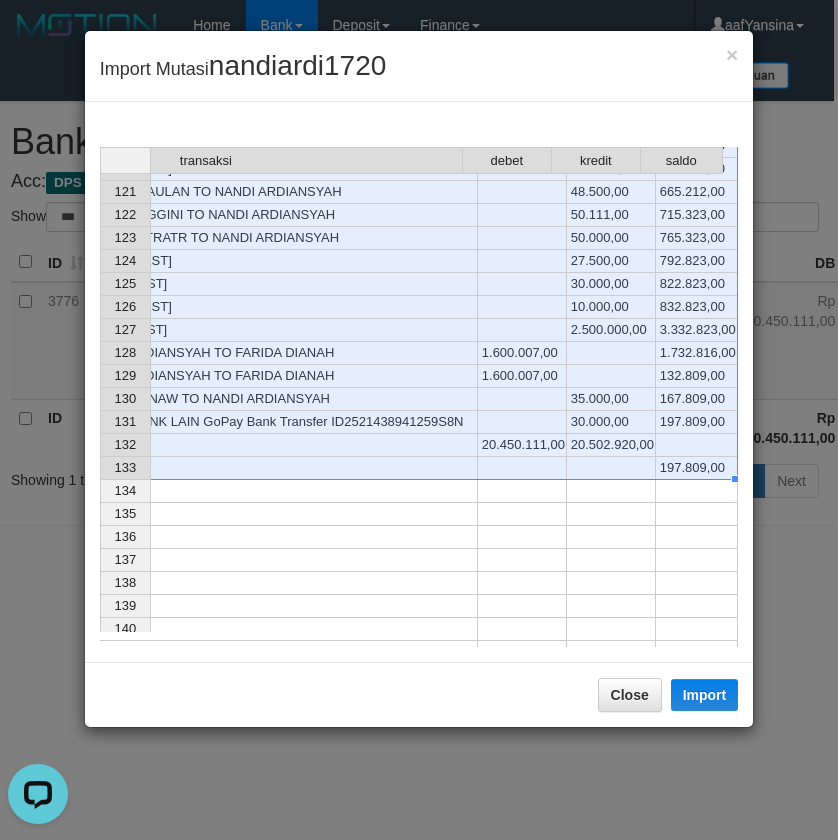 click on "197.809,00" at bounding box center [697, 468] 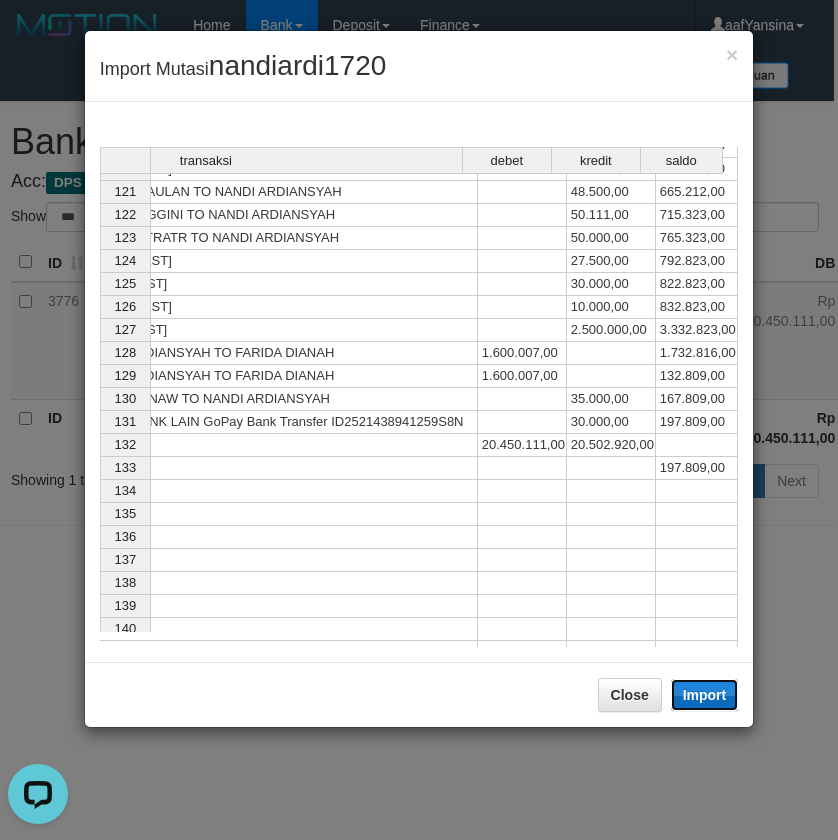 drag, startPoint x: 700, startPoint y: 684, endPoint x: 3, endPoint y: 14, distance: 966.80347 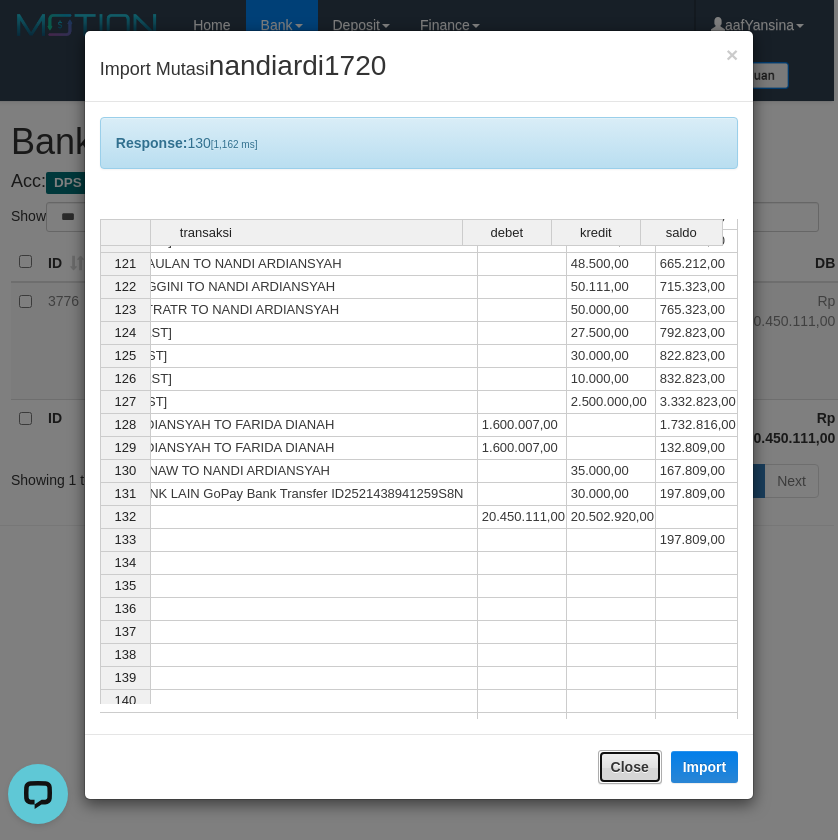 click on "Close" at bounding box center (630, 767) 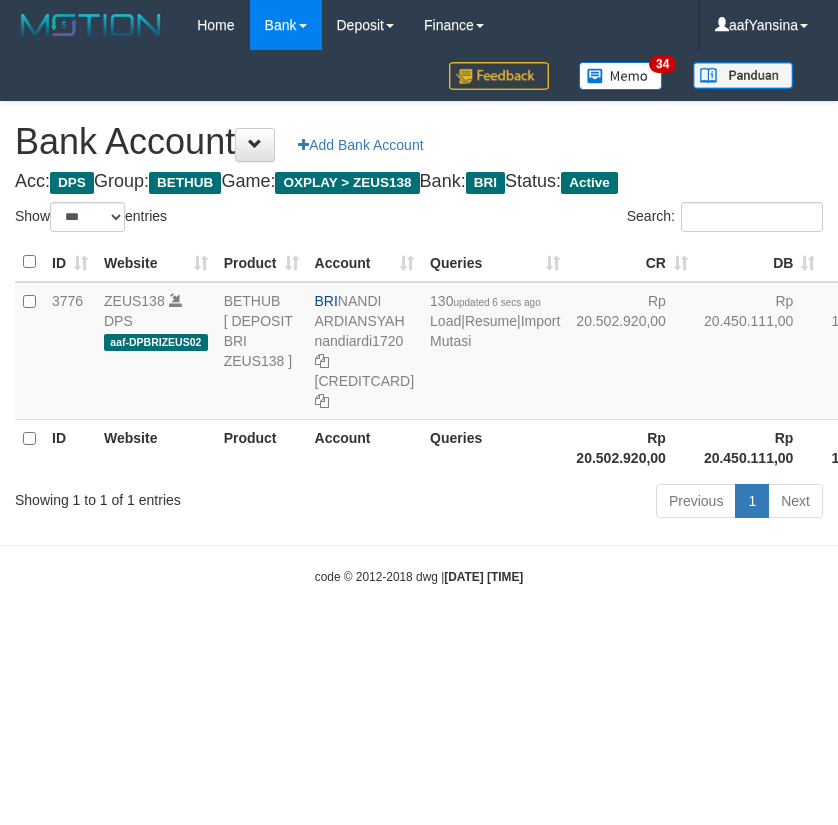 select on "***" 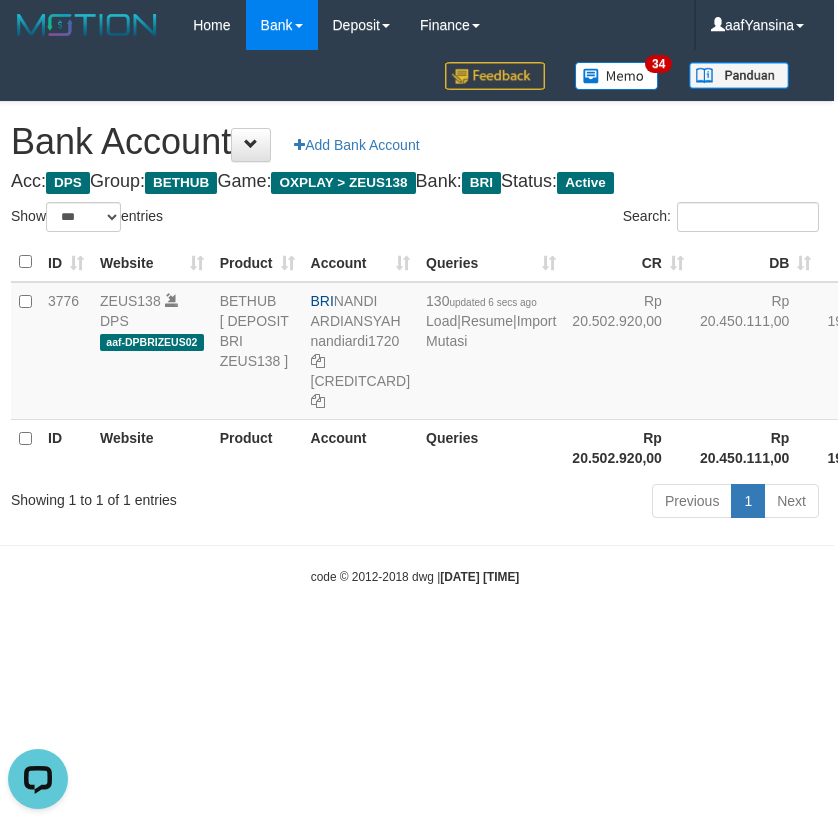 scroll, scrollTop: 0, scrollLeft: 0, axis: both 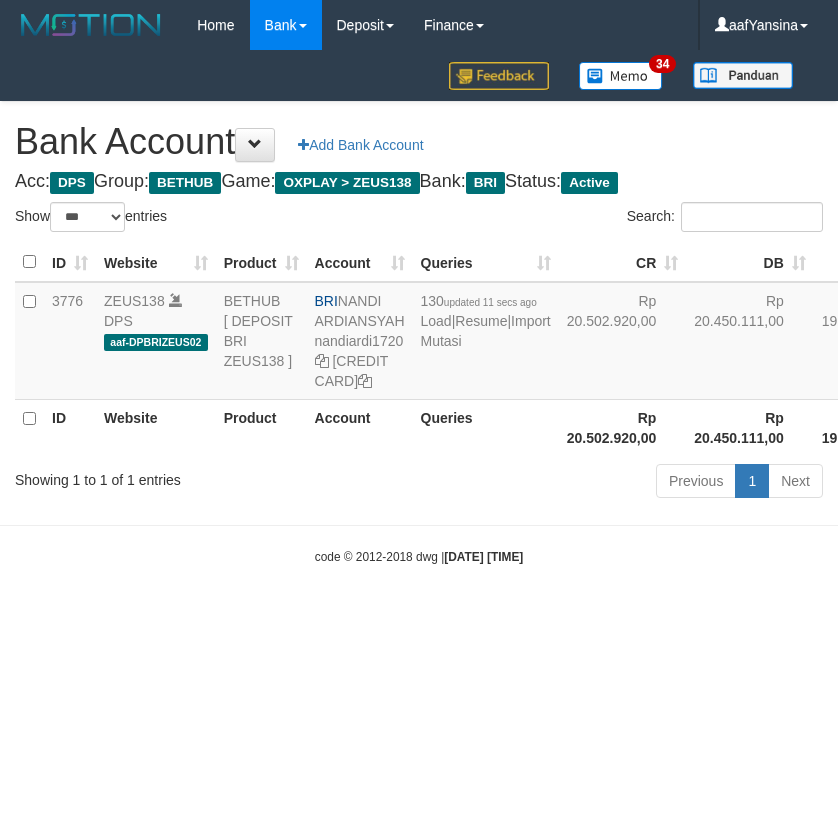 select on "***" 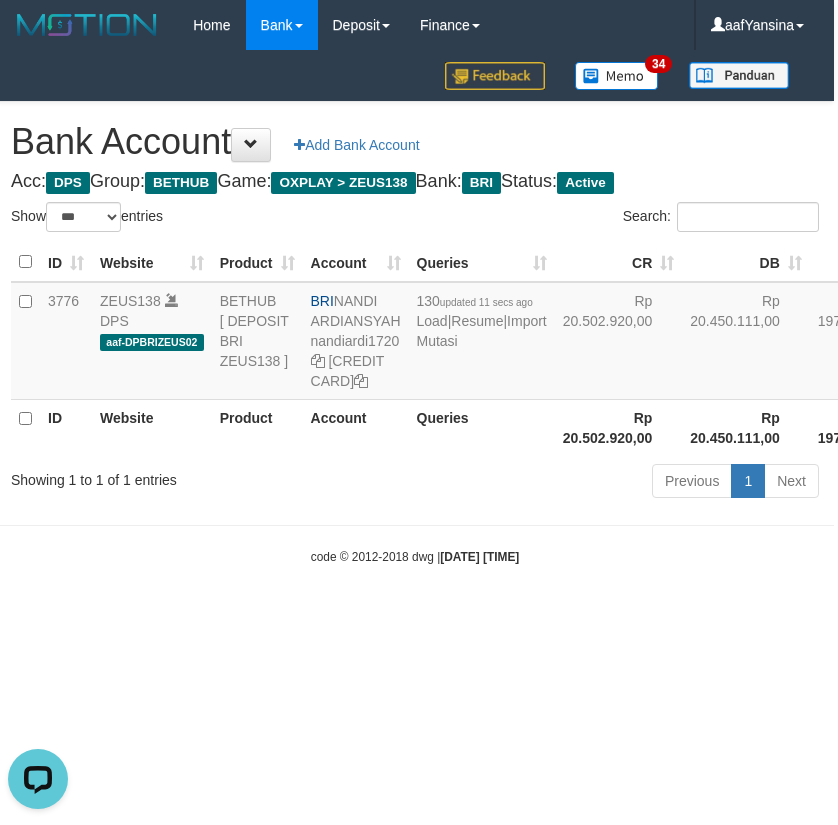 scroll, scrollTop: 0, scrollLeft: 0, axis: both 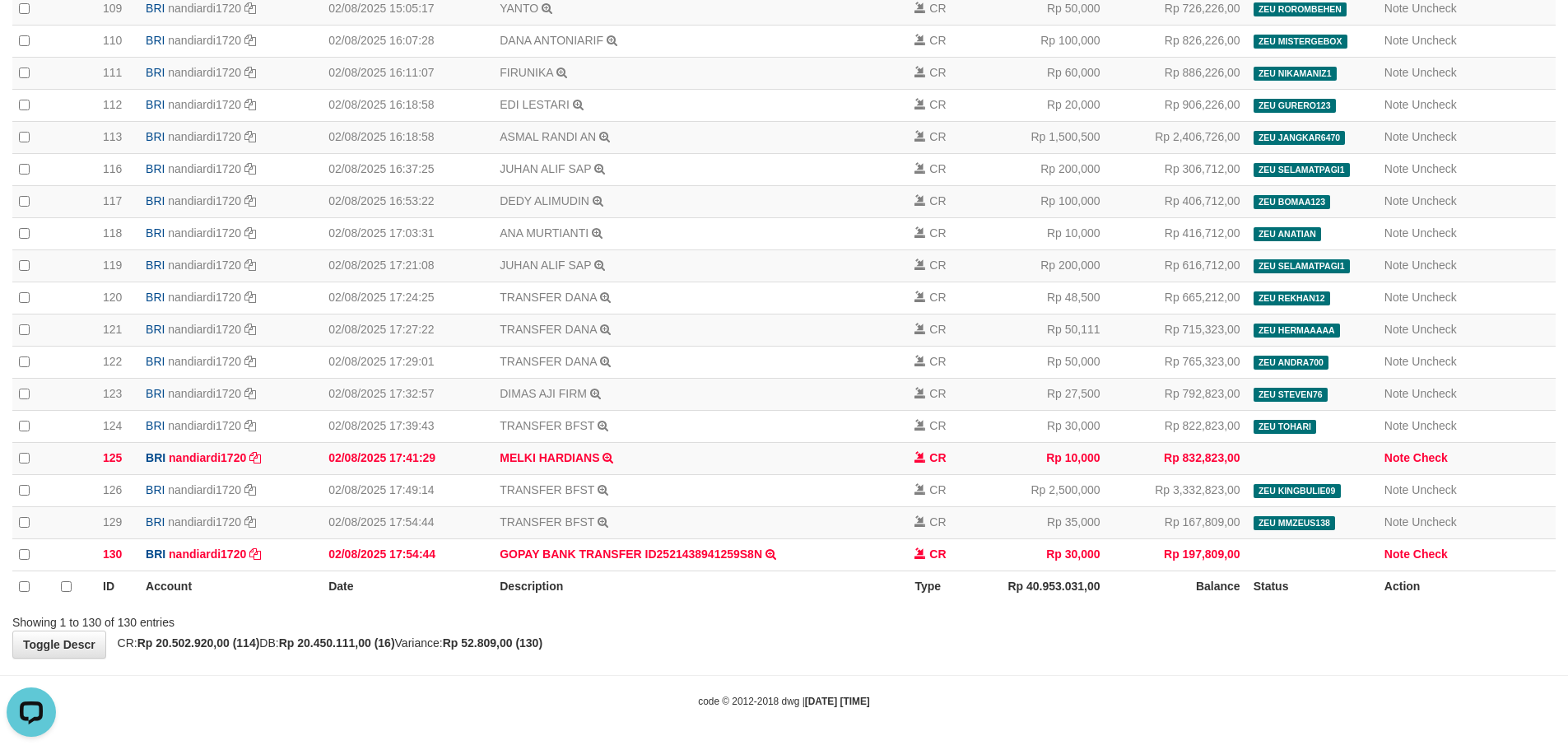 click on "code © 2012-2018 dwg |  2025/08/02 17:55:03" at bounding box center (784, 701) 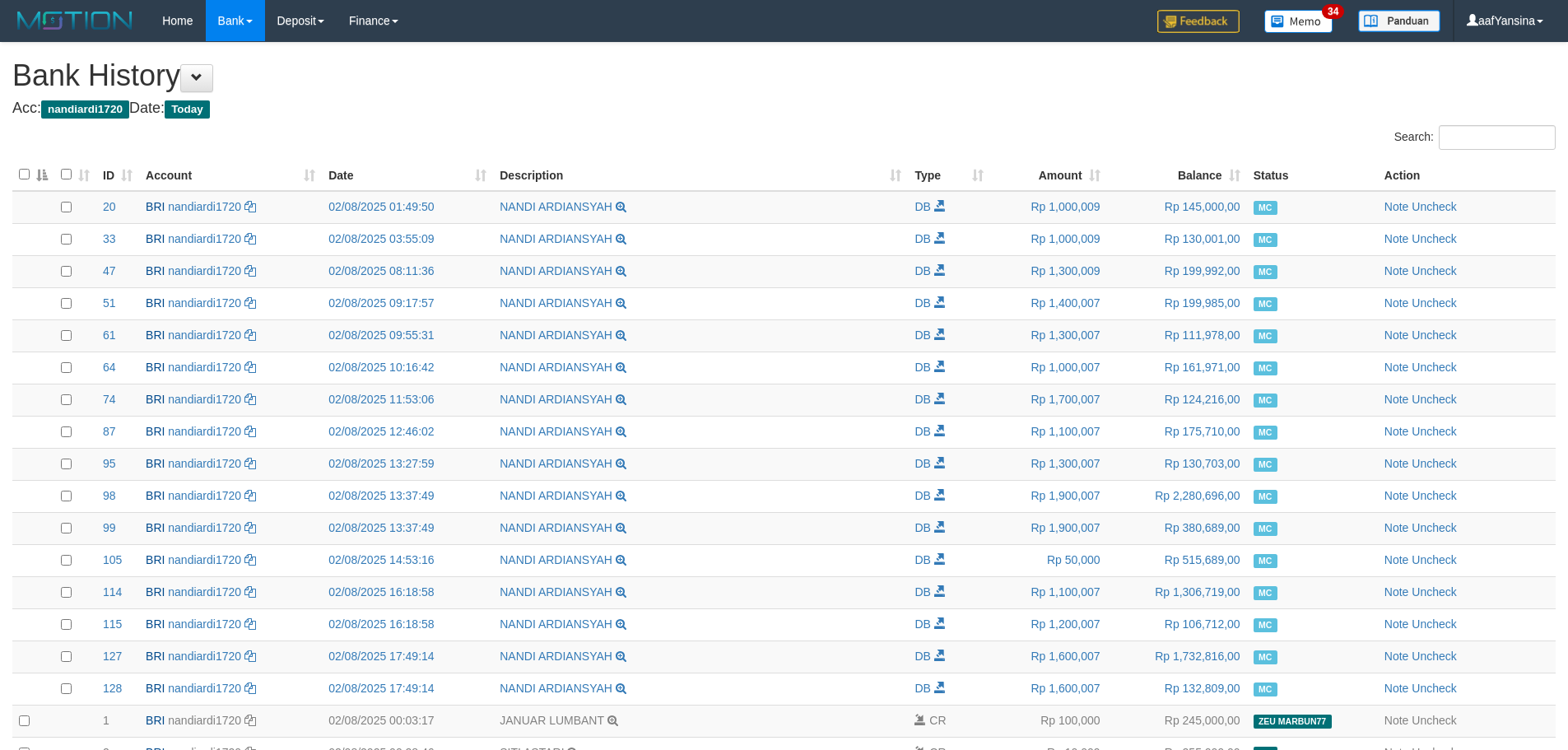 scroll, scrollTop: 3794, scrollLeft: 0, axis: vertical 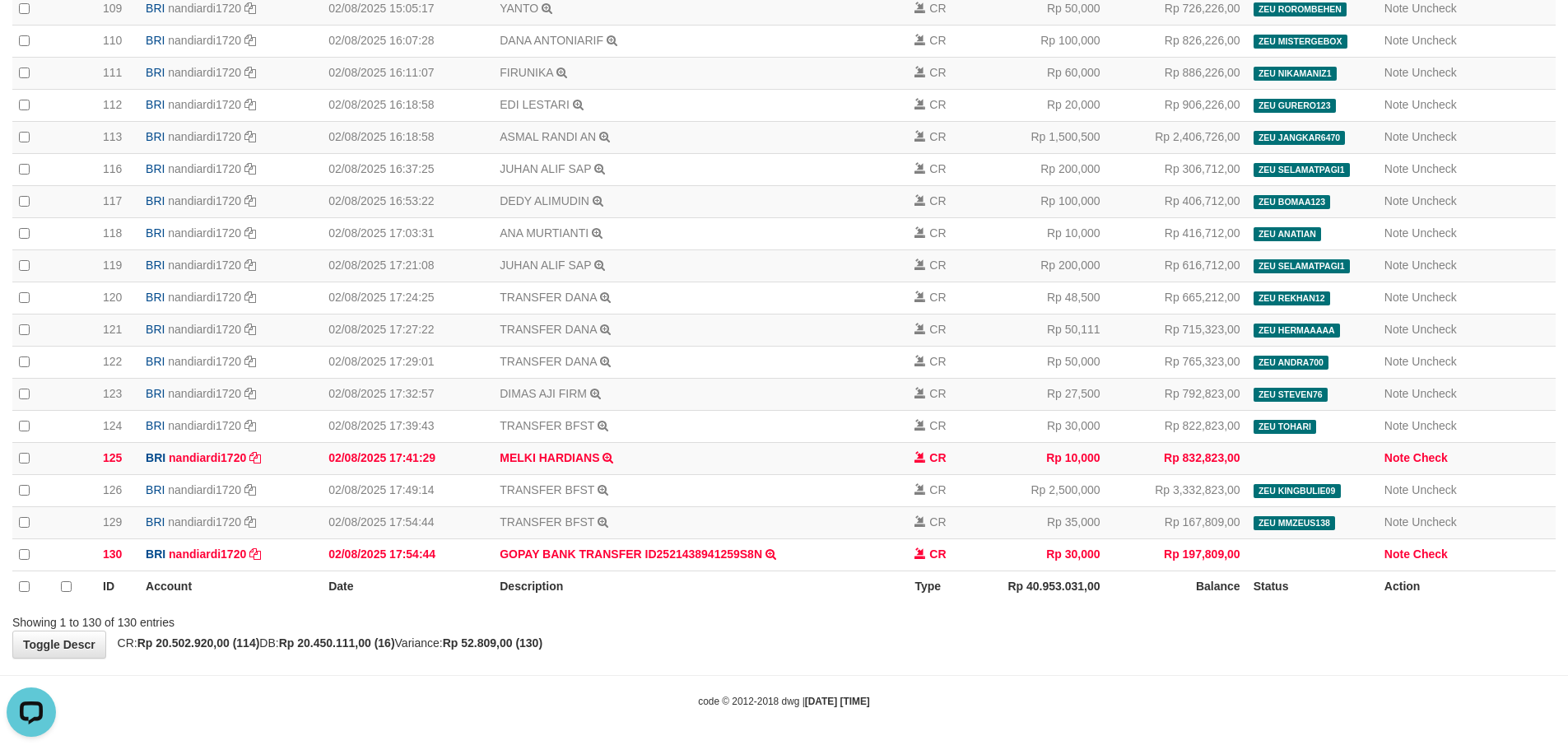 click on "Toggle navigation
Home
Bank
Account List
Deposit
History
Finance
Financial Data
aafYansina
My Profile
Log Out
34
Bank History
Acc:" at bounding box center [784, -1522] 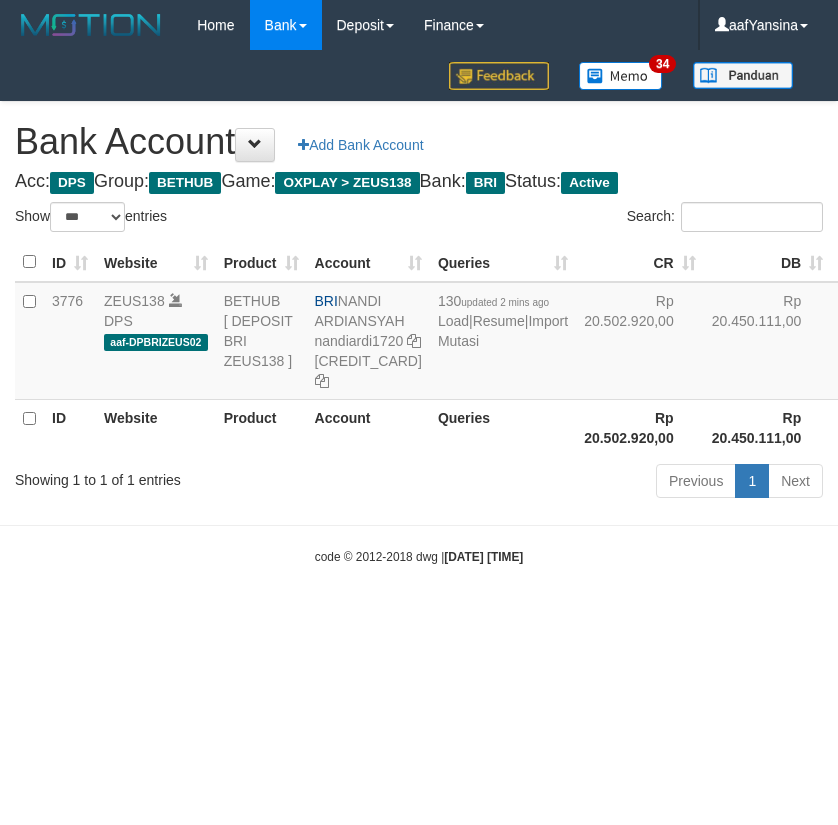 select on "***" 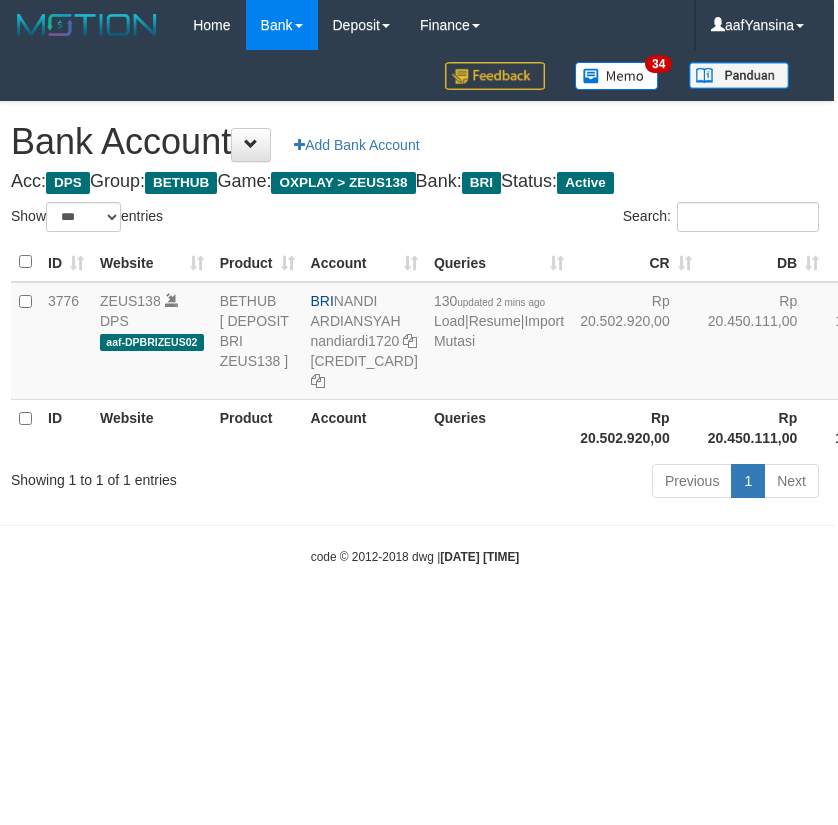 drag, startPoint x: 238, startPoint y: 679, endPoint x: 247, endPoint y: 668, distance: 14.21267 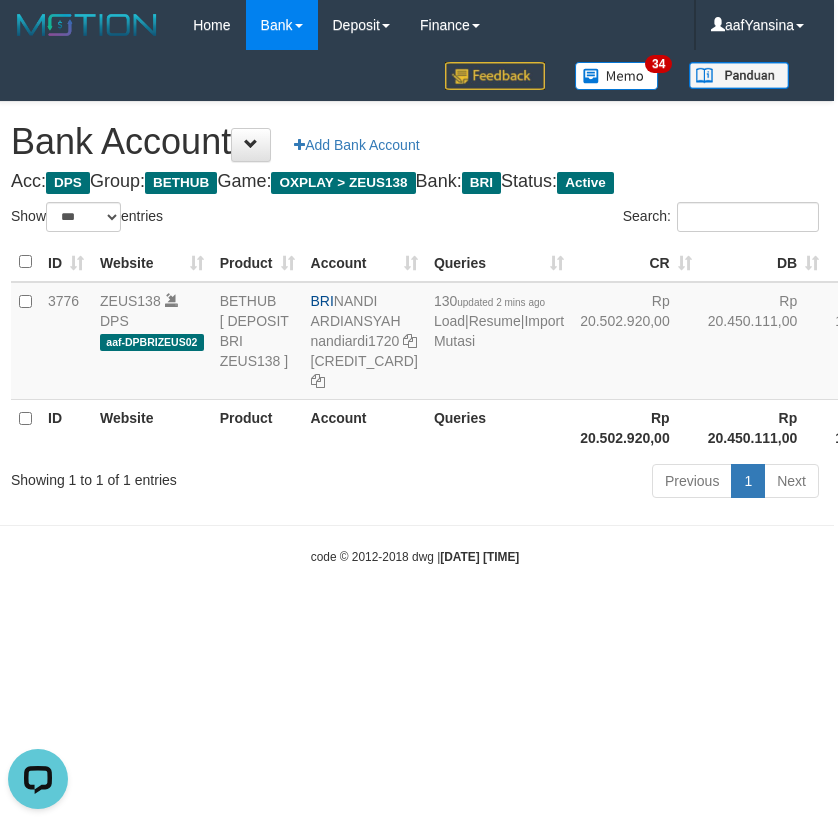 scroll, scrollTop: 0, scrollLeft: 0, axis: both 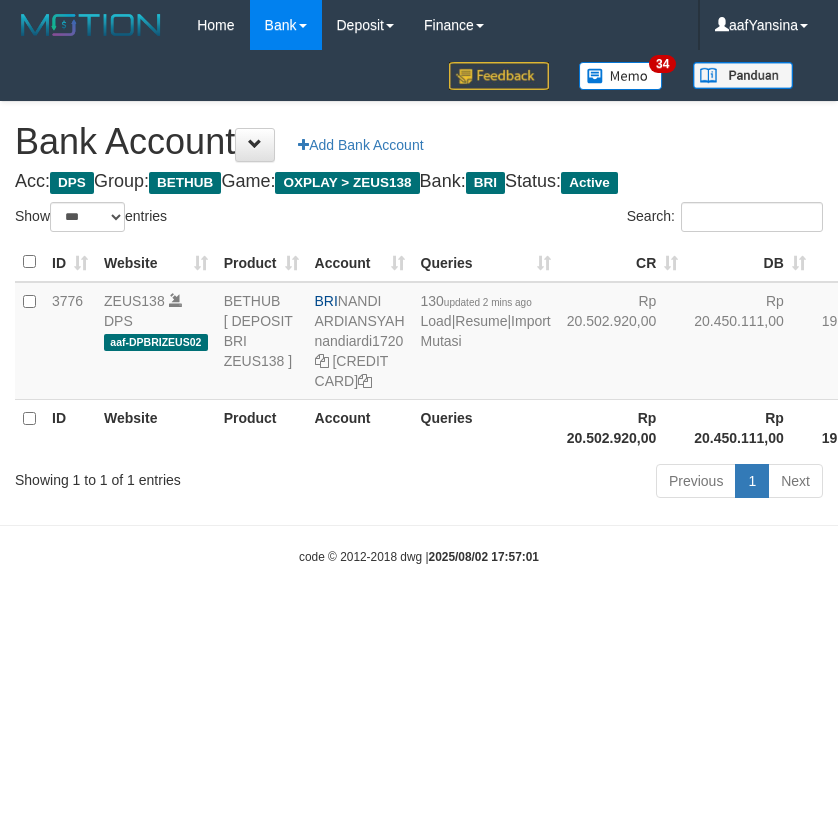 select on "***" 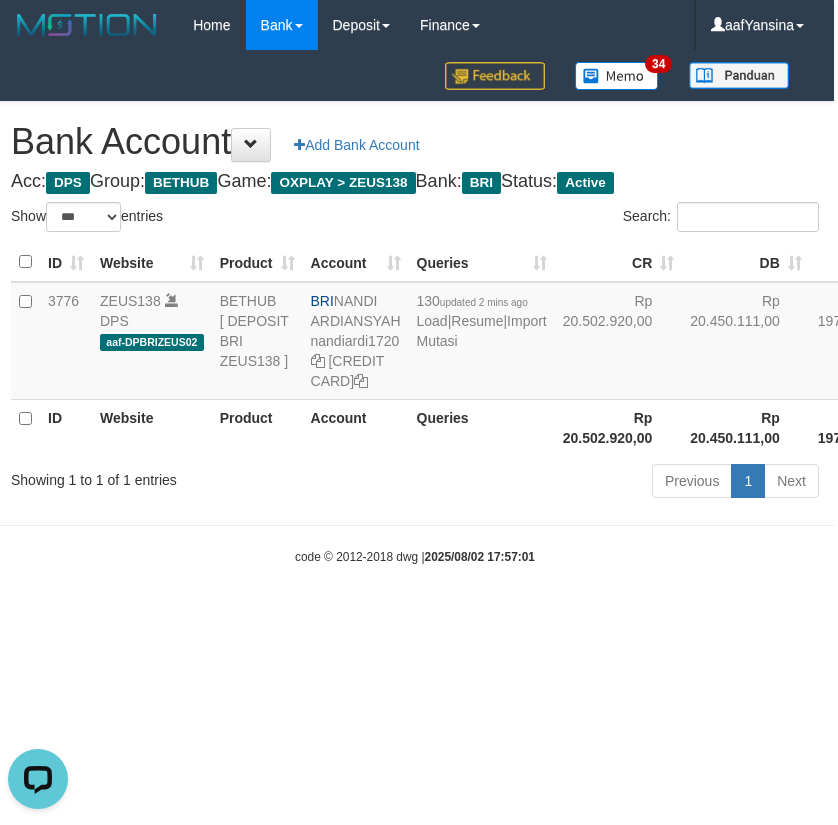 scroll, scrollTop: 0, scrollLeft: 0, axis: both 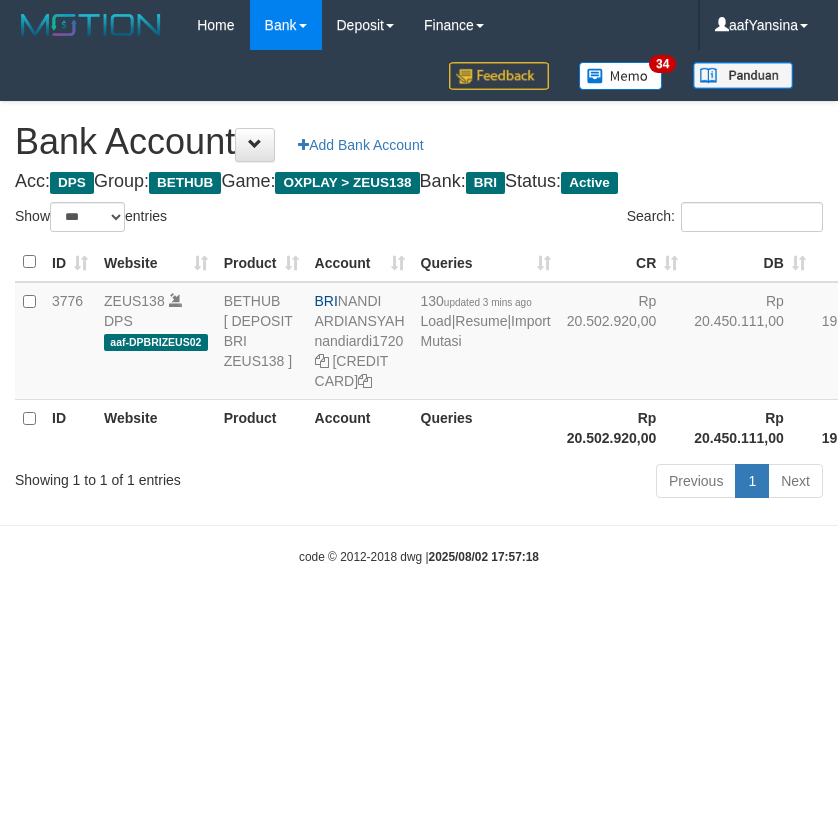 select on "***" 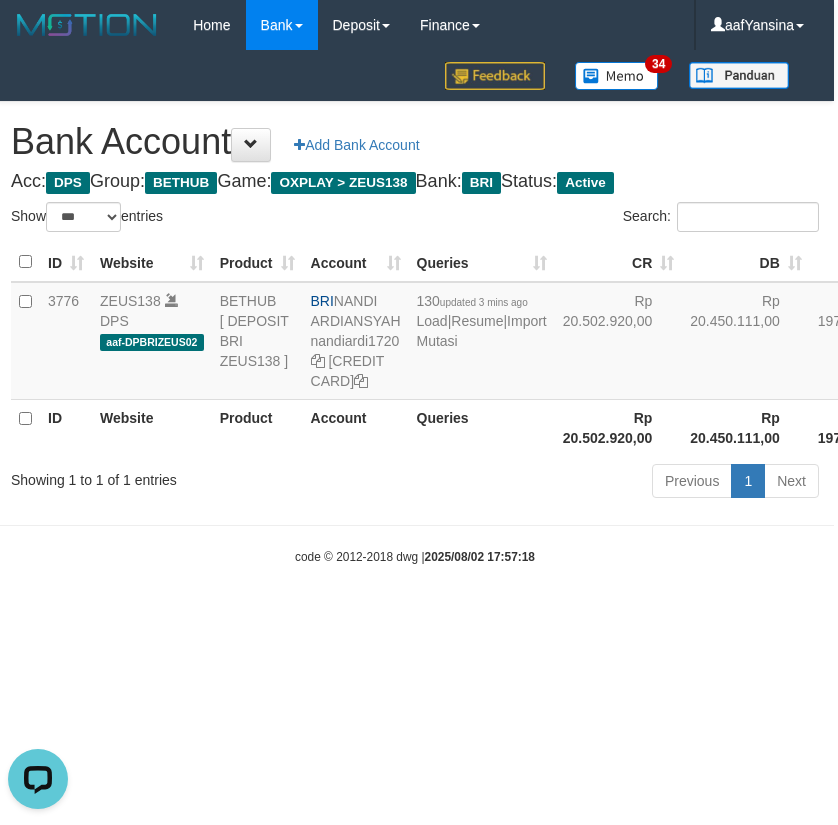 scroll, scrollTop: 0, scrollLeft: 0, axis: both 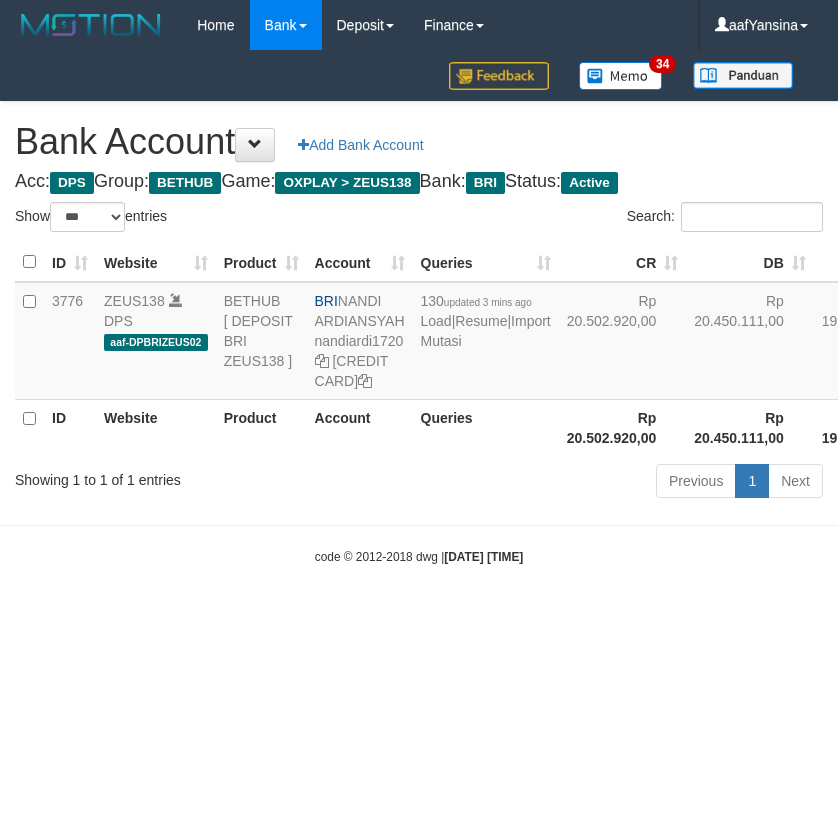 select on "***" 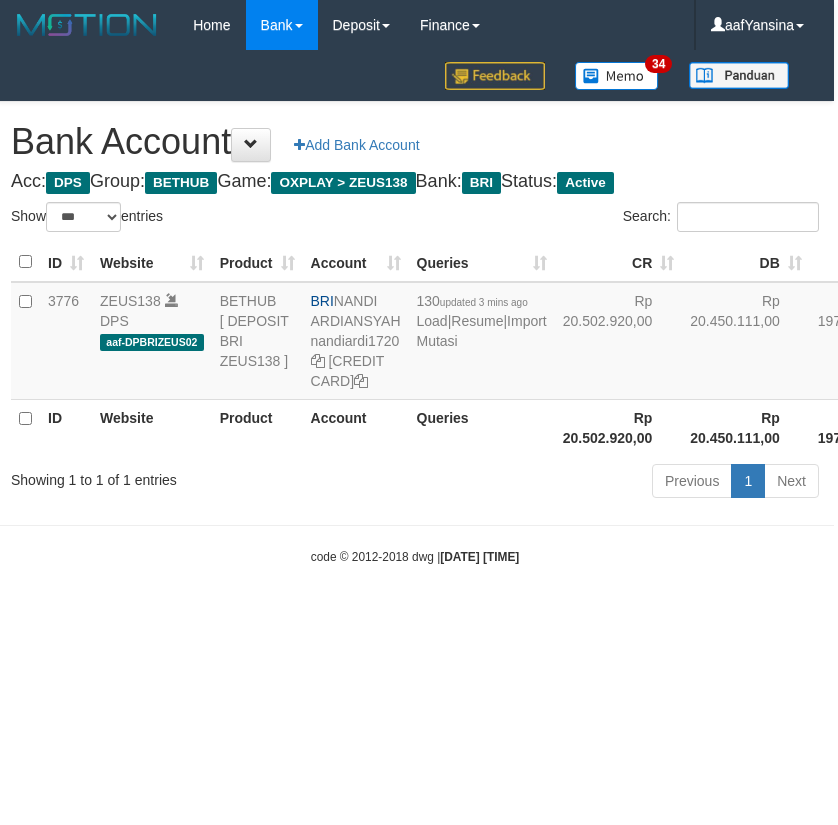 click on "Toggle navigation
Home
Bank
Account List
Deposit
History
Finance
Financial Data
aafYansina
My Profile
Log Out
34
Bank Account
Add Bank Account
DPS" at bounding box center (415, 308) 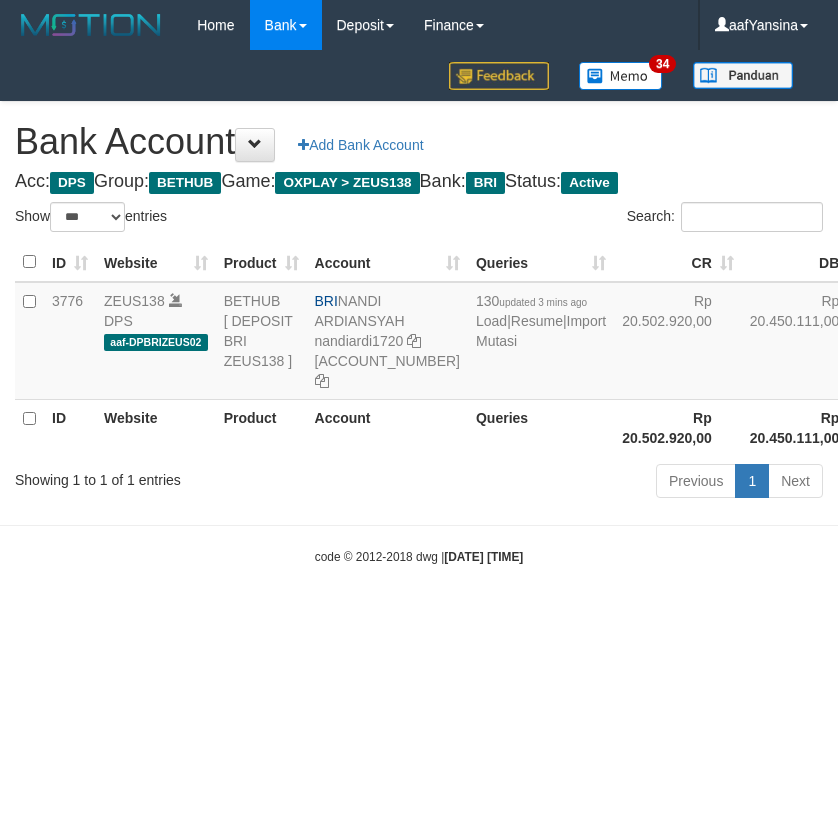 select on "***" 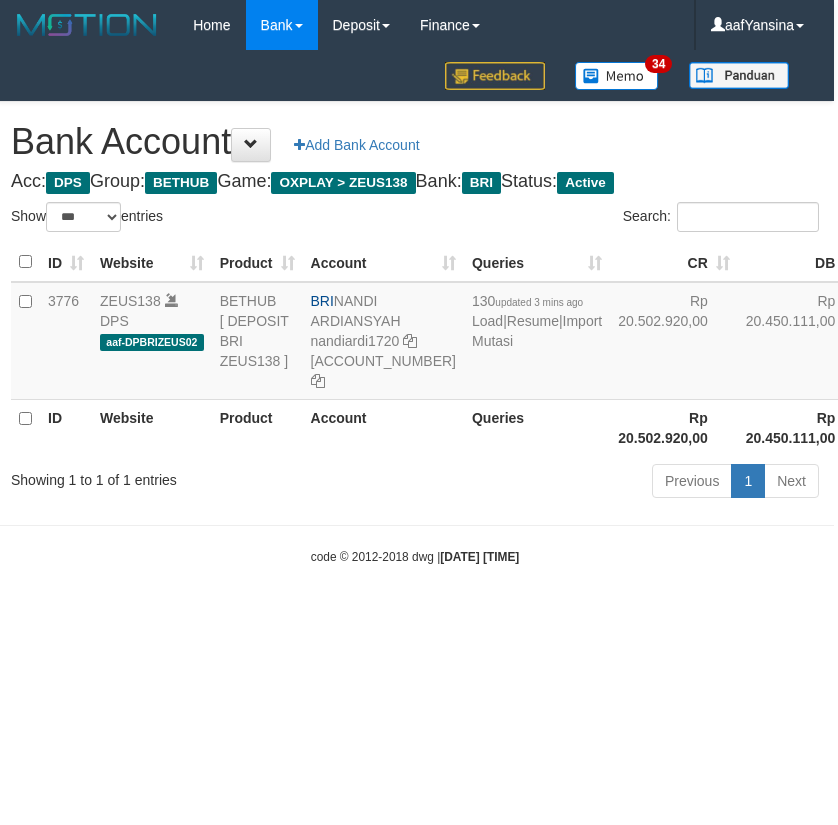 click on "Toggle navigation
Home
Bank
Account List
Deposit
History
Finance
Financial Data
[NAME]
My Profile
Log Out
[AGE]
Bank Account
Add Bank Account" at bounding box center (415, 308) 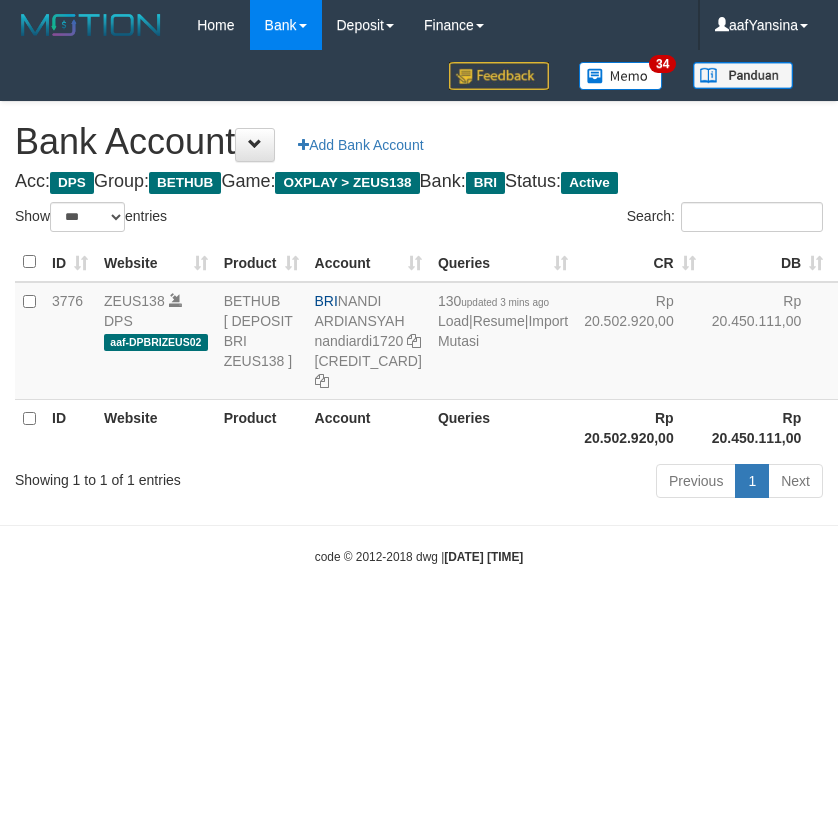select on "***" 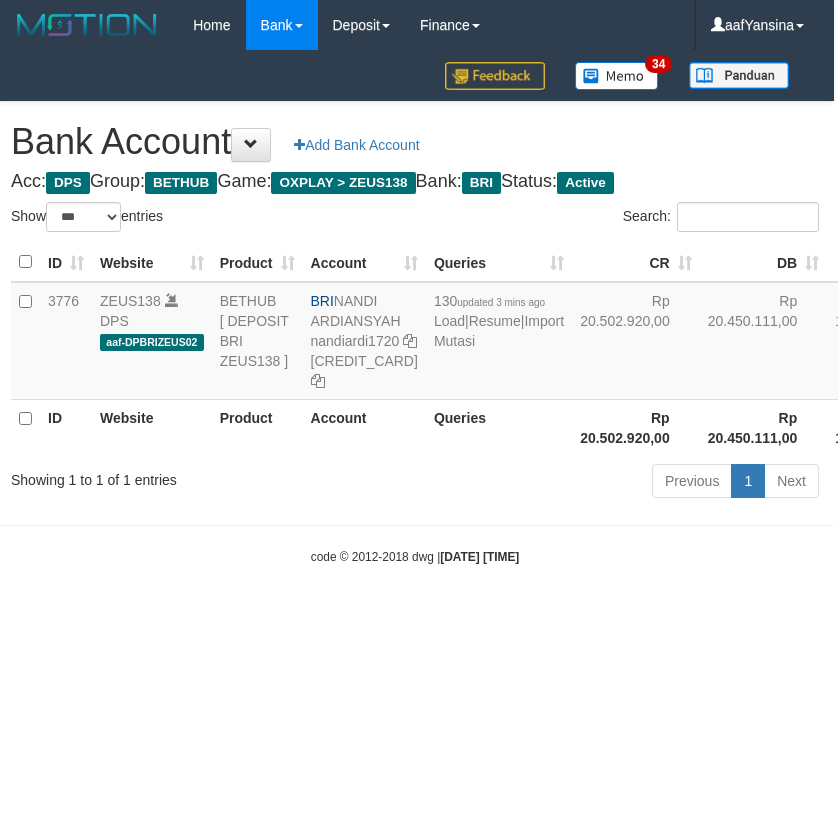 click on "Toggle navigation
Home
Bank
Account List
Deposit
History
Finance
Financial Data
[NAME]
My Profile
Log Out
[AGE]
Bank Account
Add Bank Account" at bounding box center (415, 308) 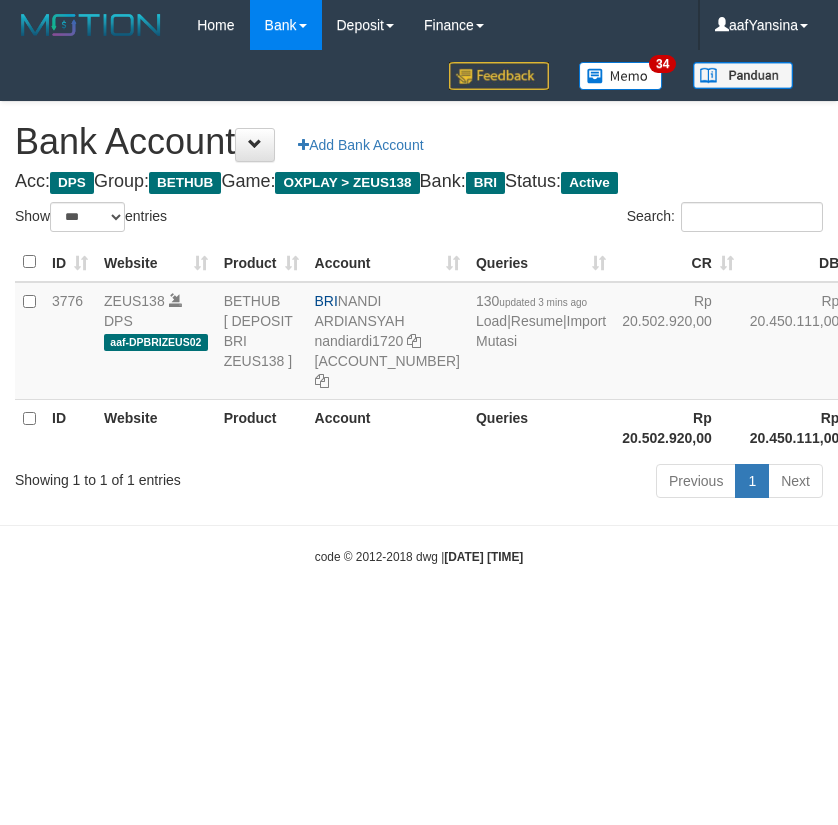 select on "***" 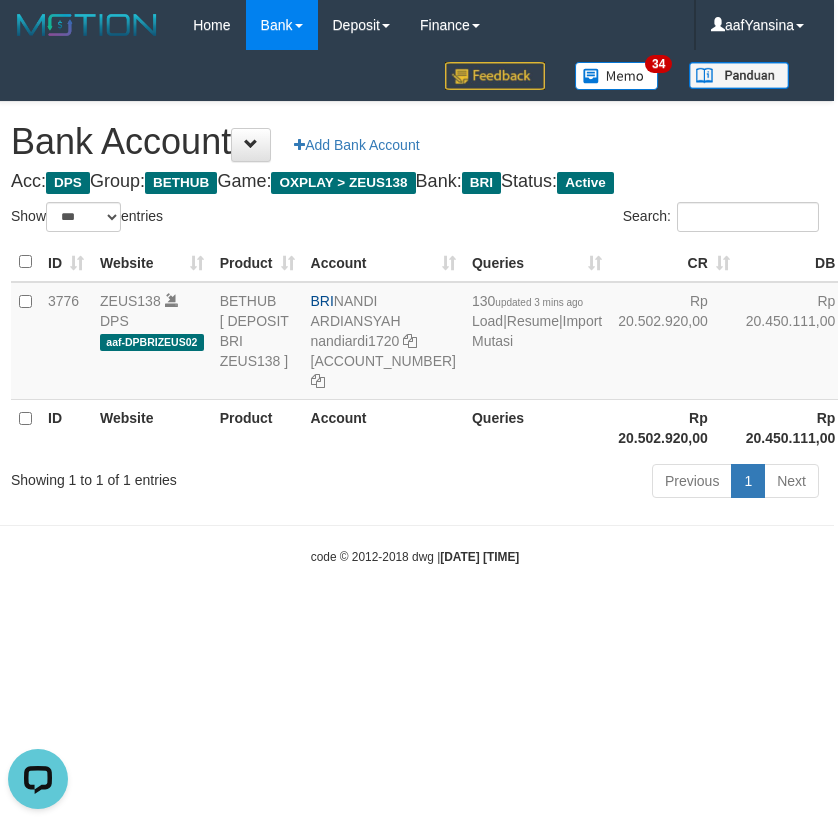 scroll, scrollTop: 0, scrollLeft: 0, axis: both 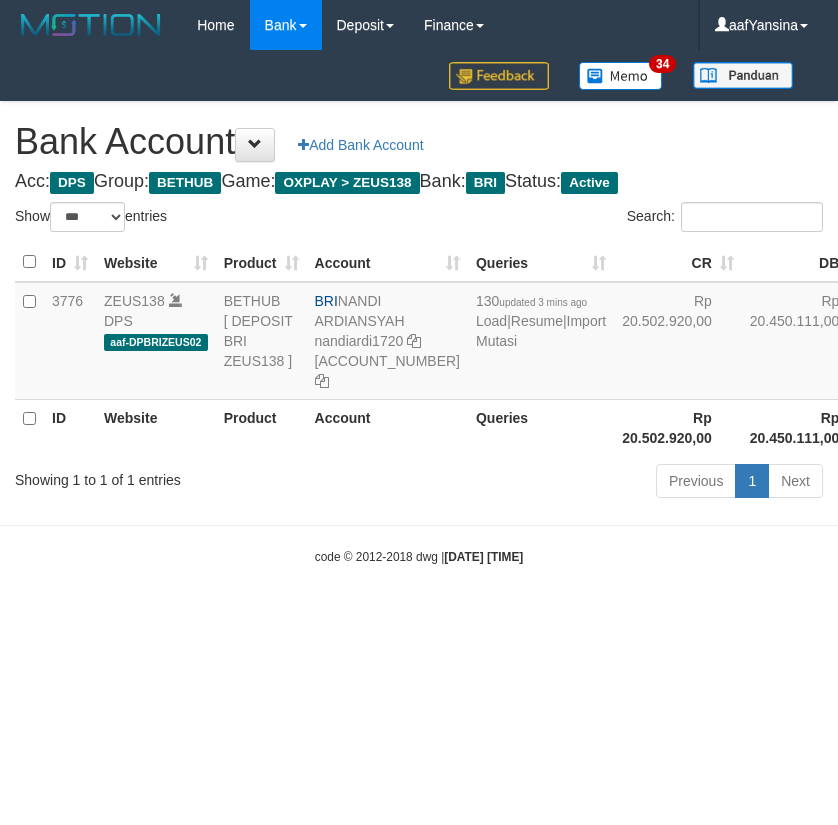 select on "***" 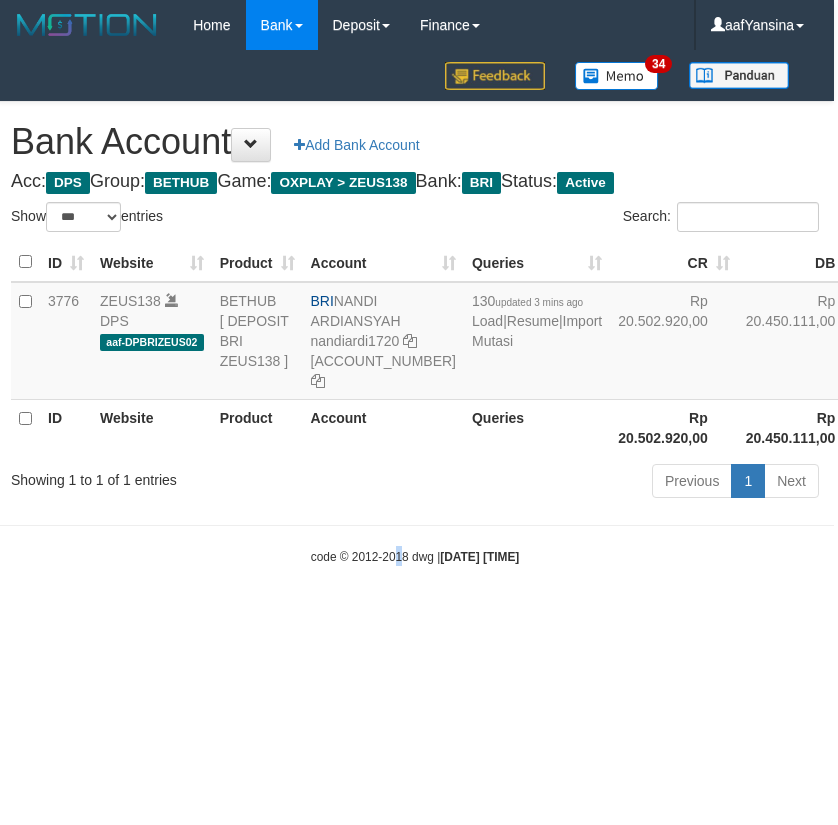 click on "Toggle navigation
Home
Bank
Account List
Deposit
History
Finance
Financial Data
[FIRST] [LAST]
My Profile
Log Out
[AGE]
Bank Account
Add Bank Account" at bounding box center (415, 308) 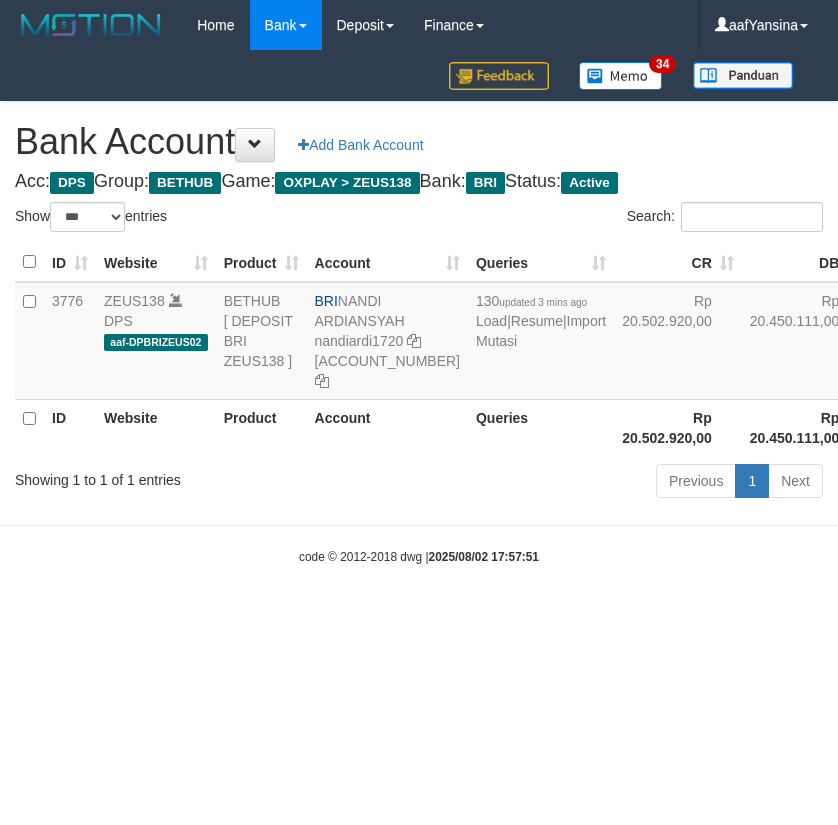 select on "***" 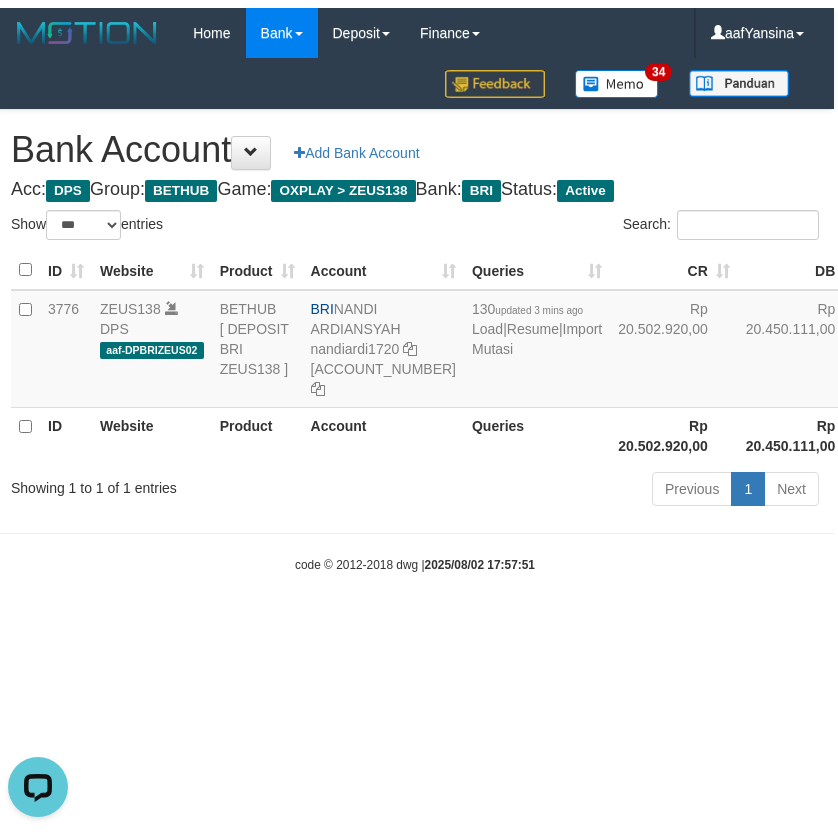 scroll, scrollTop: 0, scrollLeft: 0, axis: both 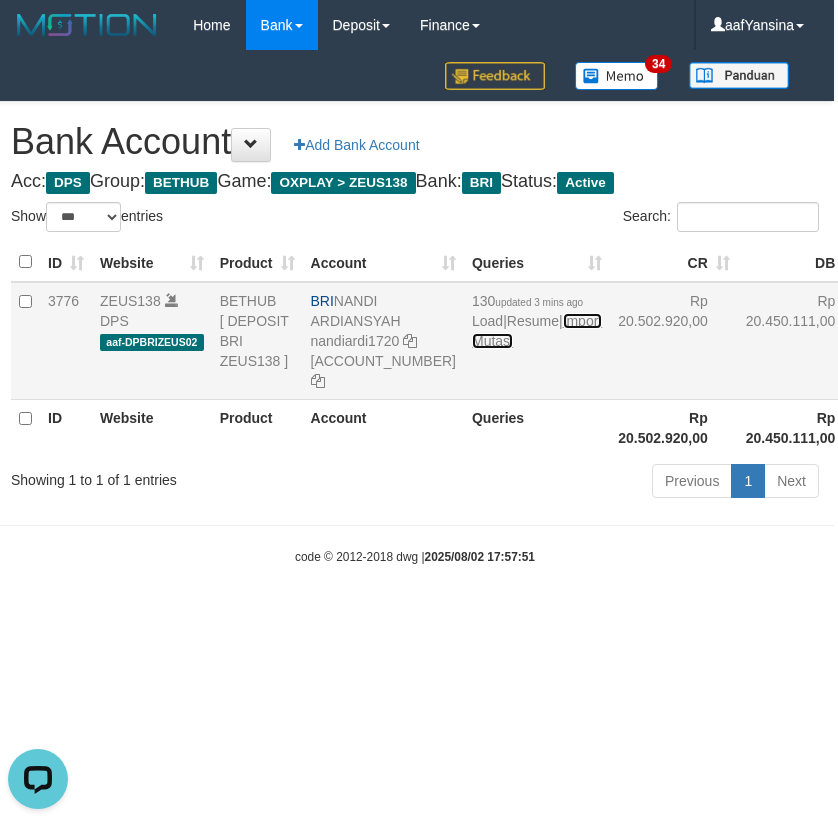 click on "Import Mutasi" at bounding box center [537, 331] 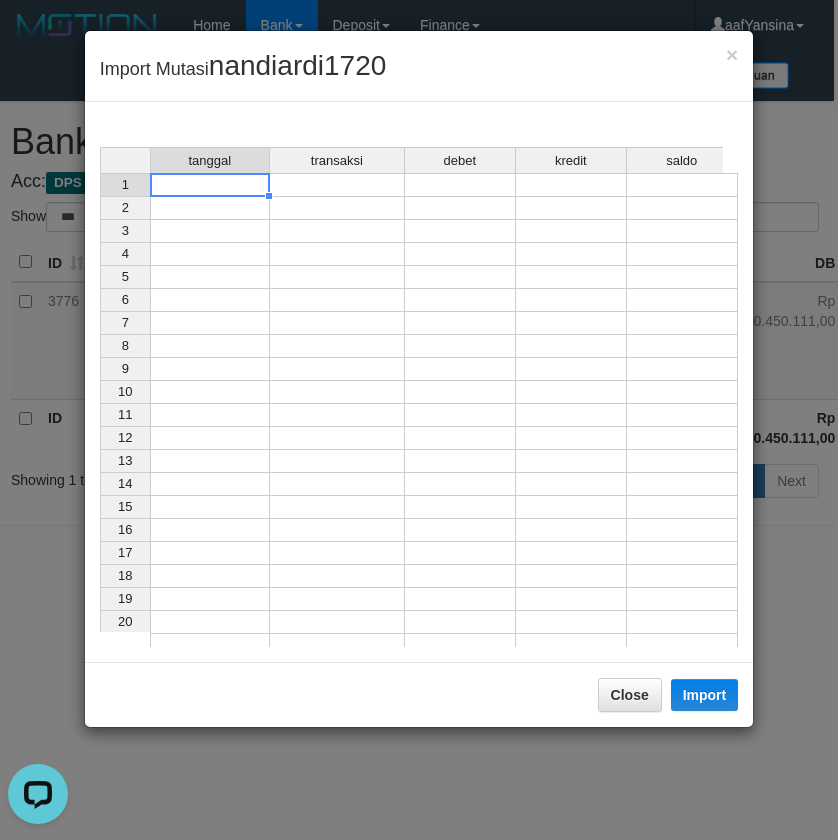 click at bounding box center [210, 185] 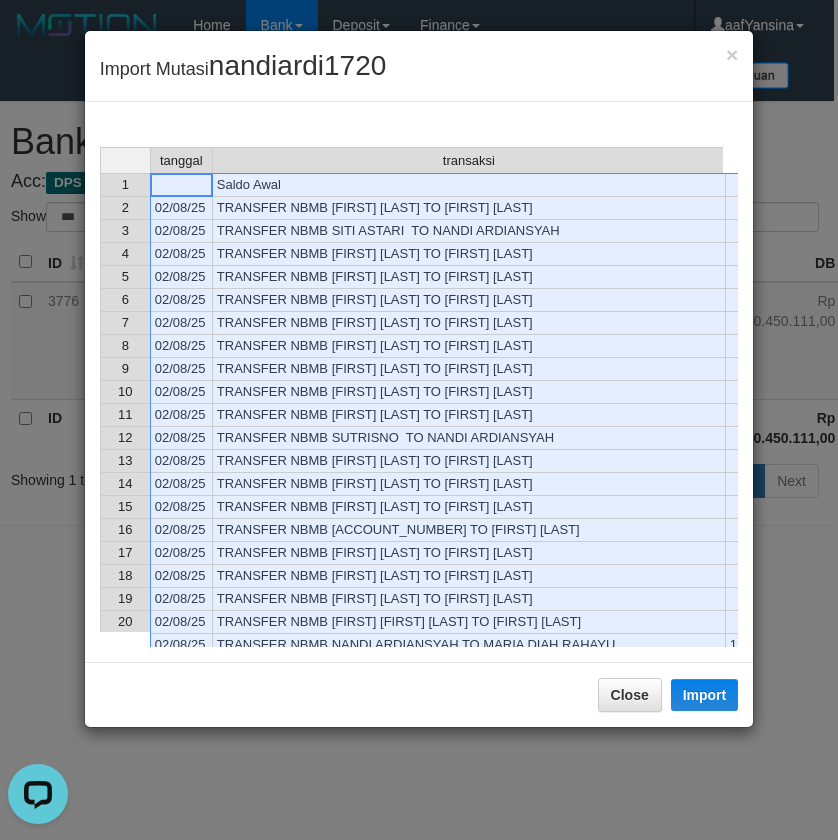 scroll, scrollTop: 612, scrollLeft: 0, axis: vertical 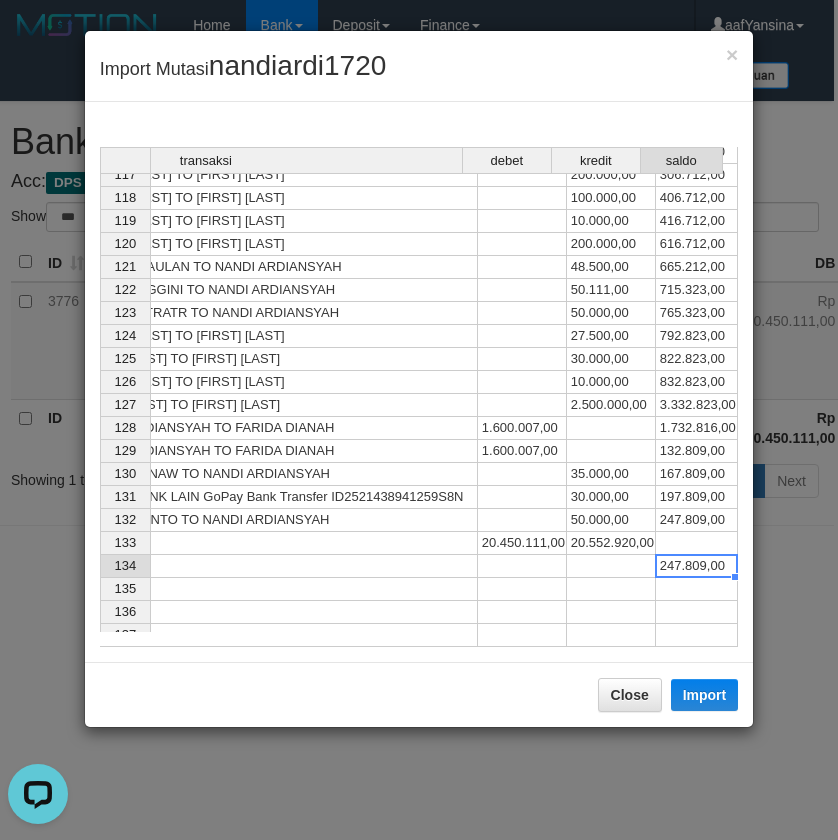 click on "247.809,00" at bounding box center [697, 566] 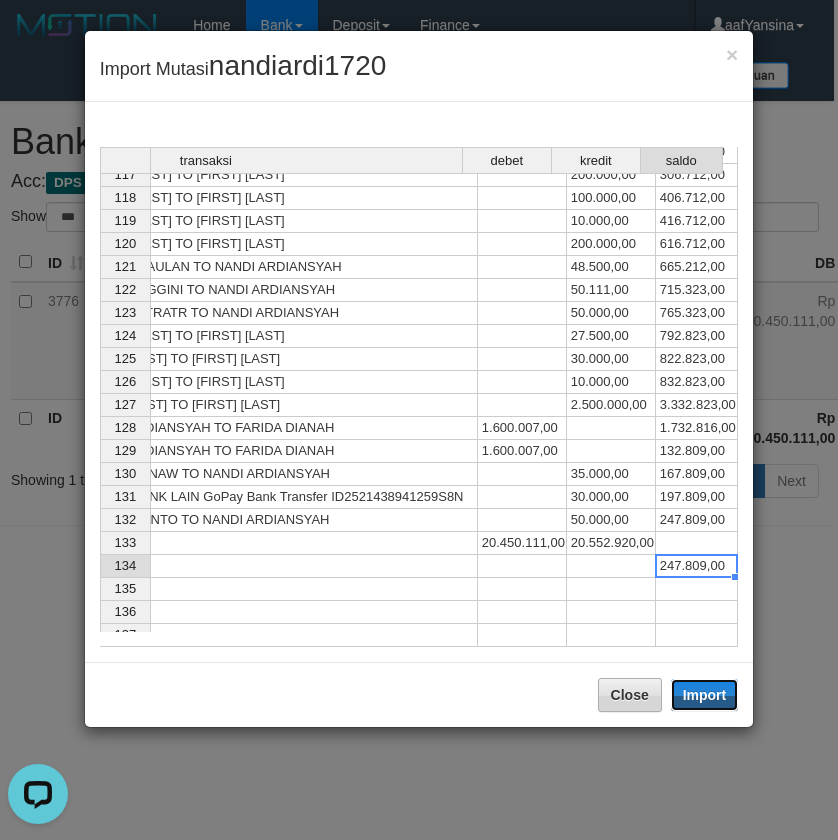 drag, startPoint x: 704, startPoint y: 695, endPoint x: 620, endPoint y: 764, distance: 108.706024 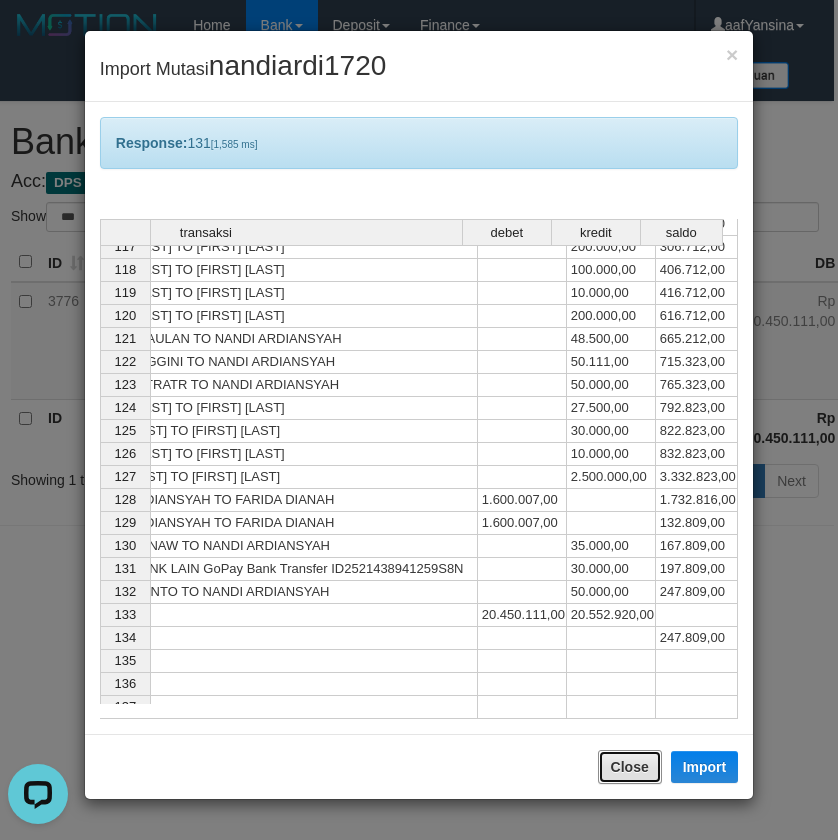 drag, startPoint x: 628, startPoint y: 762, endPoint x: 370, endPoint y: 674, distance: 272.59494 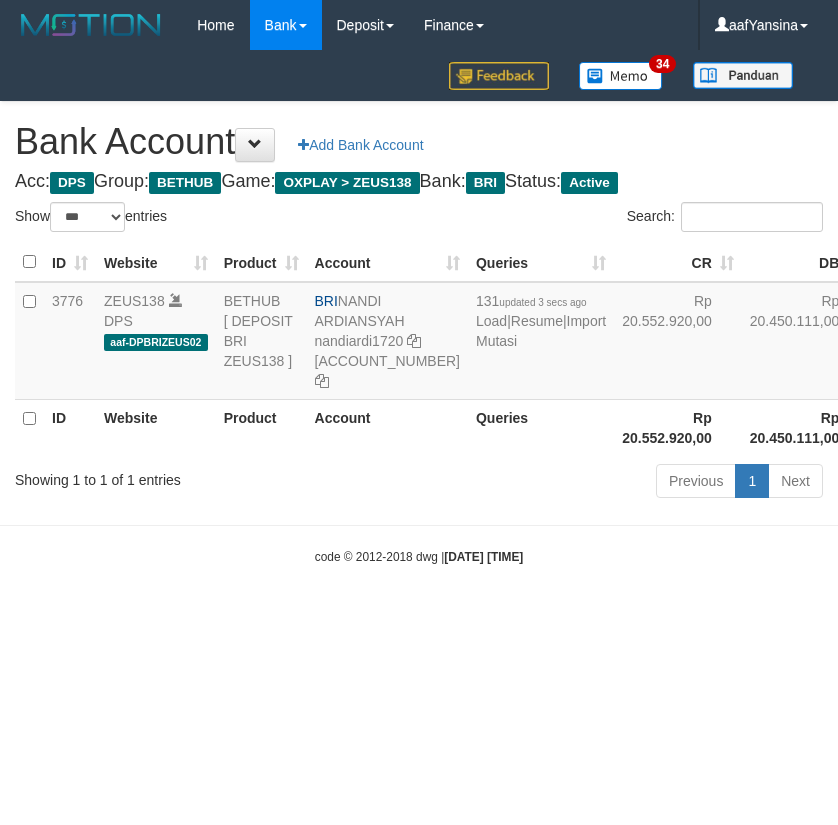 select on "***" 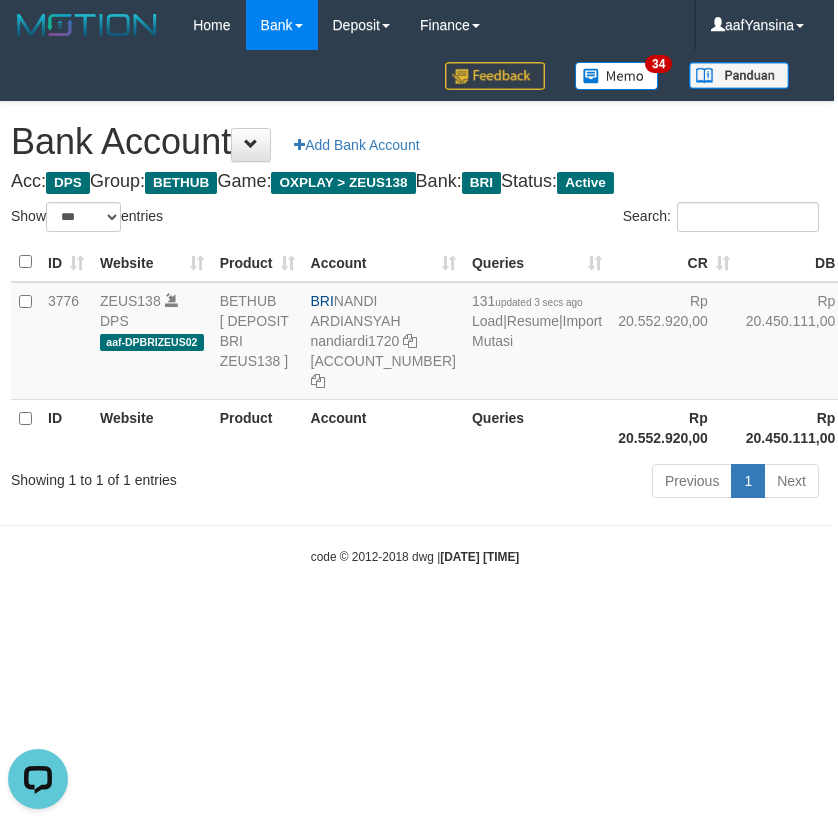 scroll, scrollTop: 0, scrollLeft: 0, axis: both 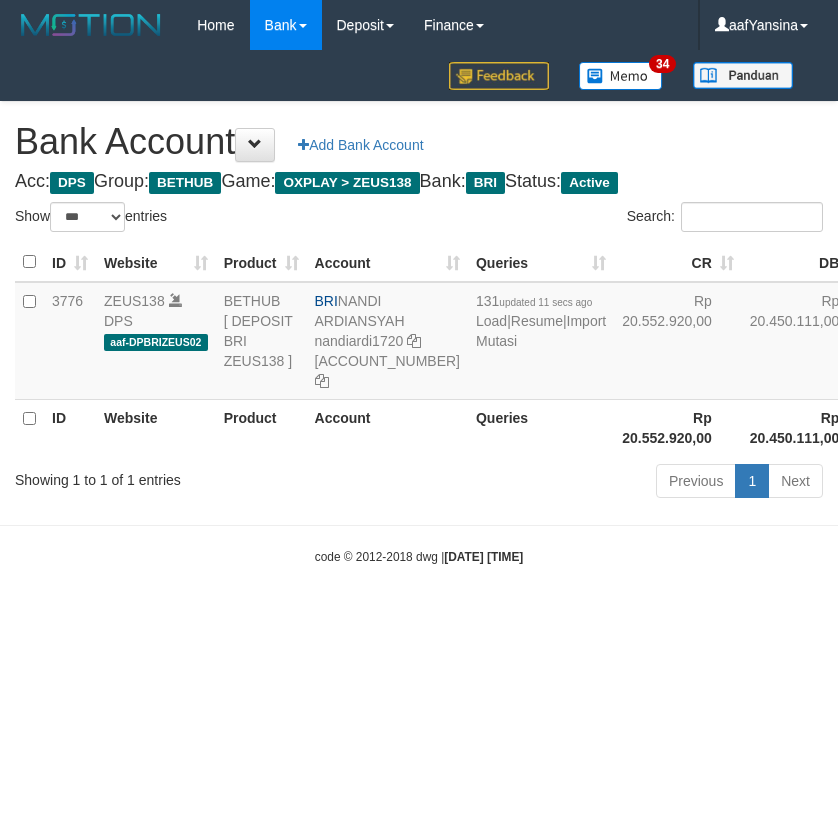 select on "***" 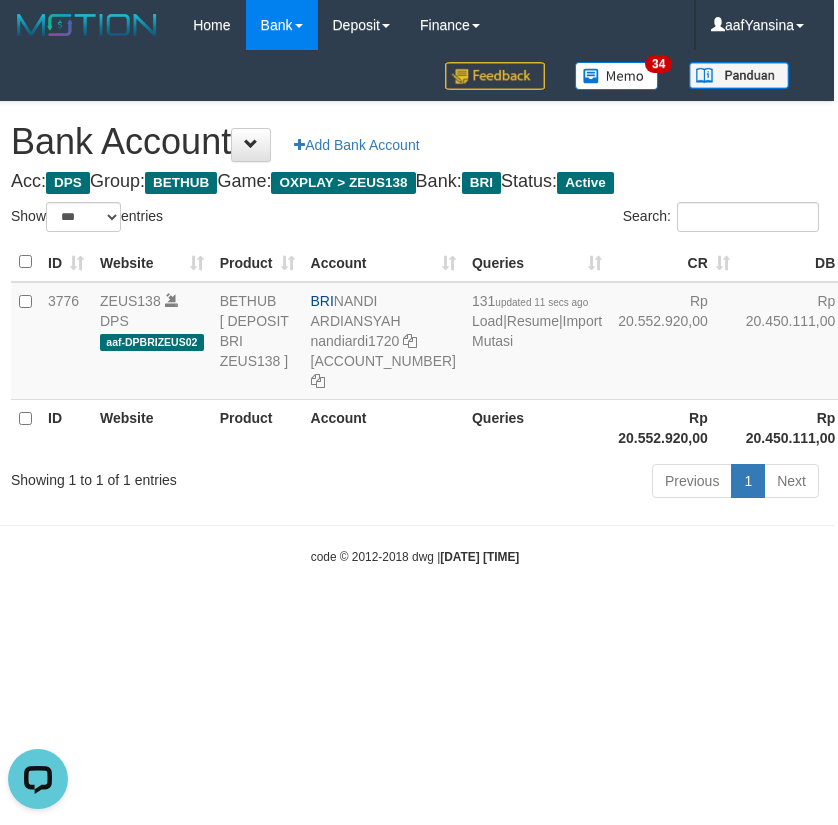 scroll, scrollTop: 0, scrollLeft: 0, axis: both 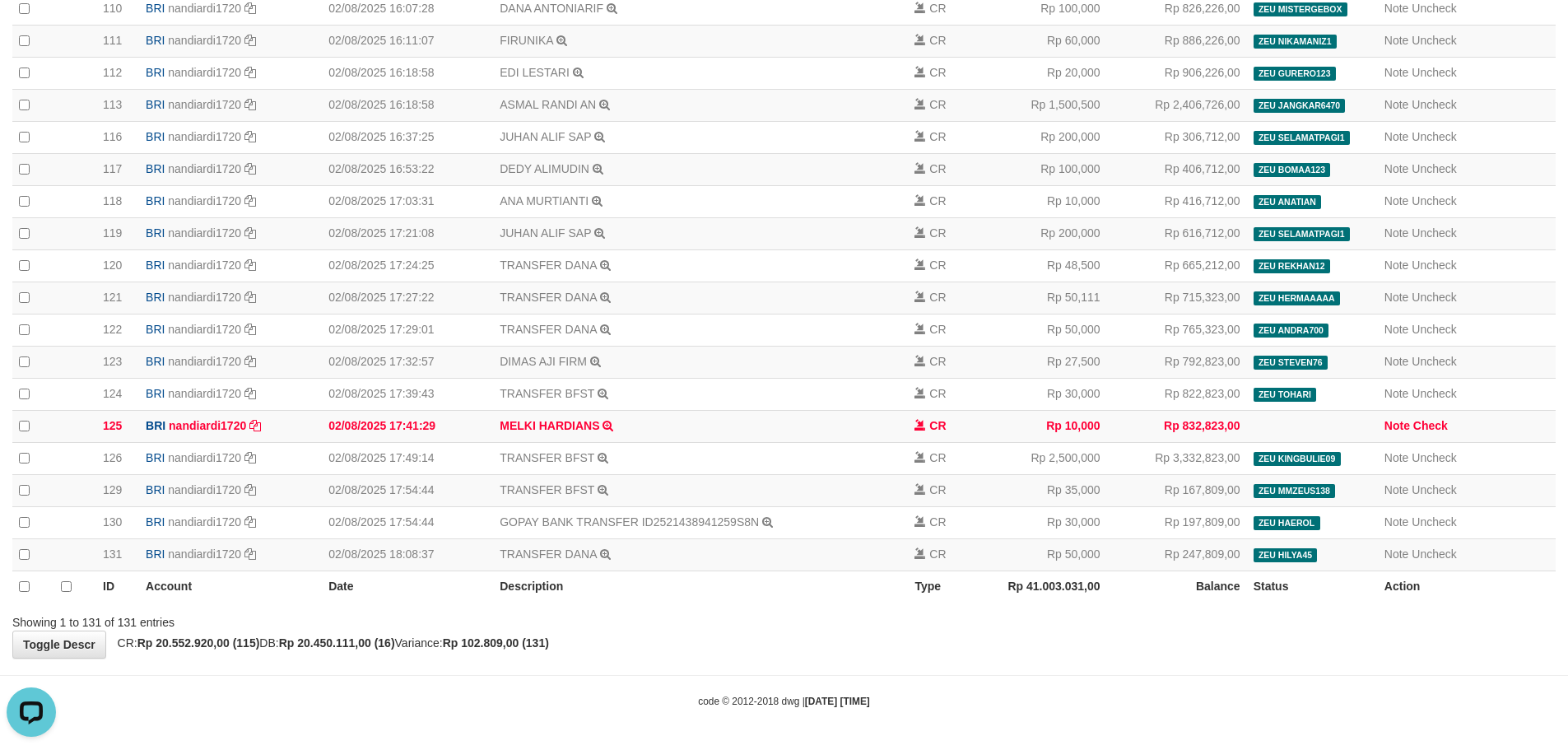 drag, startPoint x: 1348, startPoint y: 660, endPoint x: 1431, endPoint y: 640, distance: 85.375641 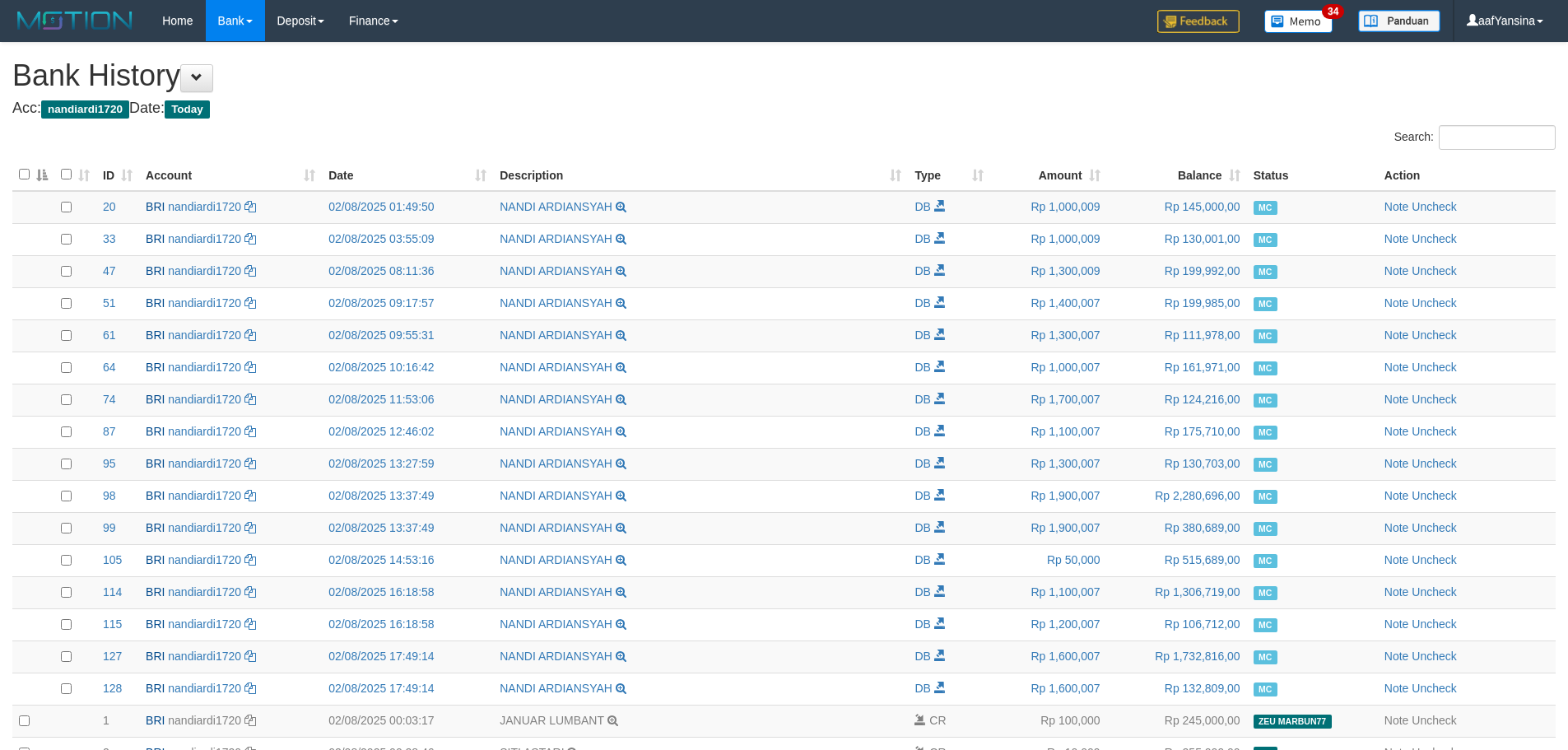 scroll, scrollTop: 3827, scrollLeft: 0, axis: vertical 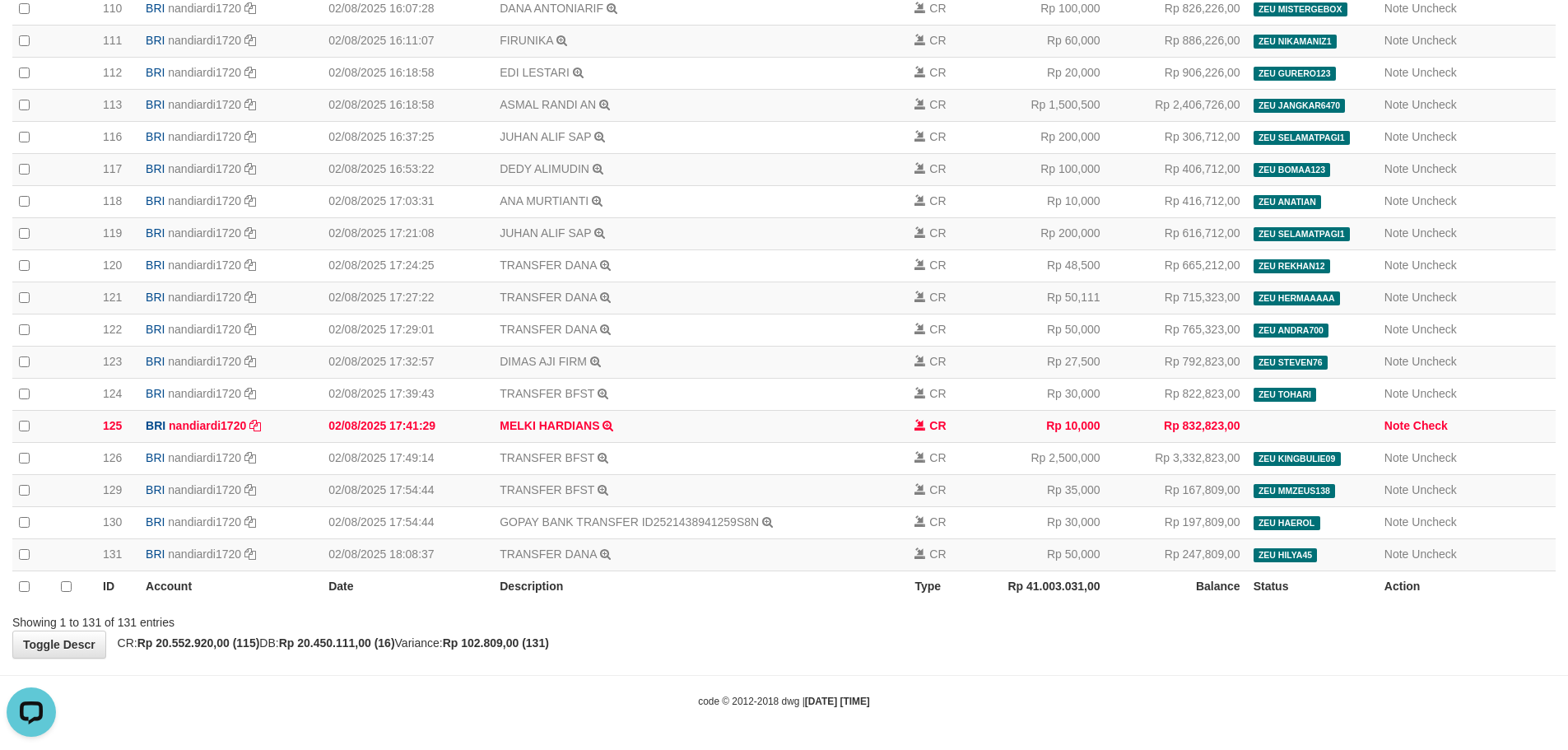 click on "Toggle navigation
Home
Bank
Account List
Deposit
History
Finance
Financial Data
aafYansina
My Profile
Log Out
34
Bank History
Acc:" at bounding box center (784, -1539) 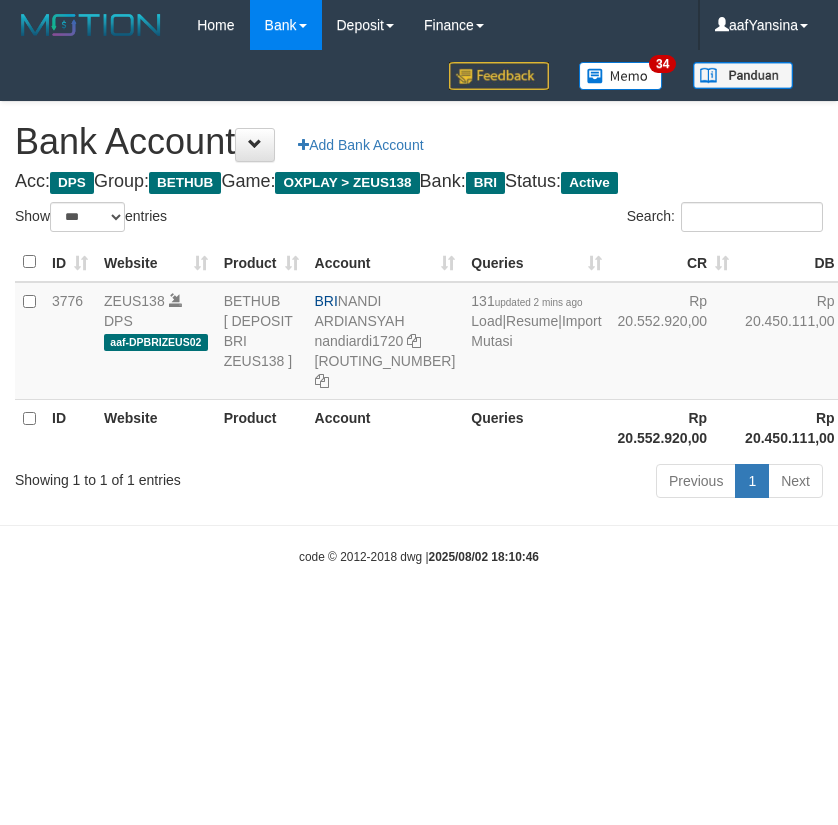 select on "***" 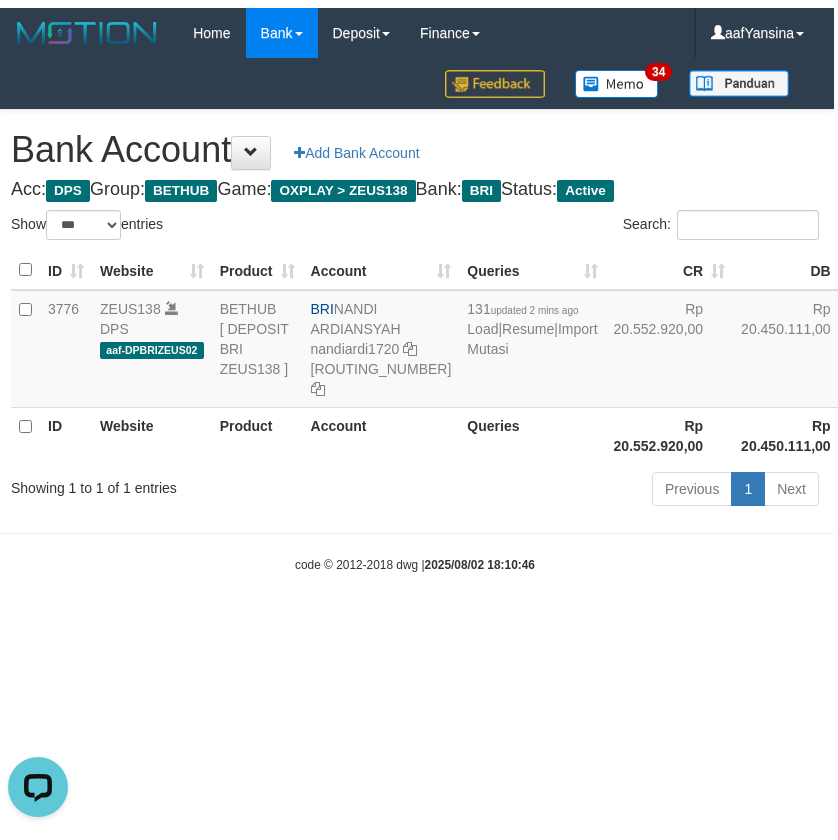 scroll, scrollTop: 0, scrollLeft: 0, axis: both 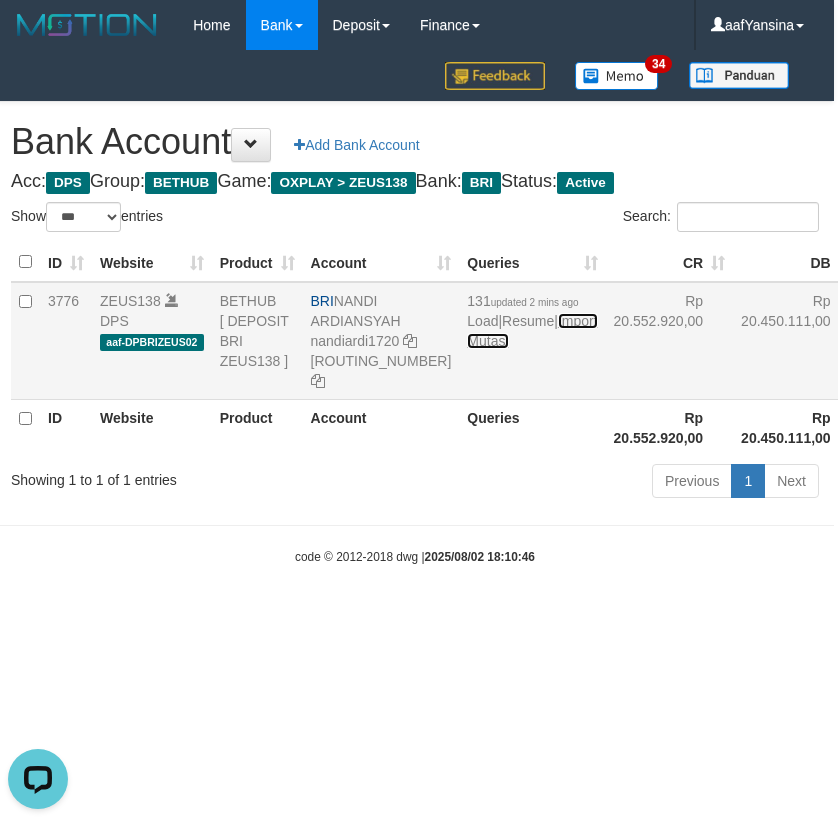 click on "Import Mutasi" at bounding box center [532, 331] 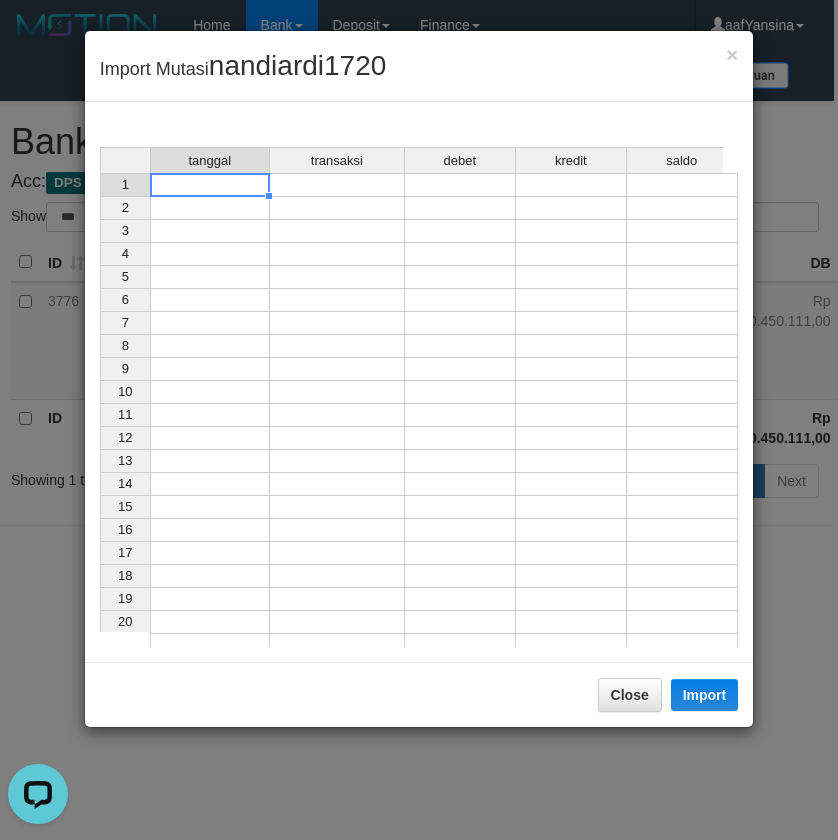 click at bounding box center [210, 185] 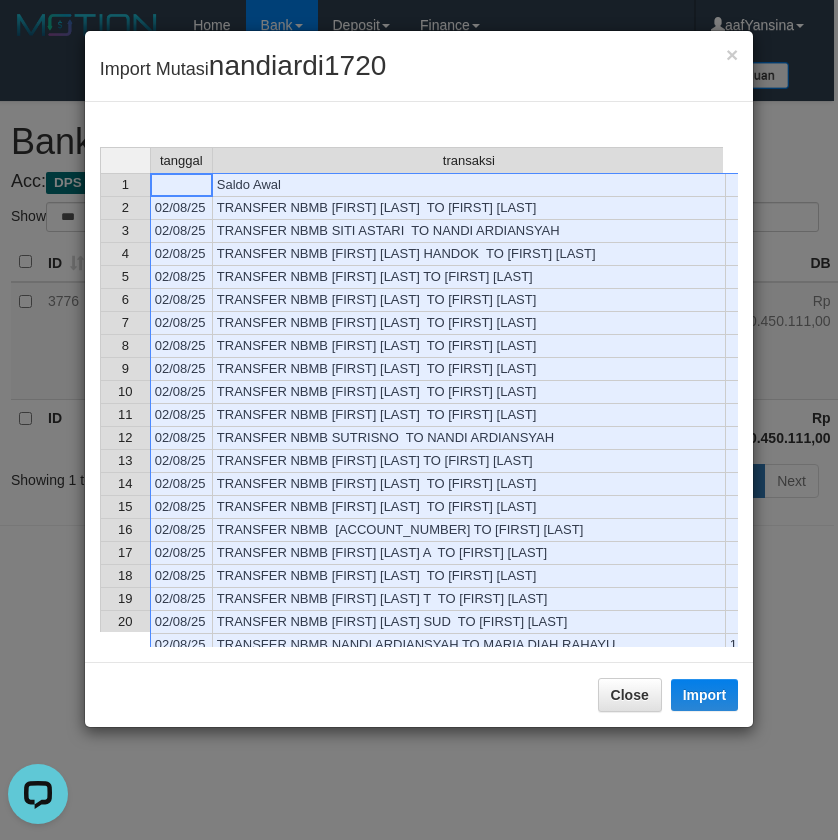 scroll, scrollTop: 376, scrollLeft: 0, axis: vertical 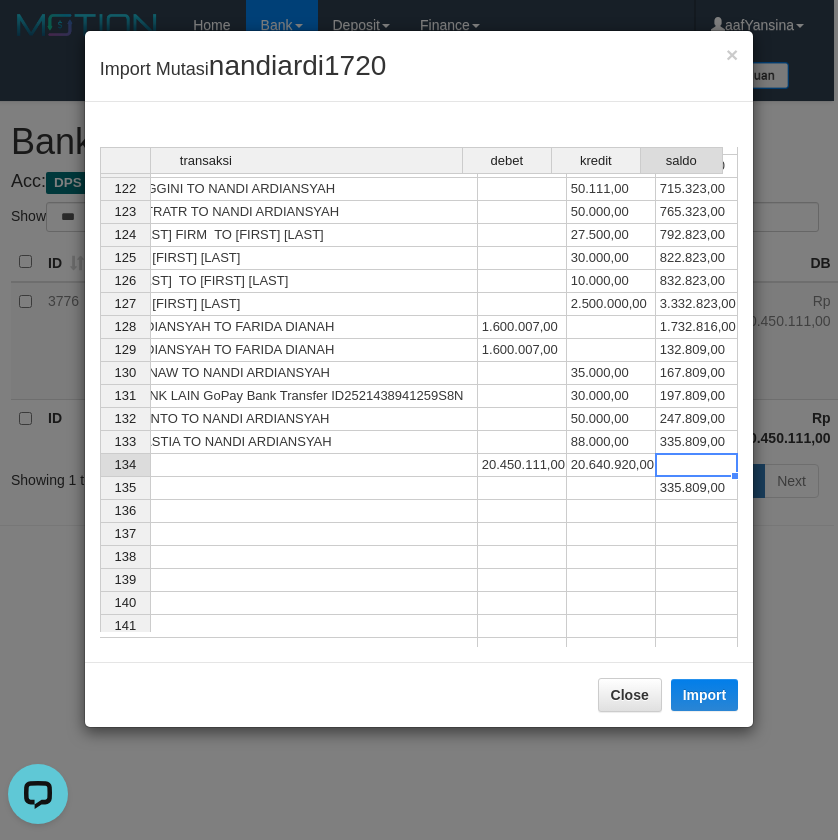 click on "tanggal transaksi debet kredit saldo 110 02/08/25 TRANSFER NBMB YANTO  TO NANDI ARDIANSYAH 50.000,00 726.226,00 111 02/08/25 TRANSFER NBMB DANA ANTONIARIF  TO NANDI ARDIANSYAH 100.000,00 826.226,00 112 02/08/25 TRANSFER NBMB FIRUNIKA  TO NANDI ARDIANSYAH 60.000,00 886.226,00 113 02/08/25 TRANSFER NBMB EDI LESTARI  TO NANDI ARDIANSYAH 20.000,00 906.226,00 114 02/08/25 TRANSFER NBMB ASMAL RANDI AN  TO NANDI ARDIANSYAH 1.500.500,00 2.406.726,00 115 02/08/25 TRANSFER NBMB NANDI ARDIANSYAH TO FARIDA DIANAH 1.100.007,00 1.306.719,00 116 02/08/25 TRANSFER NBMB NANDI ARDIANSYAH TO FARIDA DIANAH 1.200.007,00 106.712,00 117 02/08/25 TRANSFER NBMB JUHAN ALIF SAP  TO NANDI ARDIANSYAH 200.000,00 306.712,00 118 02/08/25 TRANSFER NBMB DEDY ALIMUDIN  TO NANDI ARDIANSYAH 100.000,00 406.712,00 119 02/08/25 TRANSFER NBMB ANA MURTIANTI  TO NANDI ARDIANSYAH 10.000,00 416.712,00 120 02/08/25 TRANSFER NBMB JUHAN ALIF SAP  TO NANDI ARDIANSYAH 200.000,00 616.712,00 121 02/08/25 TRANSFER DANA REKHANMAULAN TO NANDI ARDIANSYAH 122" at bounding box center [-149, 382] 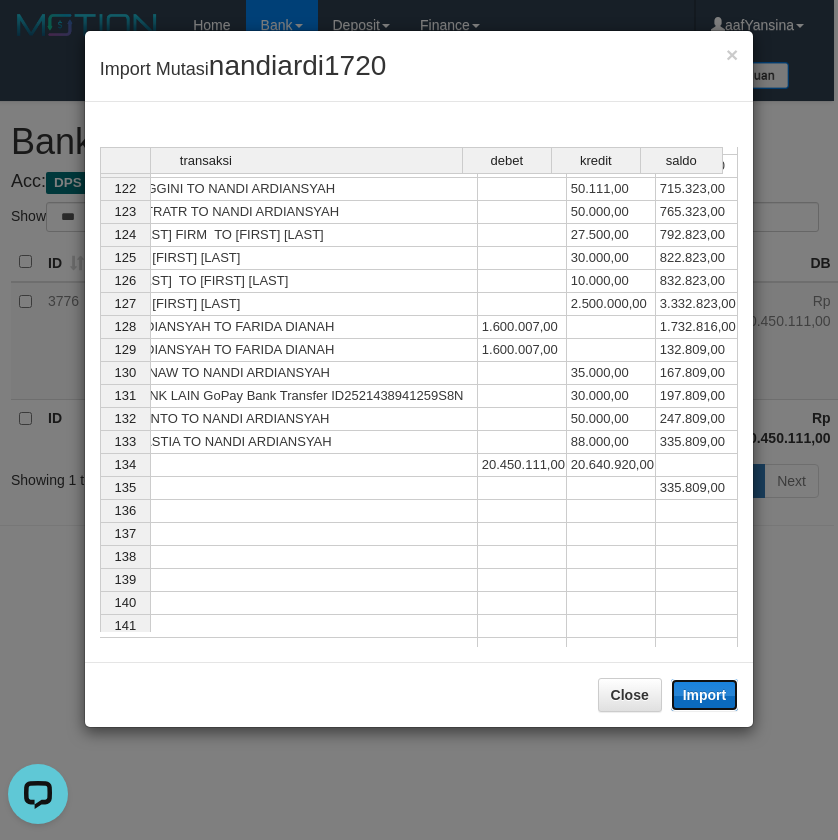 click on "Import" at bounding box center (705, 695) 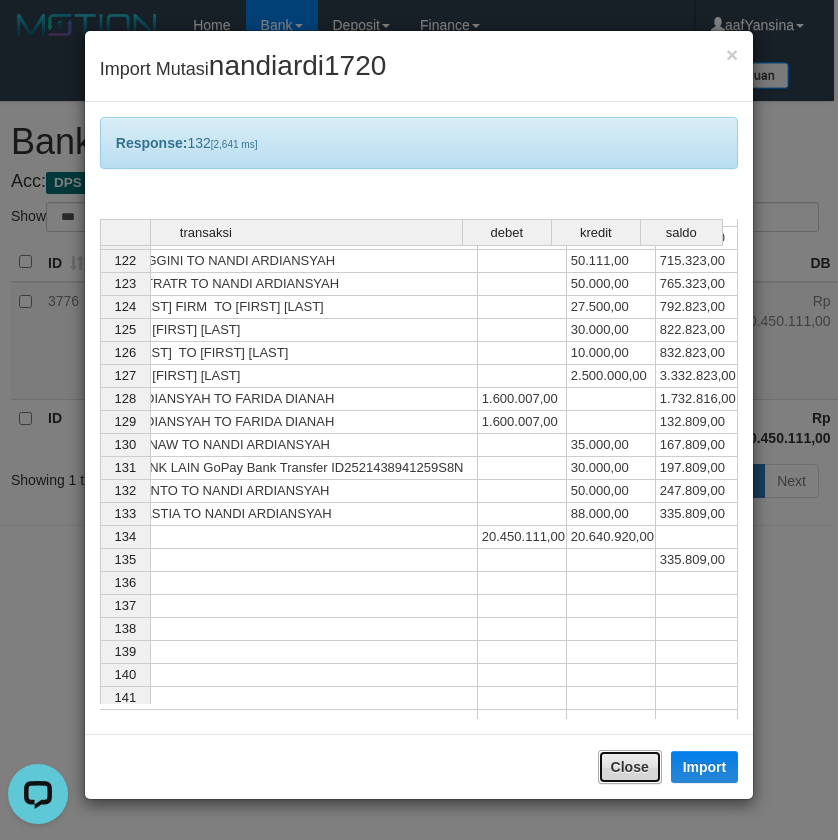 click on "Close" at bounding box center [630, 767] 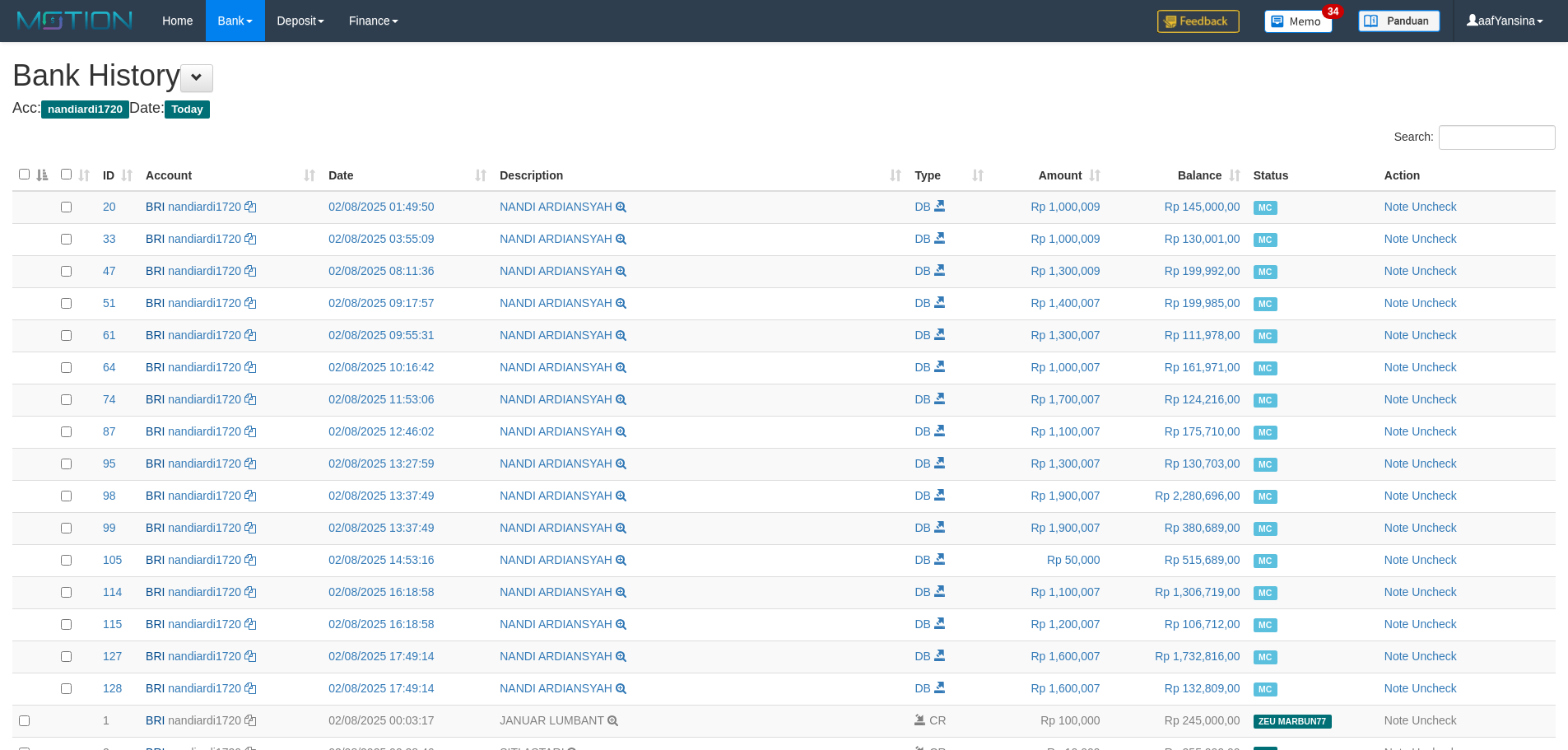 scroll, scrollTop: 3827, scrollLeft: 0, axis: vertical 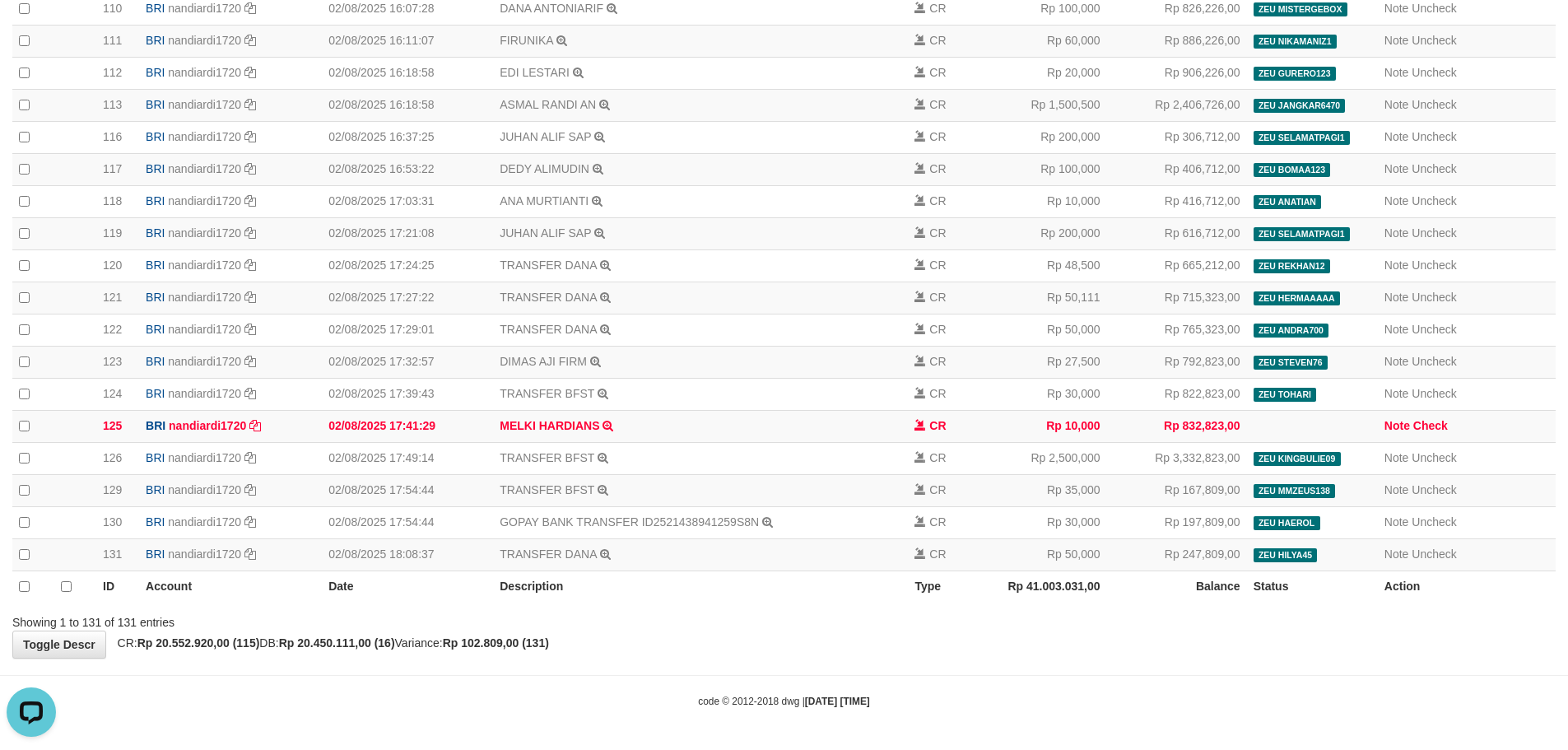 click on "Toggle navigation
Home
Bank
Account List
Deposit
History
Finance
Financial Data
aafYansina
My Profile
Log Out
34
Bank History
Acc:" at bounding box center (784, -1539) 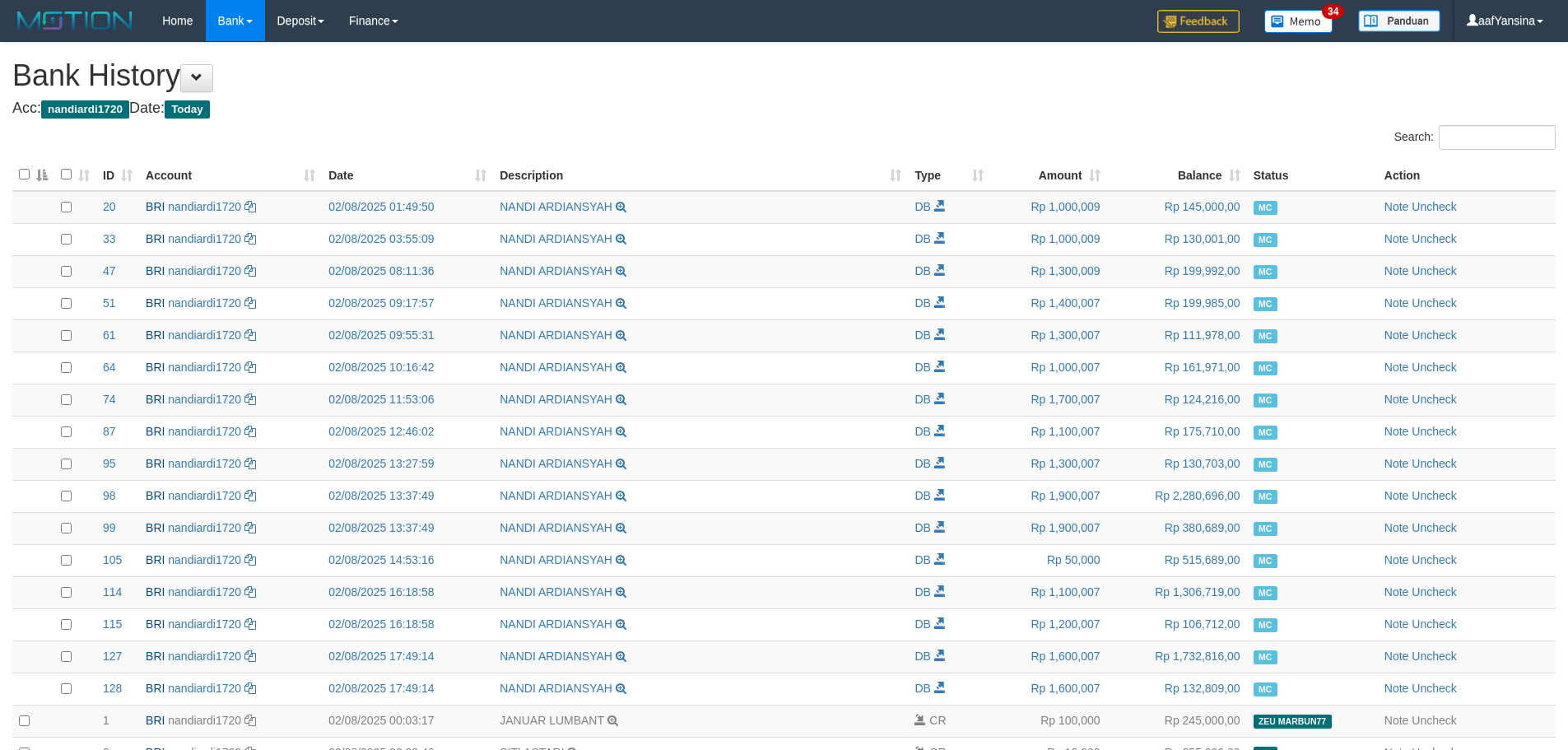 scroll, scrollTop: 3827, scrollLeft: 0, axis: vertical 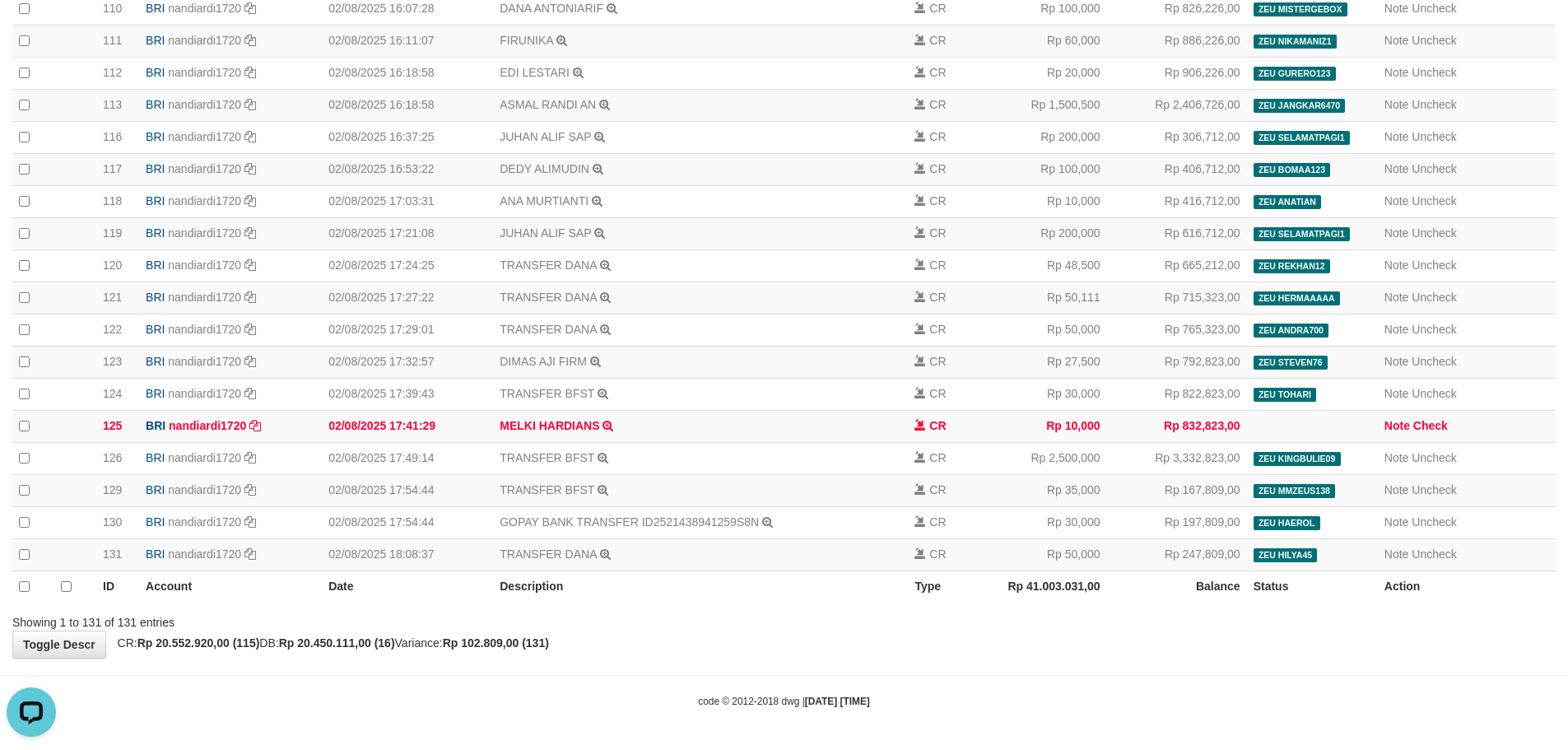 click on "Toggle navigation
Home
Bank
Account List
Deposit
History
Finance
Financial Data
aafYansina
My Profile
Log Out
34
Bank History
Acc:" at bounding box center [784, -1539] 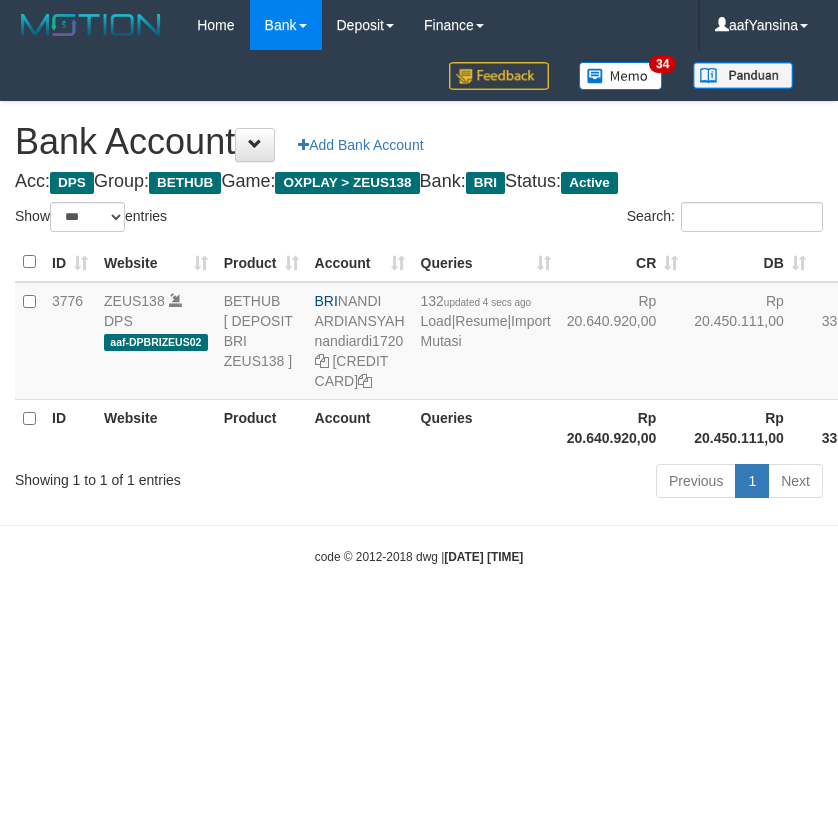 select on "***" 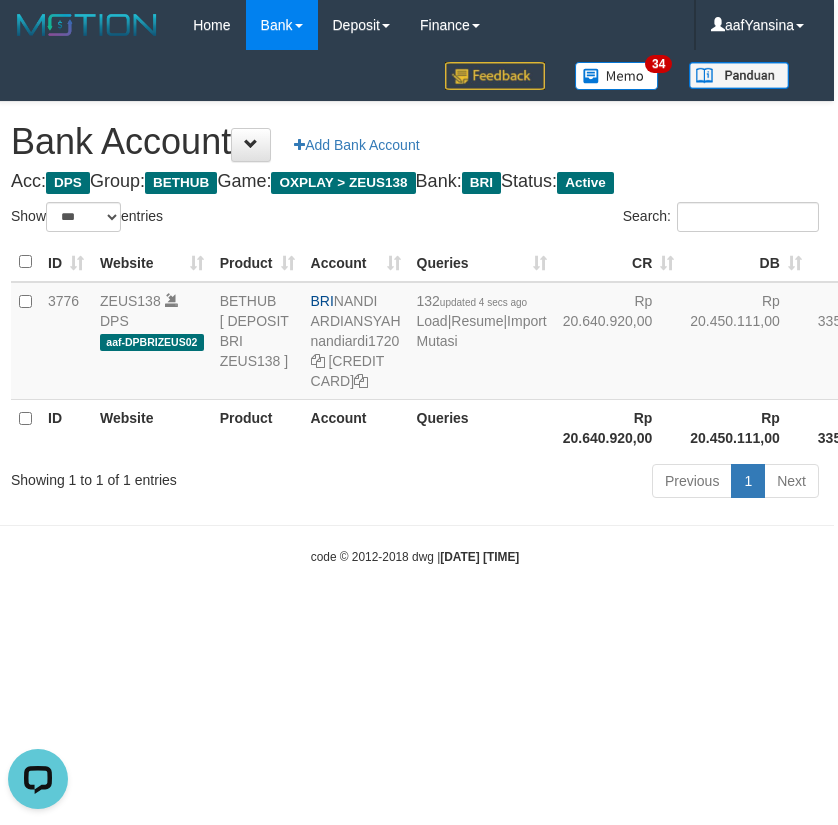 scroll, scrollTop: 0, scrollLeft: 0, axis: both 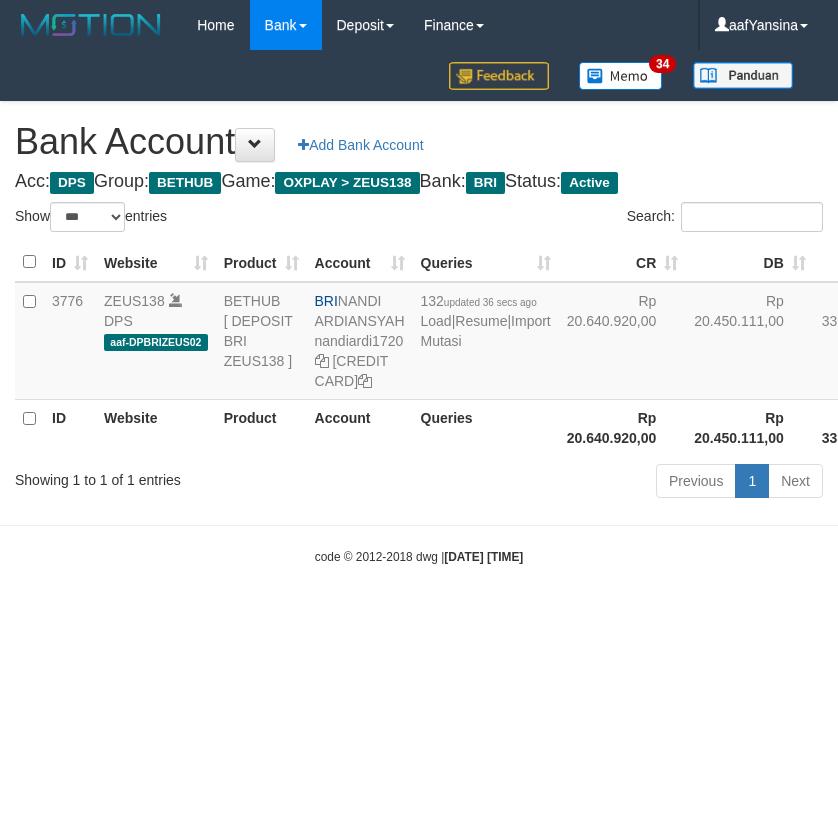 select on "***" 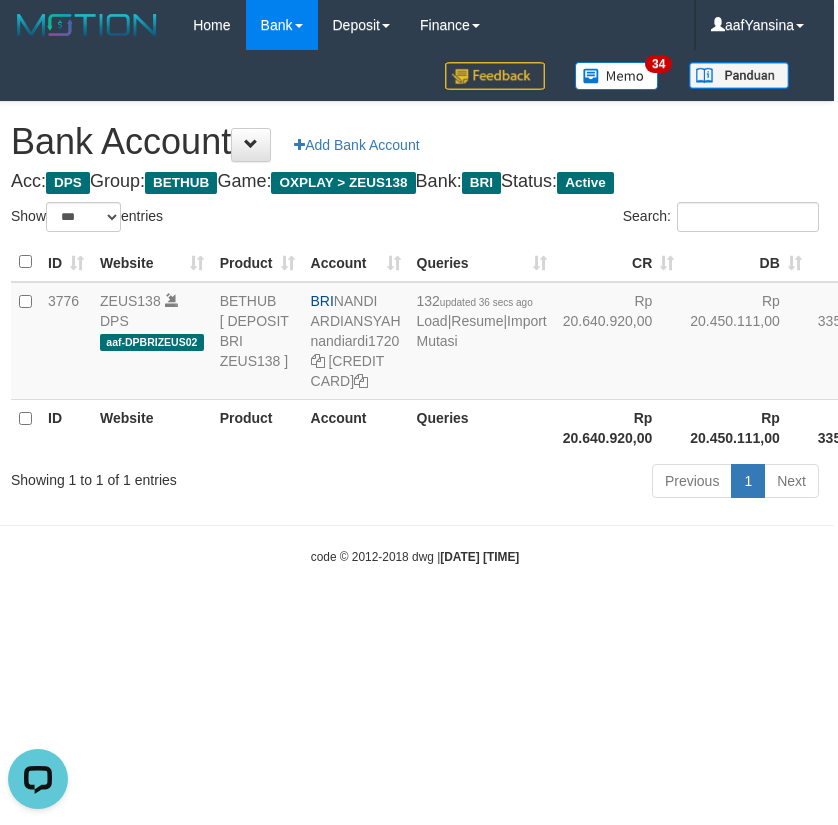scroll, scrollTop: 0, scrollLeft: 0, axis: both 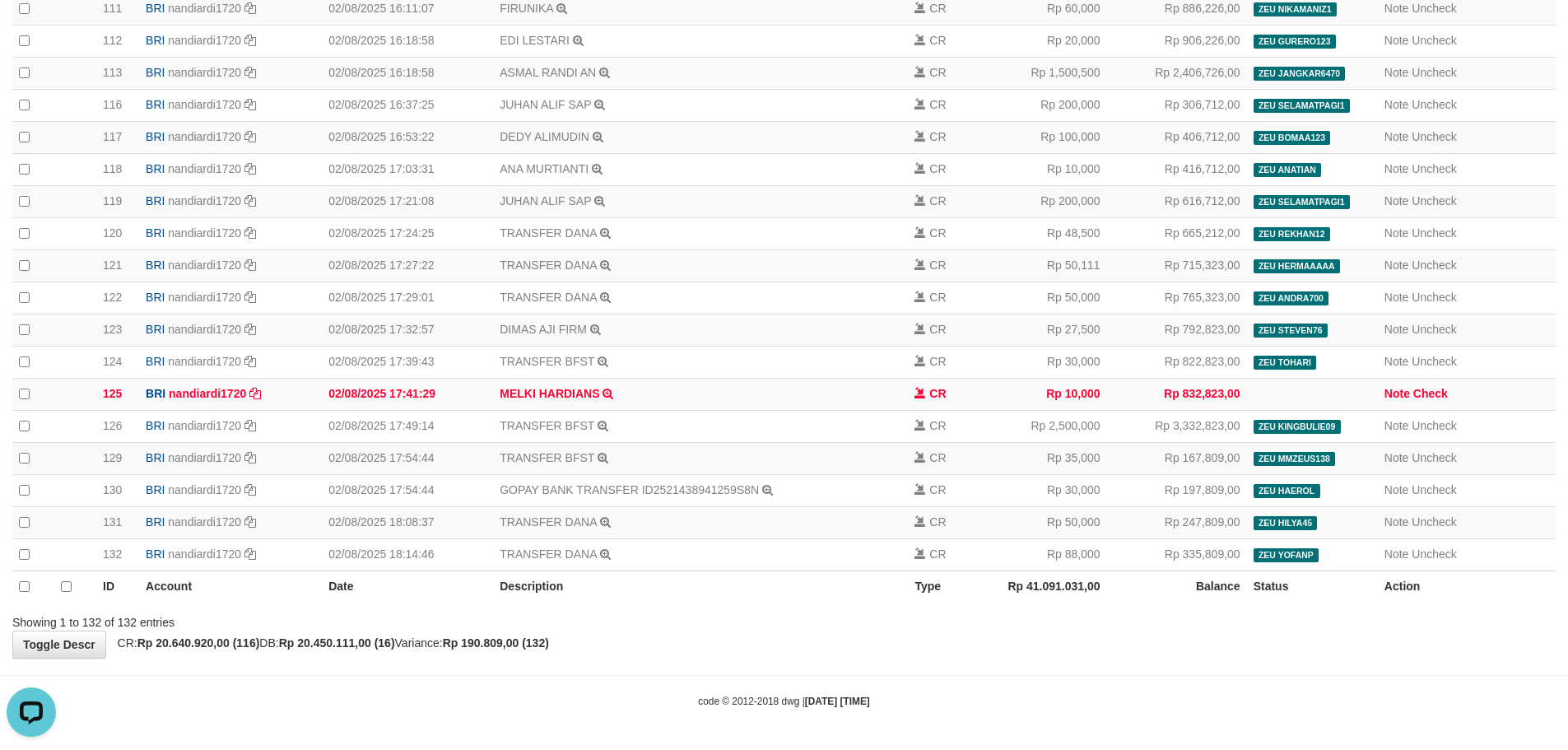 drag, startPoint x: 1152, startPoint y: 671, endPoint x: 1224, endPoint y: 664, distance: 72.33948 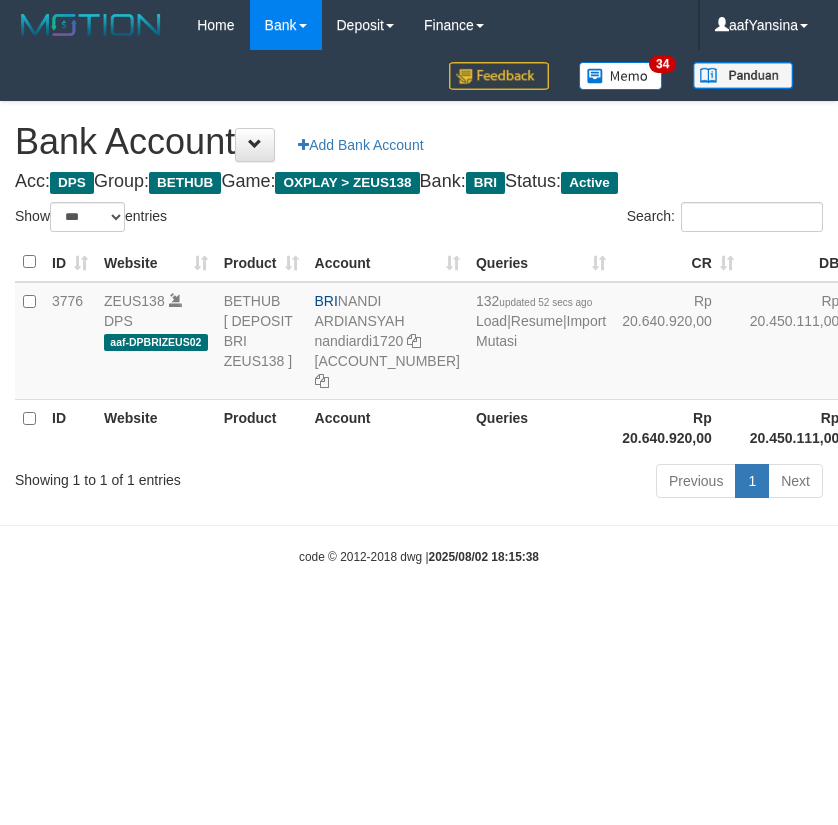 select on "***" 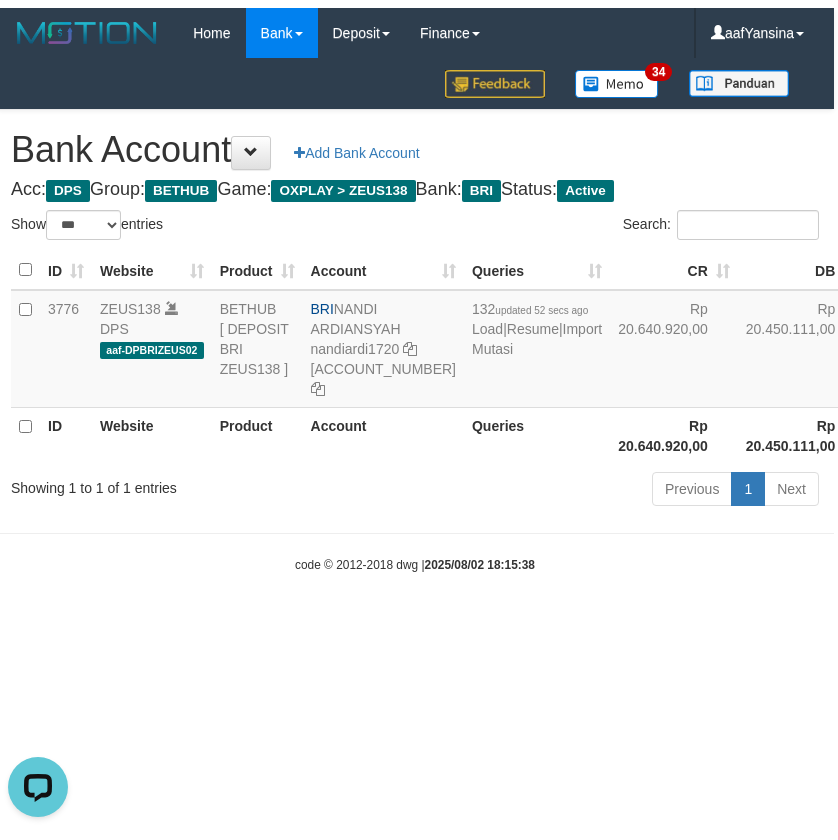 scroll, scrollTop: 0, scrollLeft: 0, axis: both 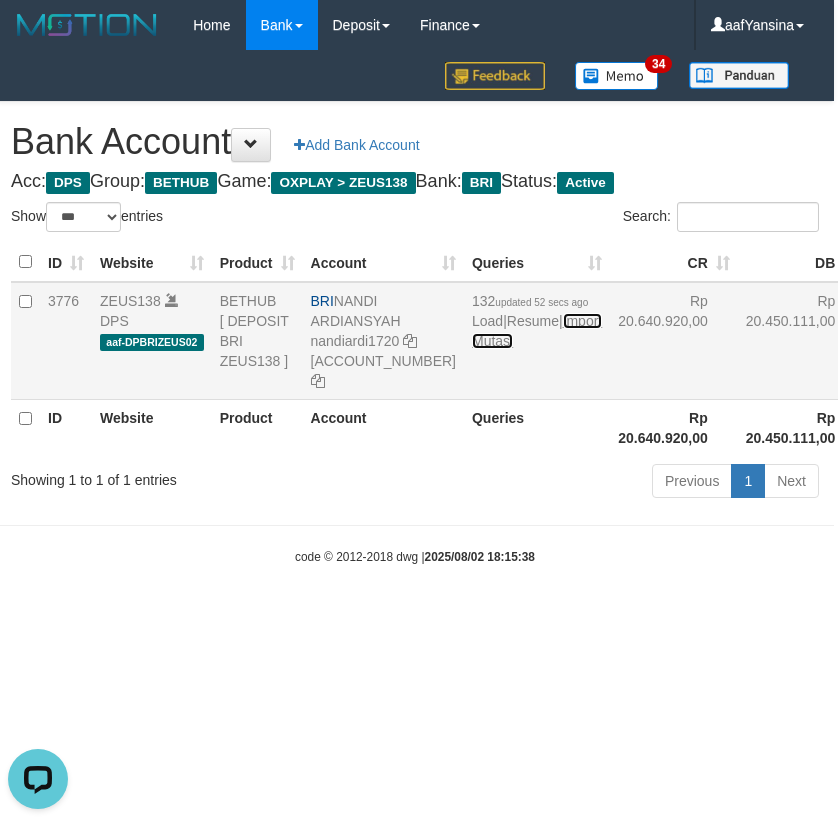 click on "Import Mutasi" at bounding box center (537, 331) 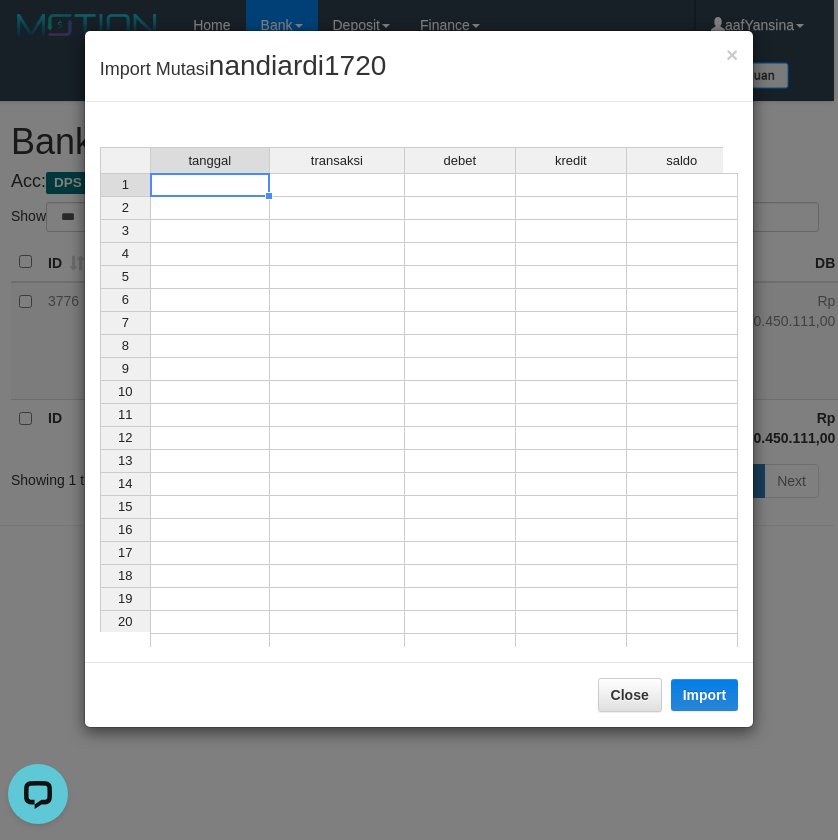 click at bounding box center (210, 185) 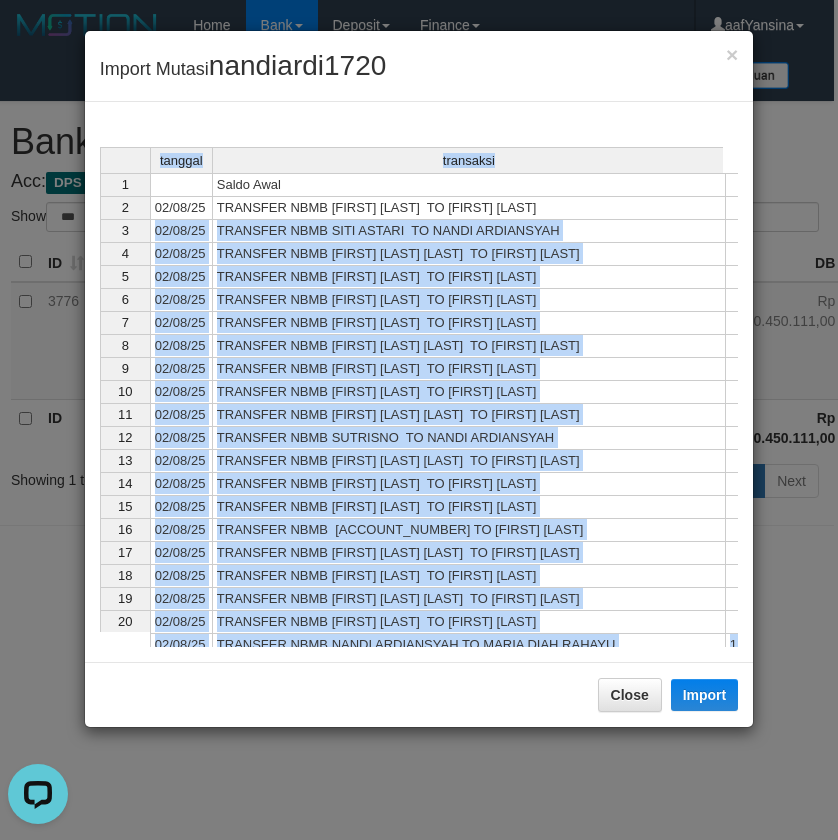 drag, startPoint x: 753, startPoint y: 299, endPoint x: 719, endPoint y: 155, distance: 147.95946 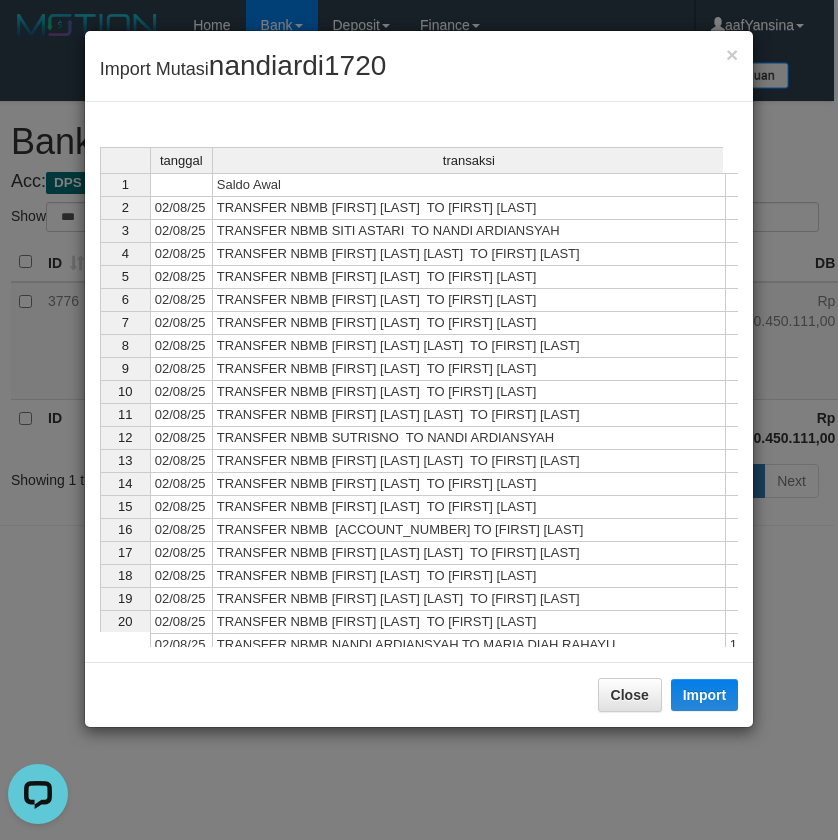 scroll, scrollTop: 274, scrollLeft: 0, axis: vertical 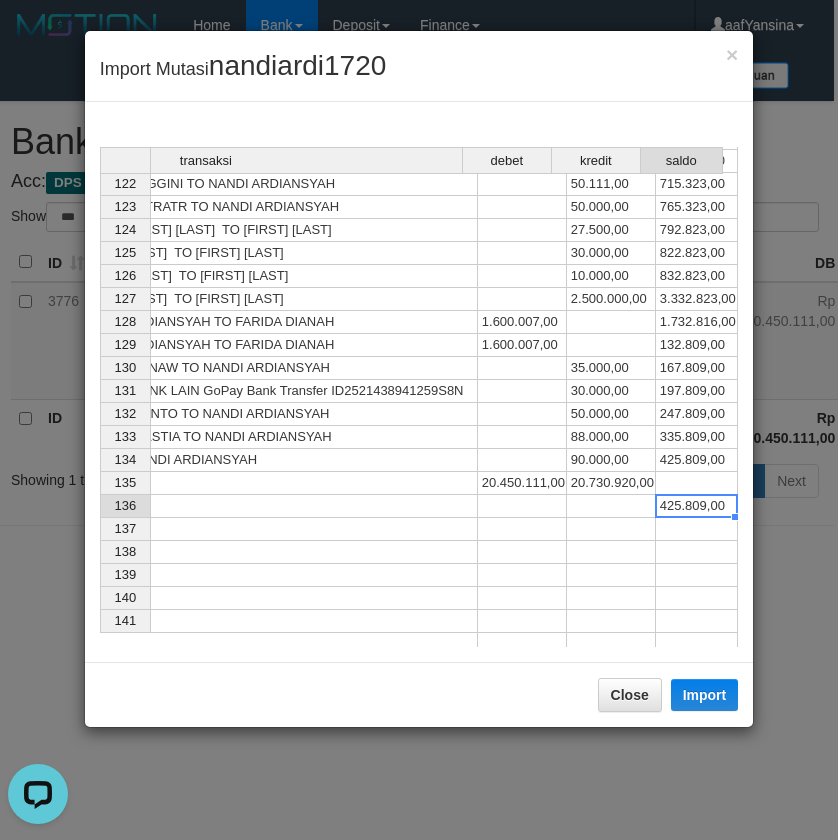 click on "425.809,00" at bounding box center (697, 506) 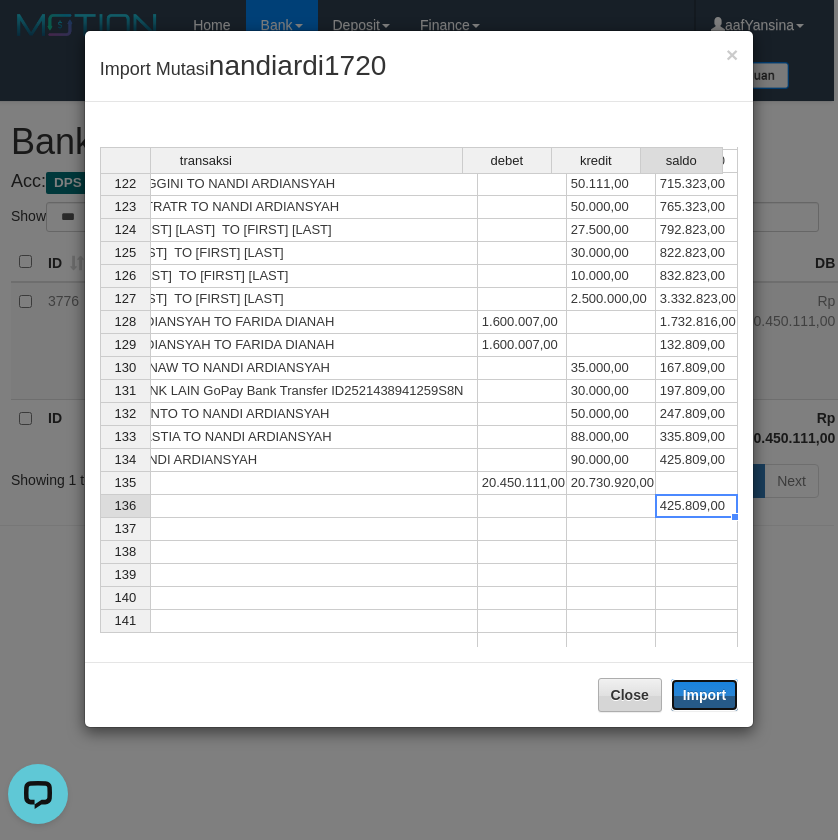 drag, startPoint x: 699, startPoint y: 689, endPoint x: 616, endPoint y: 782, distance: 124.65151 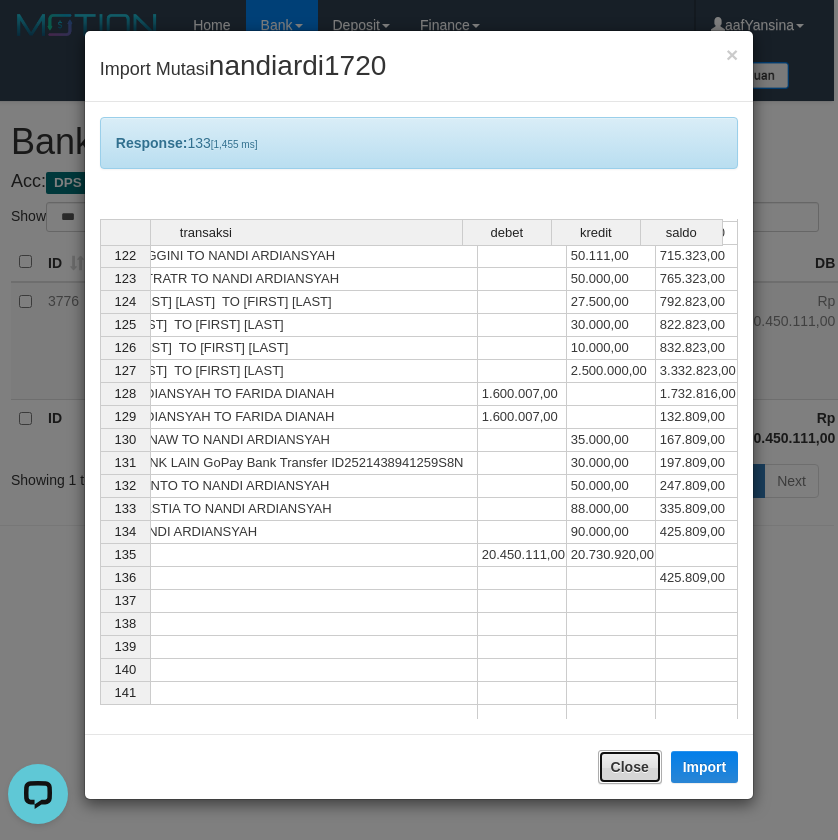 click on "Close" at bounding box center [630, 767] 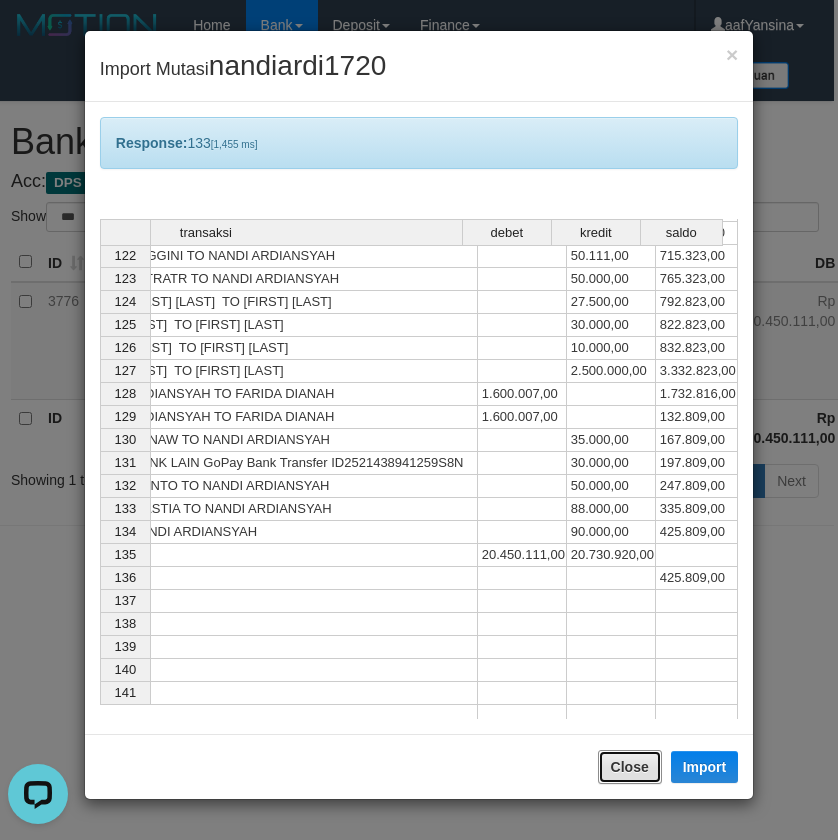 type 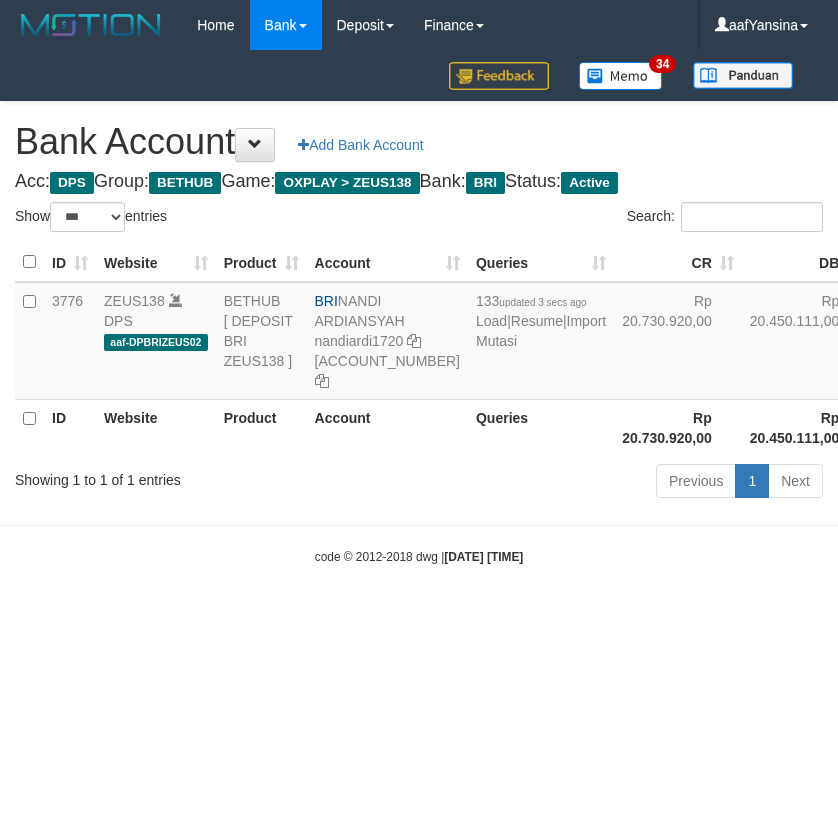 select on "***" 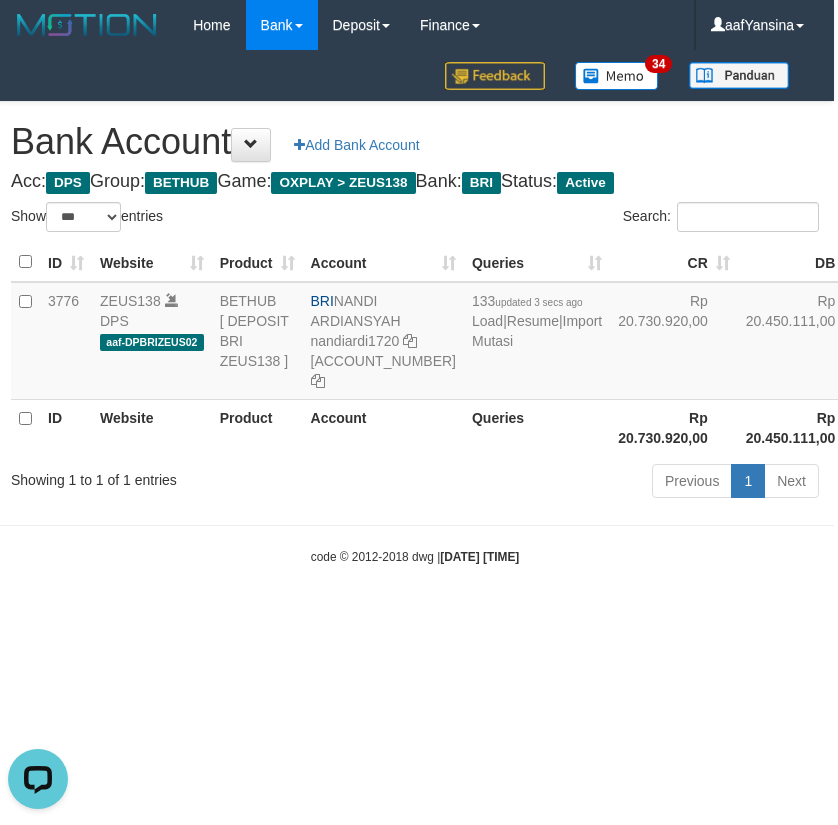 scroll, scrollTop: 0, scrollLeft: 0, axis: both 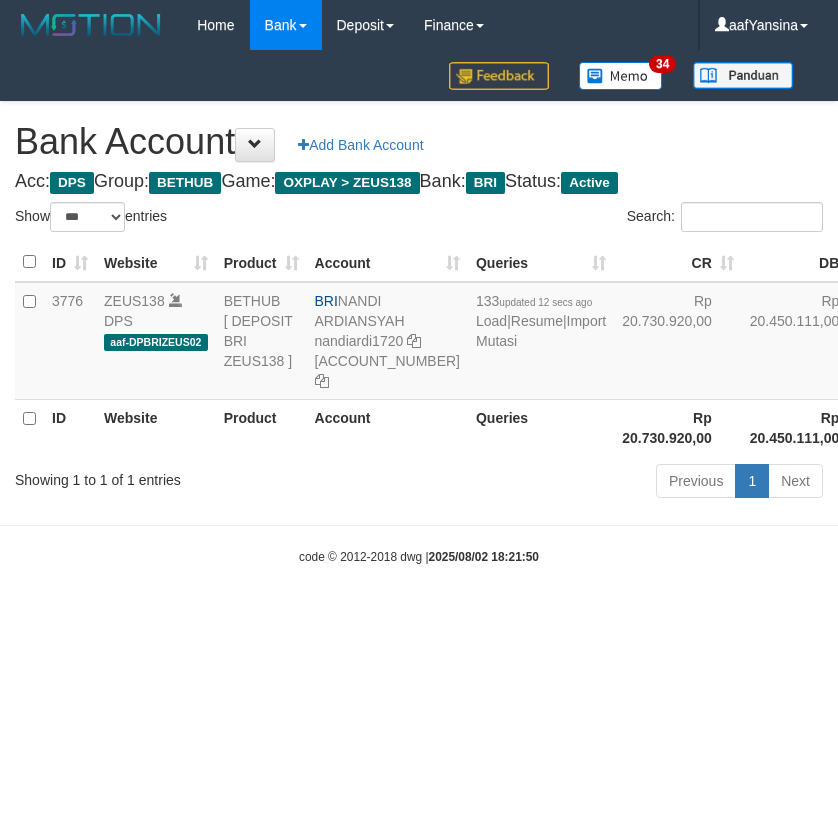 select on "***" 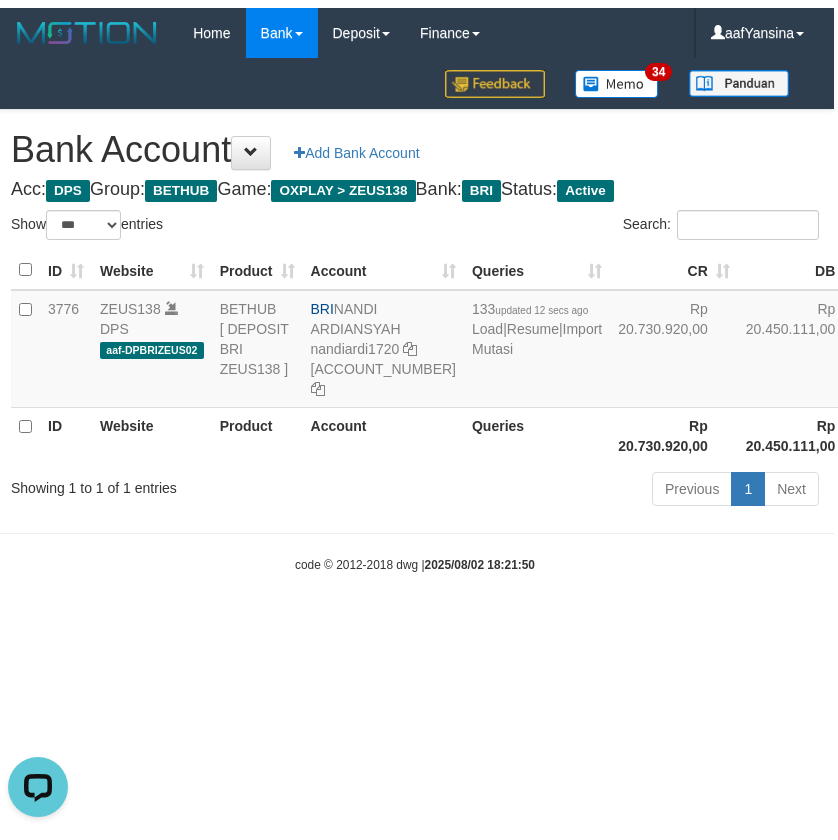 scroll, scrollTop: 0, scrollLeft: 0, axis: both 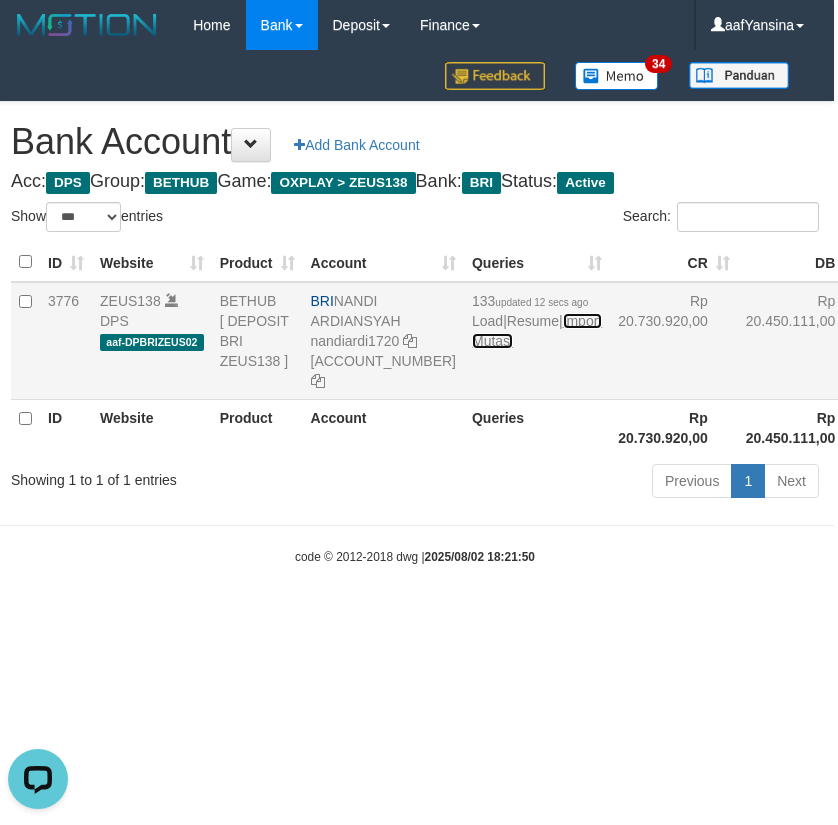 click on "Import Mutasi" at bounding box center [537, 331] 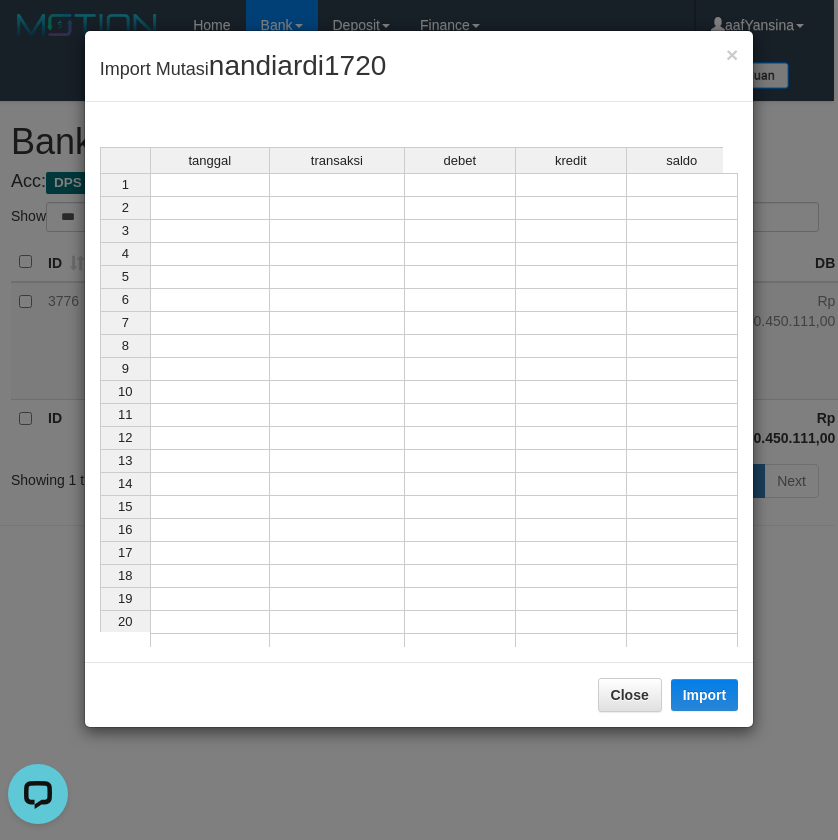 click at bounding box center [210, 185] 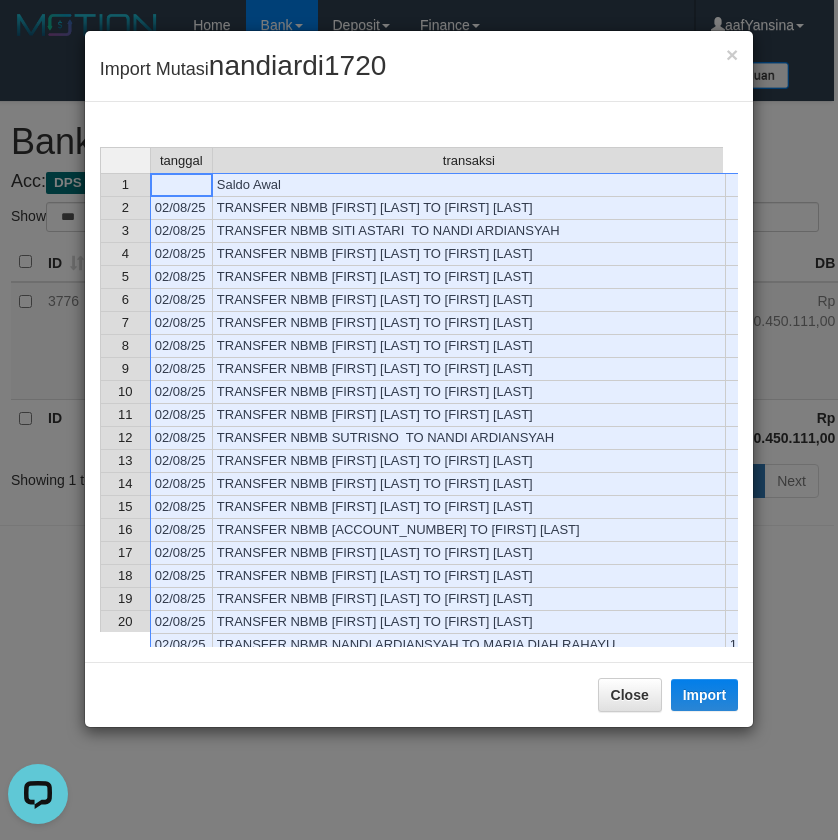 scroll, scrollTop: 2110, scrollLeft: 0, axis: vertical 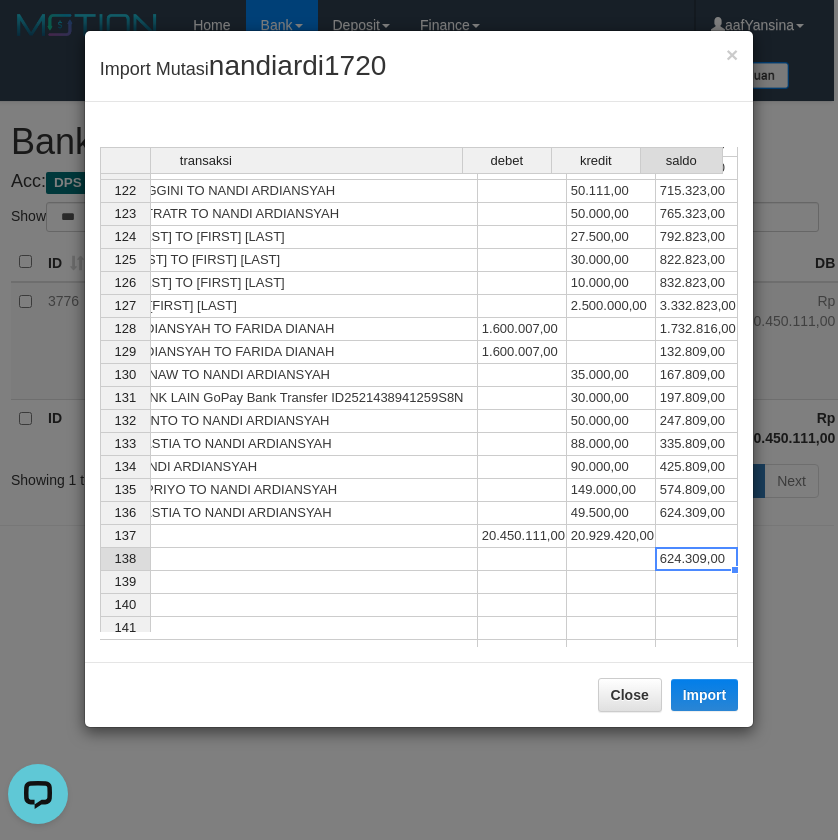 drag, startPoint x: 706, startPoint y: 563, endPoint x: 627, endPoint y: 501, distance: 100.4241 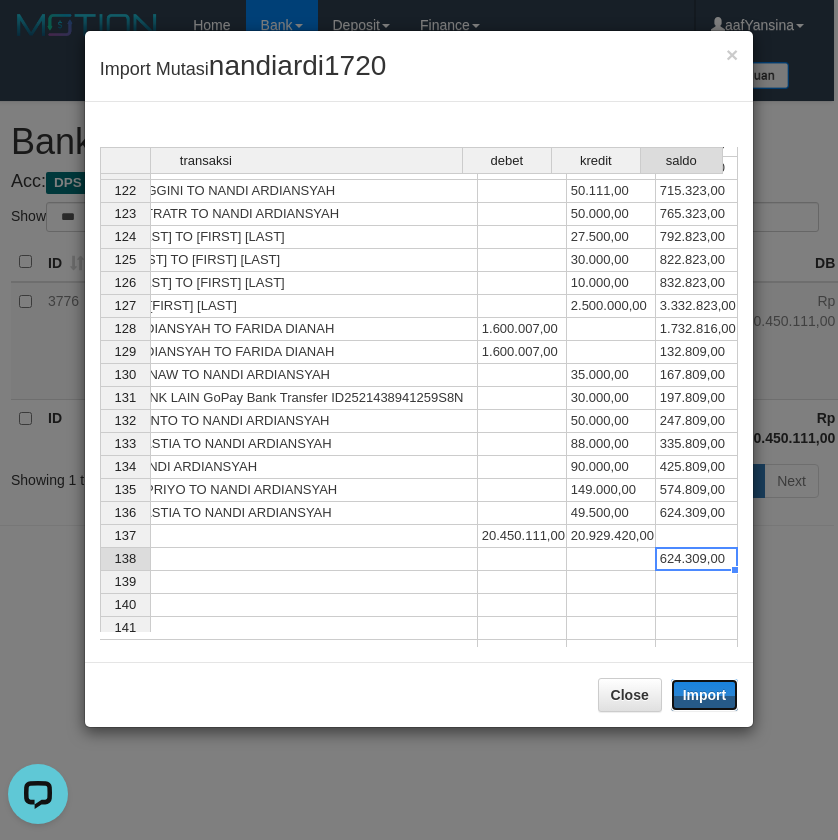drag, startPoint x: 700, startPoint y: 698, endPoint x: 2, endPoint y: 367, distance: 772.5057 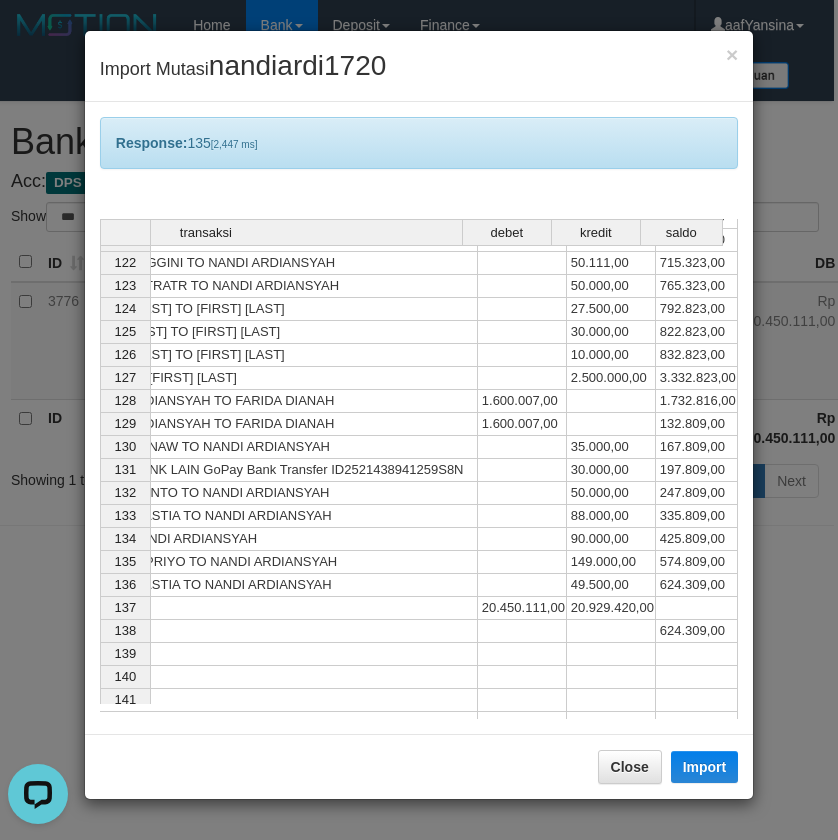 drag, startPoint x: 652, startPoint y: 790, endPoint x: 724, endPoint y: 746, distance: 84.38009 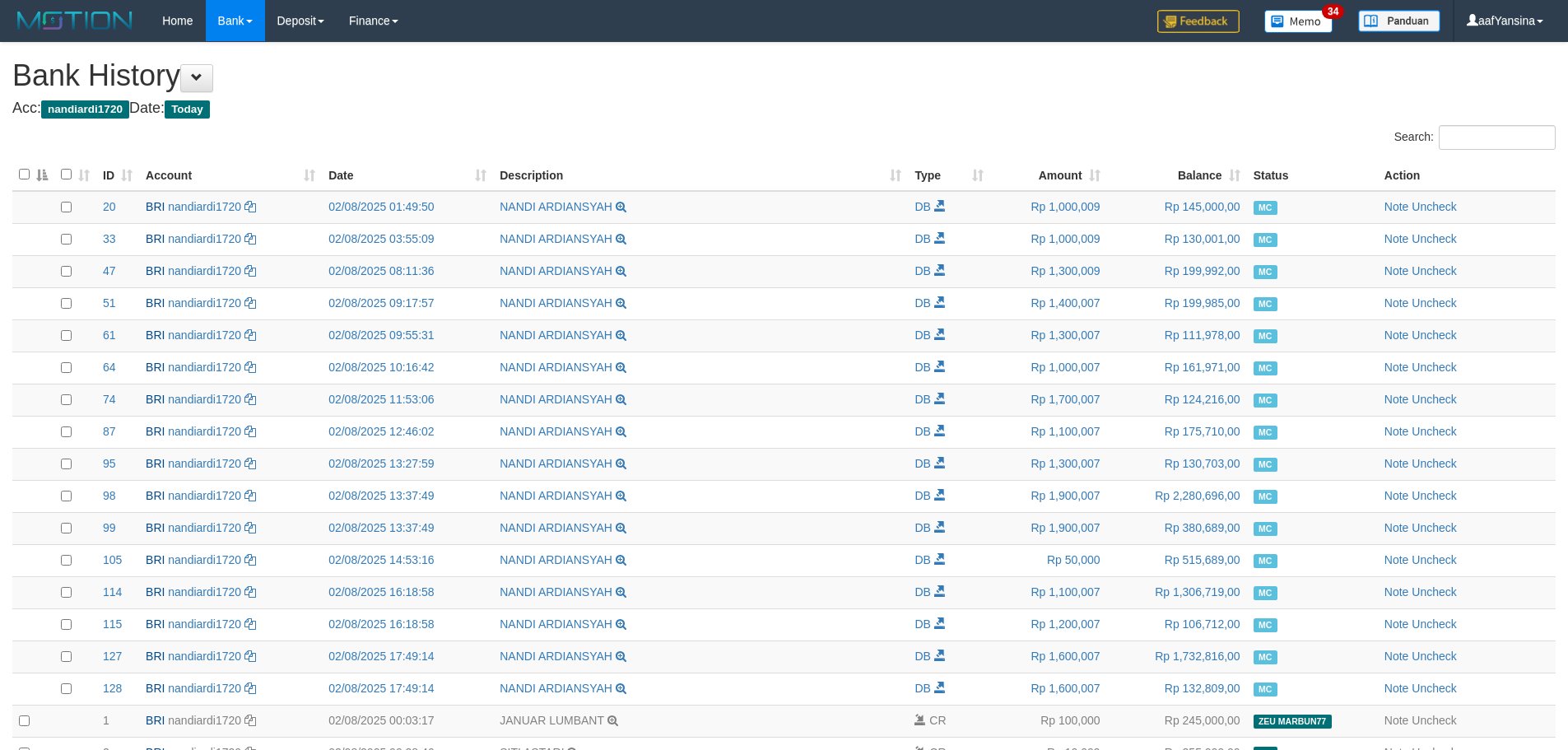 scroll, scrollTop: 3859, scrollLeft: 0, axis: vertical 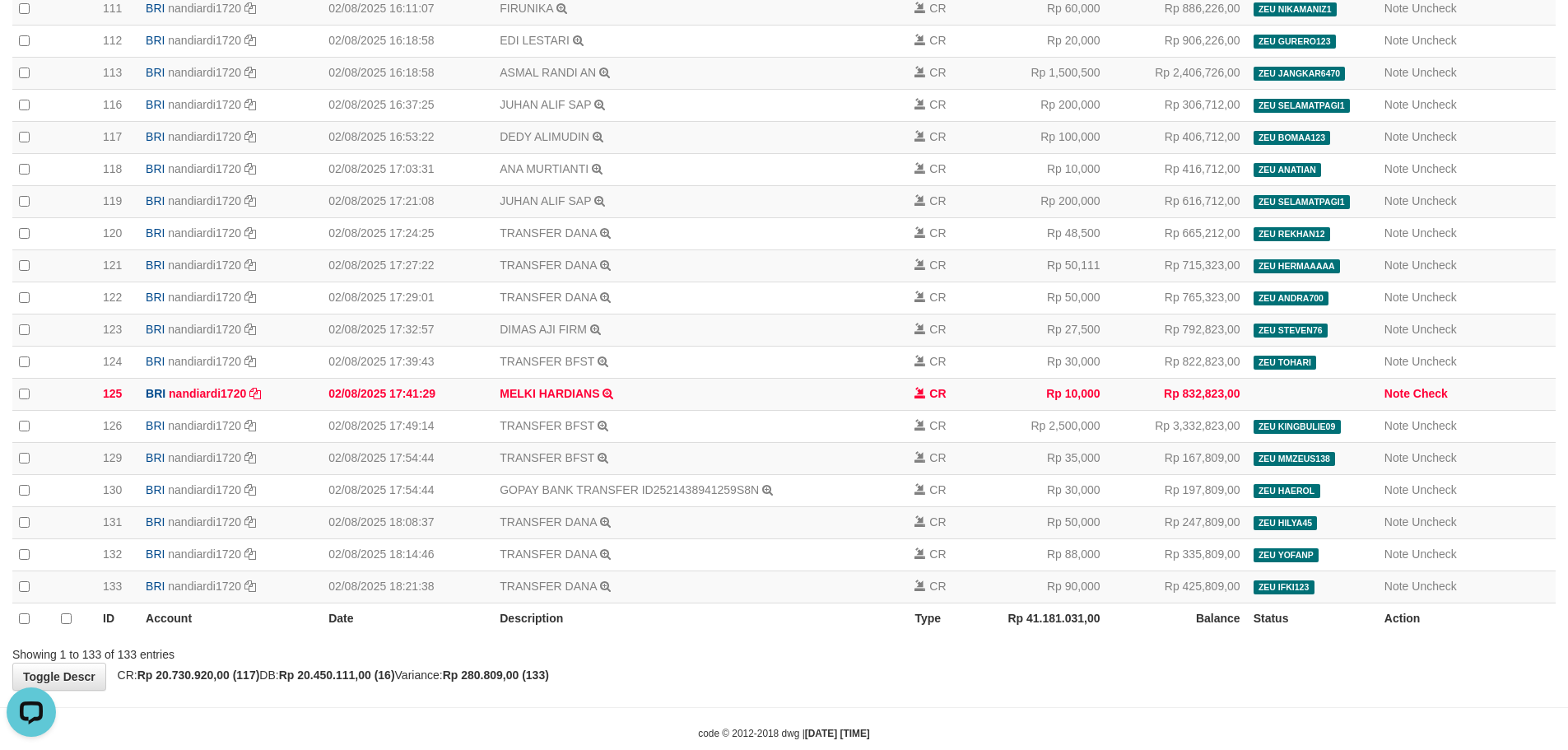 click on "Toggle navigation
Home
Bank
Account List
Deposit
History
Finance
Financial Data
aafYansina
My Profile
Log Out
34
Bank History
Acc:" at bounding box center [784, -1539] 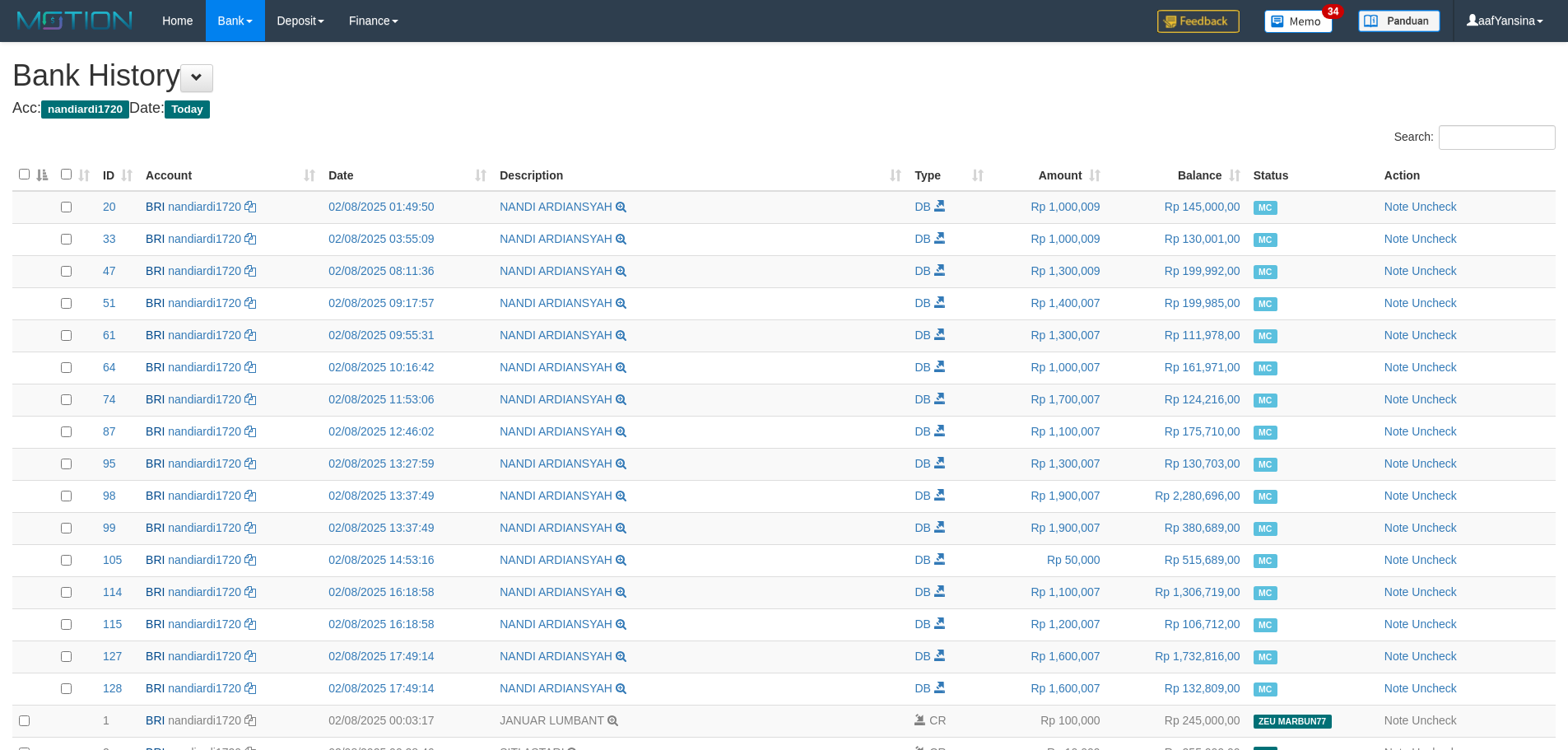 scroll, scrollTop: 3859, scrollLeft: 0, axis: vertical 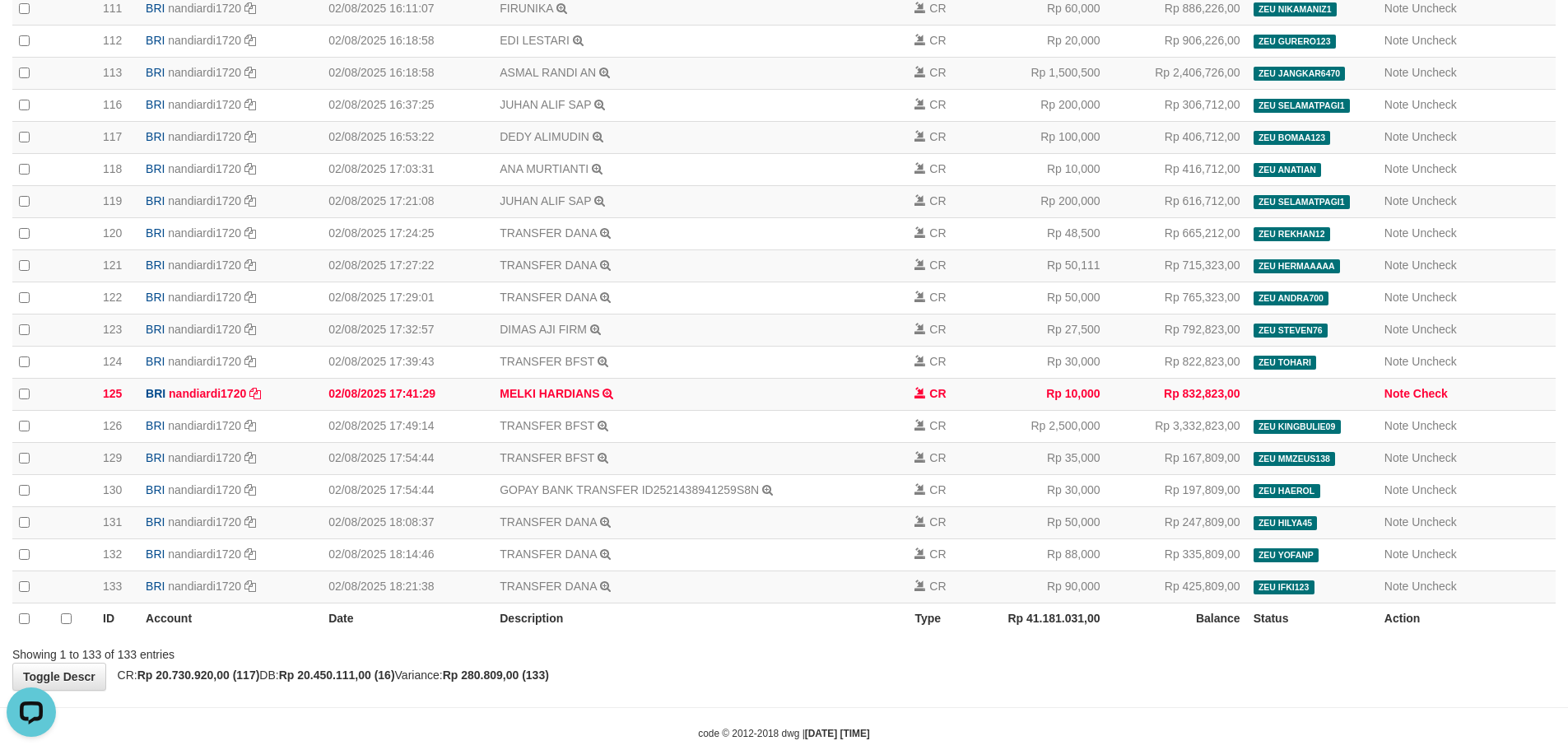 click on "code © [YEAR]-[YEAR] dwg |  [DATE] [TIME]" at bounding box center (784, 733) 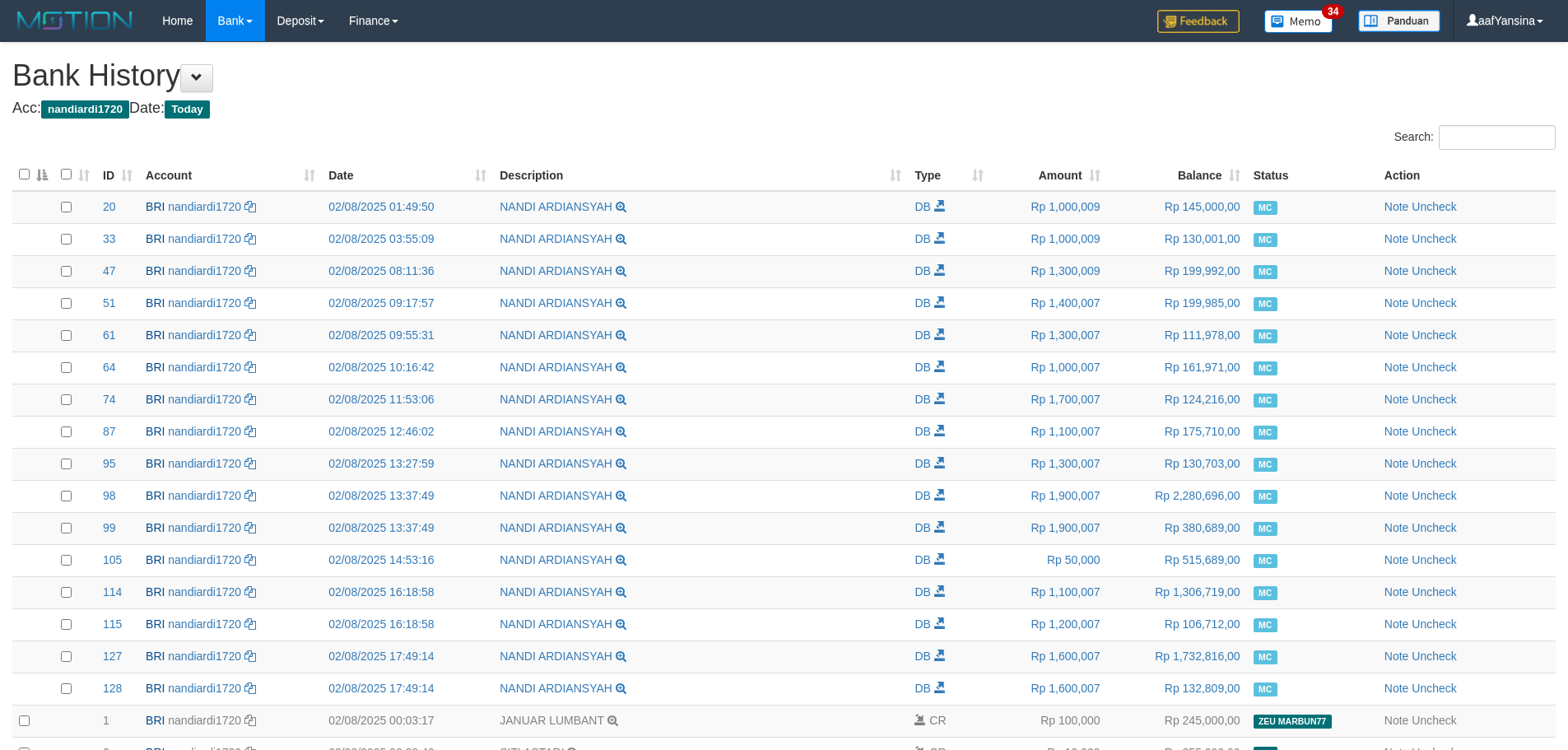 scroll, scrollTop: 3859, scrollLeft: 0, axis: vertical 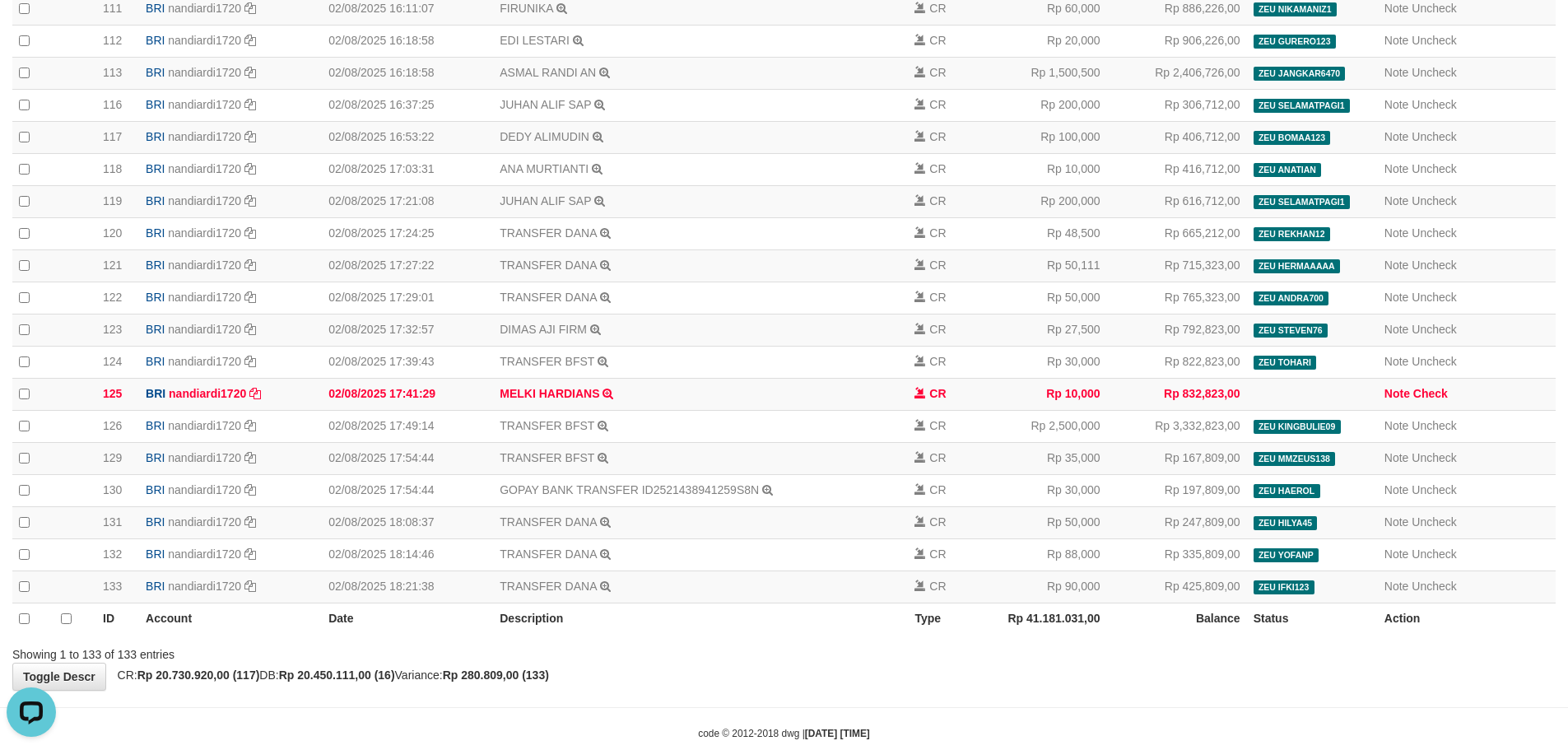 click on "**********" at bounding box center (784, -1563) 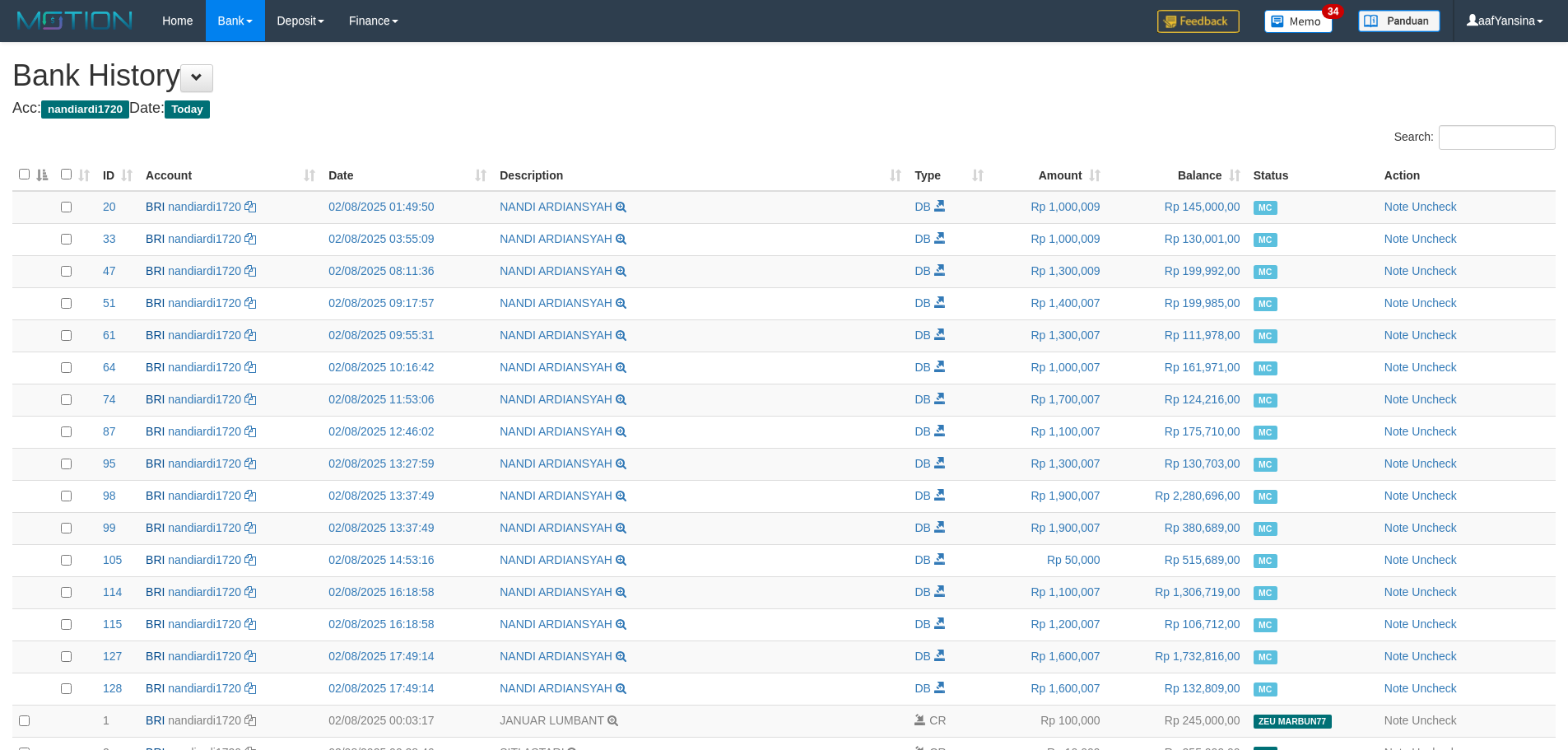scroll, scrollTop: 3859, scrollLeft: 0, axis: vertical 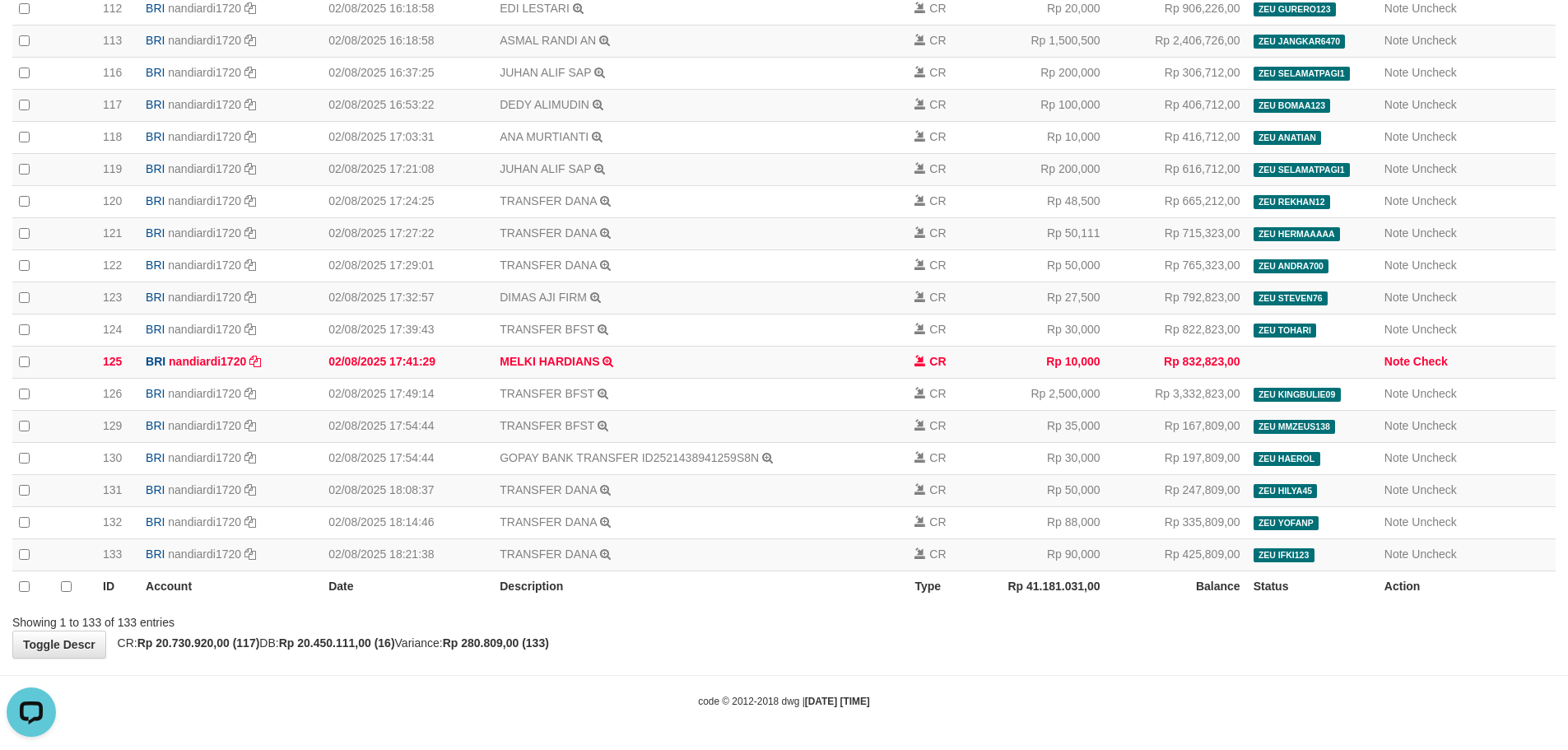 drag, startPoint x: 1012, startPoint y: 700, endPoint x: 1028, endPoint y: 700, distance: 16 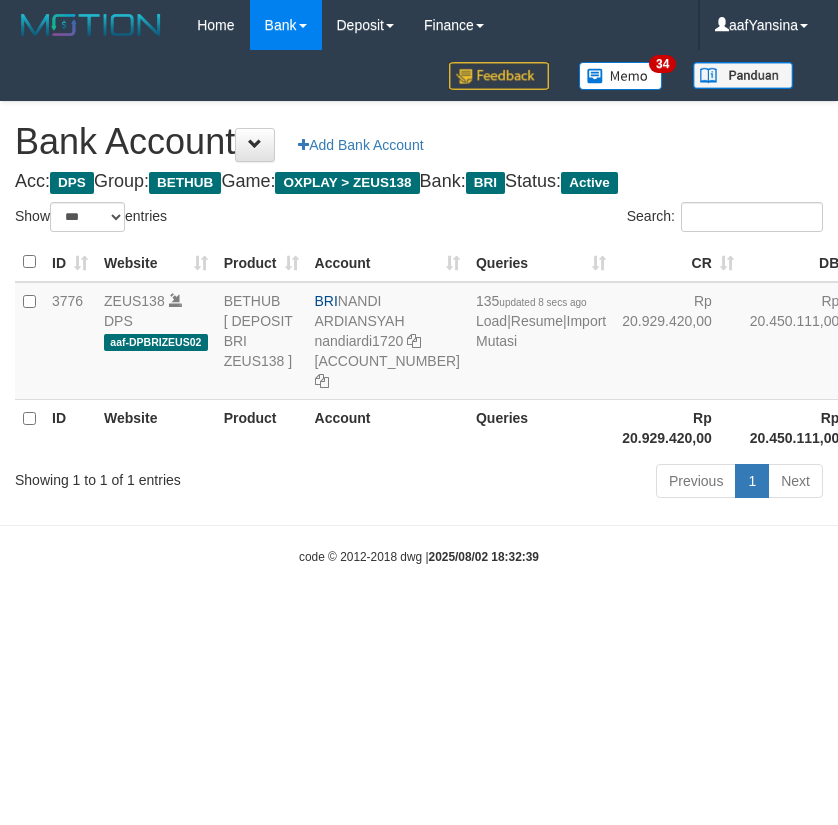 select on "***" 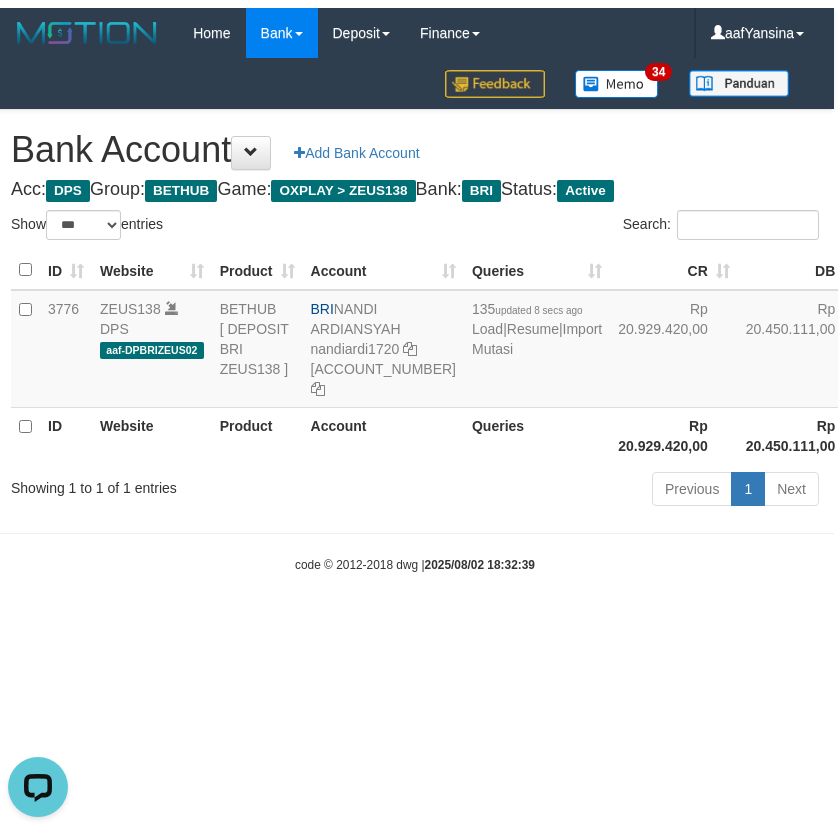 scroll, scrollTop: 0, scrollLeft: 0, axis: both 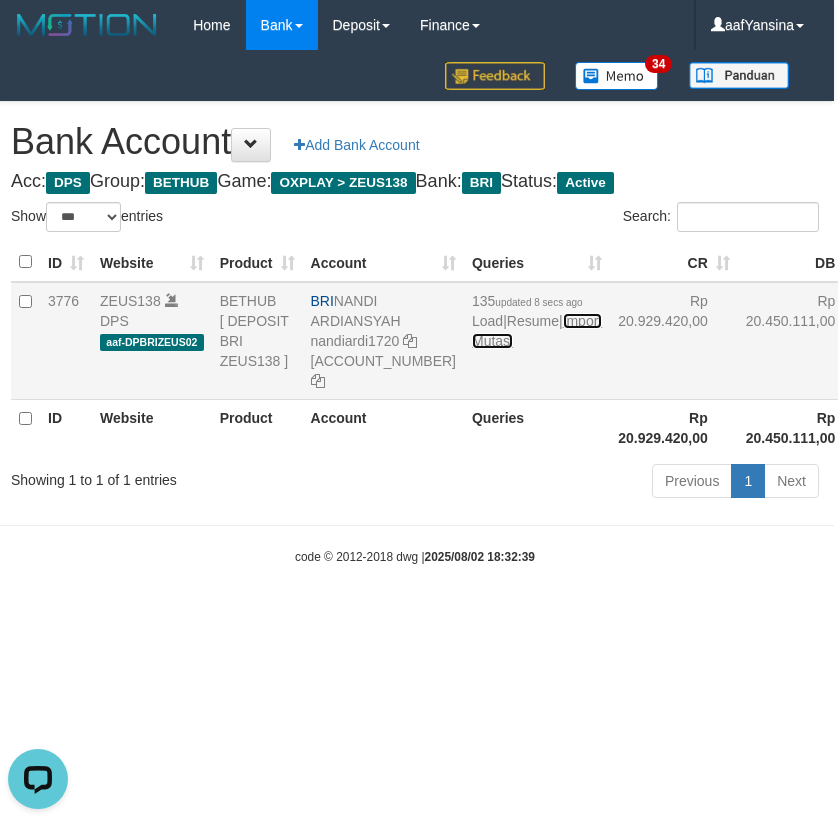 click on "Import Mutasi" at bounding box center (537, 331) 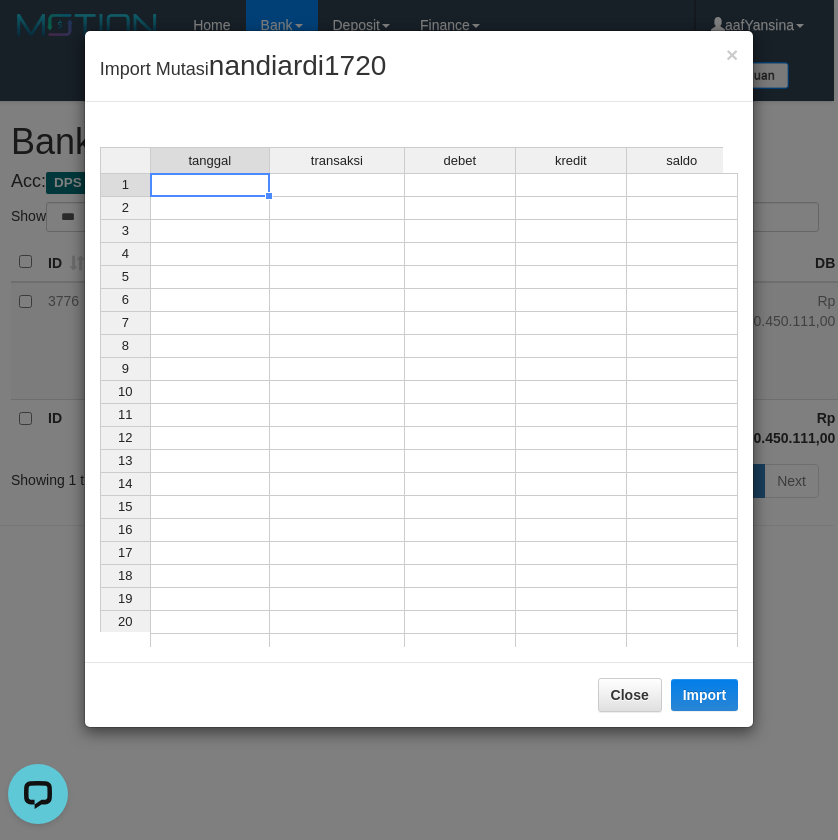 click at bounding box center (210, 185) 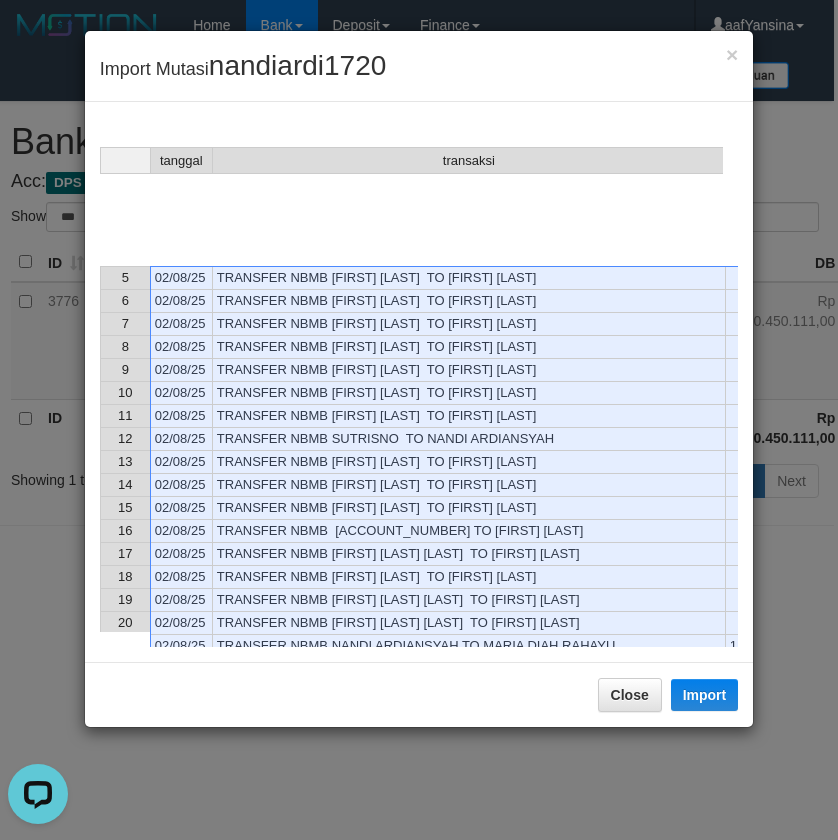 scroll, scrollTop: 1346, scrollLeft: 0, axis: vertical 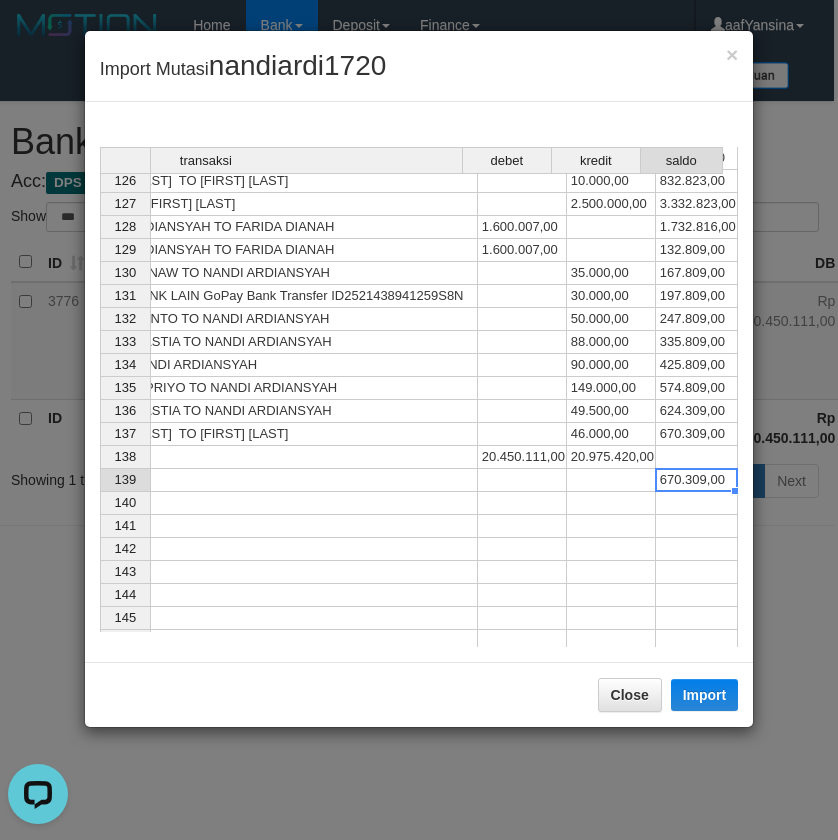drag, startPoint x: 682, startPoint y: 483, endPoint x: 668, endPoint y: 501, distance: 22.803509 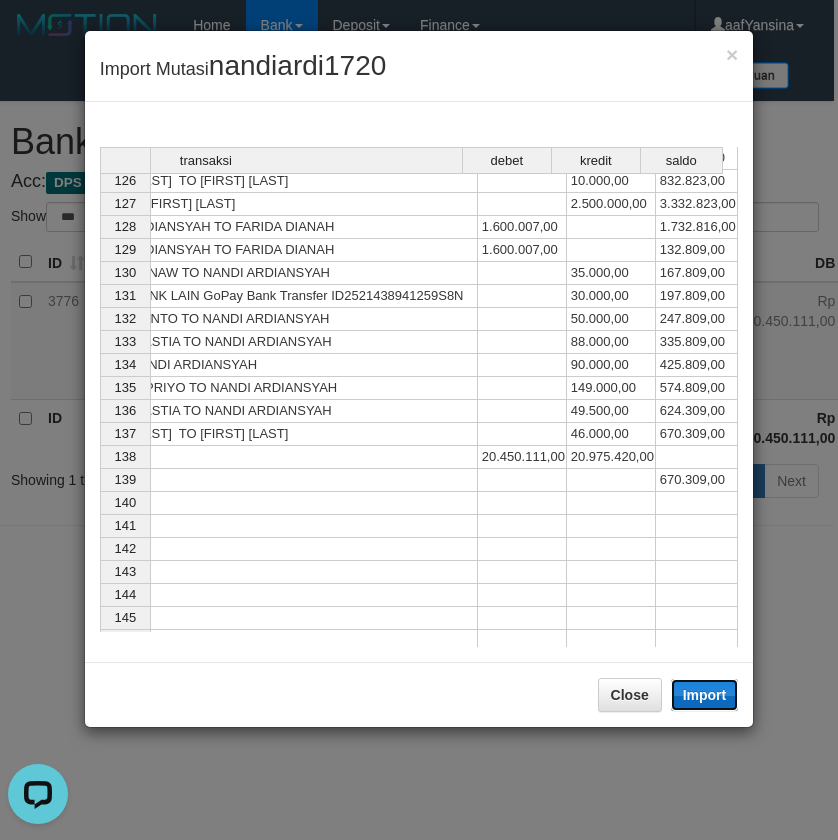 click on "Import" at bounding box center [705, 695] 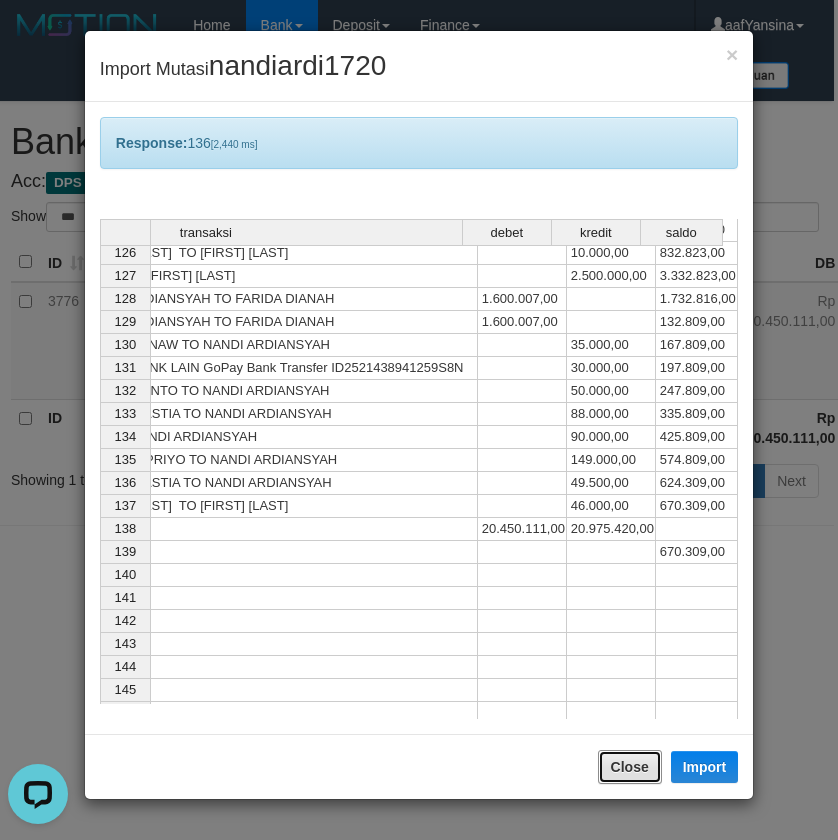 drag, startPoint x: 611, startPoint y: 755, endPoint x: 452, endPoint y: 791, distance: 163.02454 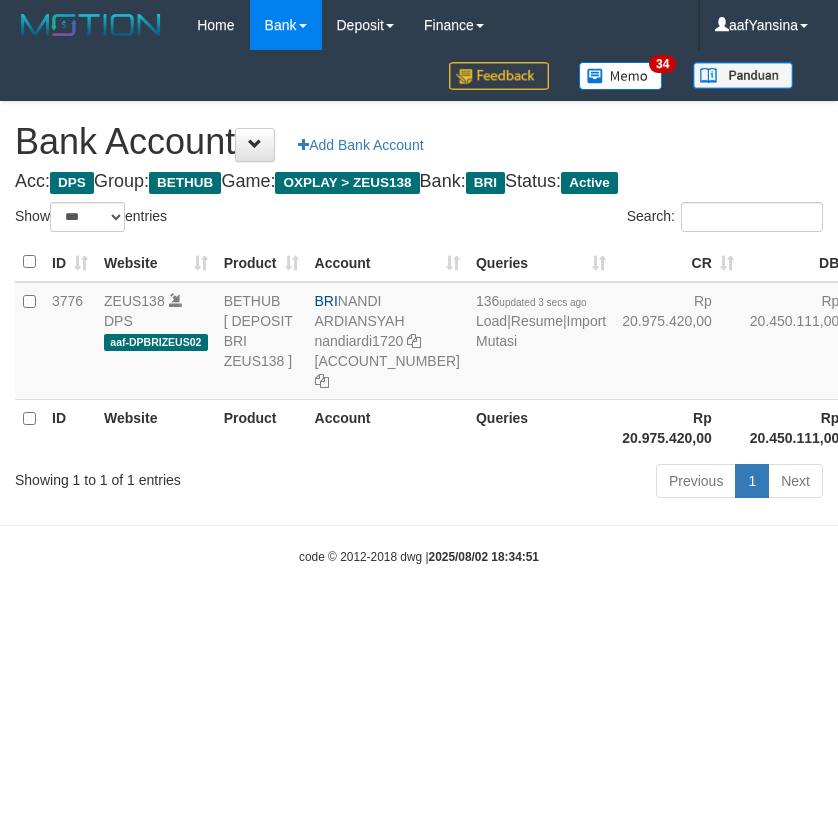 select on "***" 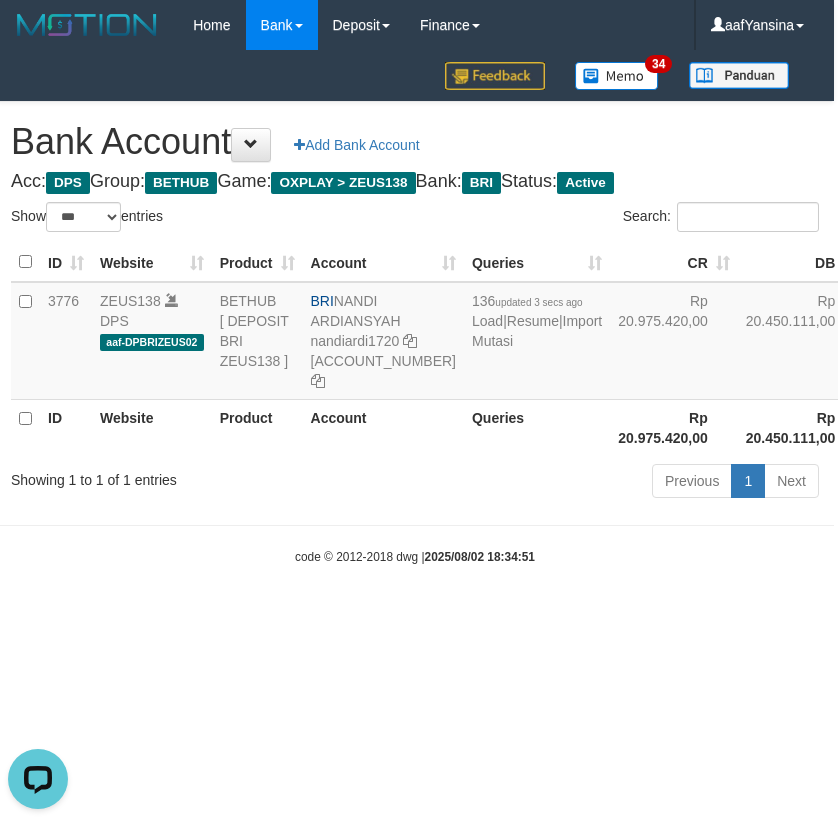 scroll, scrollTop: 0, scrollLeft: 0, axis: both 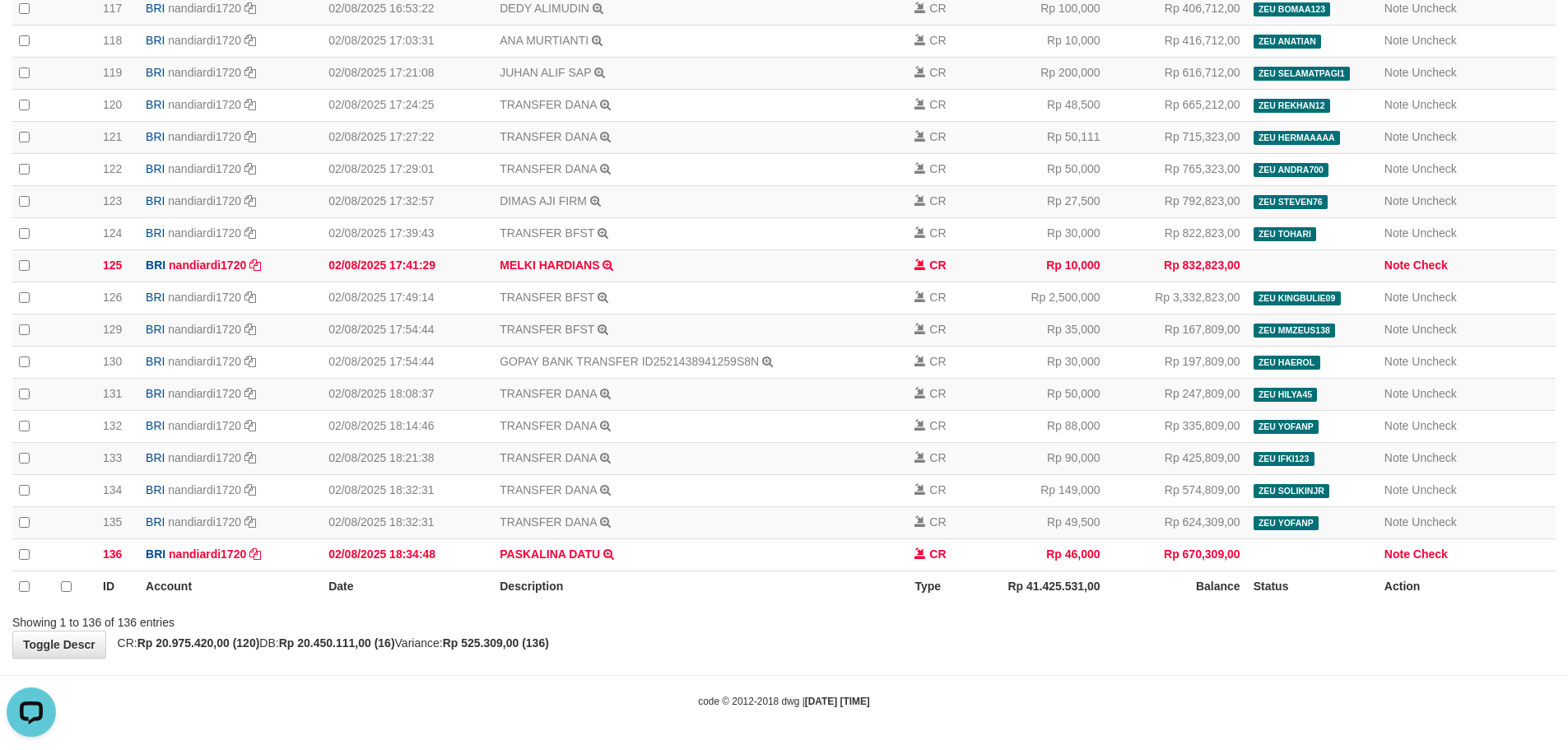 drag, startPoint x: 1123, startPoint y: 682, endPoint x: 1133, endPoint y: 682, distance: 10 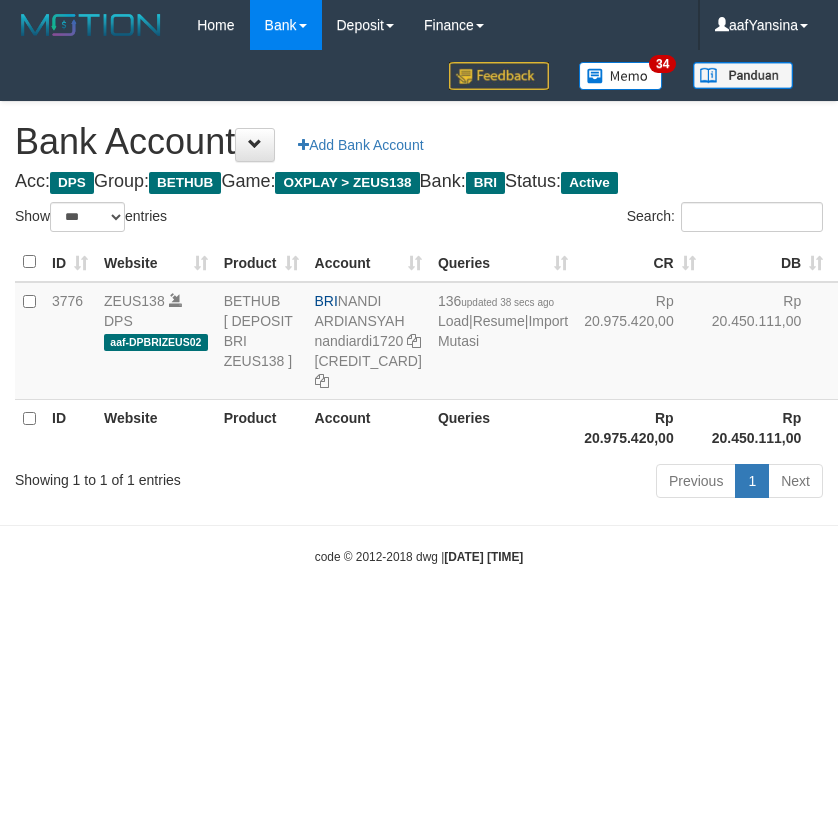 select on "***" 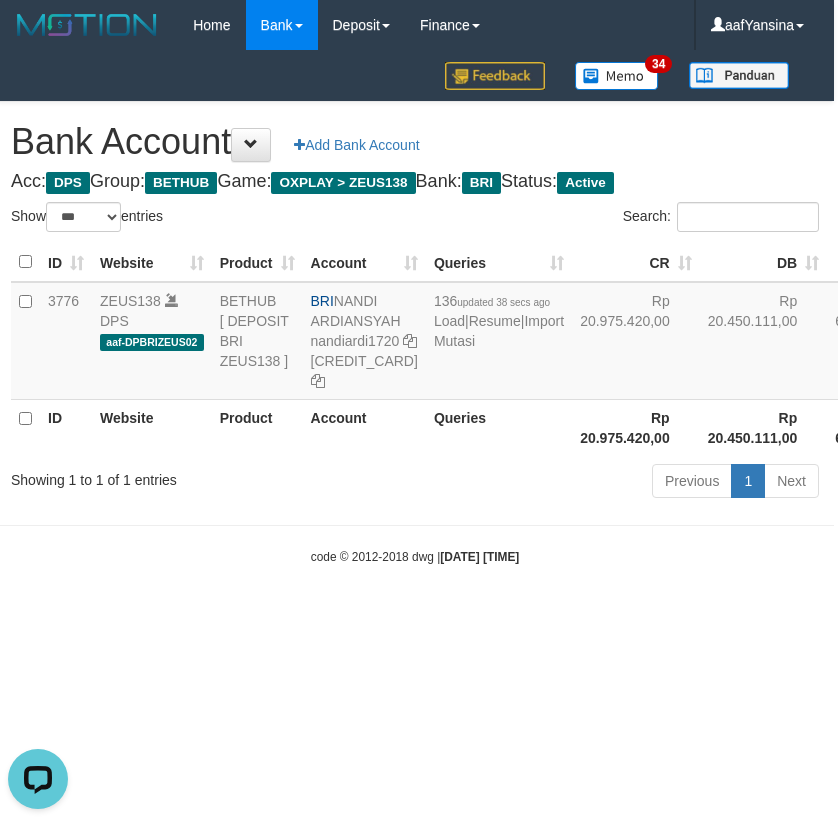 scroll, scrollTop: 0, scrollLeft: 0, axis: both 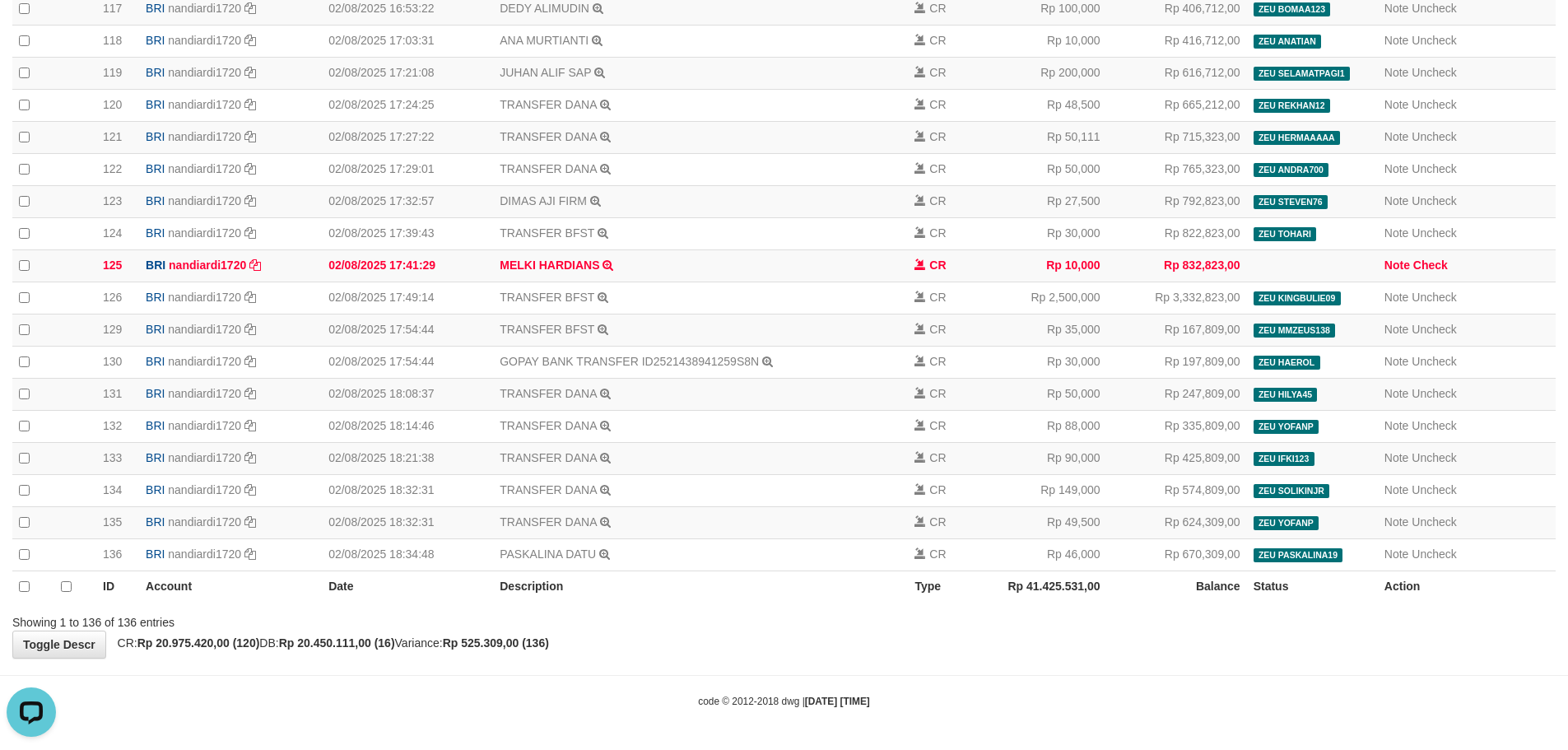 drag, startPoint x: 1083, startPoint y: 670, endPoint x: 1121, endPoint y: 664, distance: 38.47077 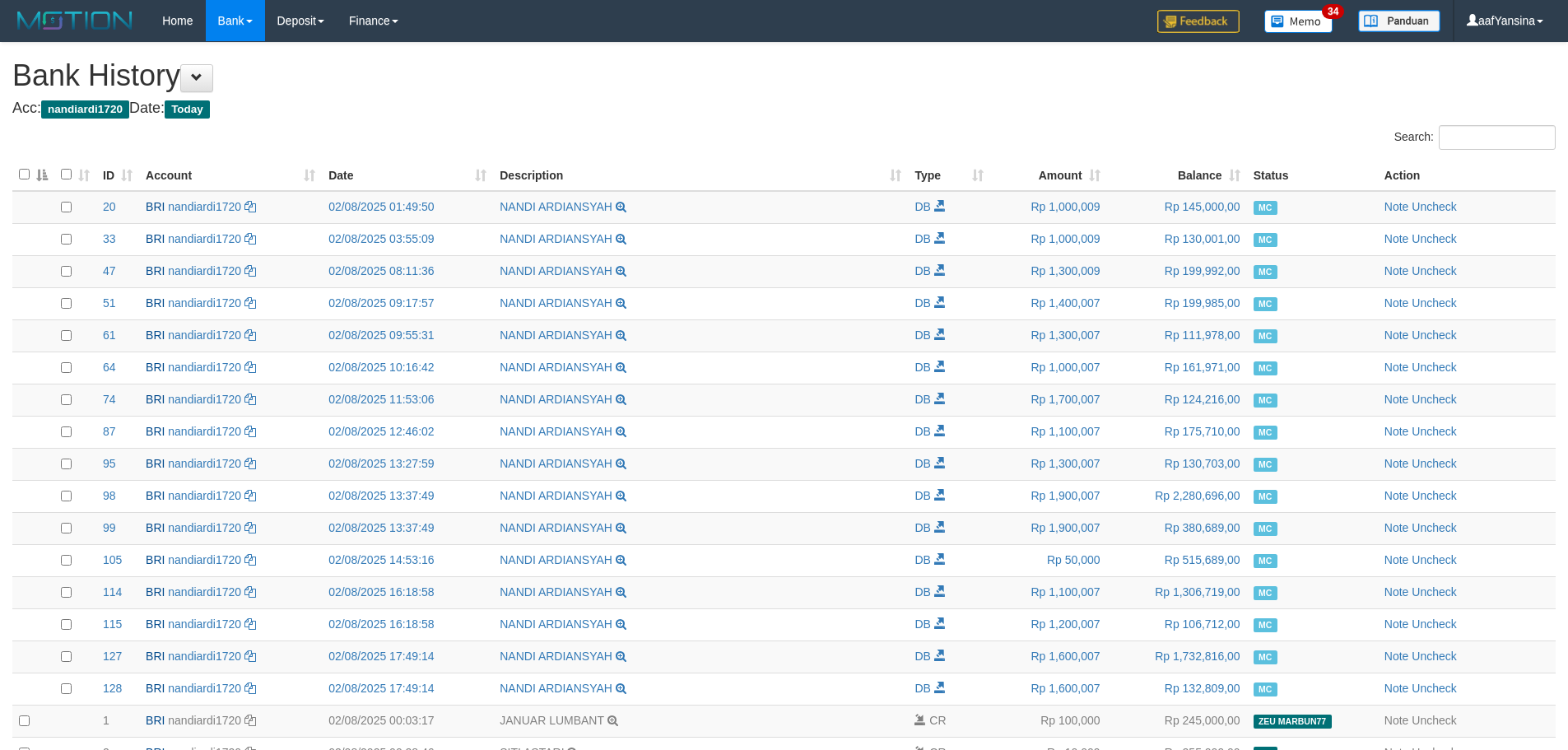 scroll, scrollTop: 3987, scrollLeft: 0, axis: vertical 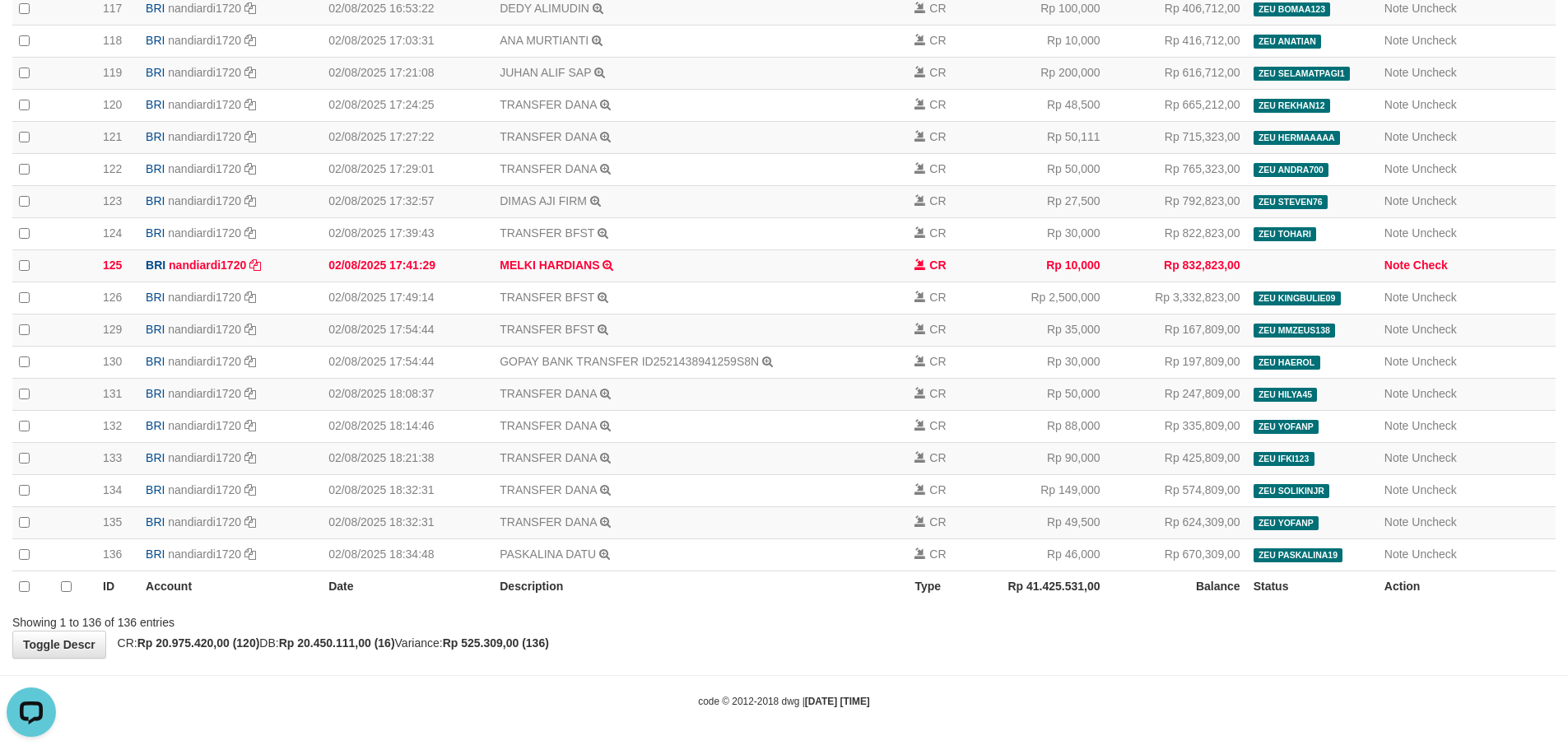 click on "Toggle navigation
Home
Bank
Account List
Deposit
History
Finance
Financial Data
aafYansina
My Profile
Log Out
34
Bank History
Acc:" at bounding box center [784, -1619] 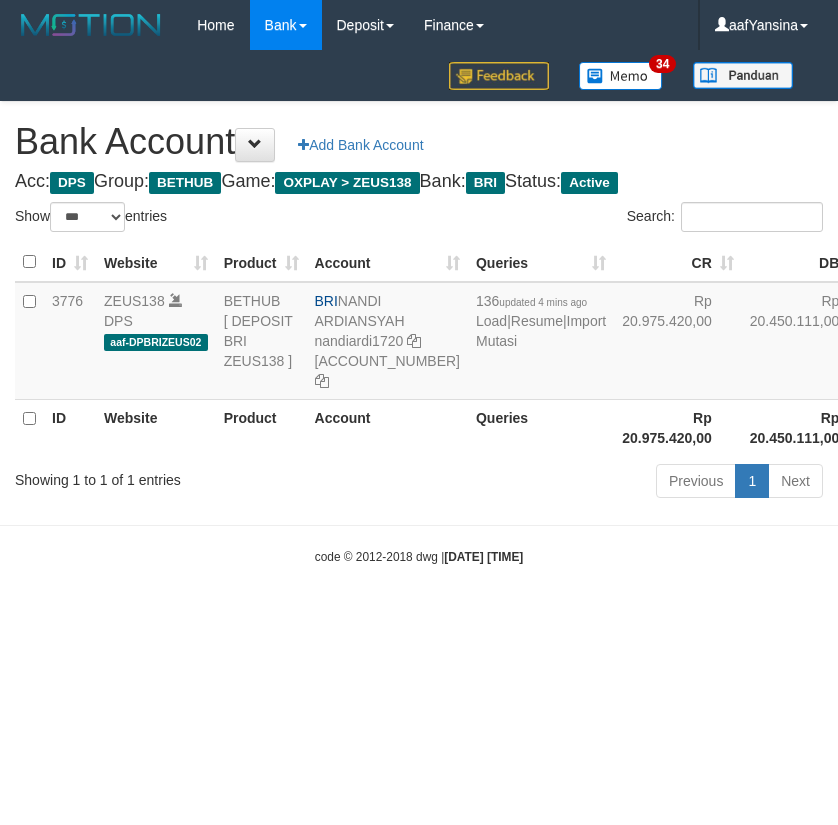 select on "***" 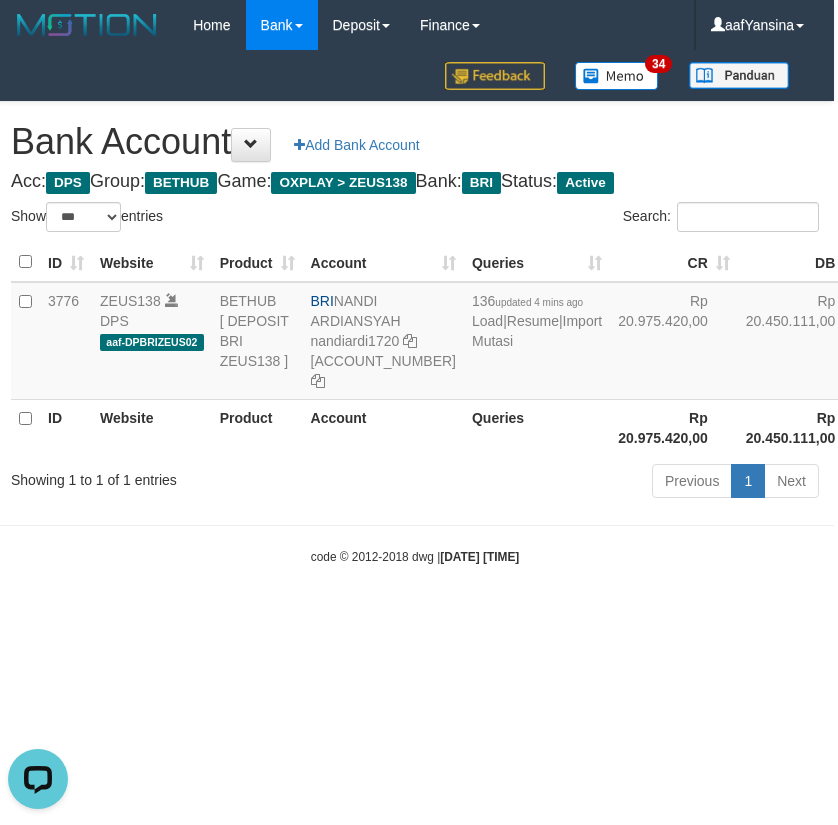 scroll, scrollTop: 0, scrollLeft: 0, axis: both 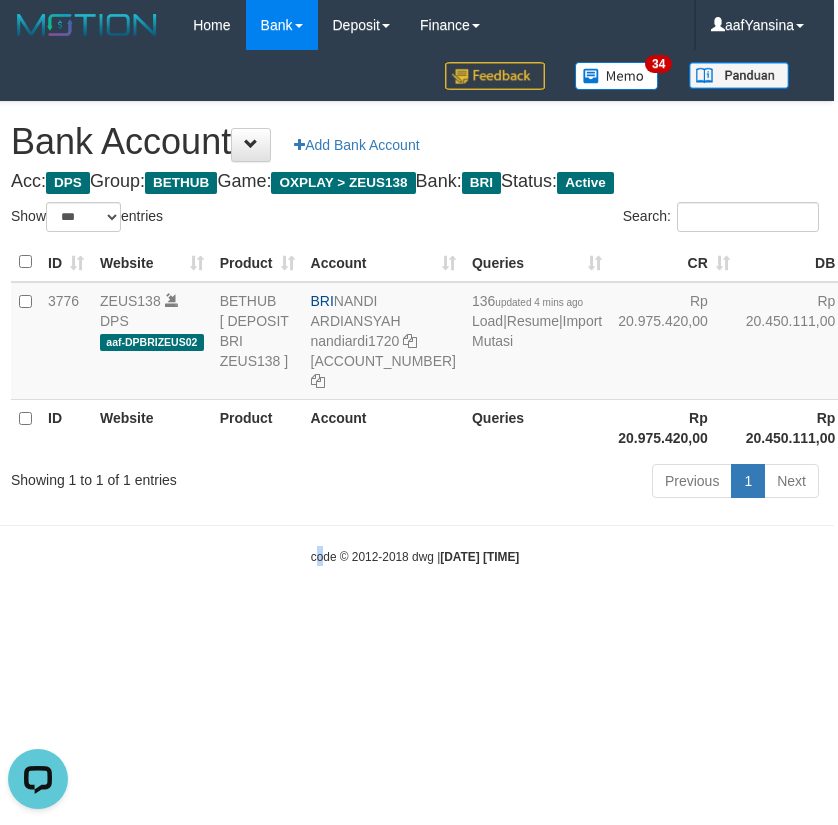 click on "Toggle navigation
Home
Bank
Account List
Deposit
History
Finance
Financial Data
[FIRST]
My Profile
Log Out
[AGE]
Bank Account
Add Bank Account" at bounding box center (415, 308) 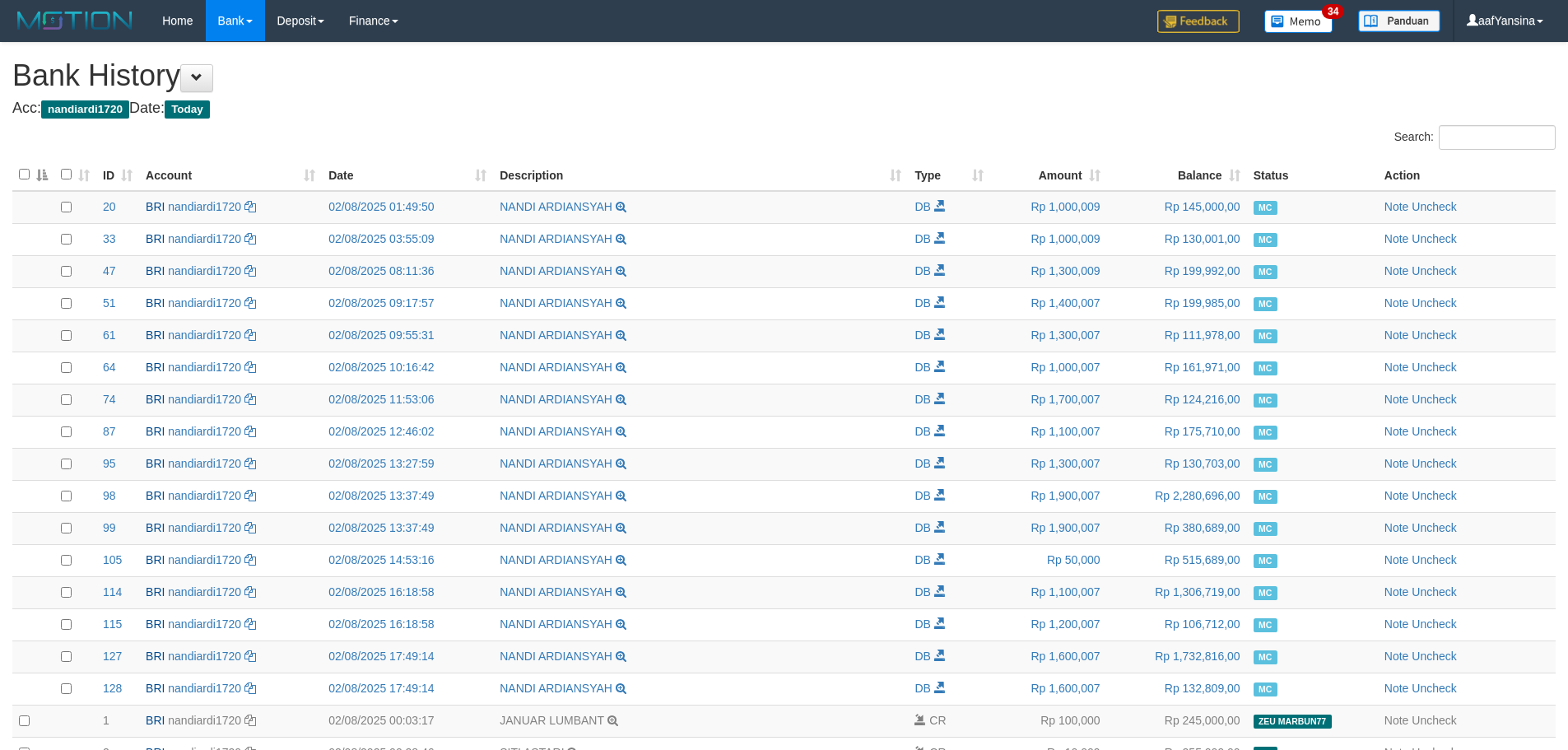 scroll, scrollTop: 3987, scrollLeft: 0, axis: vertical 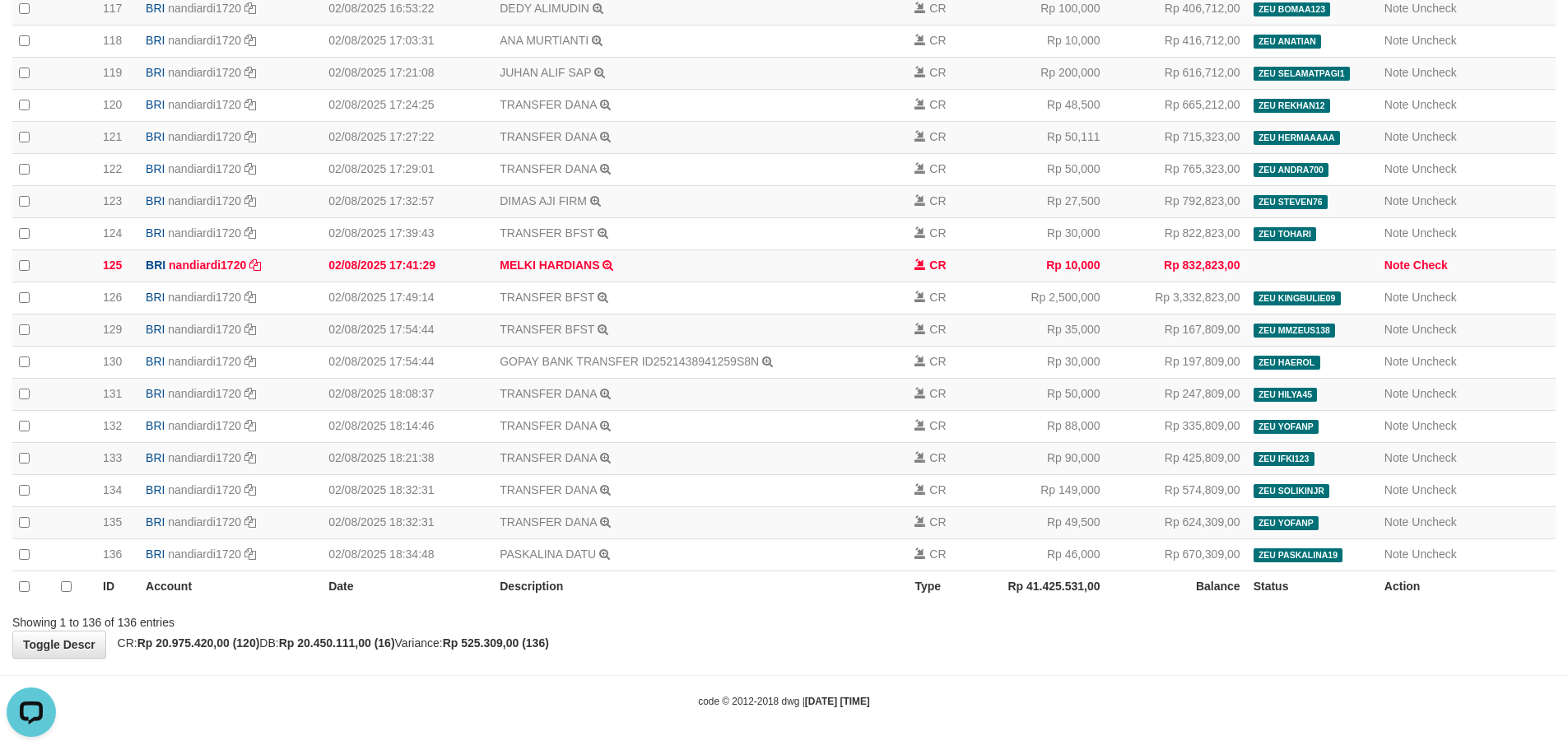 click on "code © 2012-2018 dwg |  [DATE] [TIME]" at bounding box center [784, 701] 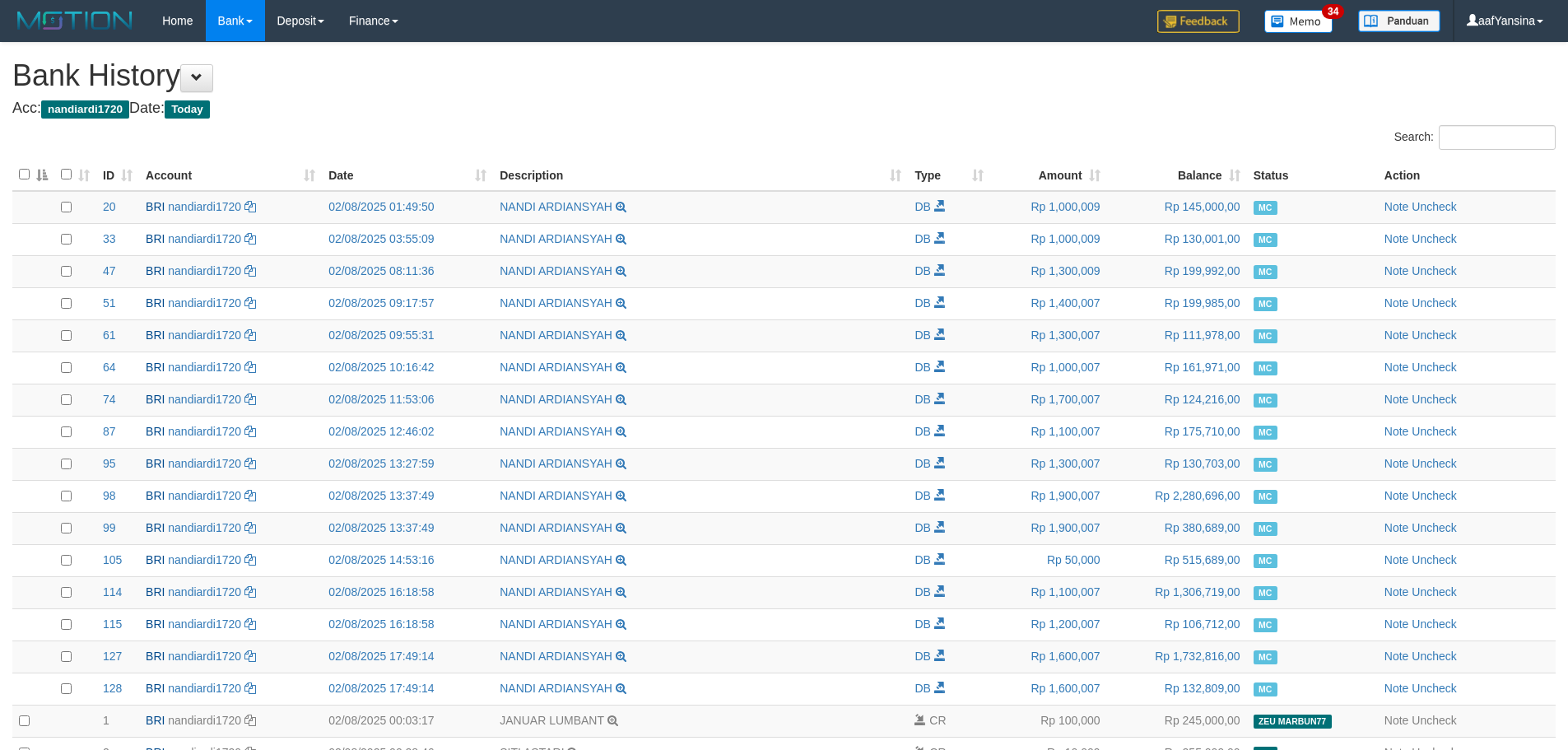 scroll, scrollTop: 3987, scrollLeft: 0, axis: vertical 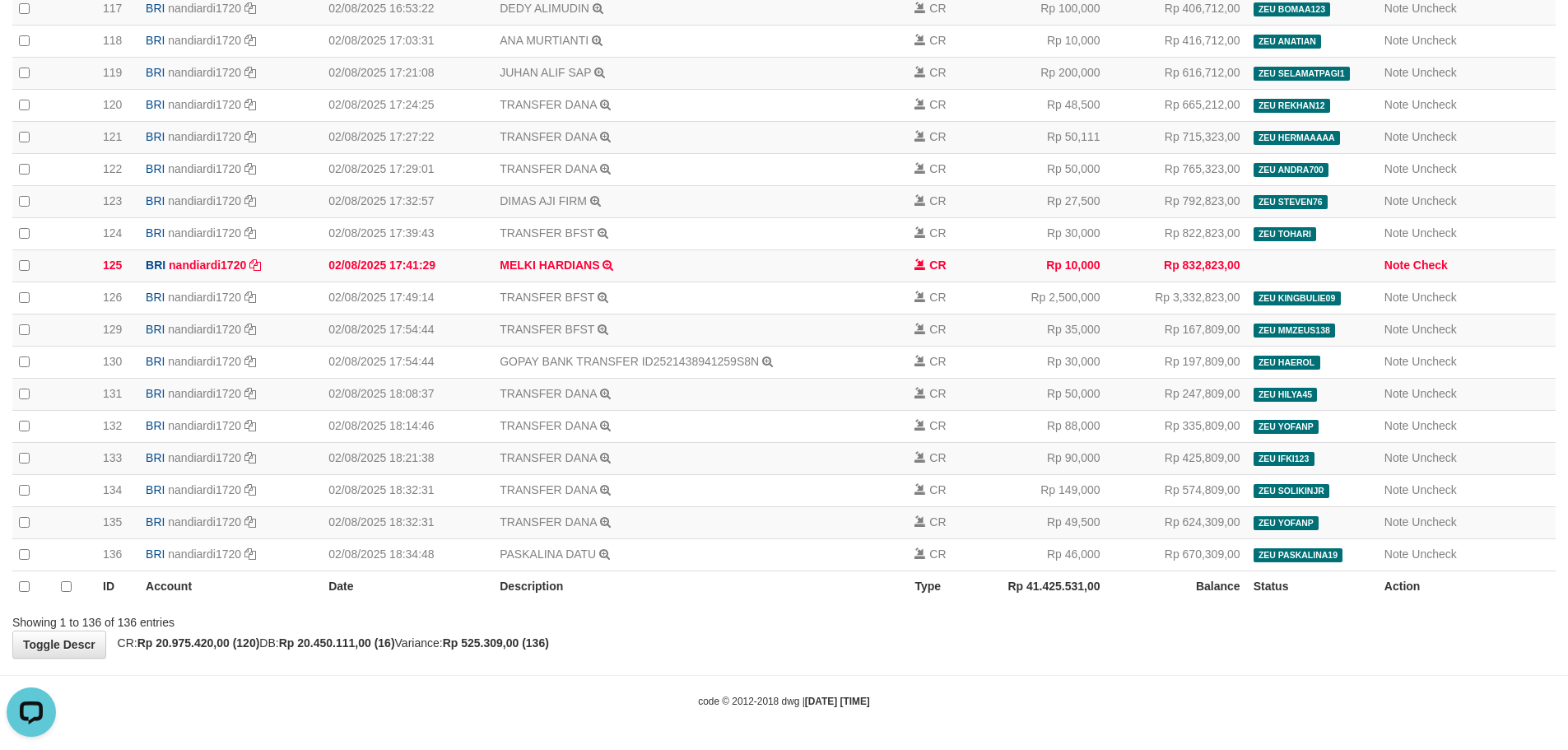 click on "**********" at bounding box center (784, -1643) 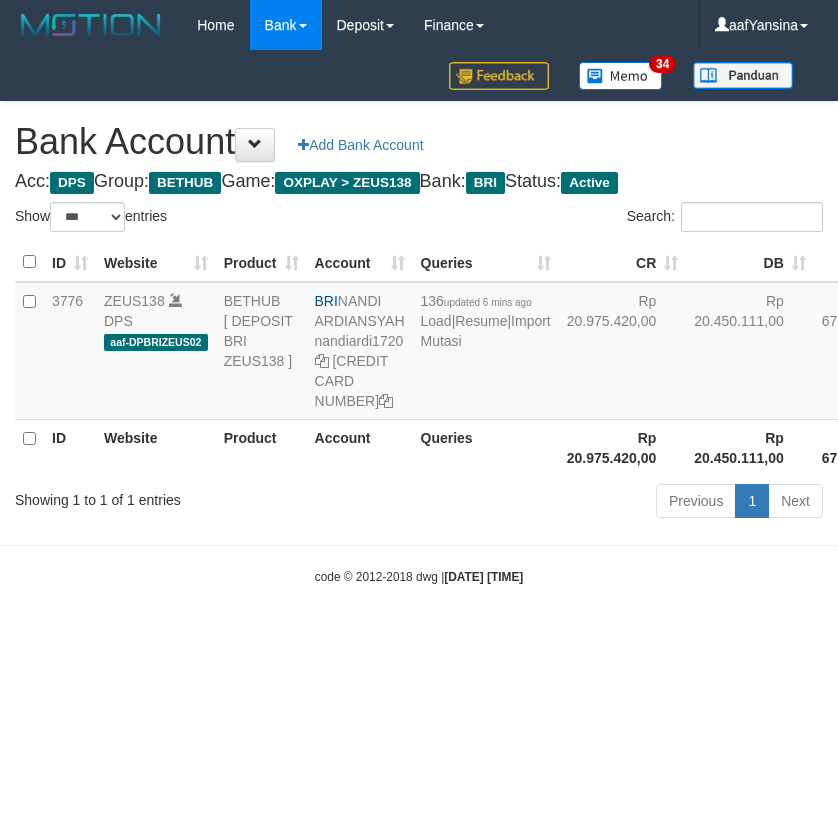select on "***" 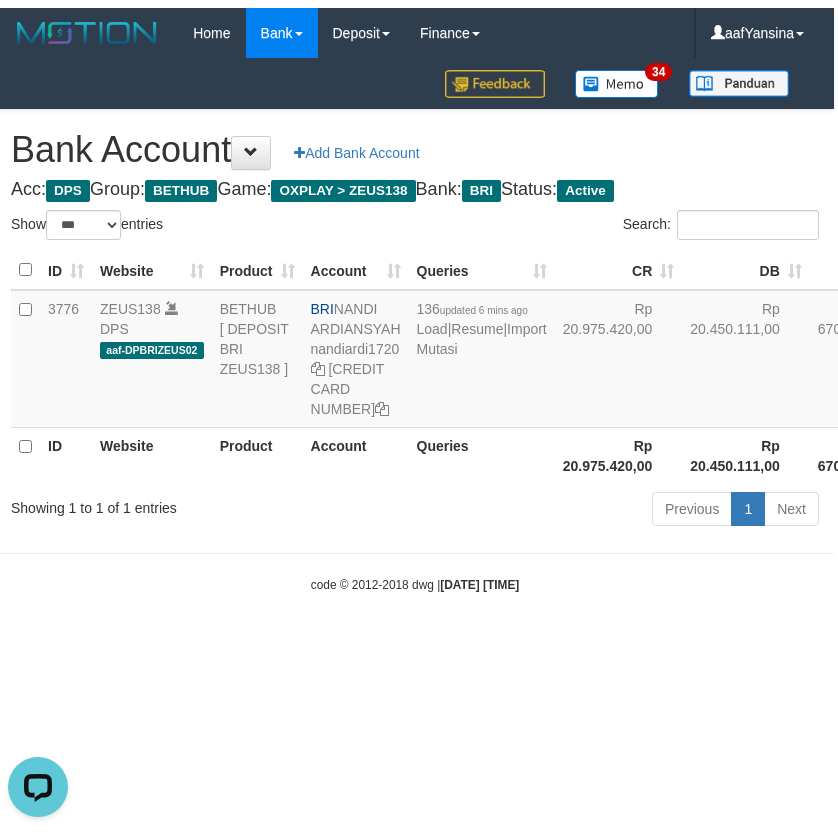 scroll, scrollTop: 0, scrollLeft: 0, axis: both 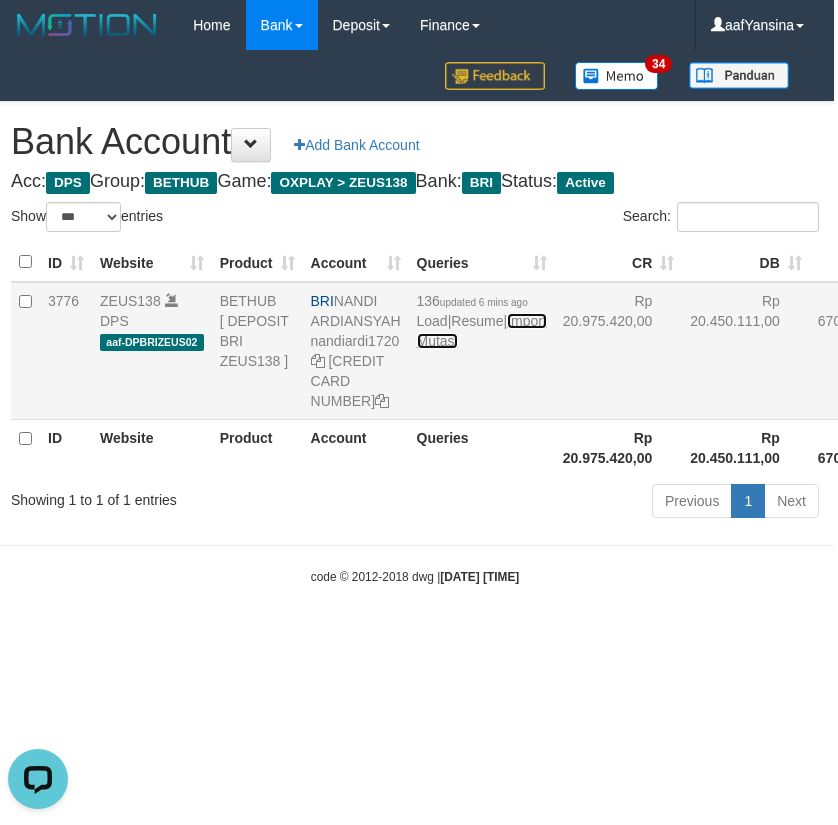 click on "Import Mutasi" at bounding box center (482, 331) 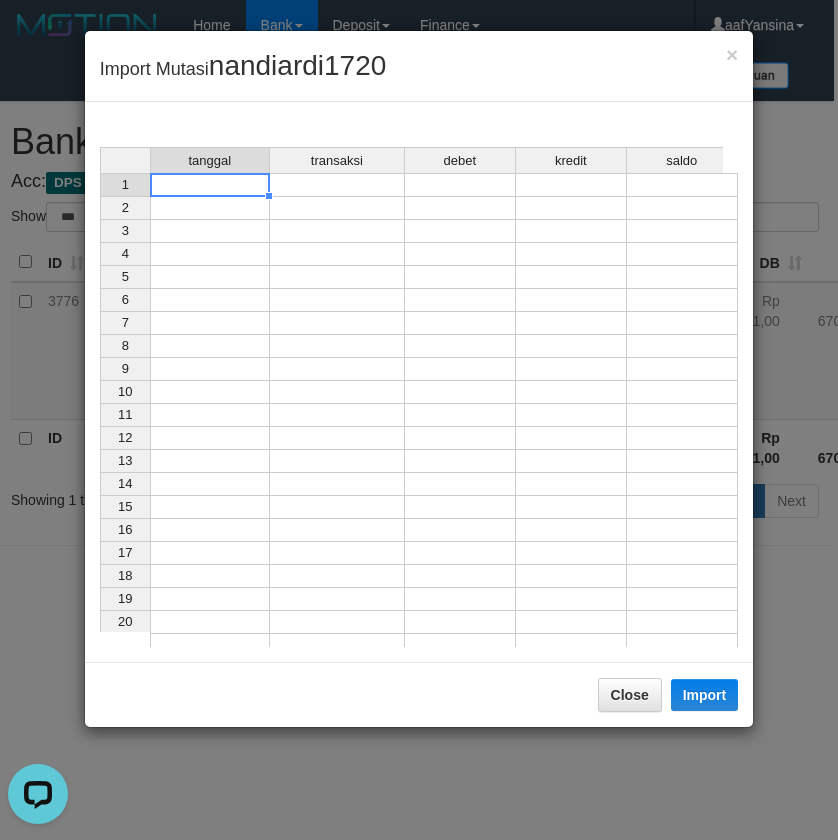 click at bounding box center (210, 185) 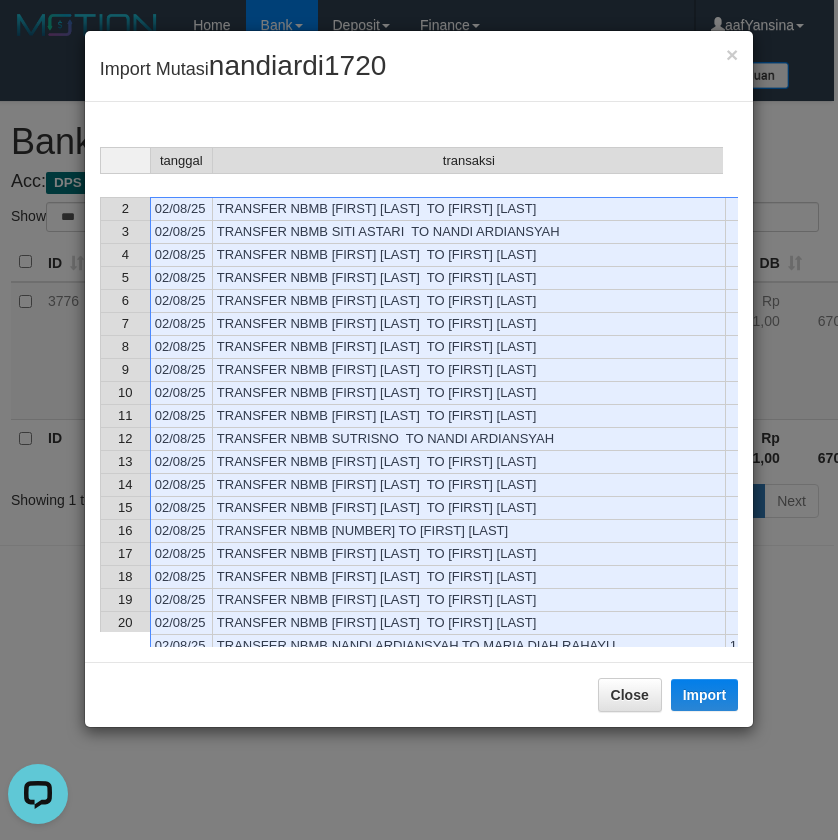 scroll, scrollTop: 1050, scrollLeft: 0, axis: vertical 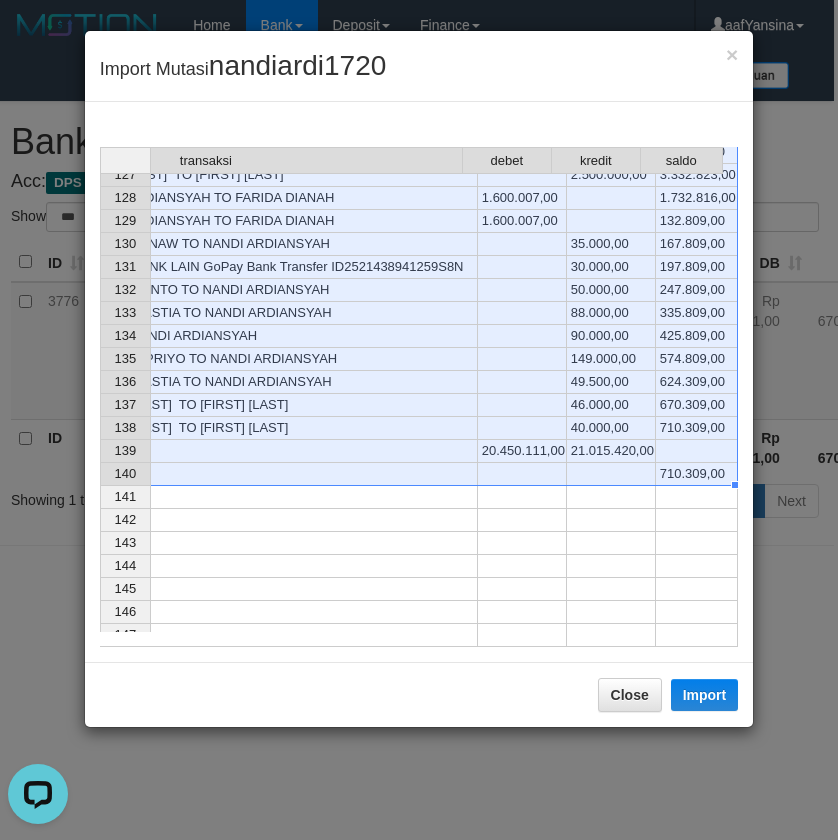 click on "710.309,00" at bounding box center [697, 474] 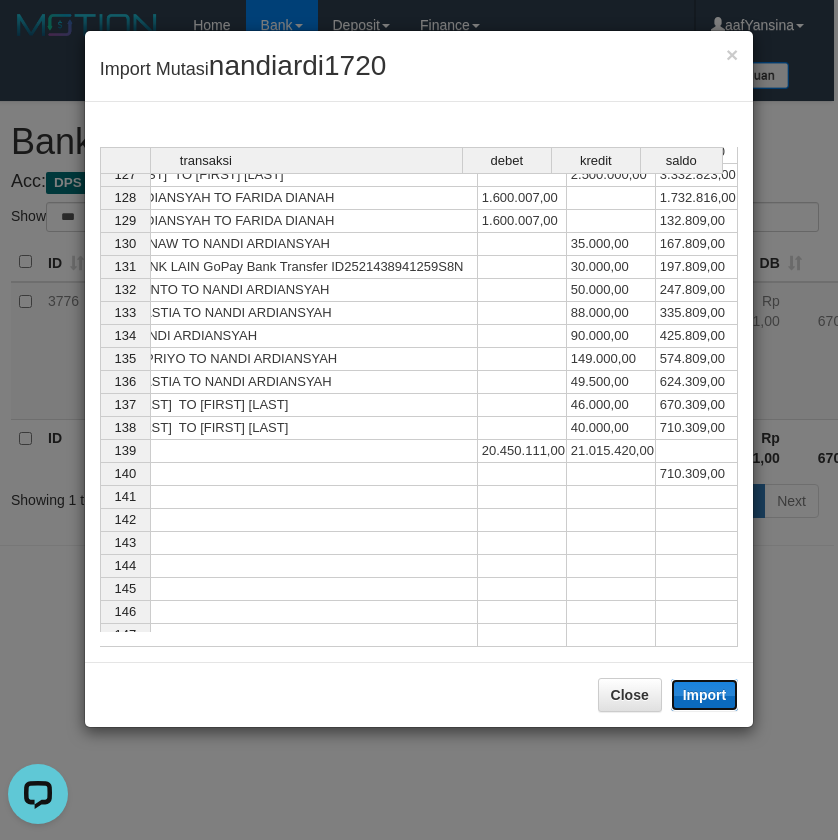 click on "Import" at bounding box center (705, 695) 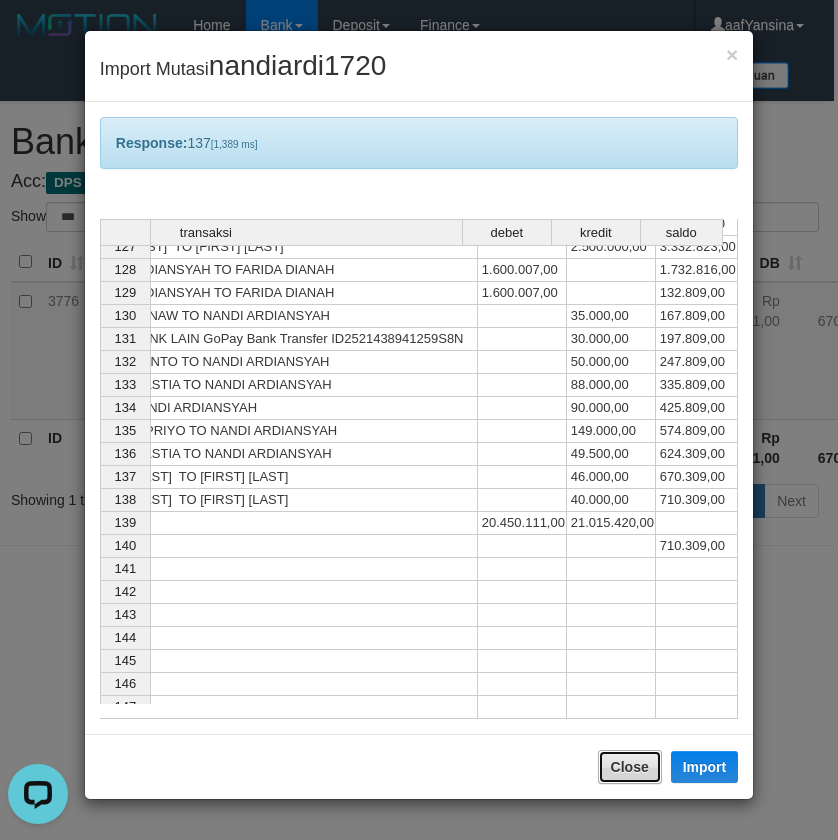 click on "Close" at bounding box center [630, 767] 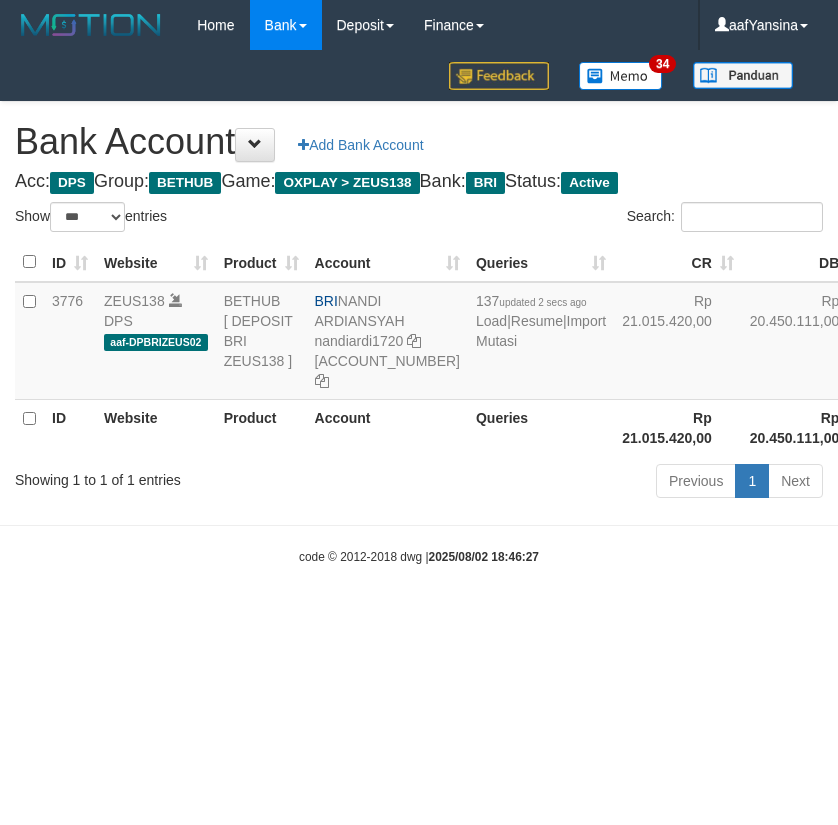 select on "***" 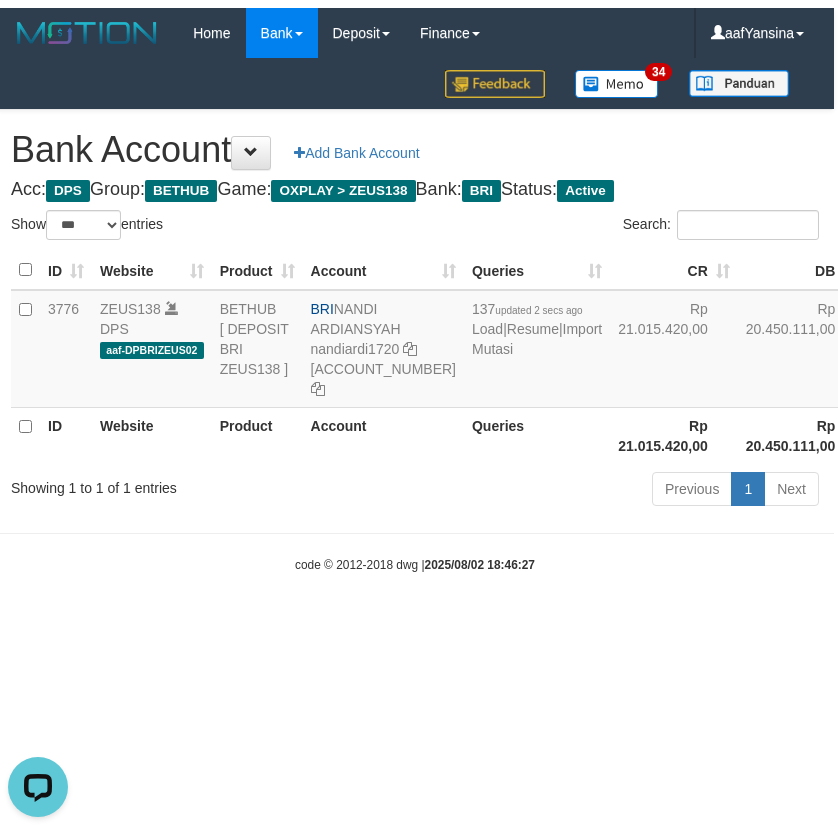 scroll, scrollTop: 0, scrollLeft: 0, axis: both 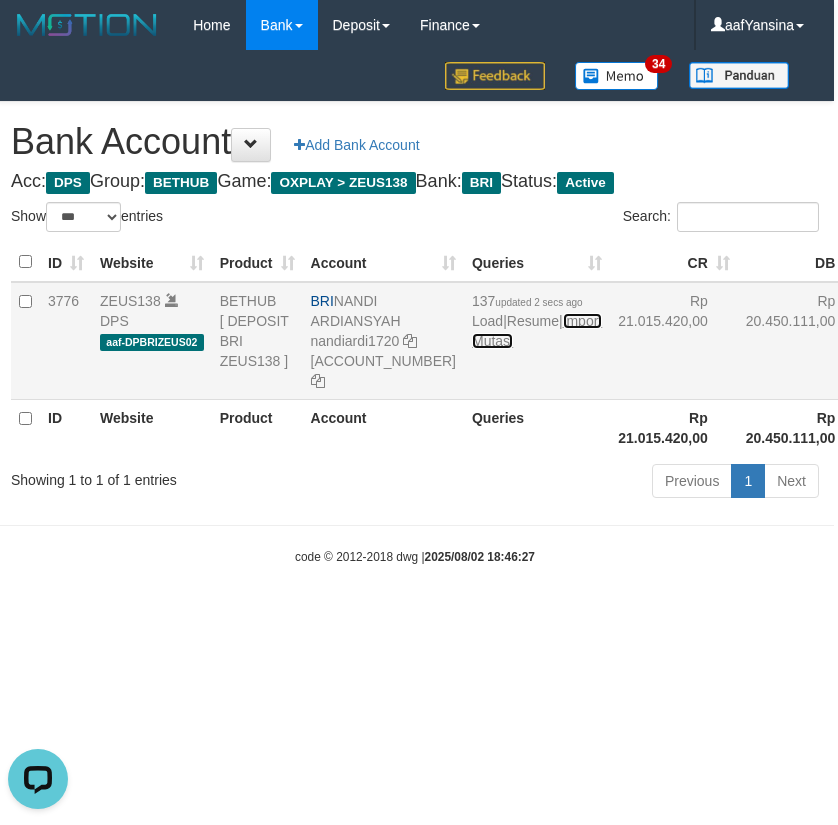 click on "Import Mutasi" at bounding box center (537, 331) 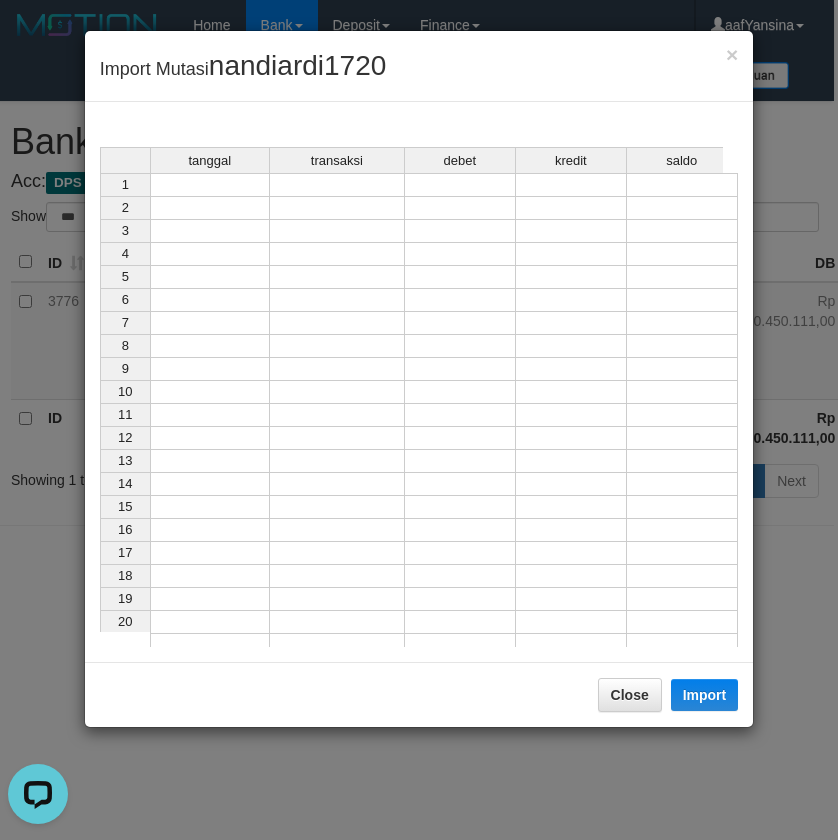 click at bounding box center (210, 185) 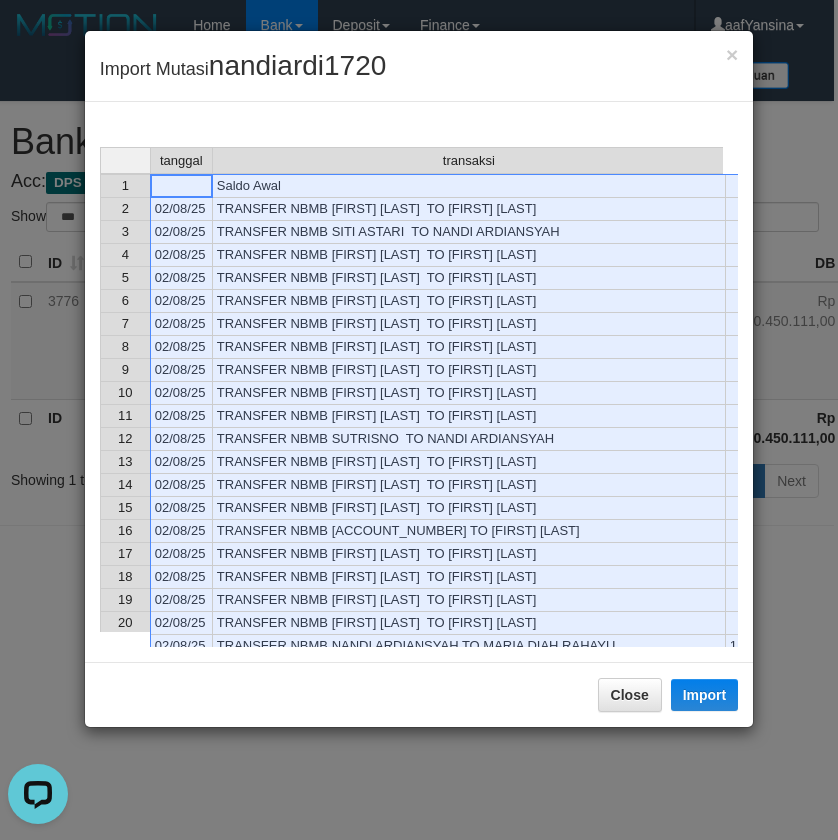 scroll, scrollTop: 747, scrollLeft: 0, axis: vertical 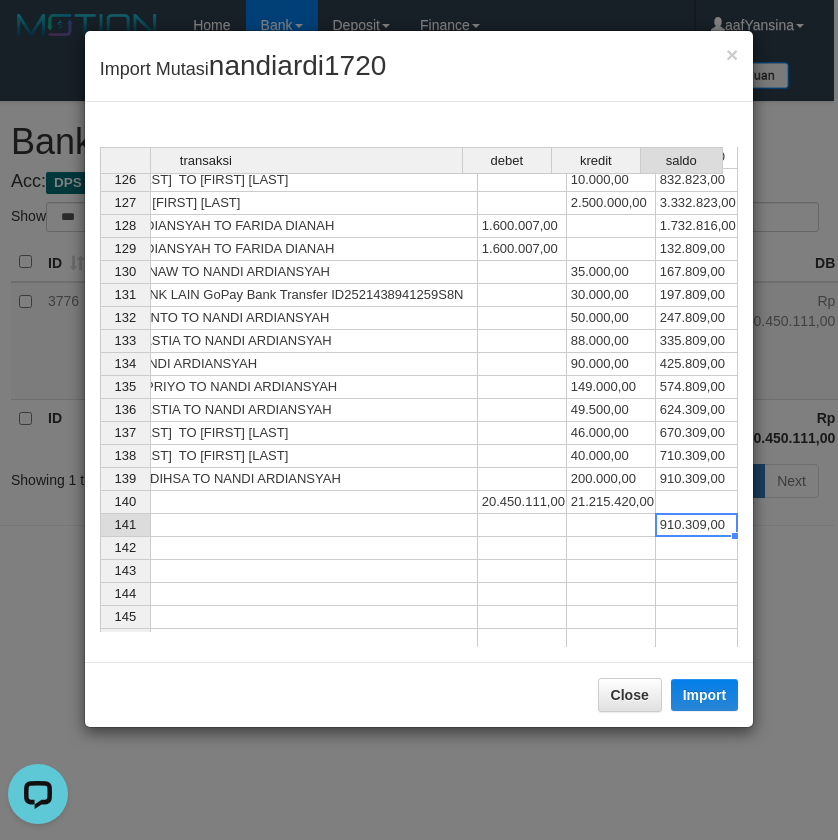 click on "910.309,00" at bounding box center (697, 525) 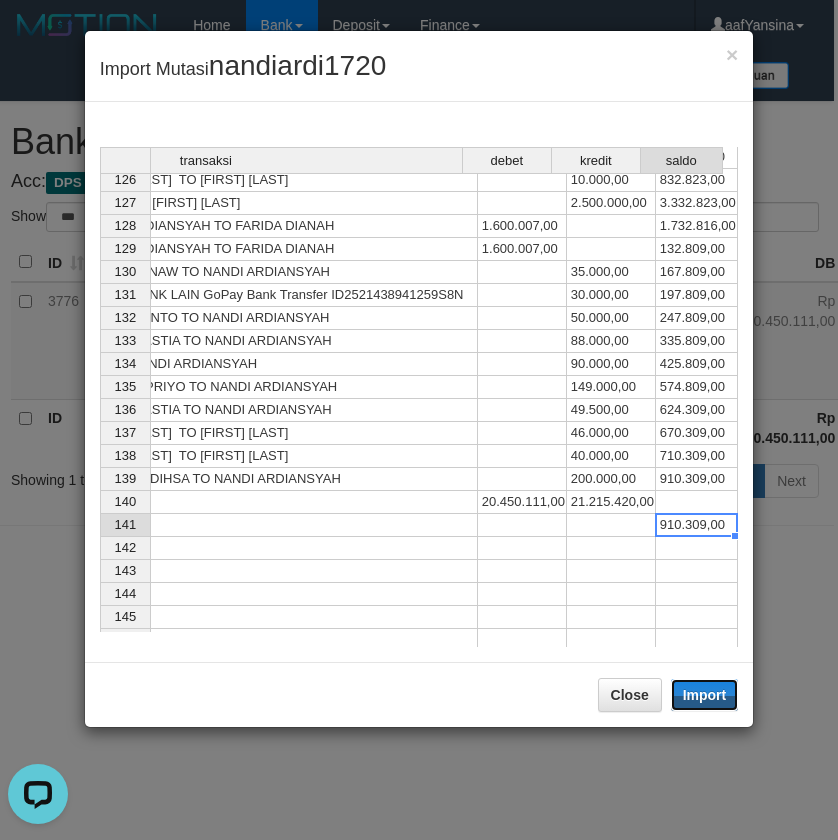 drag, startPoint x: 711, startPoint y: 689, endPoint x: 0, endPoint y: 427, distance: 757.73676 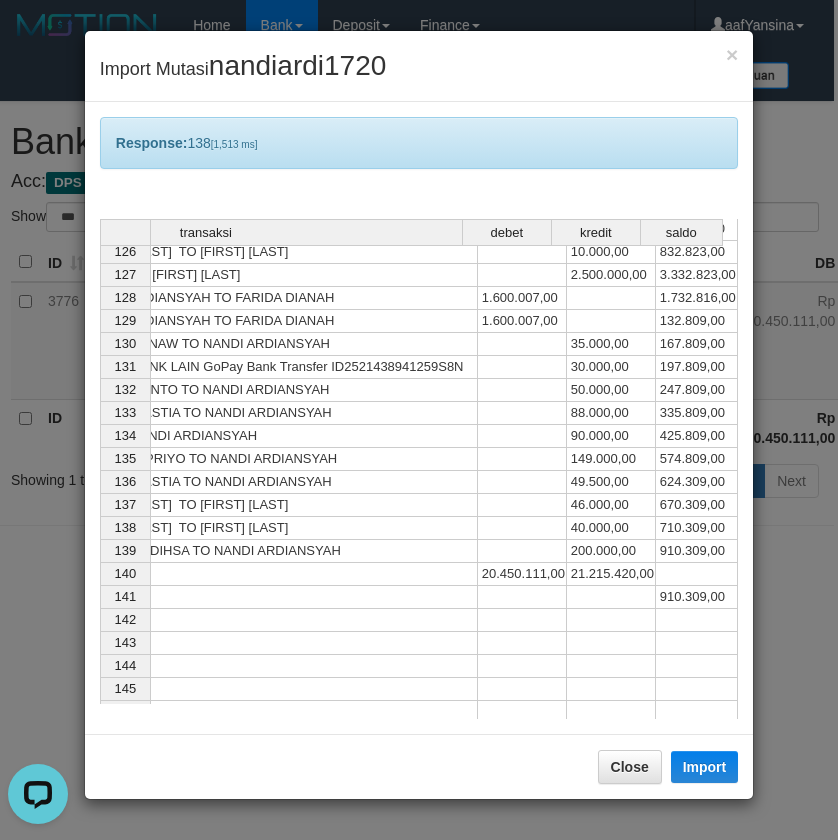 click on "Close
Import" at bounding box center (419, 766) 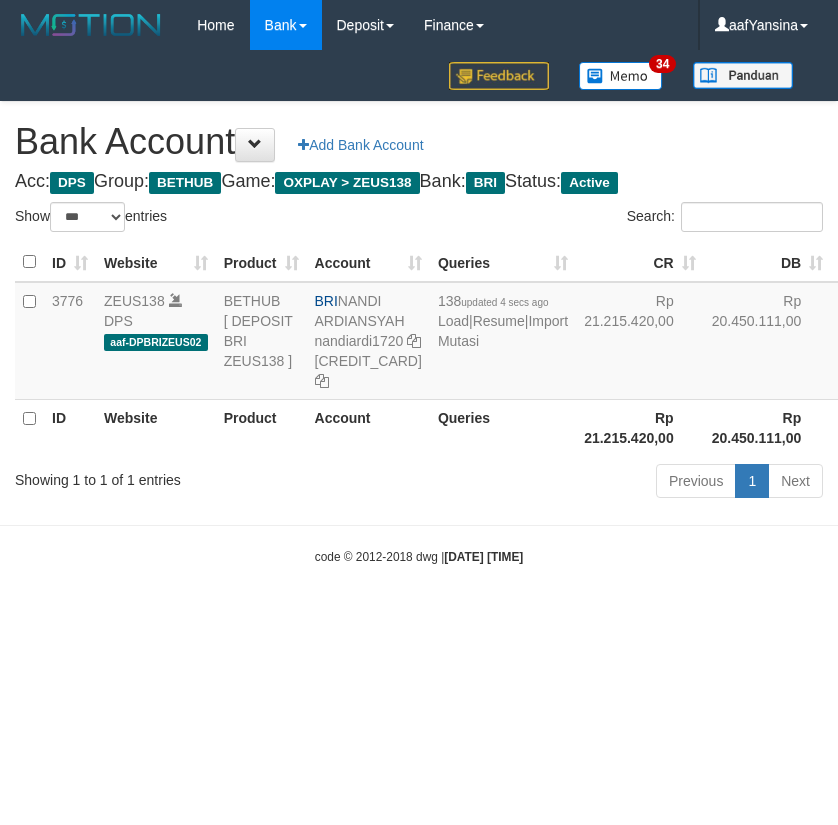 select on "***" 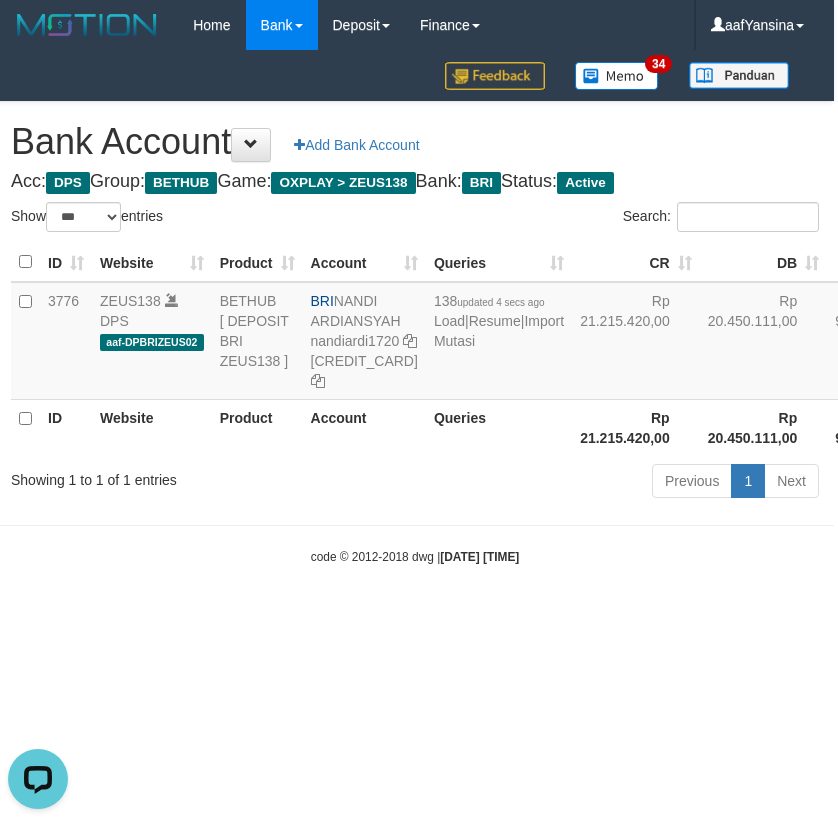 scroll, scrollTop: 0, scrollLeft: 0, axis: both 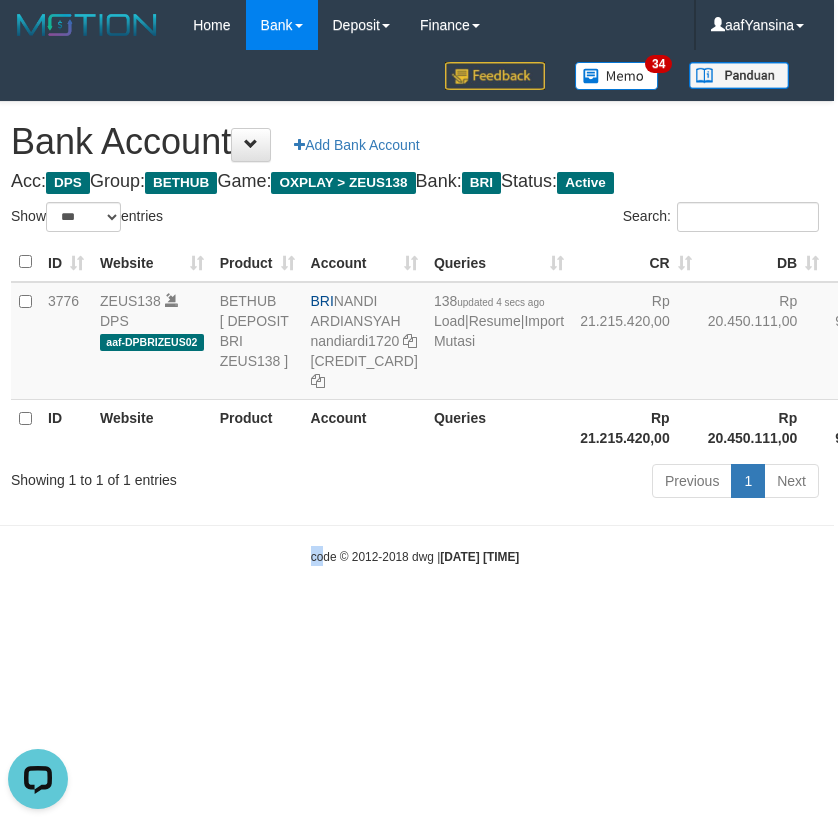 drag, startPoint x: 252, startPoint y: 714, endPoint x: 311, endPoint y: 791, distance: 97.00516 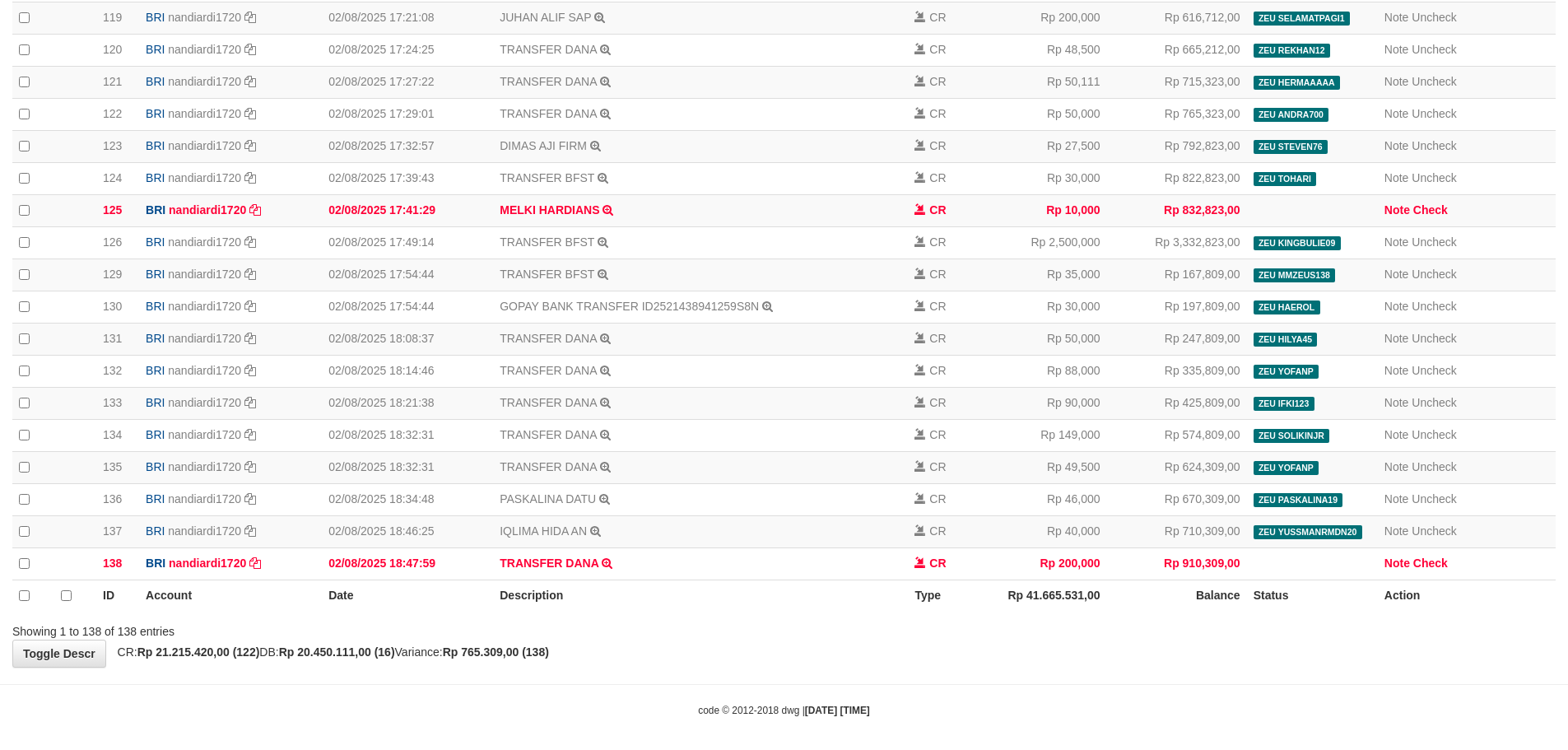 scroll, scrollTop: 4051, scrollLeft: 0, axis: vertical 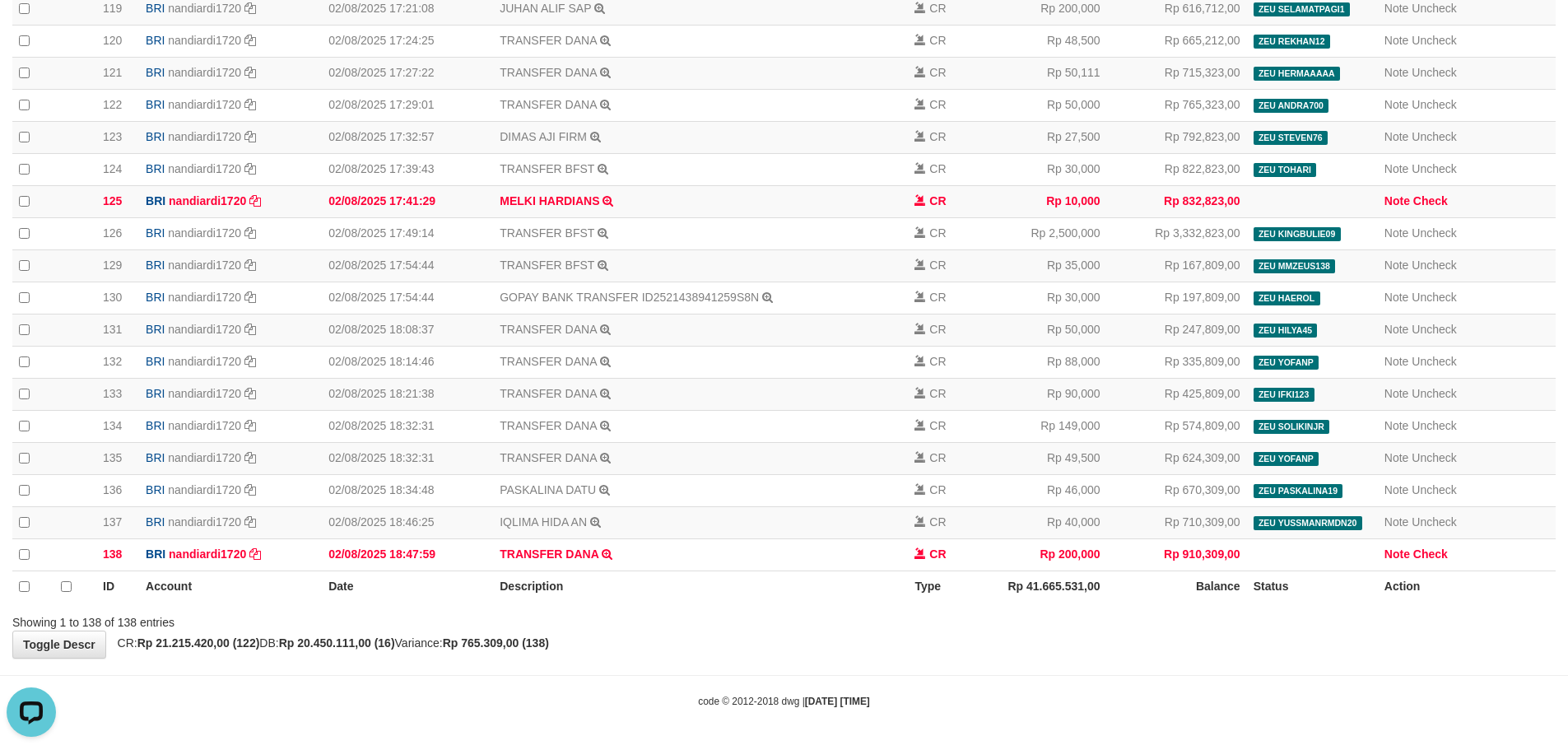 click on "**********" at bounding box center (784, -1675) 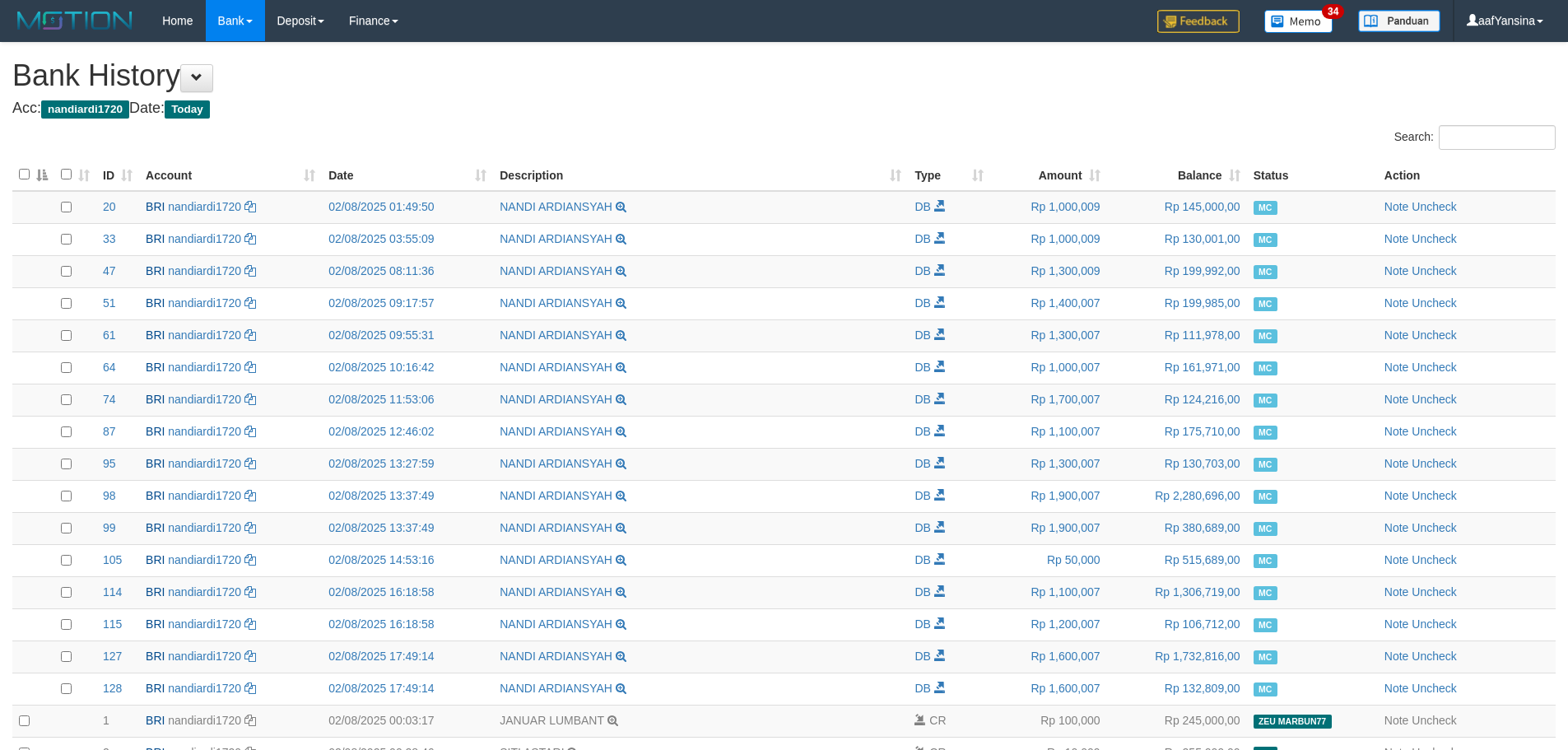 scroll, scrollTop: 4051, scrollLeft: 0, axis: vertical 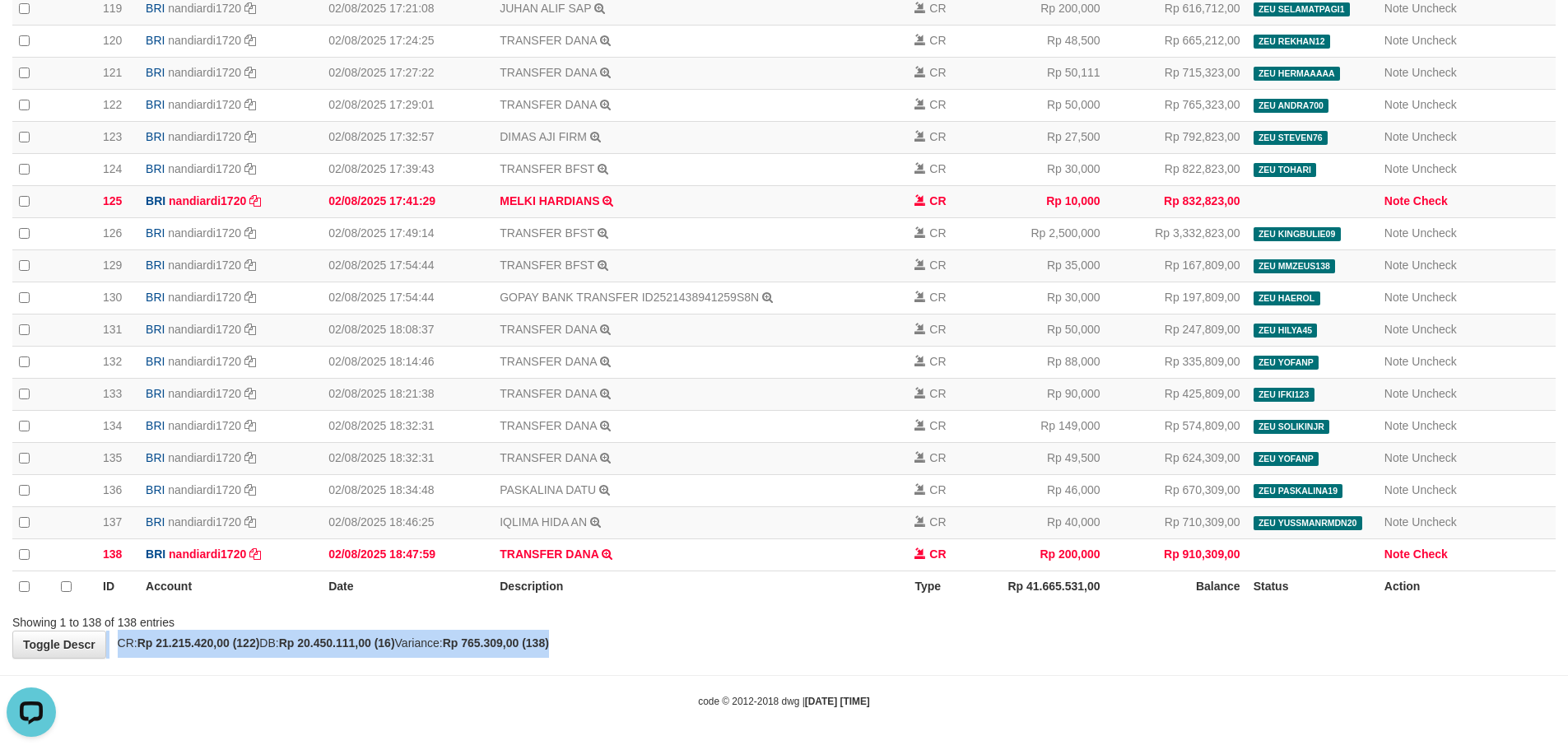 drag, startPoint x: 1059, startPoint y: 638, endPoint x: 1142, endPoint y: 655, distance: 84.72308 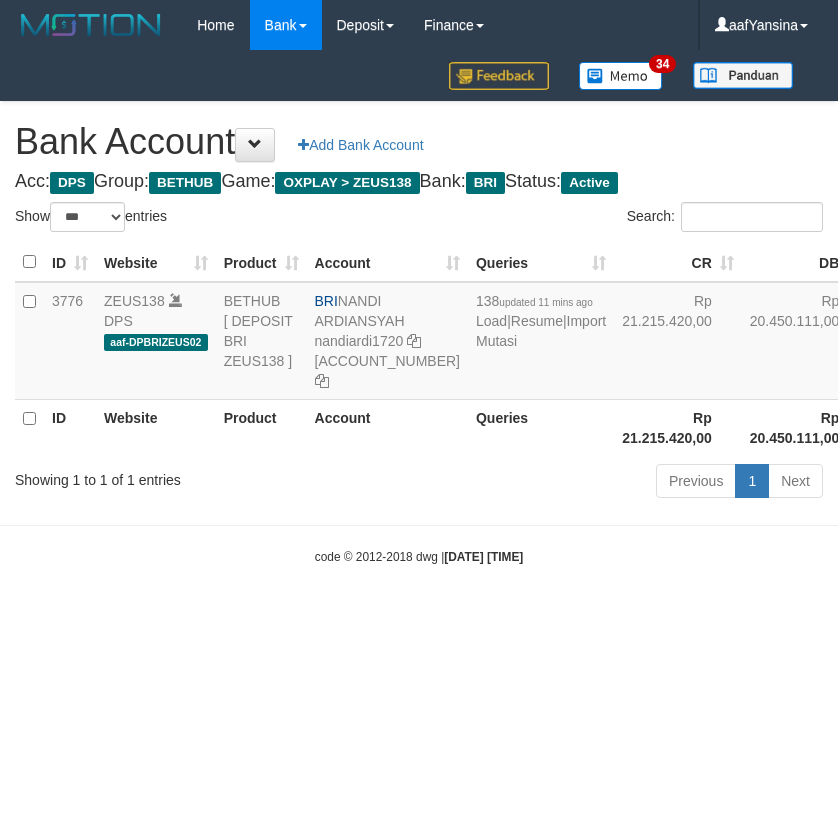select on "***" 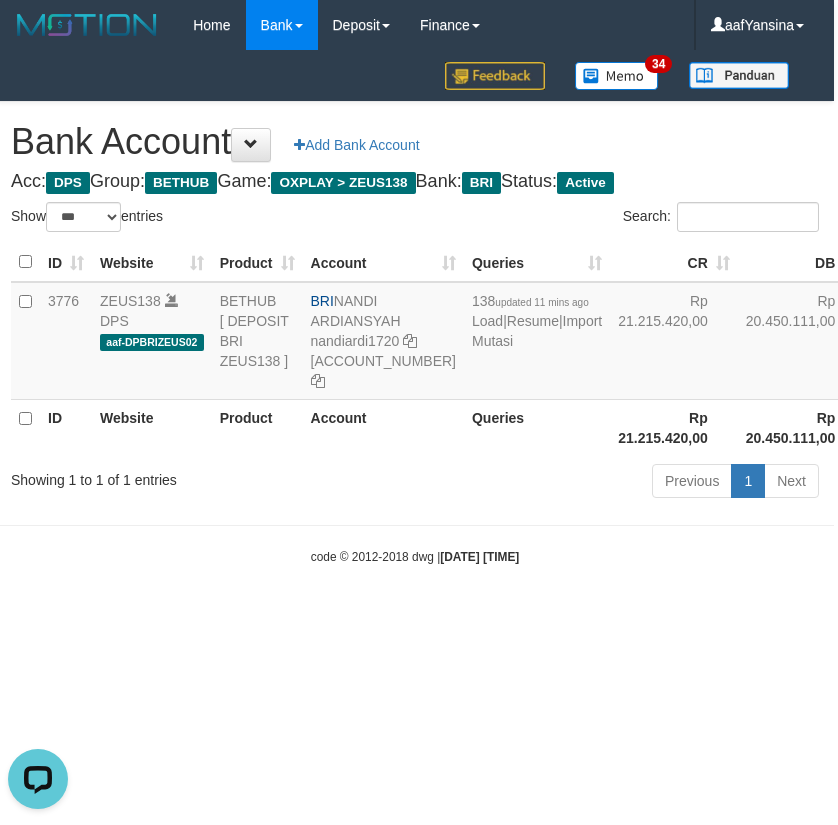 scroll, scrollTop: 0, scrollLeft: 0, axis: both 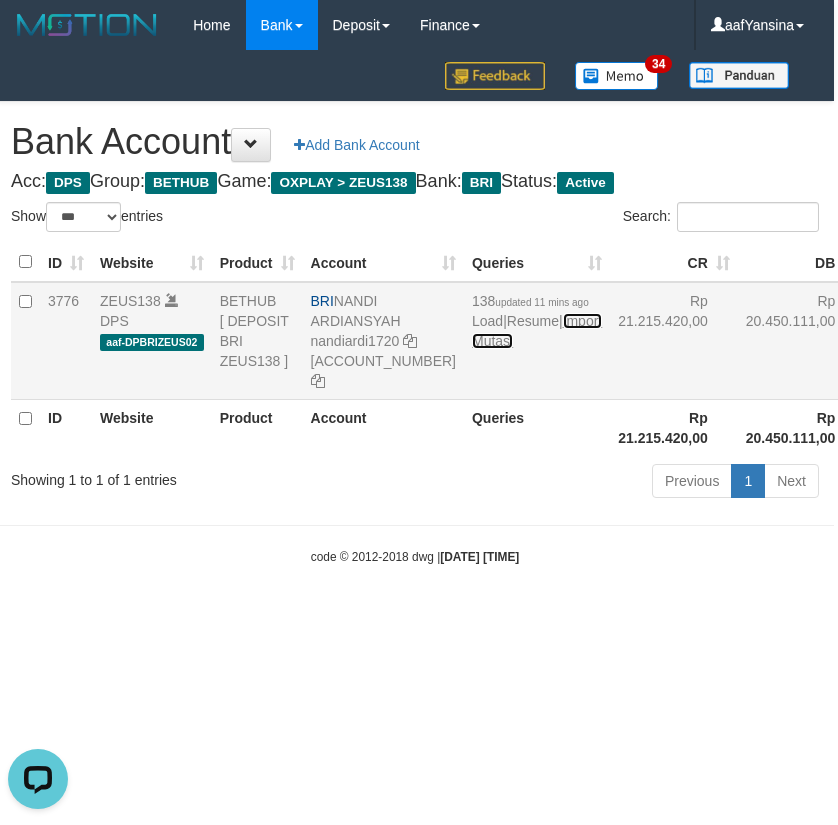 click on "Import Mutasi" at bounding box center (537, 331) 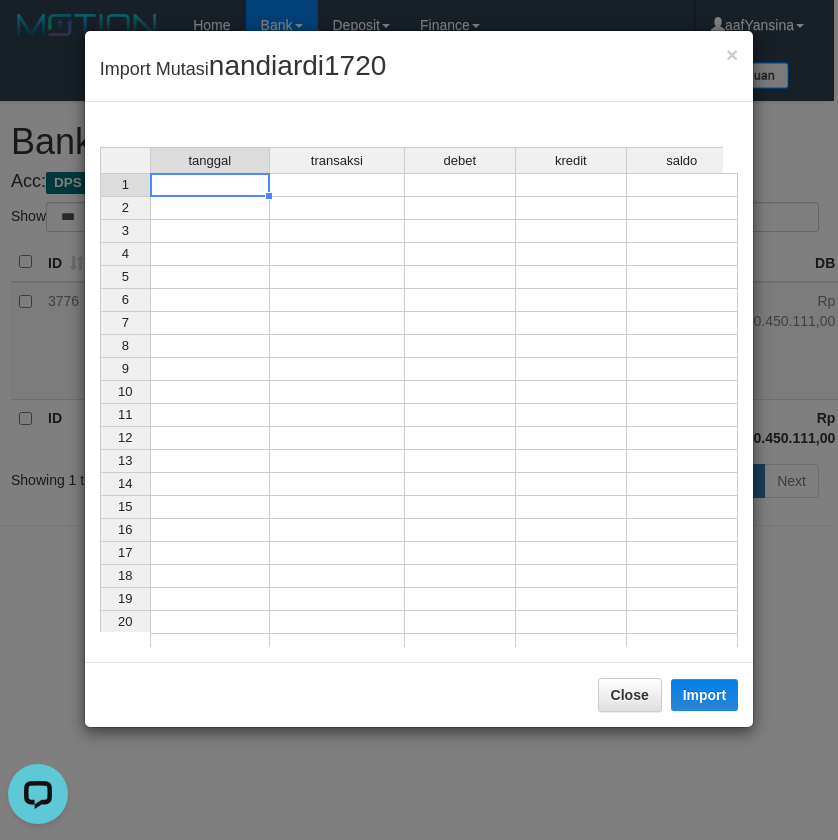 click on "tanggal transaksi debet kredit saldo 1 2 3 4 5 6 7 8 9 10 11 12 13 14 15 16 17 18 19 20 21" at bounding box center (100, 402) 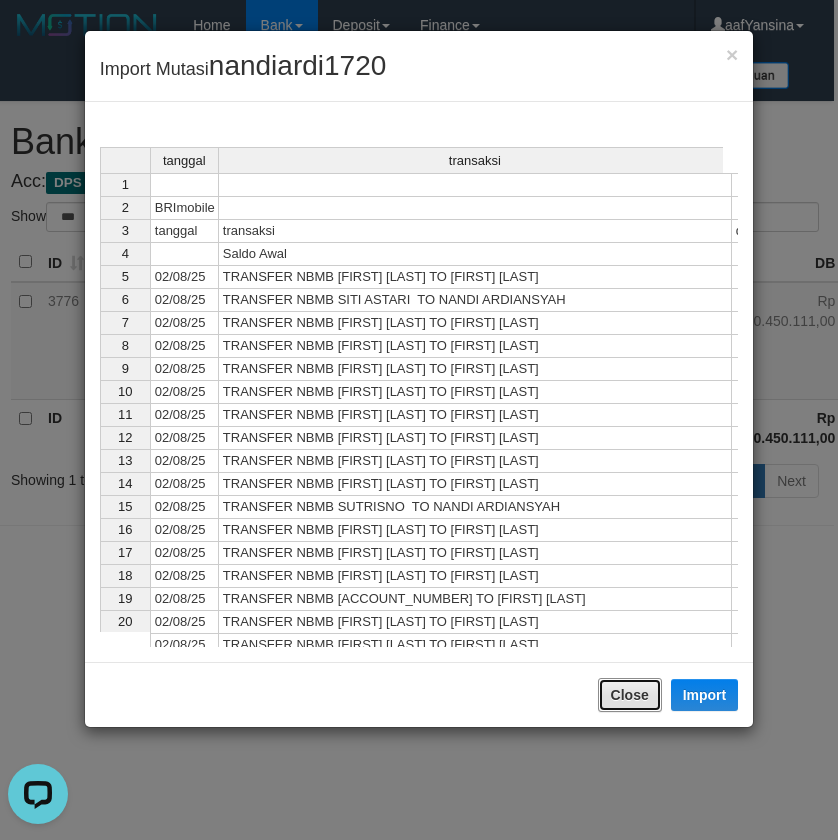 drag, startPoint x: 620, startPoint y: 705, endPoint x: 576, endPoint y: 816, distance: 119.40268 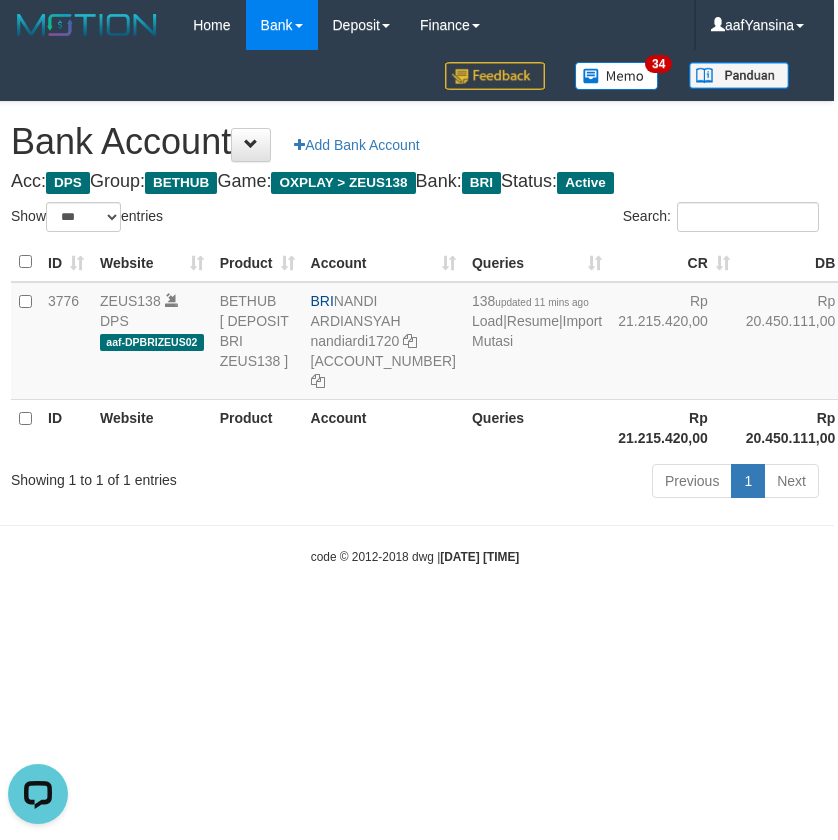 drag, startPoint x: 576, startPoint y: 816, endPoint x: 603, endPoint y: 805, distance: 29.15476 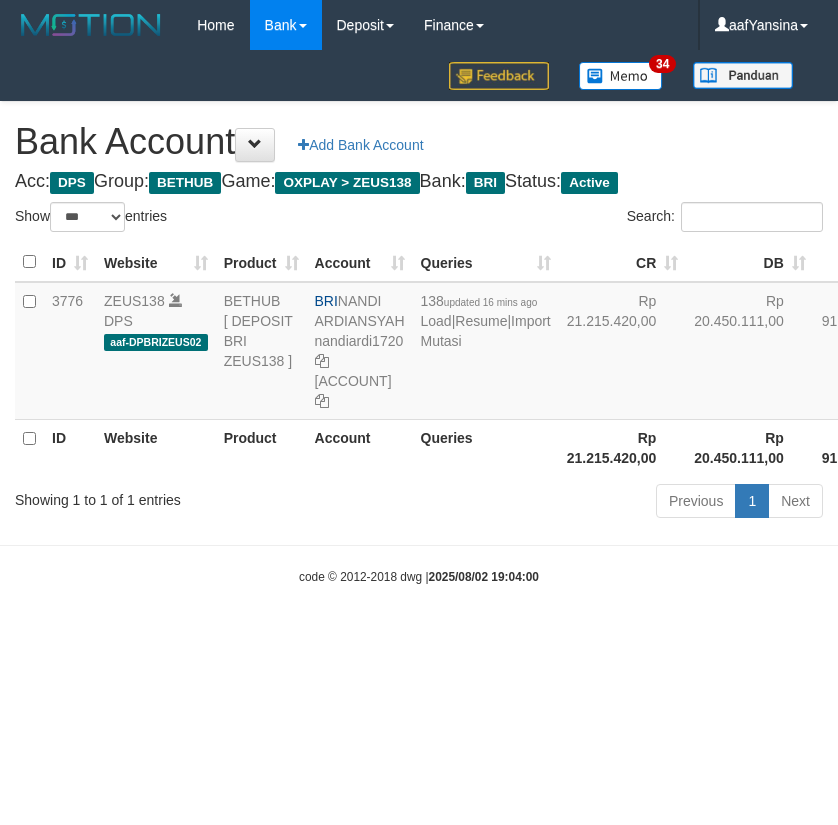 select on "***" 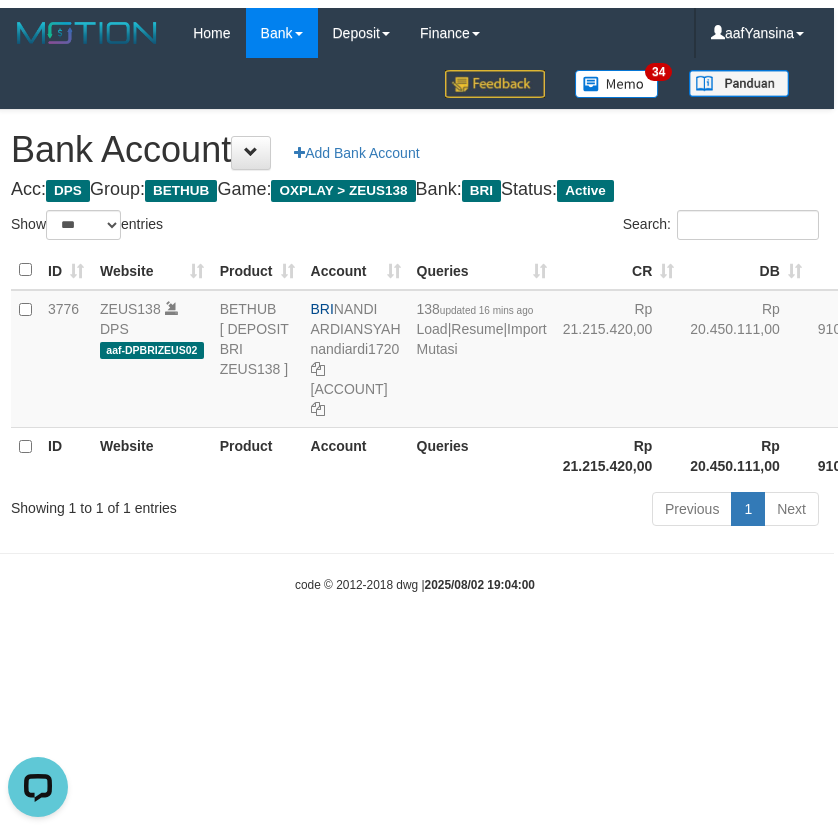 scroll, scrollTop: 0, scrollLeft: 0, axis: both 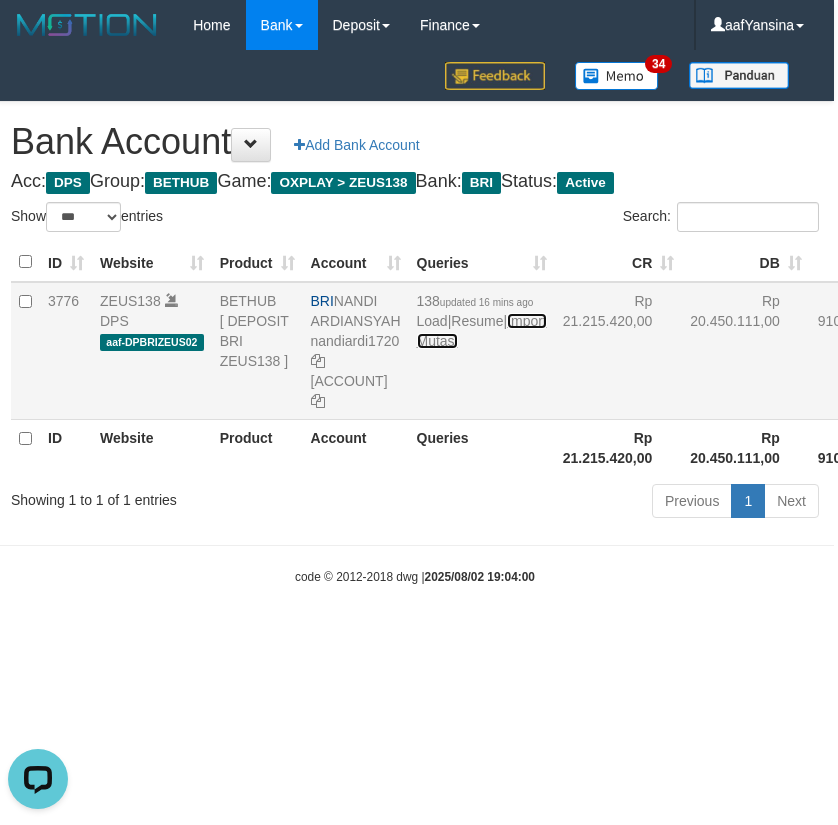 click on "Import Mutasi" at bounding box center (482, 331) 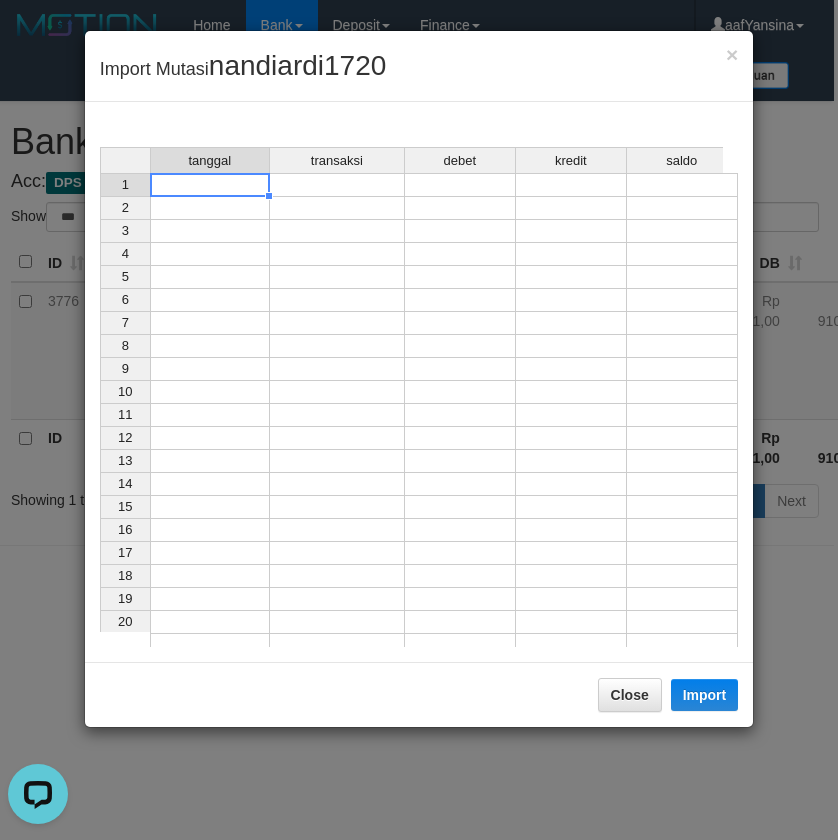 click at bounding box center [210, 185] 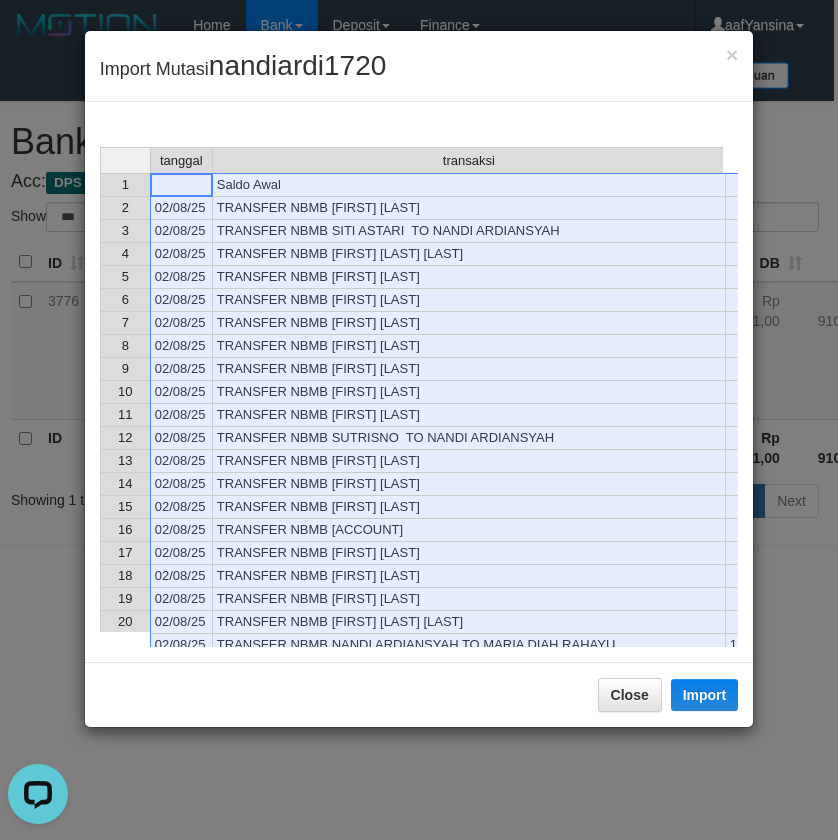 scroll, scrollTop: 276, scrollLeft: 0, axis: vertical 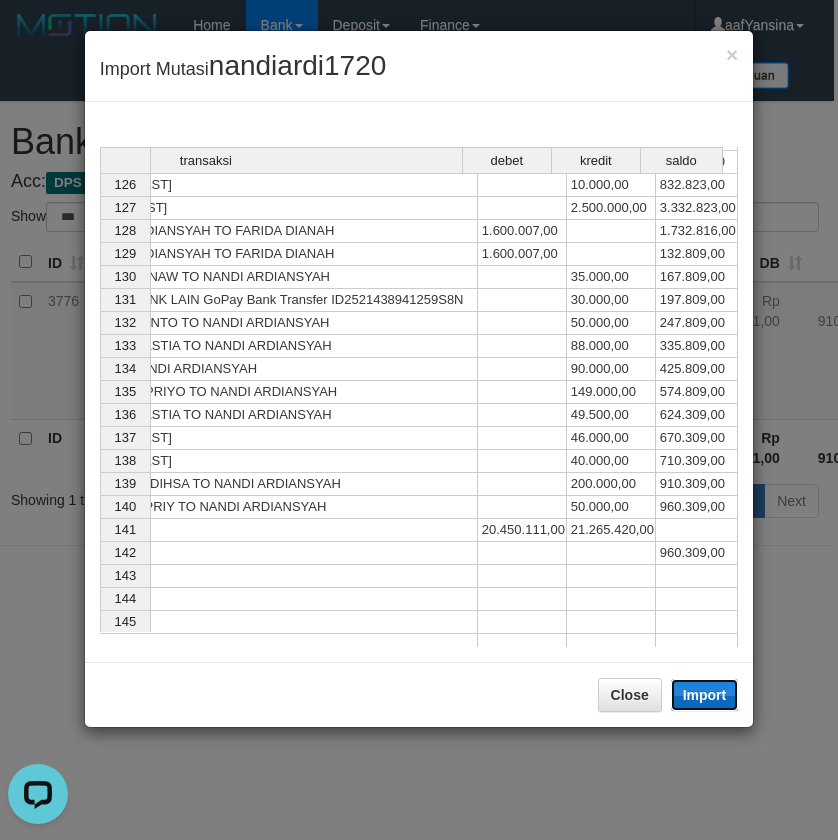 click on "Import" at bounding box center (705, 695) 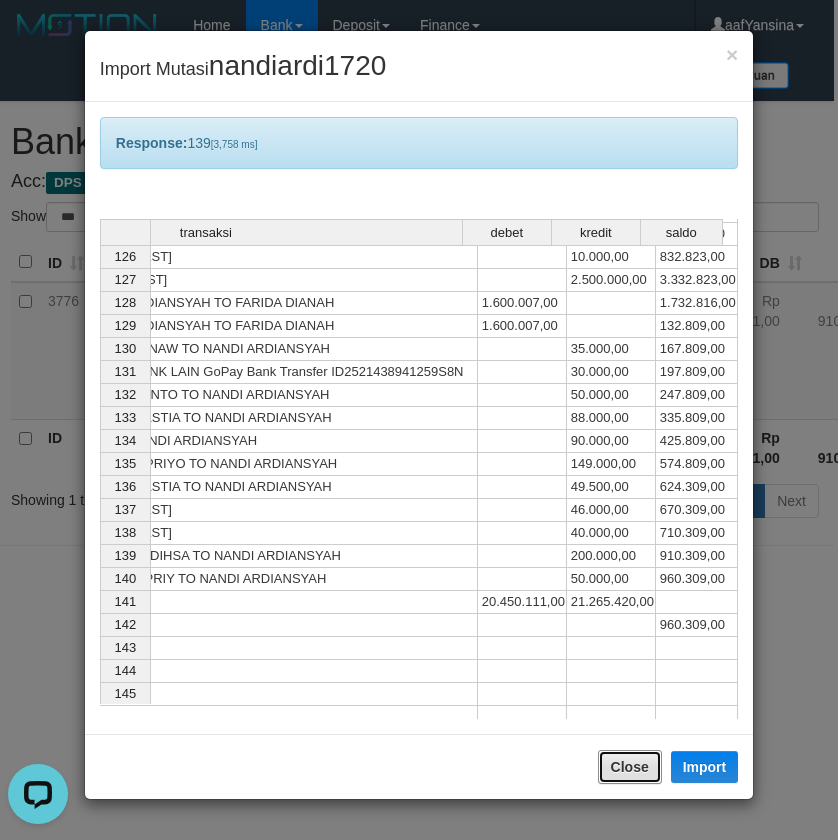 drag, startPoint x: 597, startPoint y: 756, endPoint x: 390, endPoint y: 739, distance: 207.6969 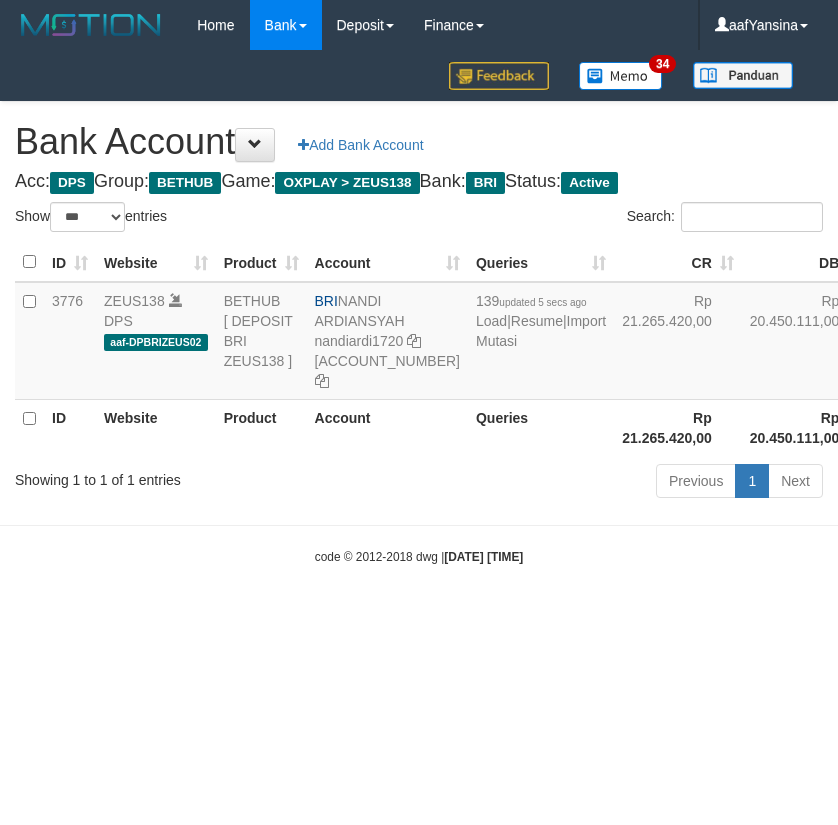 select on "***" 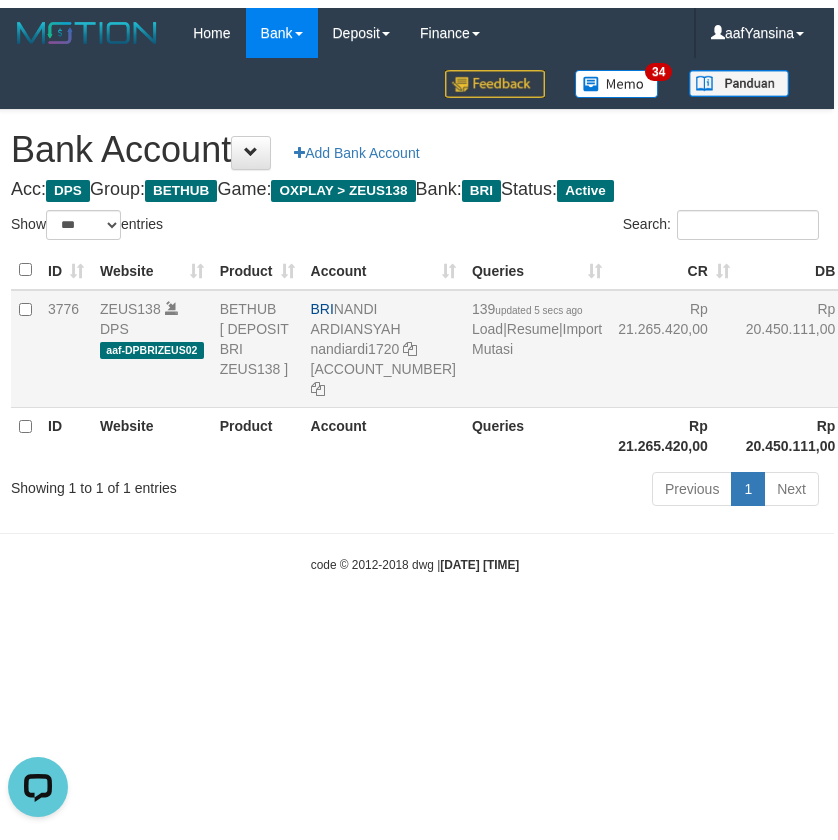 scroll, scrollTop: 0, scrollLeft: 0, axis: both 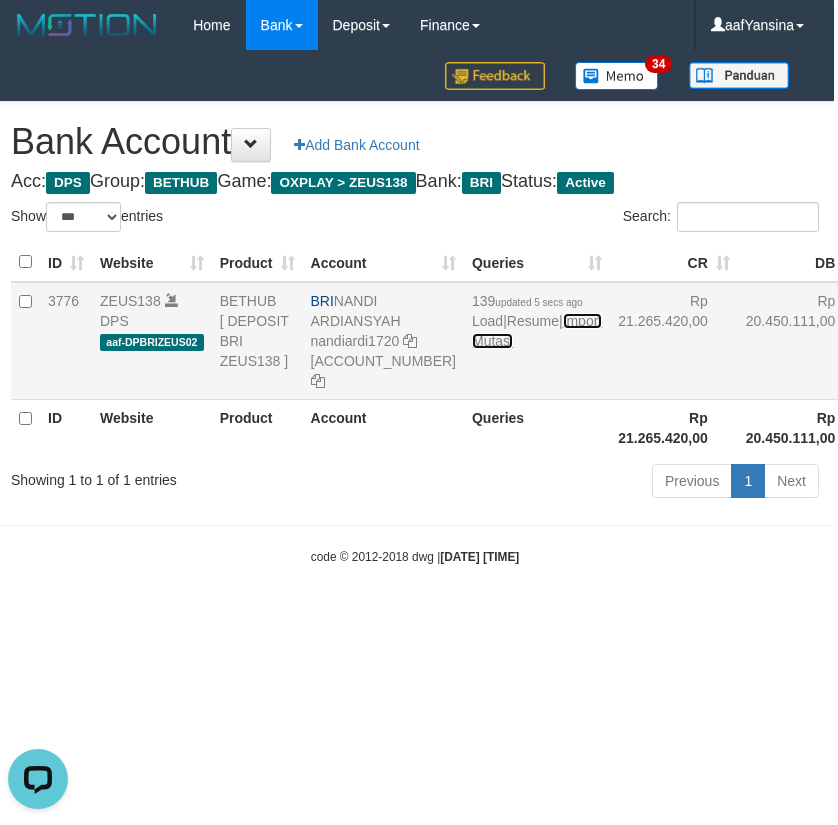 click on "Import Mutasi" at bounding box center [537, 331] 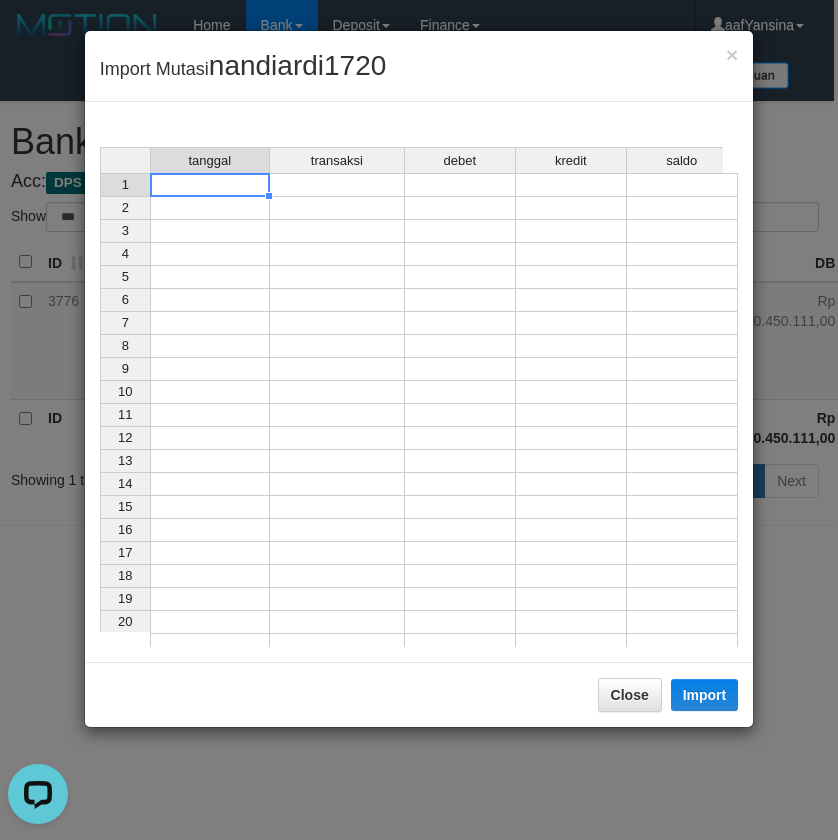 click at bounding box center [210, 185] 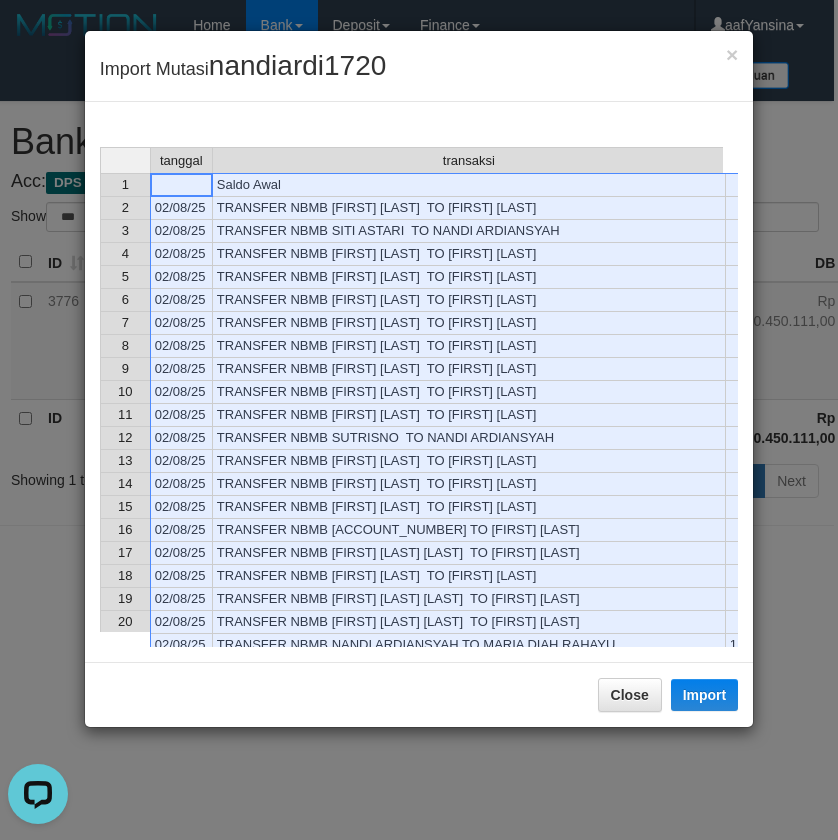 scroll, scrollTop: 219, scrollLeft: 0, axis: vertical 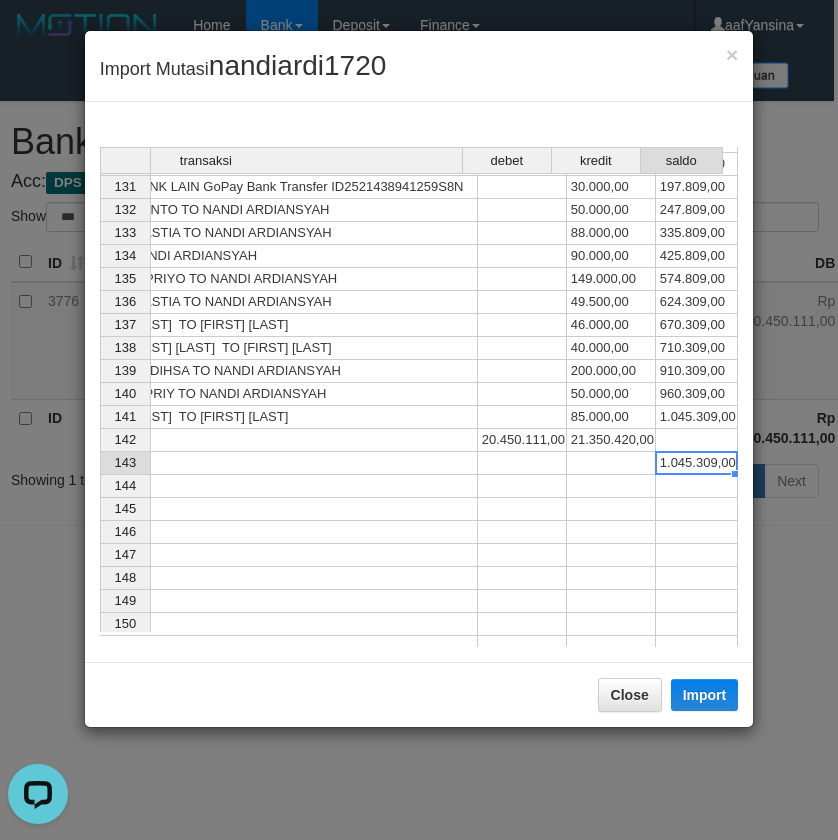 click on "1.045.309,00" at bounding box center [697, 463] 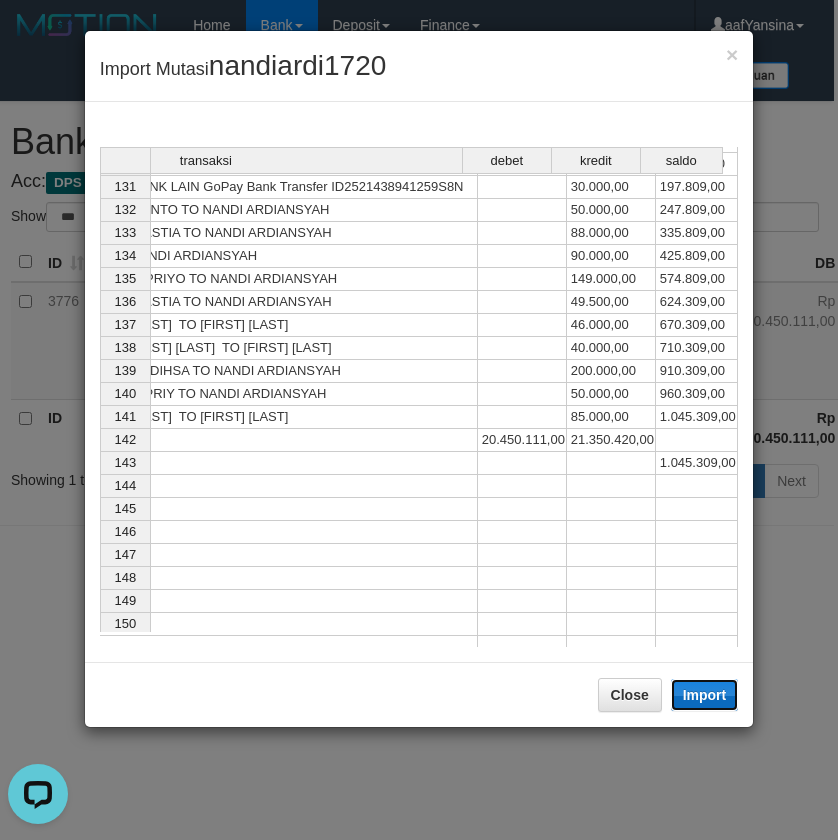 click on "Import" at bounding box center (705, 695) 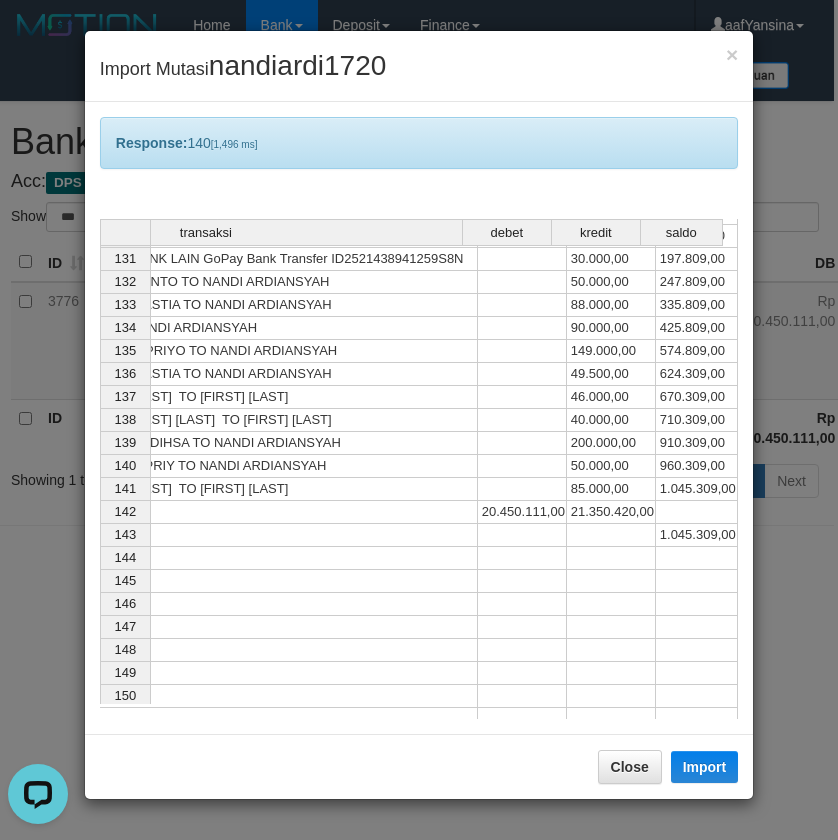 drag, startPoint x: 309, startPoint y: 775, endPoint x: 327, endPoint y: 781, distance: 18.973665 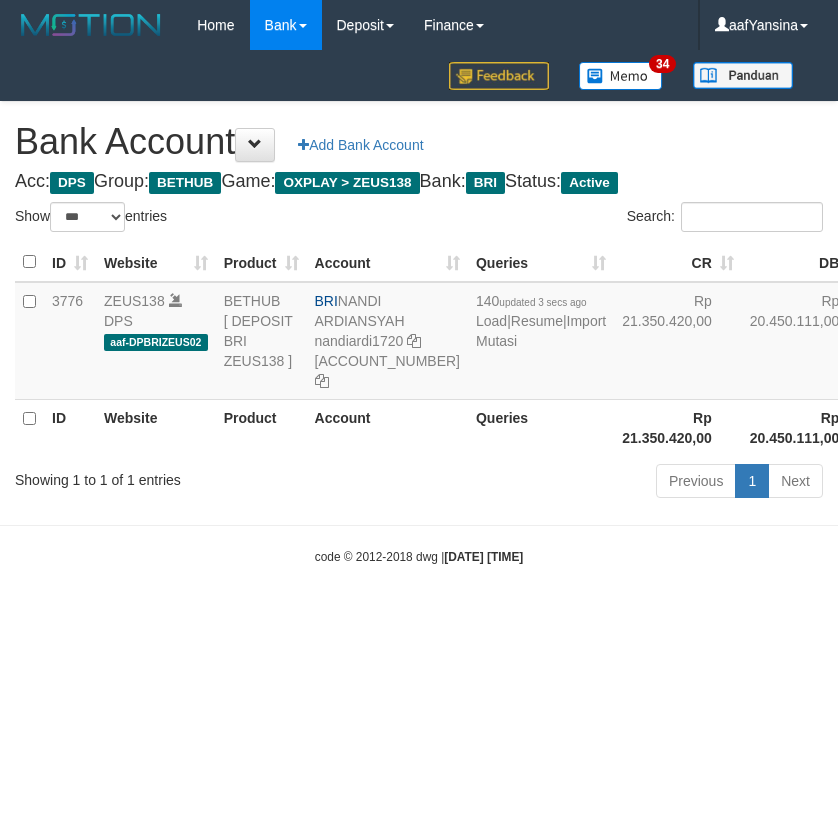 select on "***" 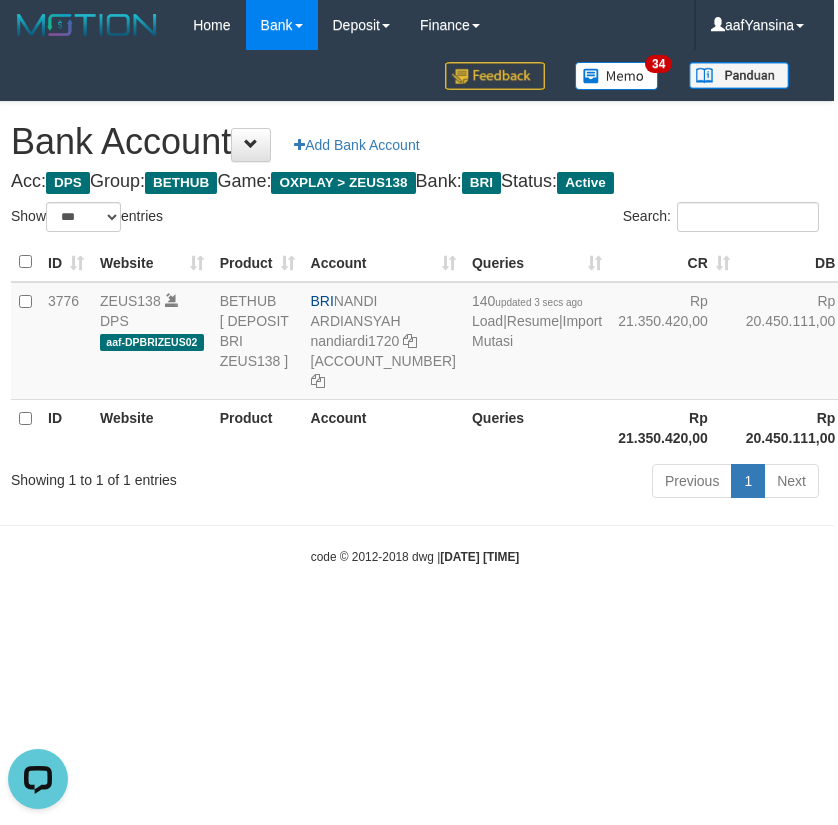 scroll, scrollTop: 0, scrollLeft: 0, axis: both 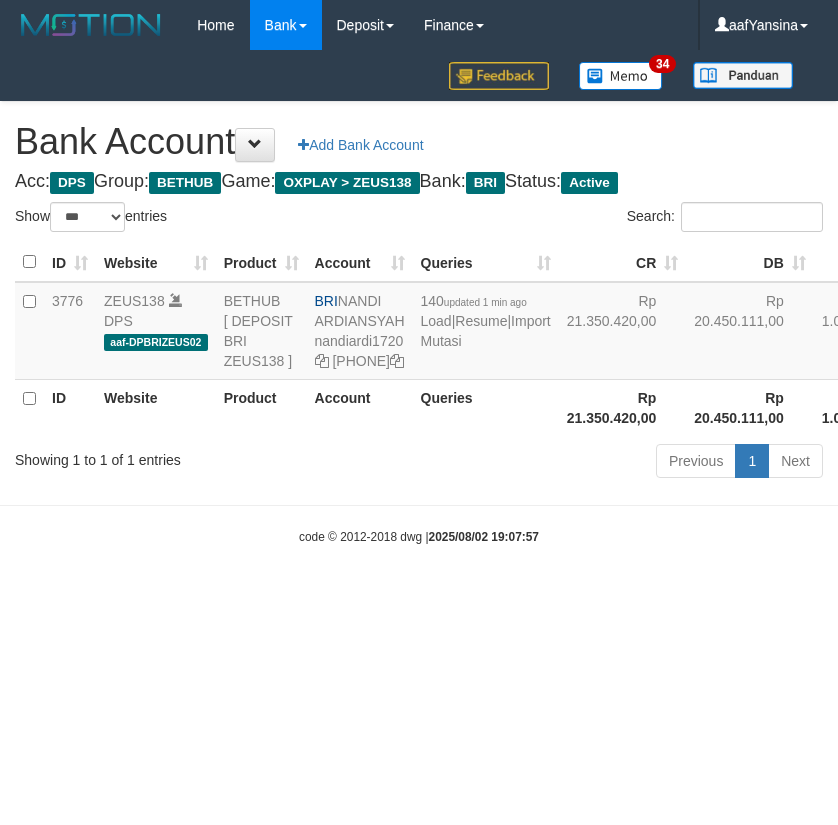 select on "***" 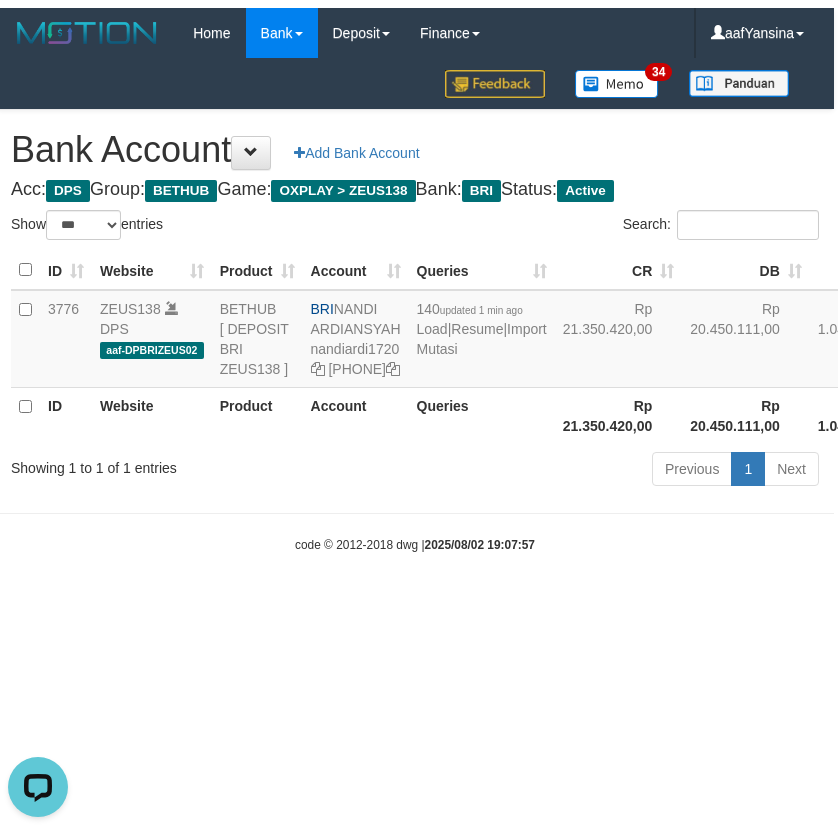 scroll, scrollTop: 0, scrollLeft: 0, axis: both 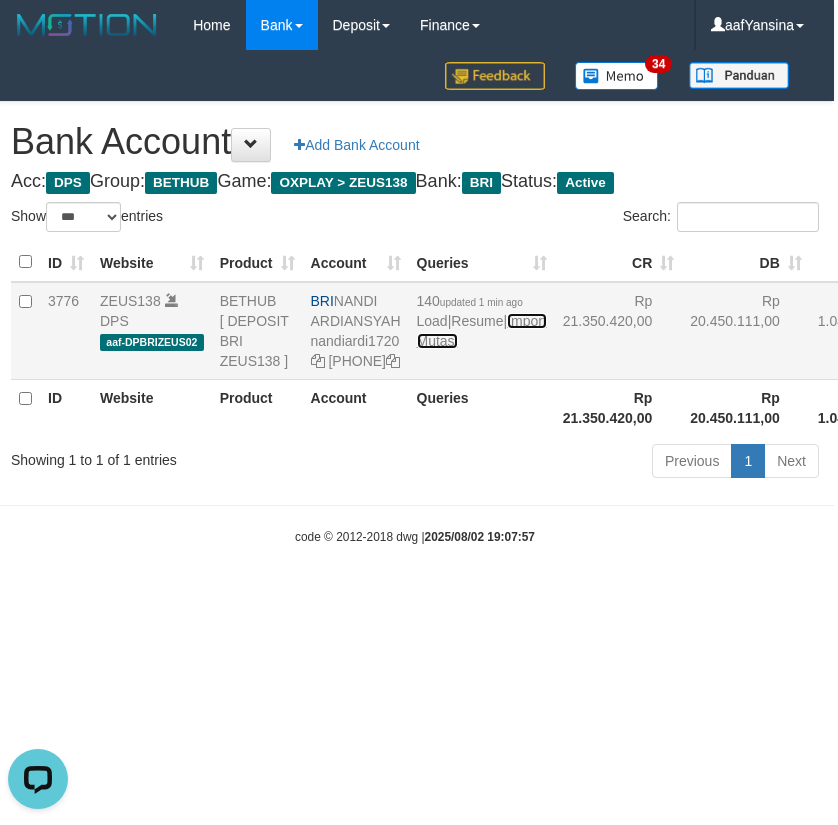click on "Import Mutasi" at bounding box center (482, 331) 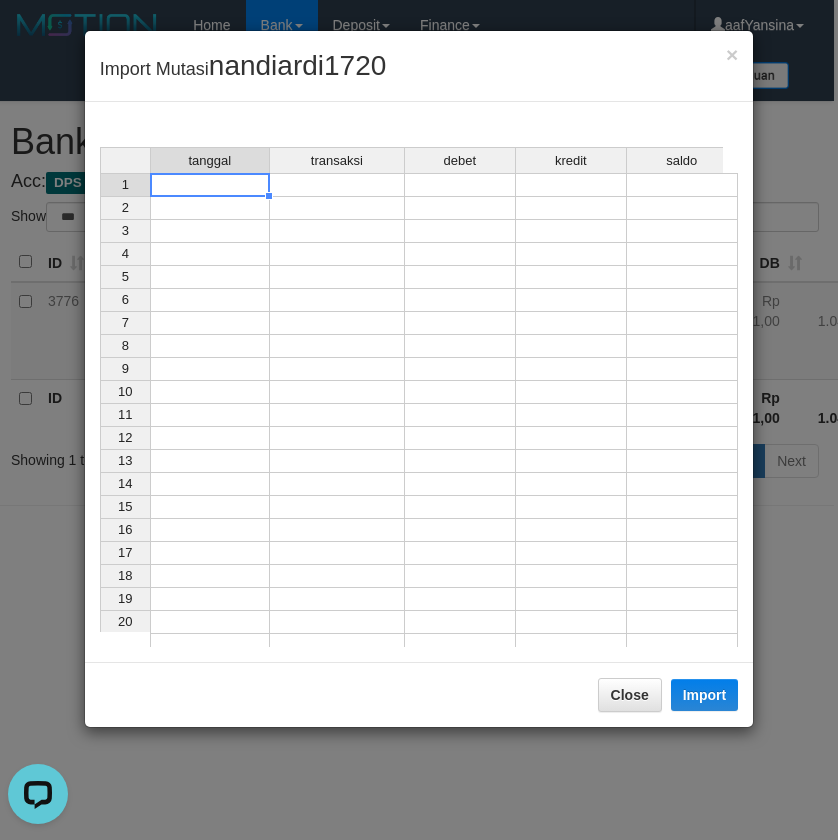 click at bounding box center [210, 185] 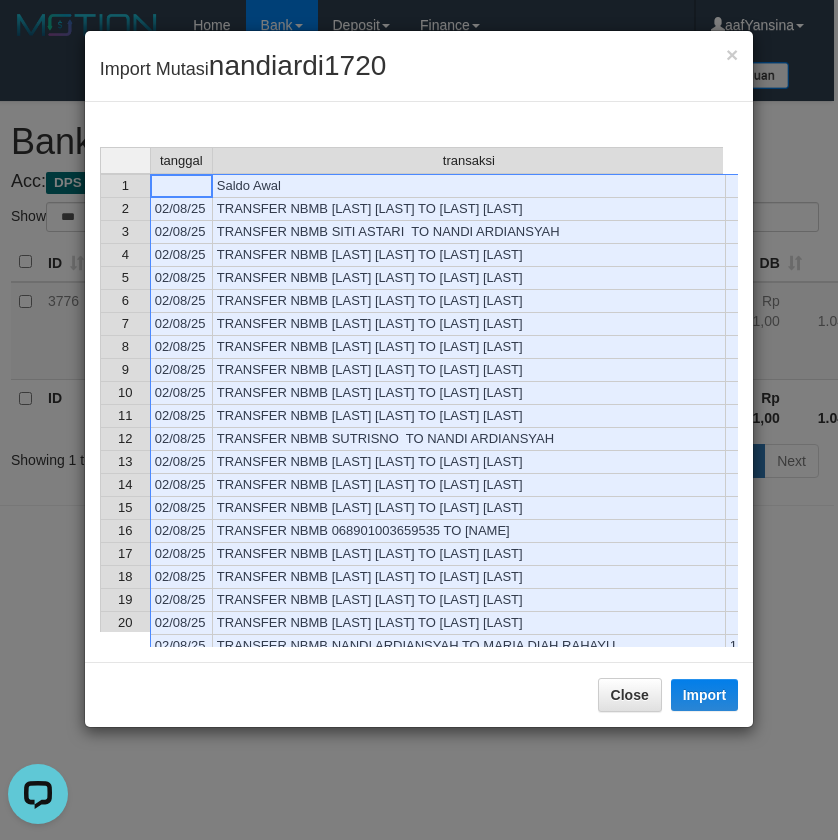 scroll, scrollTop: 338, scrollLeft: 0, axis: vertical 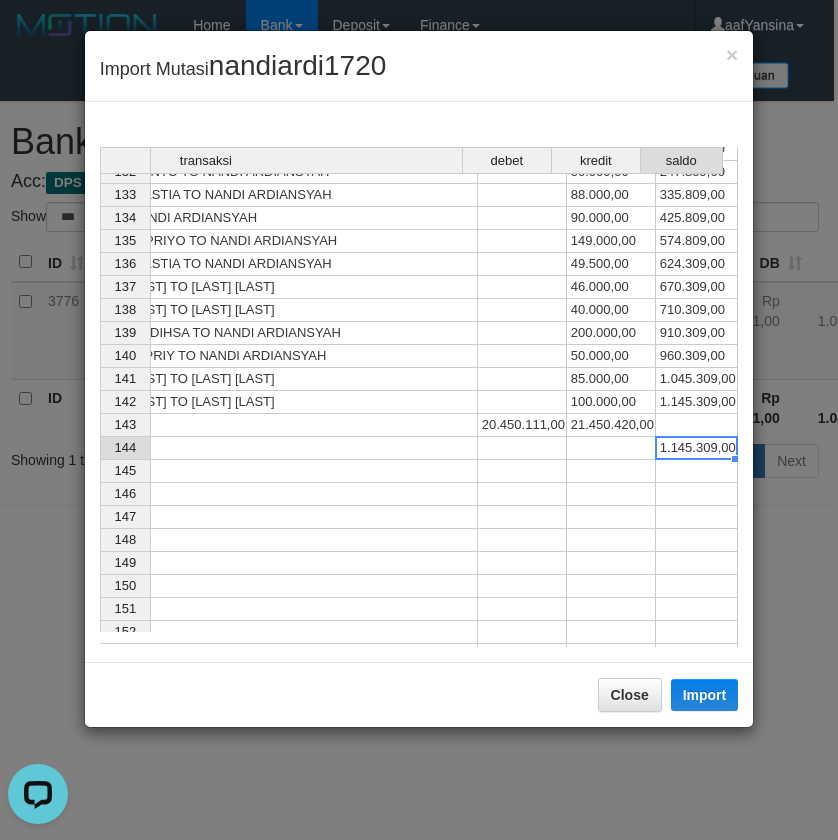click on "1.145.309,00" at bounding box center [697, 448] 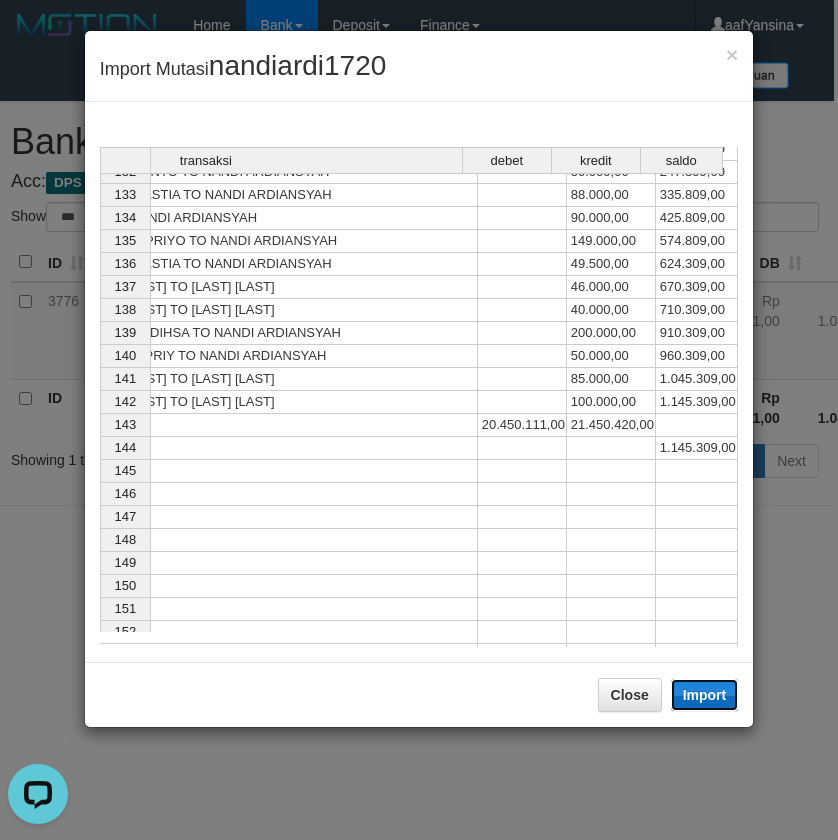 click on "Import" at bounding box center (705, 695) 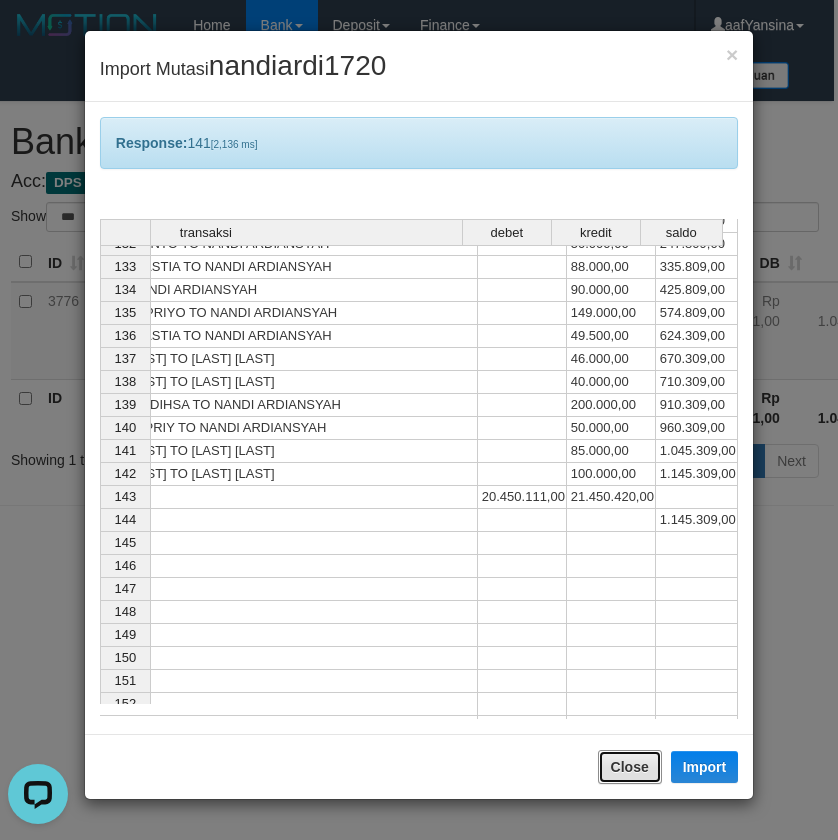 drag, startPoint x: 607, startPoint y: 757, endPoint x: 694, endPoint y: 734, distance: 89.98889 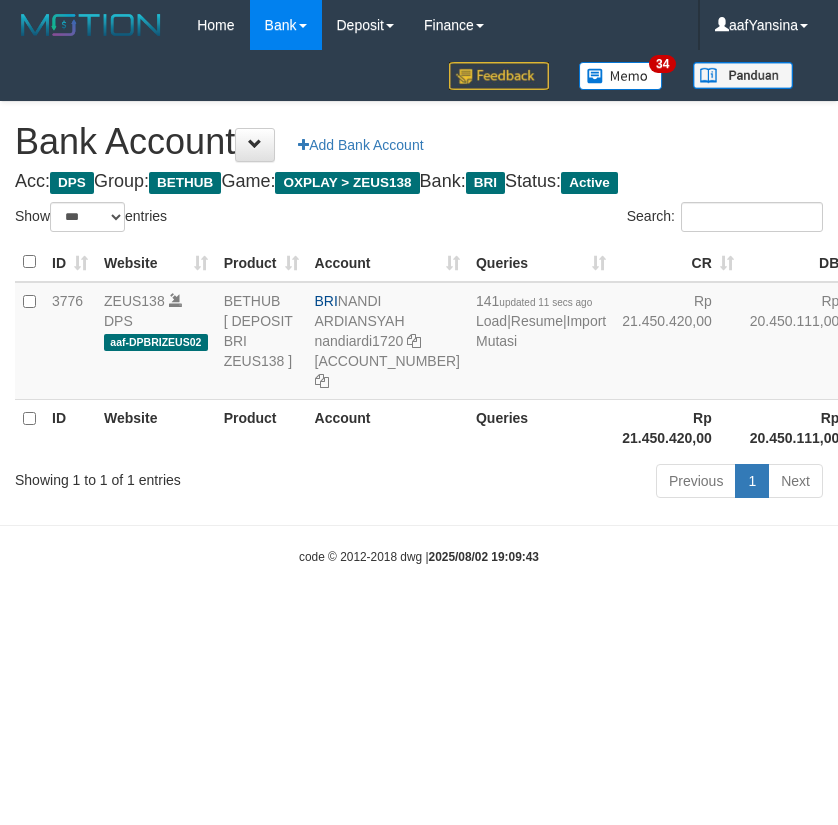select on "***" 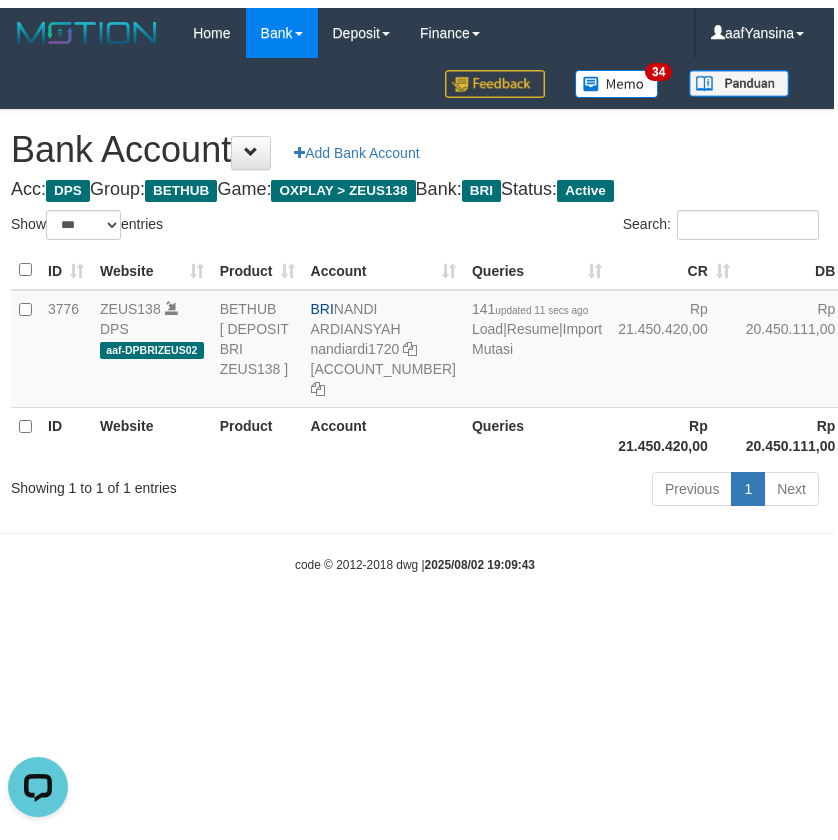 scroll, scrollTop: 0, scrollLeft: 0, axis: both 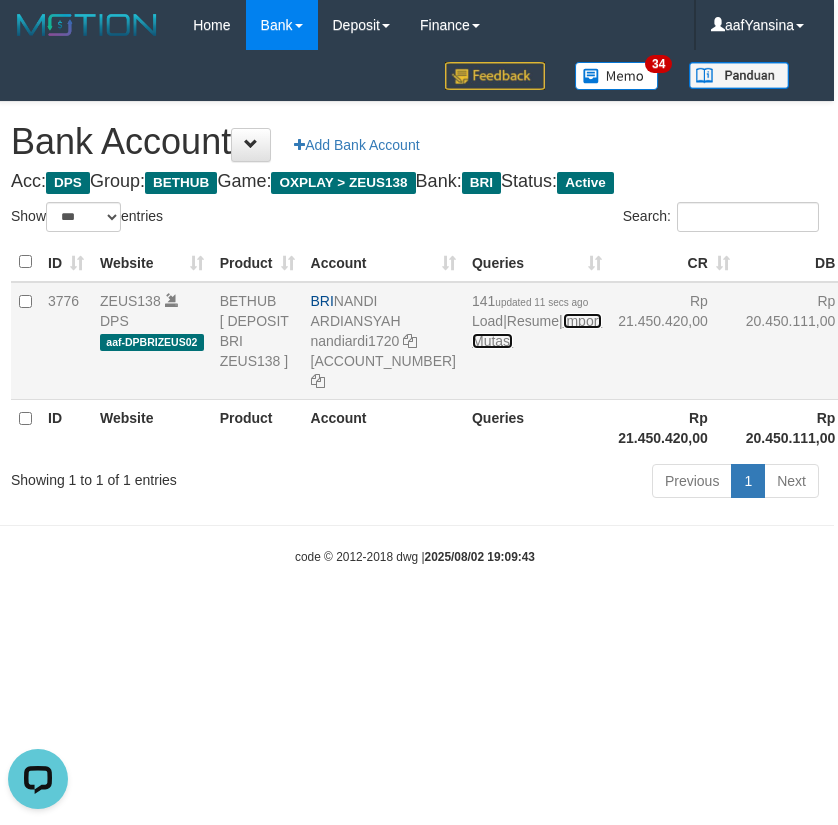 click on "Import Mutasi" at bounding box center (537, 331) 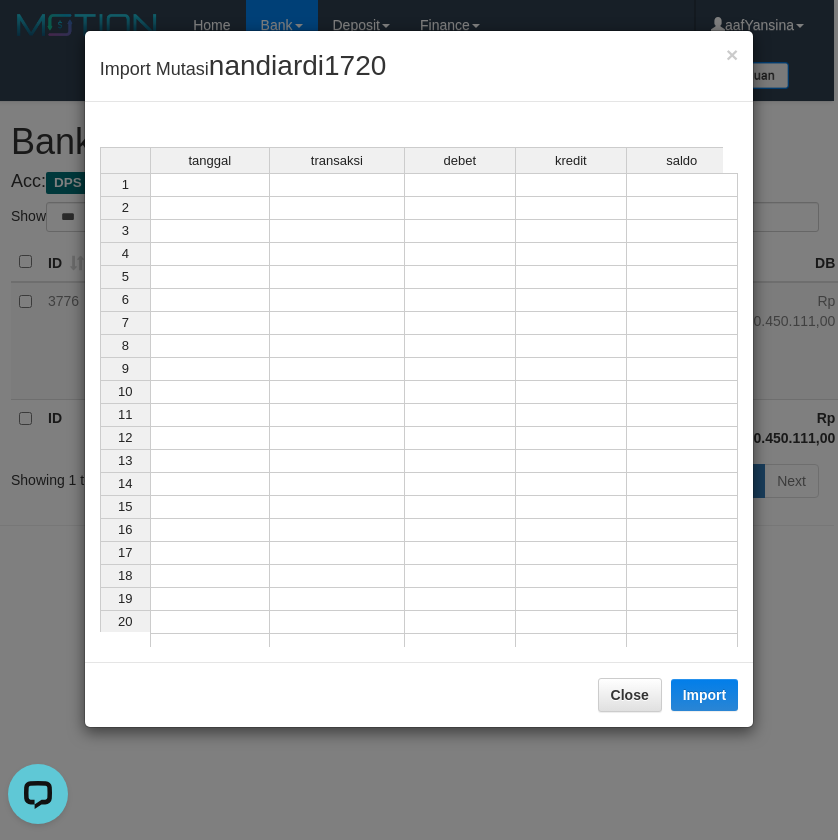 click at bounding box center [210, 185] 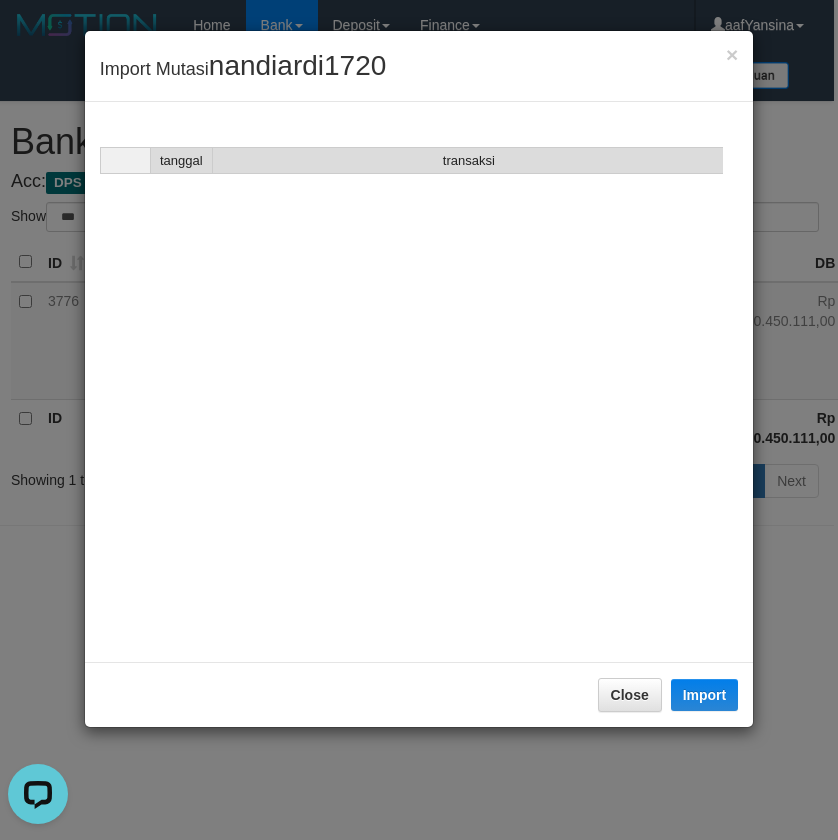 scroll, scrollTop: 2727, scrollLeft: 0, axis: vertical 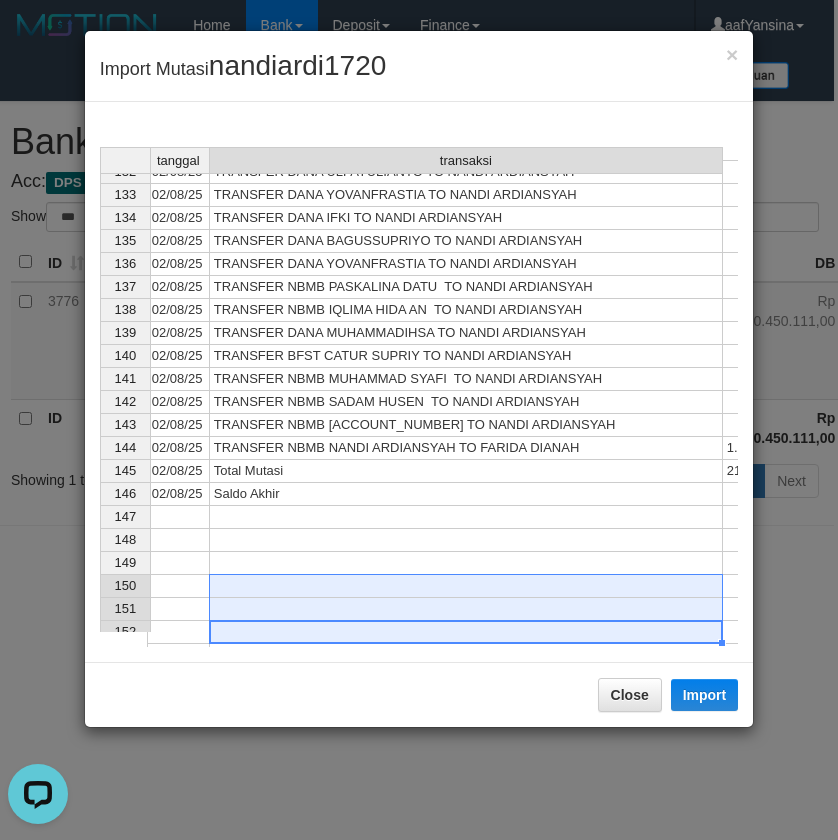 drag, startPoint x: 442, startPoint y: 630, endPoint x: 517, endPoint y: 611, distance: 77.36925 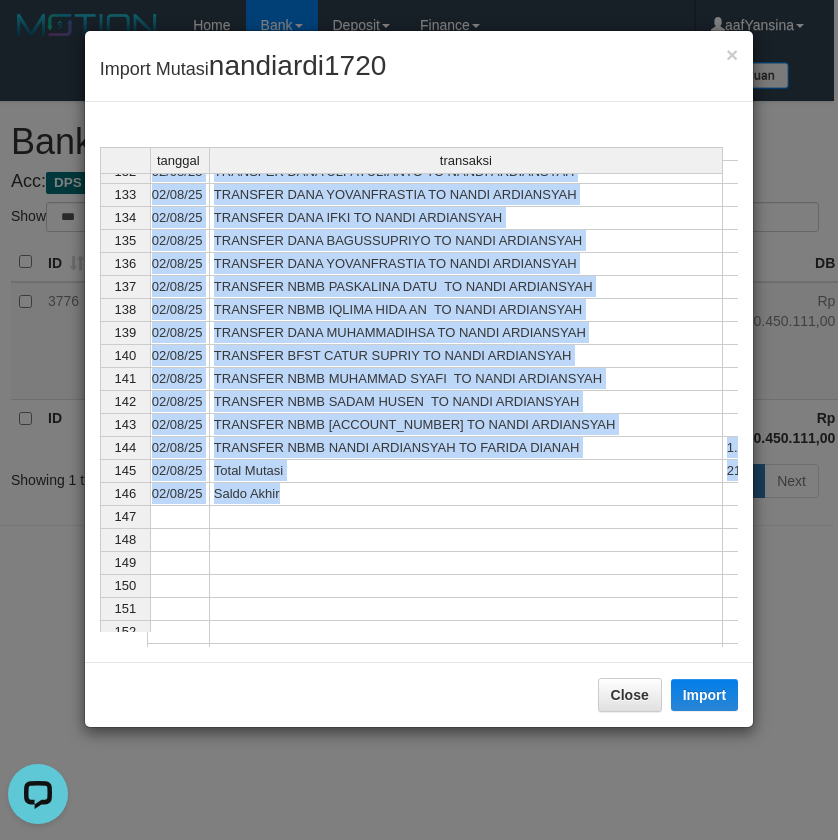 scroll, scrollTop: 3242, scrollLeft: 4, axis: both 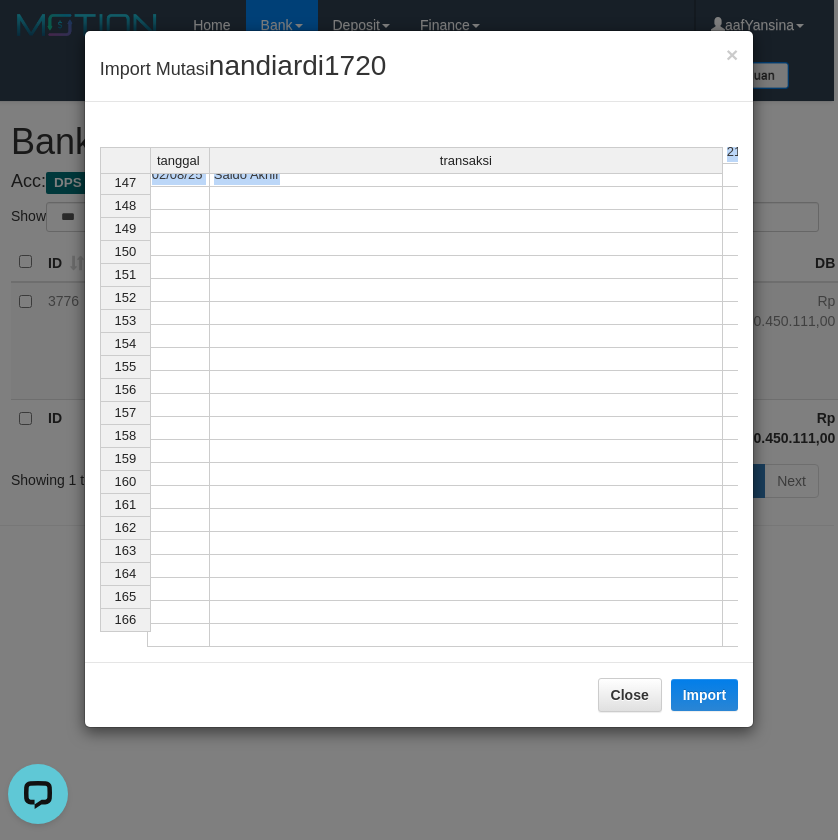 drag, startPoint x: 488, startPoint y: 647, endPoint x: 634, endPoint y: 618, distance: 148.85228 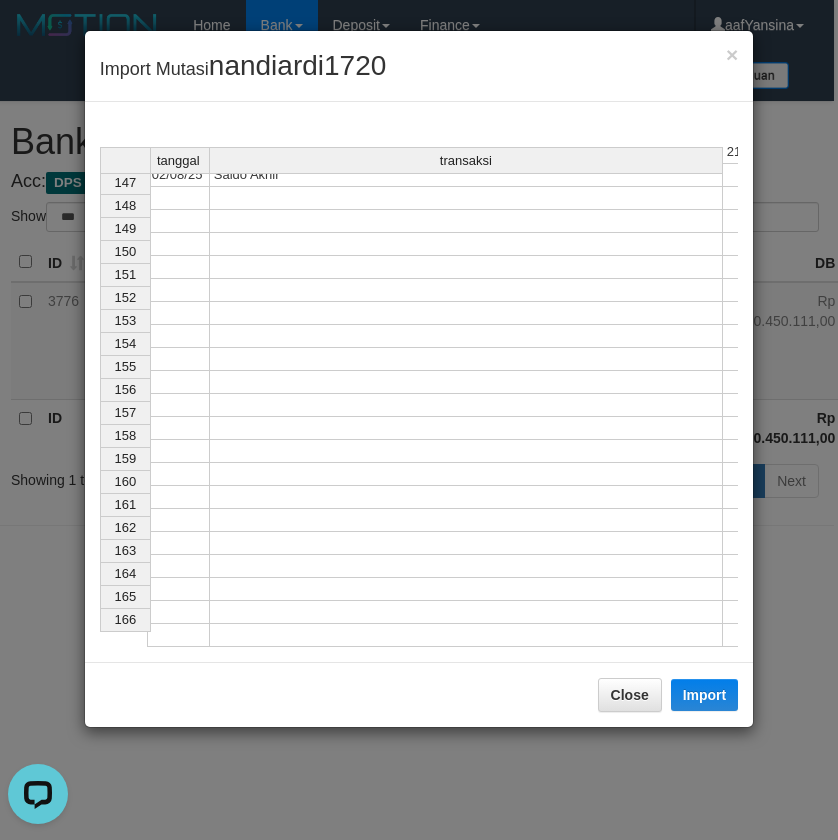 scroll, scrollTop: 3061, scrollLeft: 4, axis: both 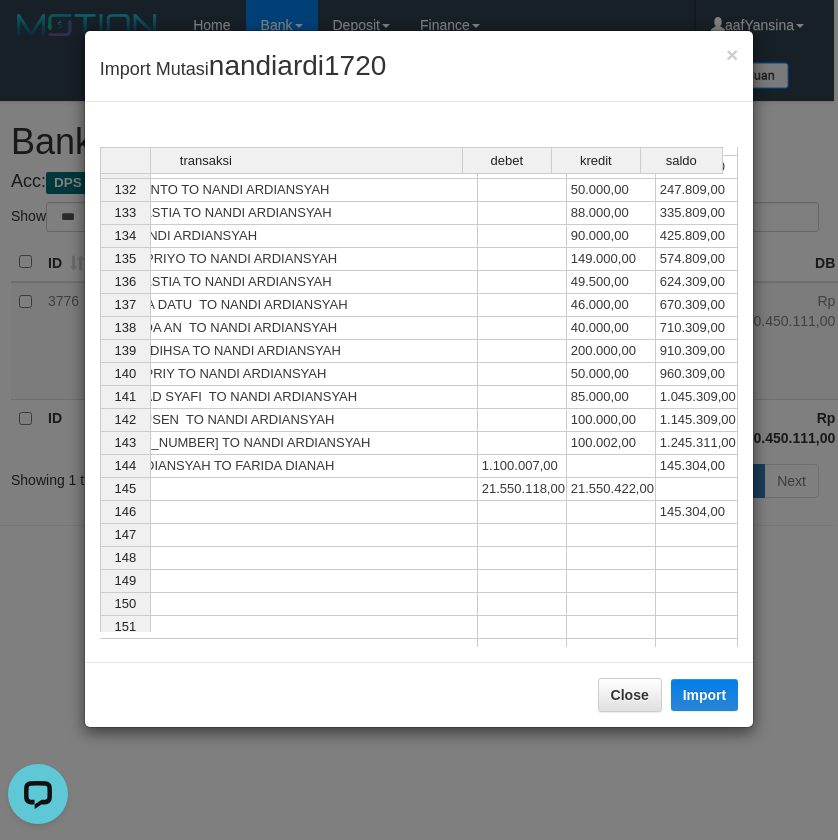 click on "145.304,00" at bounding box center (697, 512) 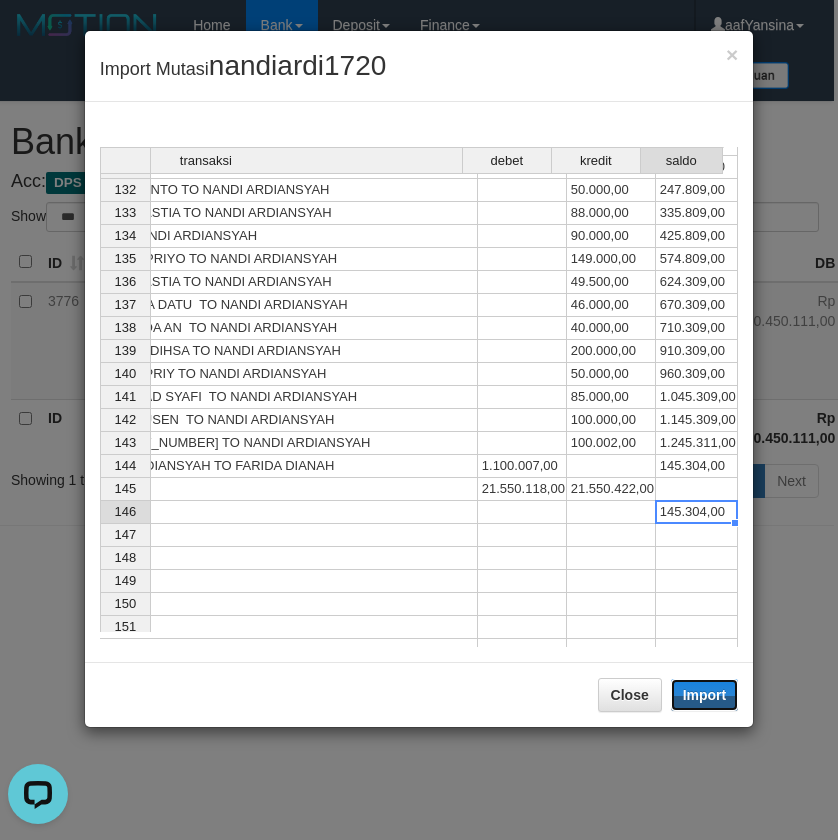 drag, startPoint x: 702, startPoint y: 687, endPoint x: 178, endPoint y: 724, distance: 525.3047 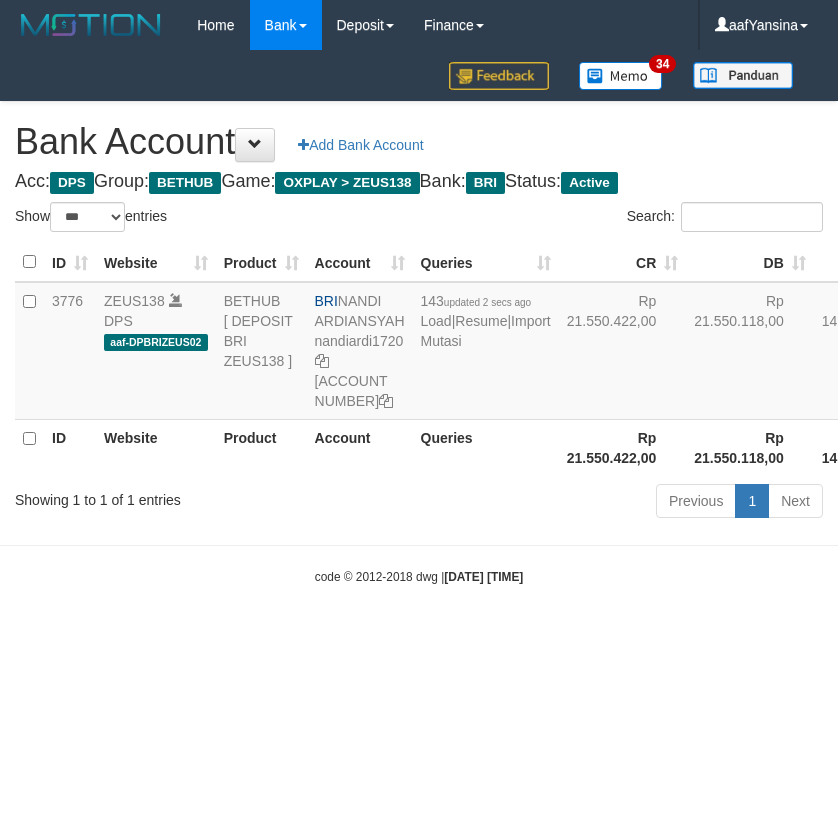 select on "***" 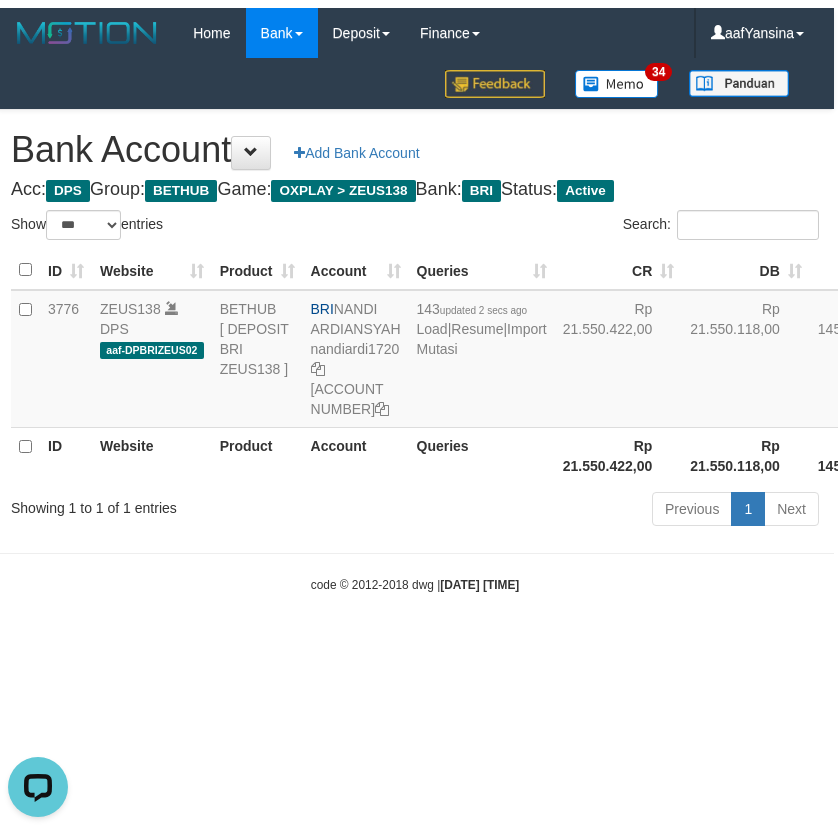 scroll, scrollTop: 0, scrollLeft: 0, axis: both 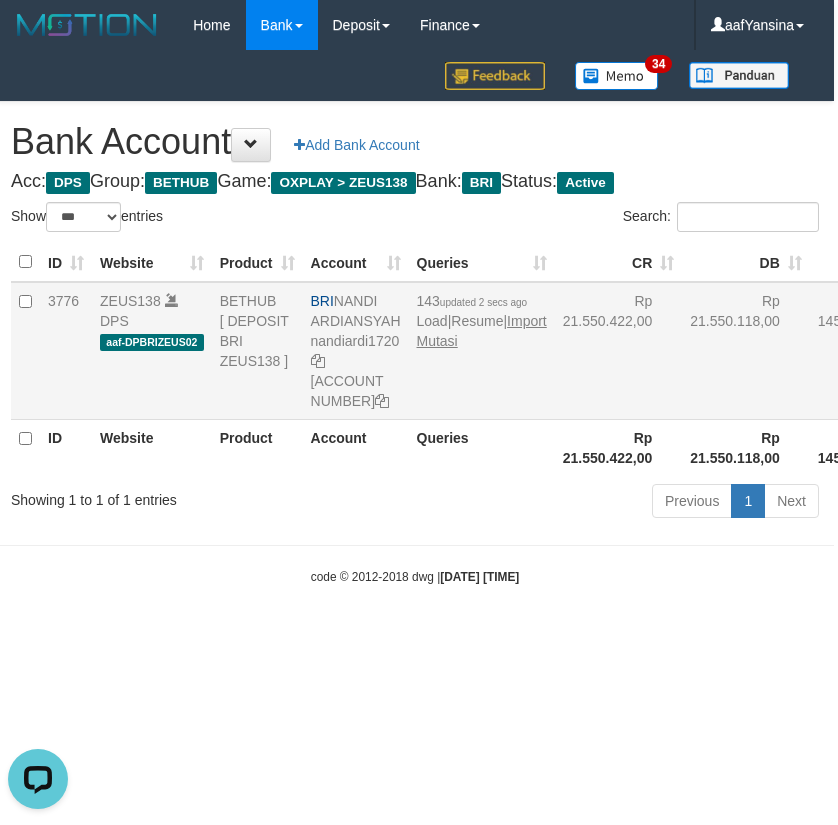 drag, startPoint x: 433, startPoint y: 412, endPoint x: 436, endPoint y: 402, distance: 10.440307 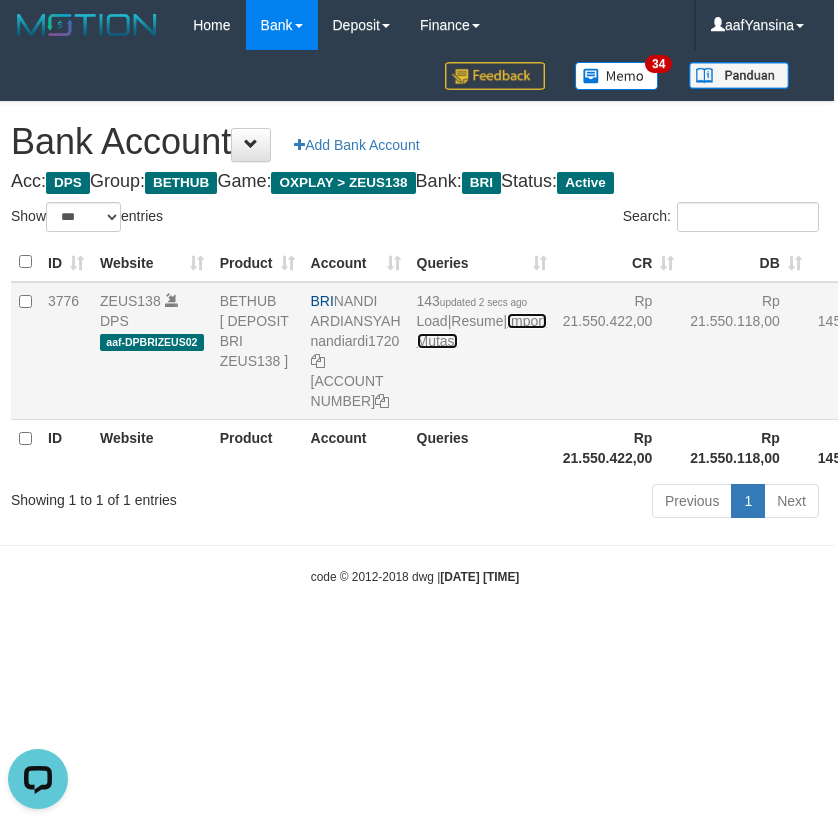 click on "Import Mutasi" at bounding box center [482, 331] 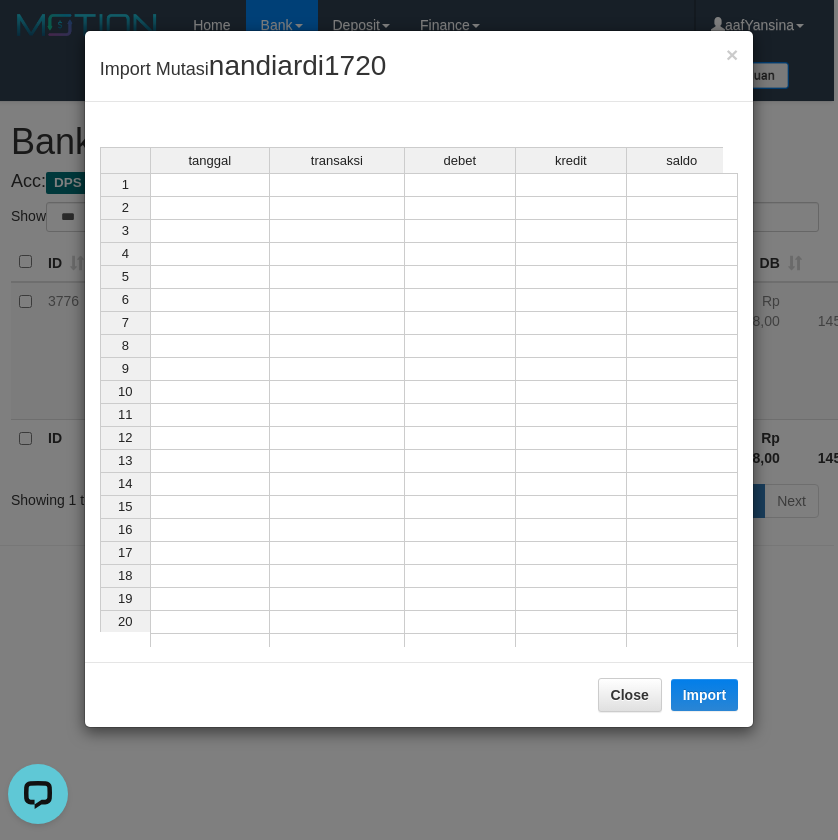 click at bounding box center (210, 185) 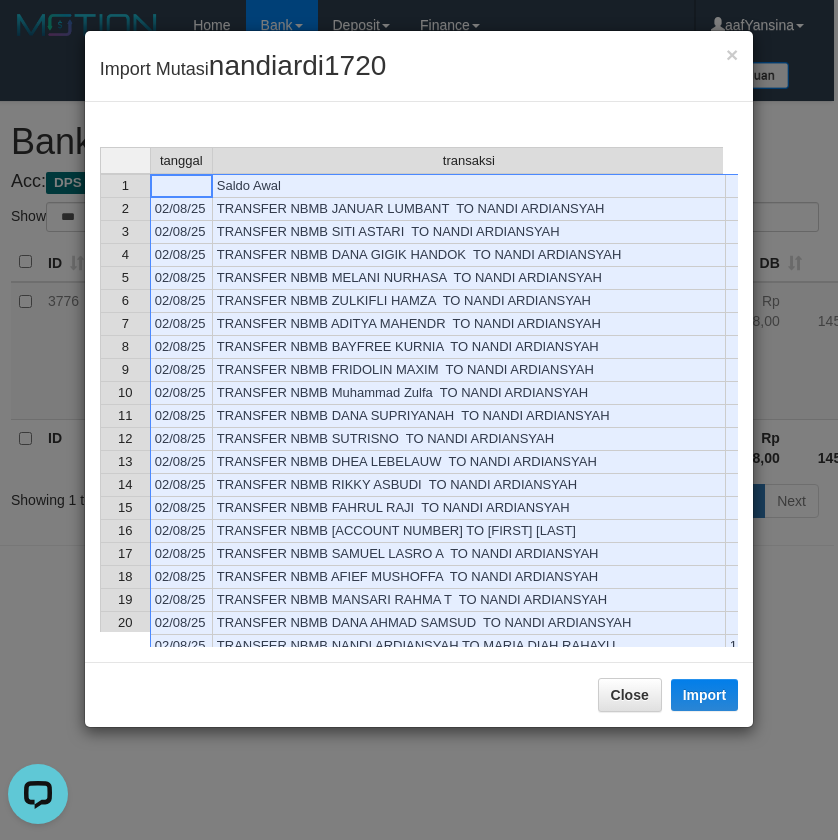 scroll, scrollTop: 1757, scrollLeft: 0, axis: vertical 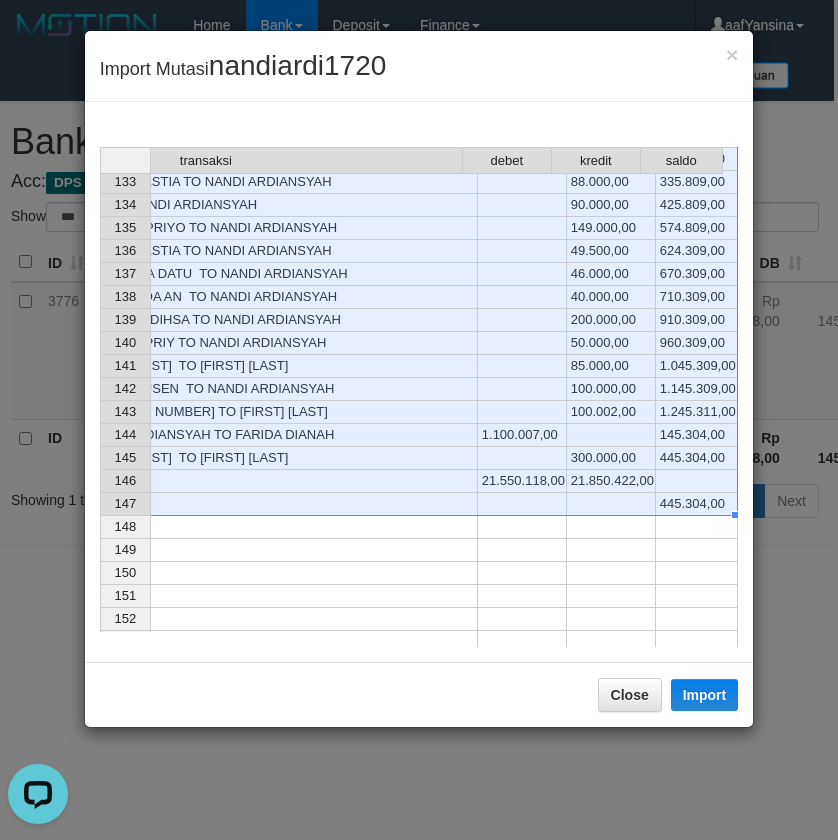 click on "445.304,00" at bounding box center [697, 504] 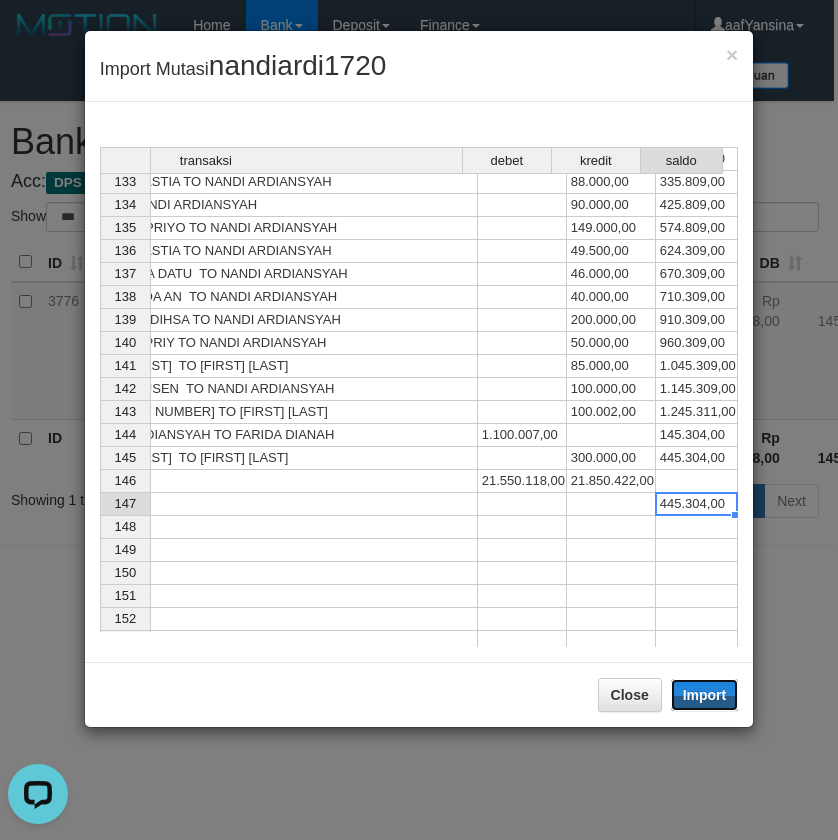 drag, startPoint x: 698, startPoint y: 704, endPoint x: 615, endPoint y: 731, distance: 87.28116 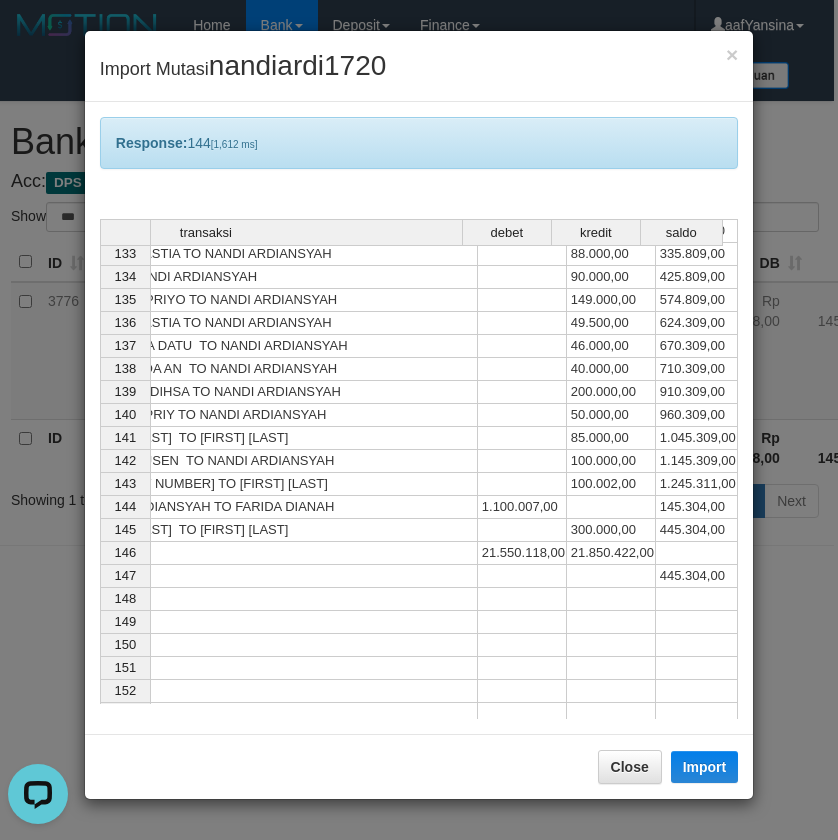 click on "Close
Import" at bounding box center [419, 766] 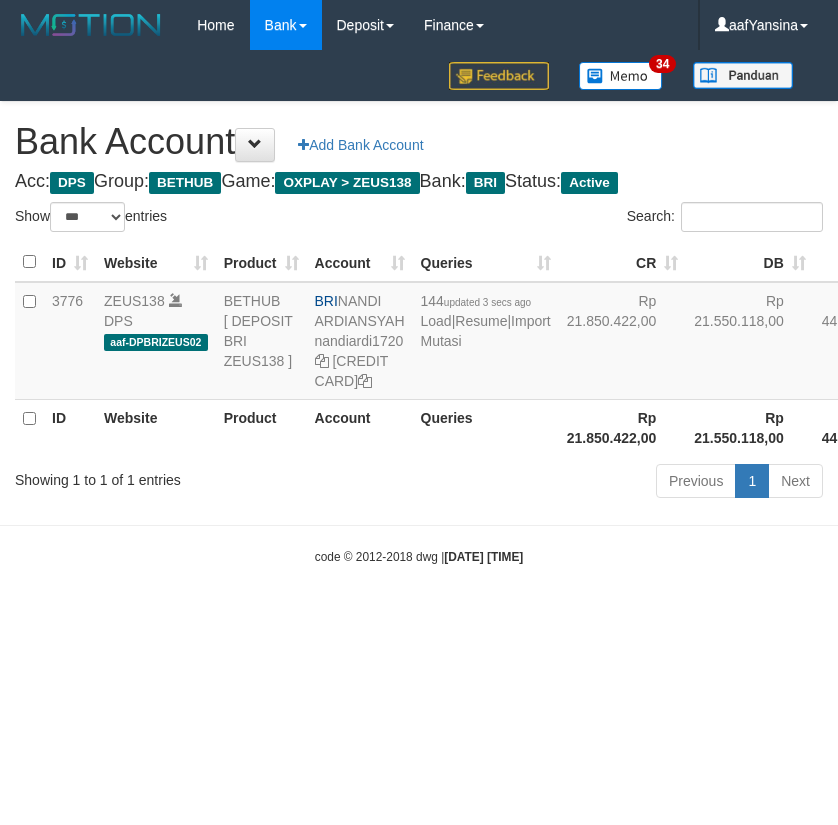 select on "***" 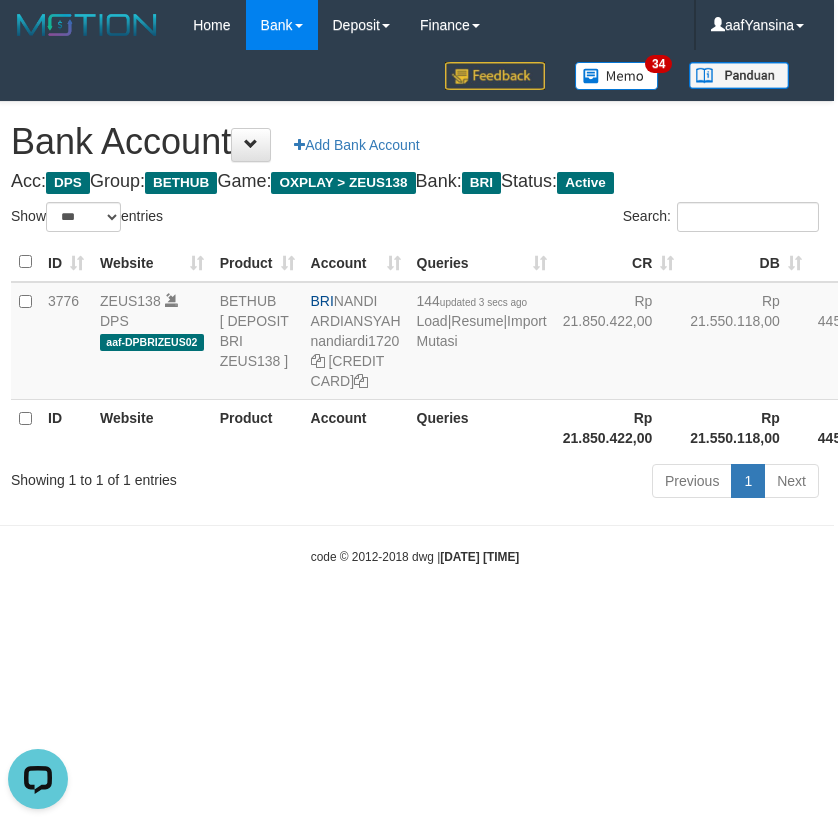 scroll, scrollTop: 0, scrollLeft: 0, axis: both 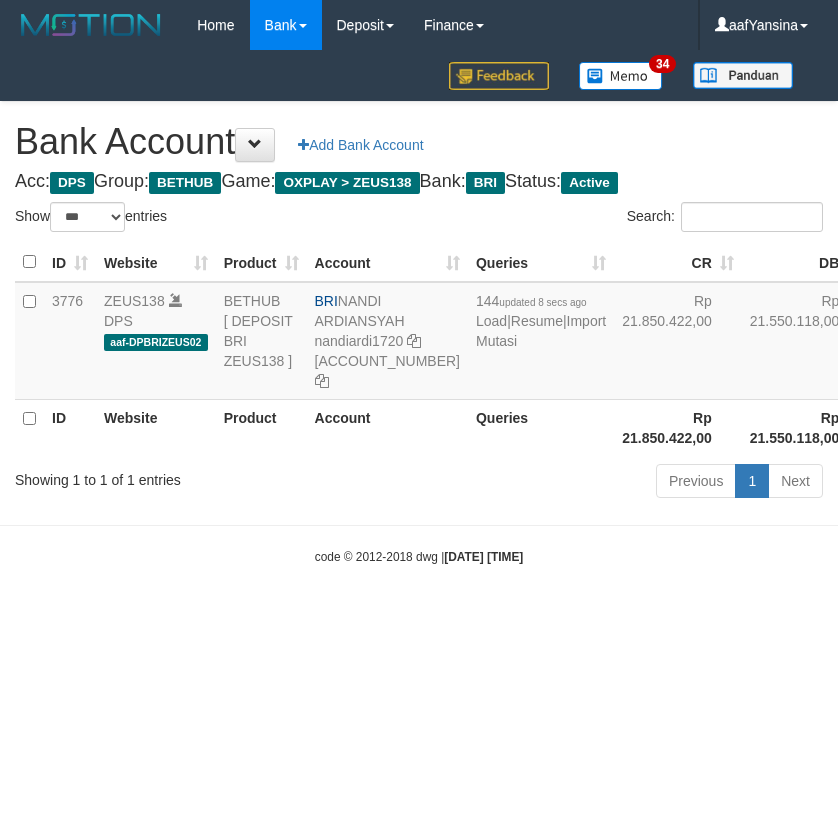select on "***" 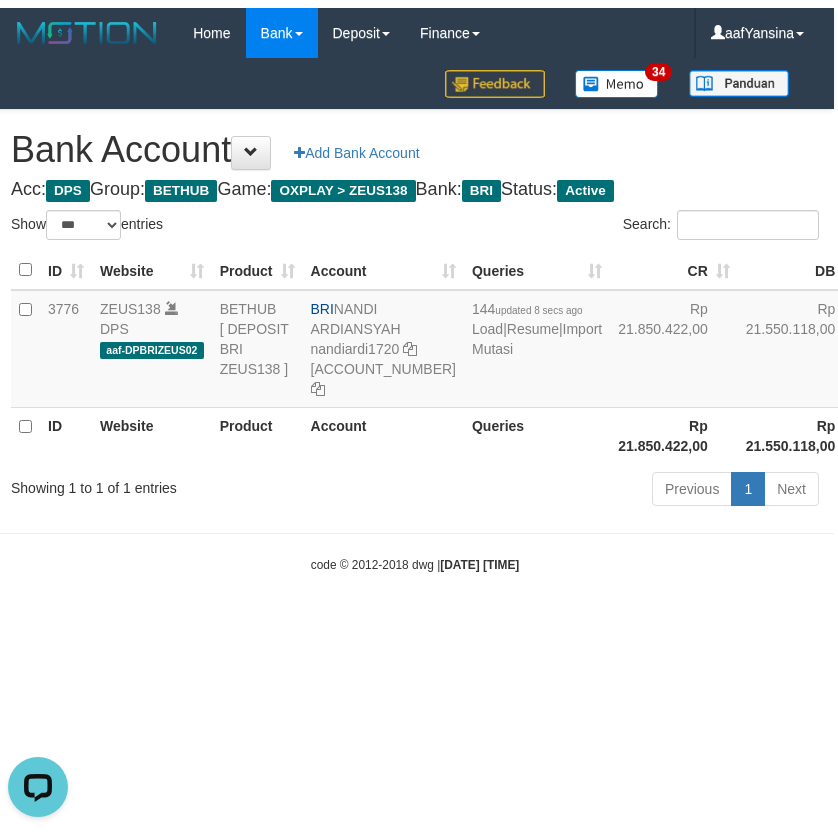 scroll, scrollTop: 0, scrollLeft: 0, axis: both 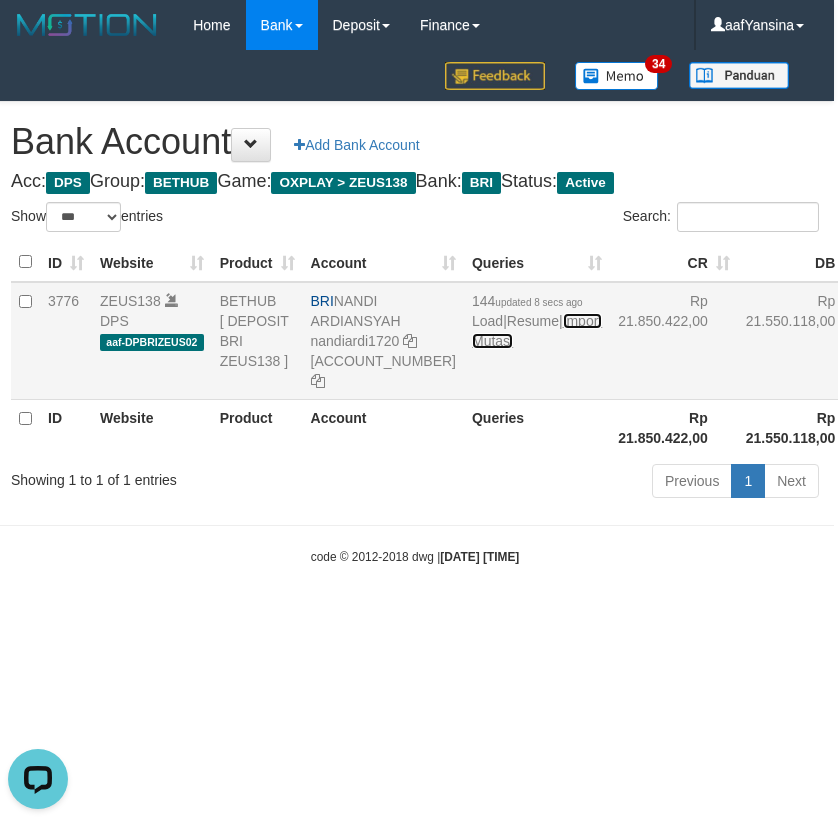click on "Import Mutasi" at bounding box center (537, 331) 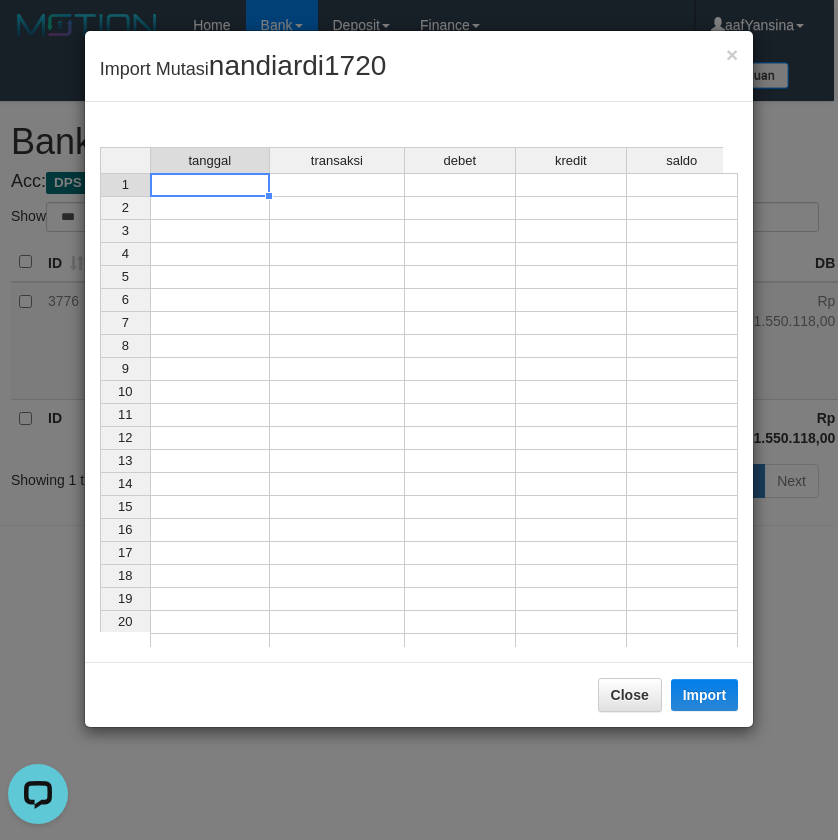 click at bounding box center [210, 185] 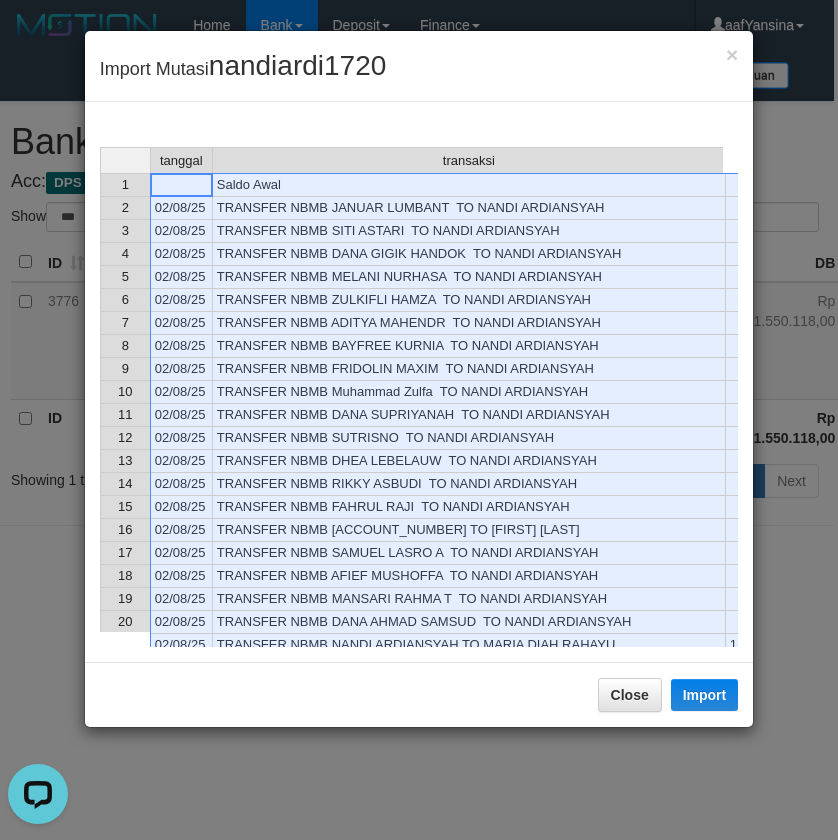 scroll, scrollTop: 355, scrollLeft: 0, axis: vertical 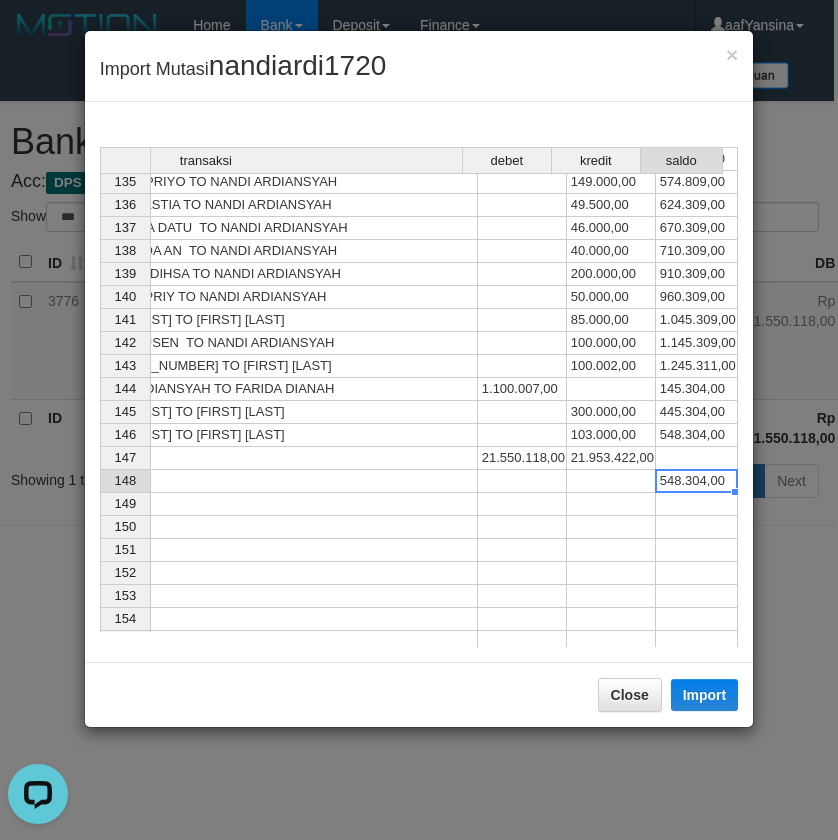 click on "548.304,00" at bounding box center (697, 481) 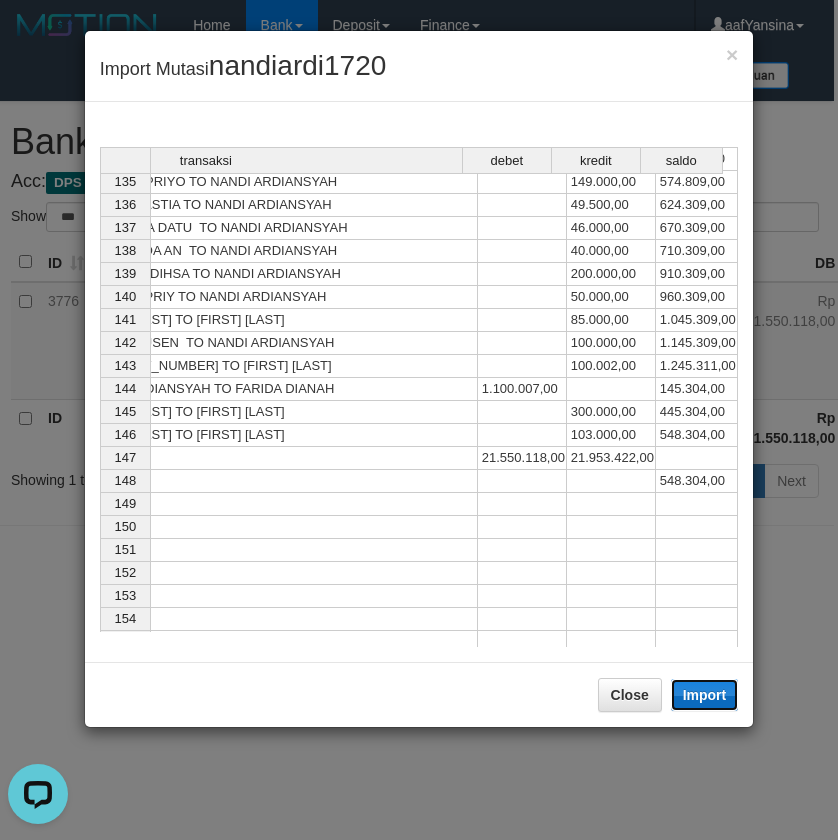 click on "Import" at bounding box center [705, 695] 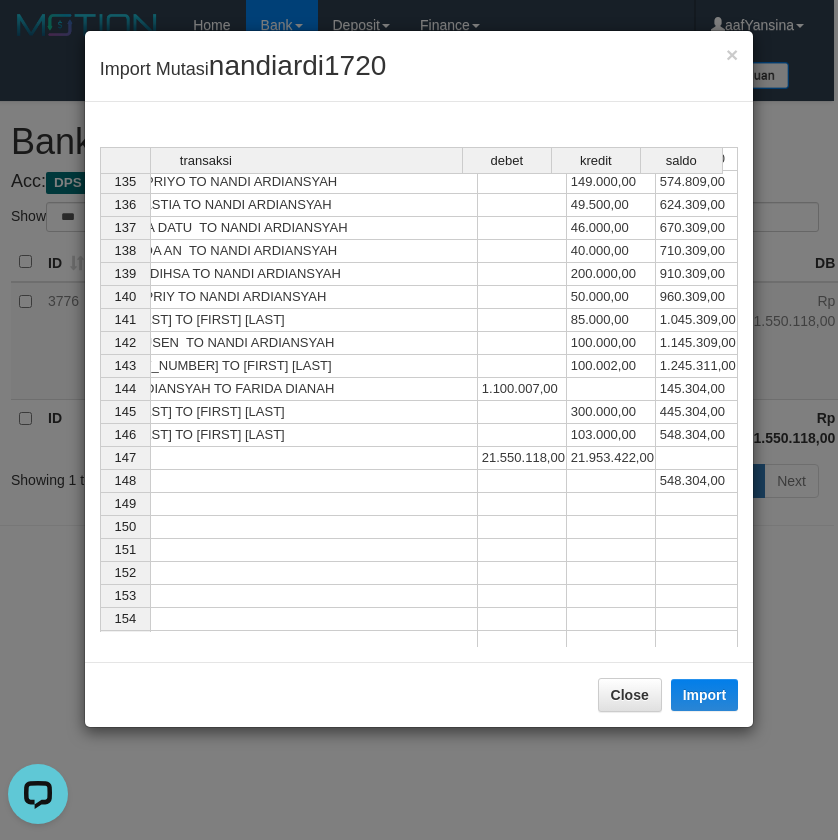 click on "124 02/08/25 TRANSFER NBMB DIMAS AJI FIRM  TO NANDI ARDIANSYAH 27.500,00 792.823,00 125 02/08/25 TRANSFER BFST AMIN TOHARI  TO NANDI ARDIANSYAH 30.000,00 822.823,00 126 02/08/25 TRANSFER NBMB MELKI HARDIANS  TO NANDI ARDIANSYAH 10.000,00 832.823,00 127 02/08/25 TRANSFER BFST HARDIANSAH  TO NANDI ARDIANSYAH 2.500.000,00 3.332.823,00 128 02/08/25 TRANSFER NBMB NANDI ARDIANSYAH TO FARIDA DIANAH 1.600.007,00 1.732.816,00 129 02/08/25 TRANSFER NBMB NANDI ARDIANSYAH TO FARIDA DIANAH 1.600.007,00 132.809,00 130 02/08/25 TRANSFER BFST MUSLIHMUNAW TO NANDI ARDIANSYAH 35.000,00 167.809,00 131 02/08/25 TRANSAKSI KREDIT DARI BANK LAIN GoPay Bank Transfer ID2521438941259S8N 30.000,00 197.809,00 132 02/08/25 TRANSFER DANA ULFAYULIANTO TO NANDI ARDIANSYAH 50.000,00 247.809,00 133 02/08/25 TRANSFER DANA YOVANFRASTIA TO NANDI ARDIANSYAH 88.000,00 335.809,00 134 02/08/25 TRANSFER DANA IFKI TO NANDI ARDIANSYAH 90.000,00 425.809,00 135 02/08/25 TRANSFER DANA BAGUSSUPRIYO TO NANDI ARDIANSYAH 149.000,00 574.809,00 136 02/08/25 137" at bounding box center (294, 412) 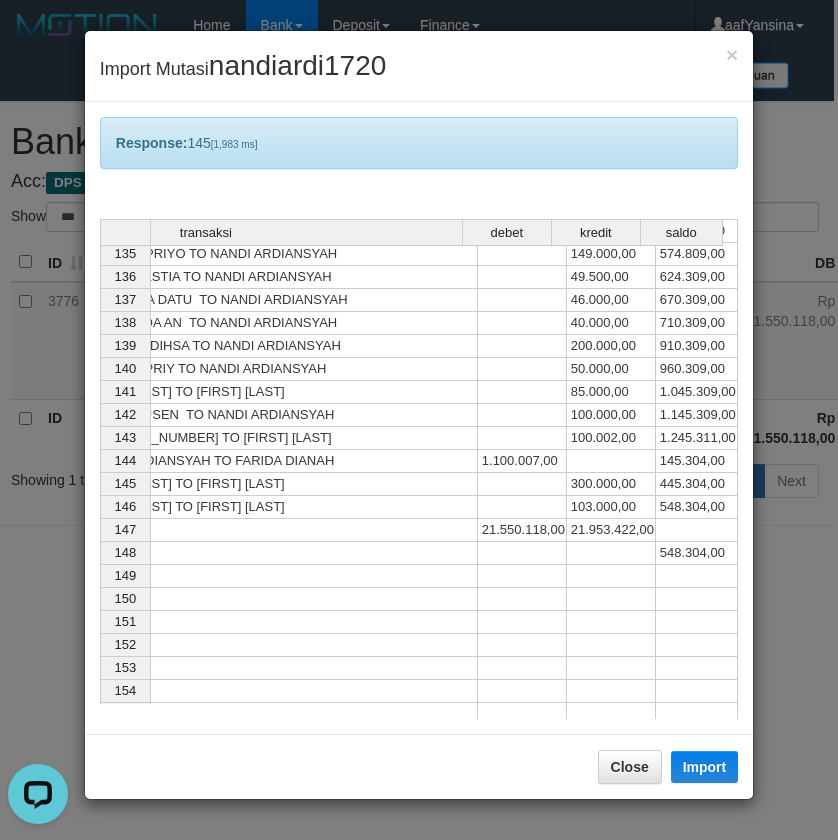 drag, startPoint x: 495, startPoint y: 763, endPoint x: 451, endPoint y: 789, distance: 51.10773 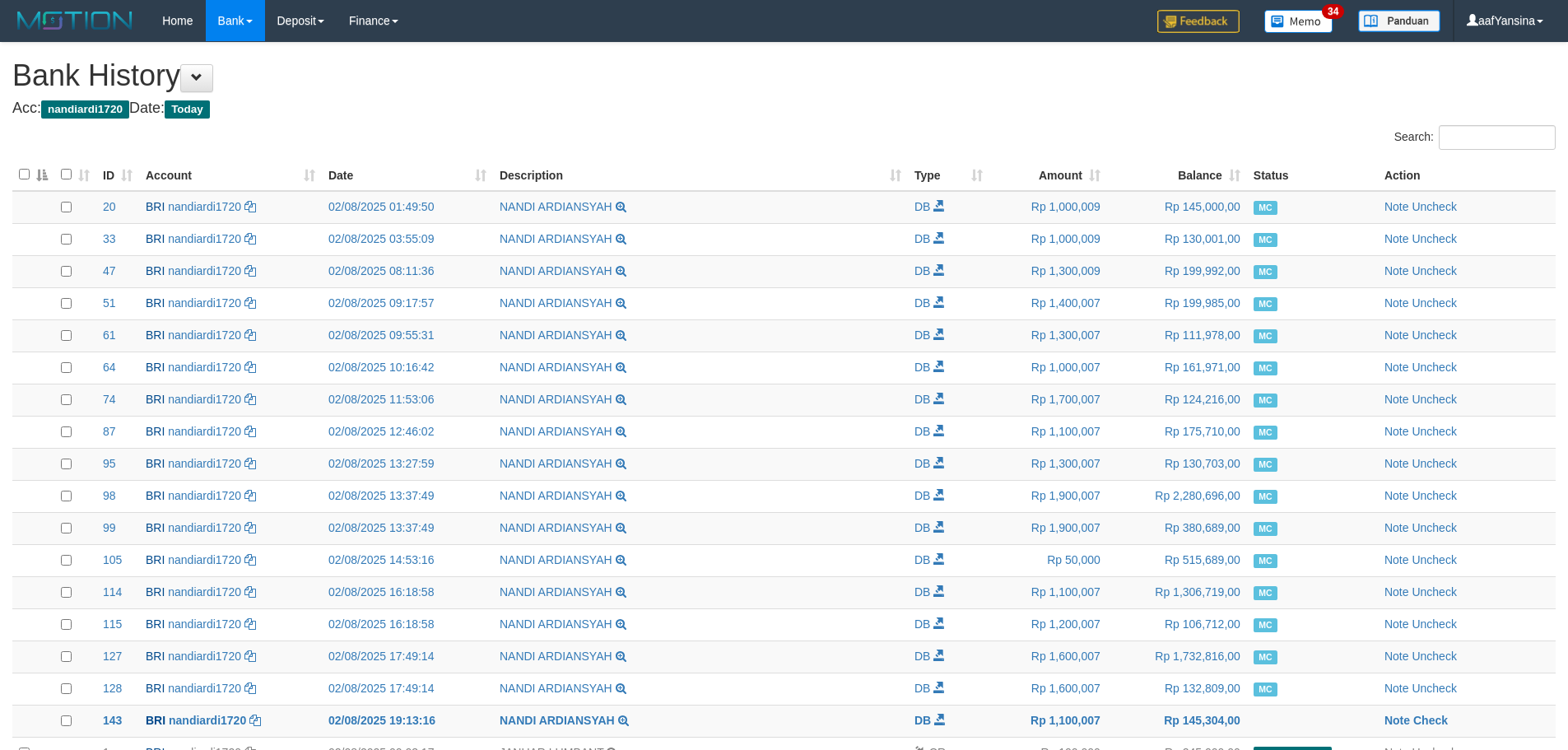 scroll, scrollTop: 4051, scrollLeft: 0, axis: vertical 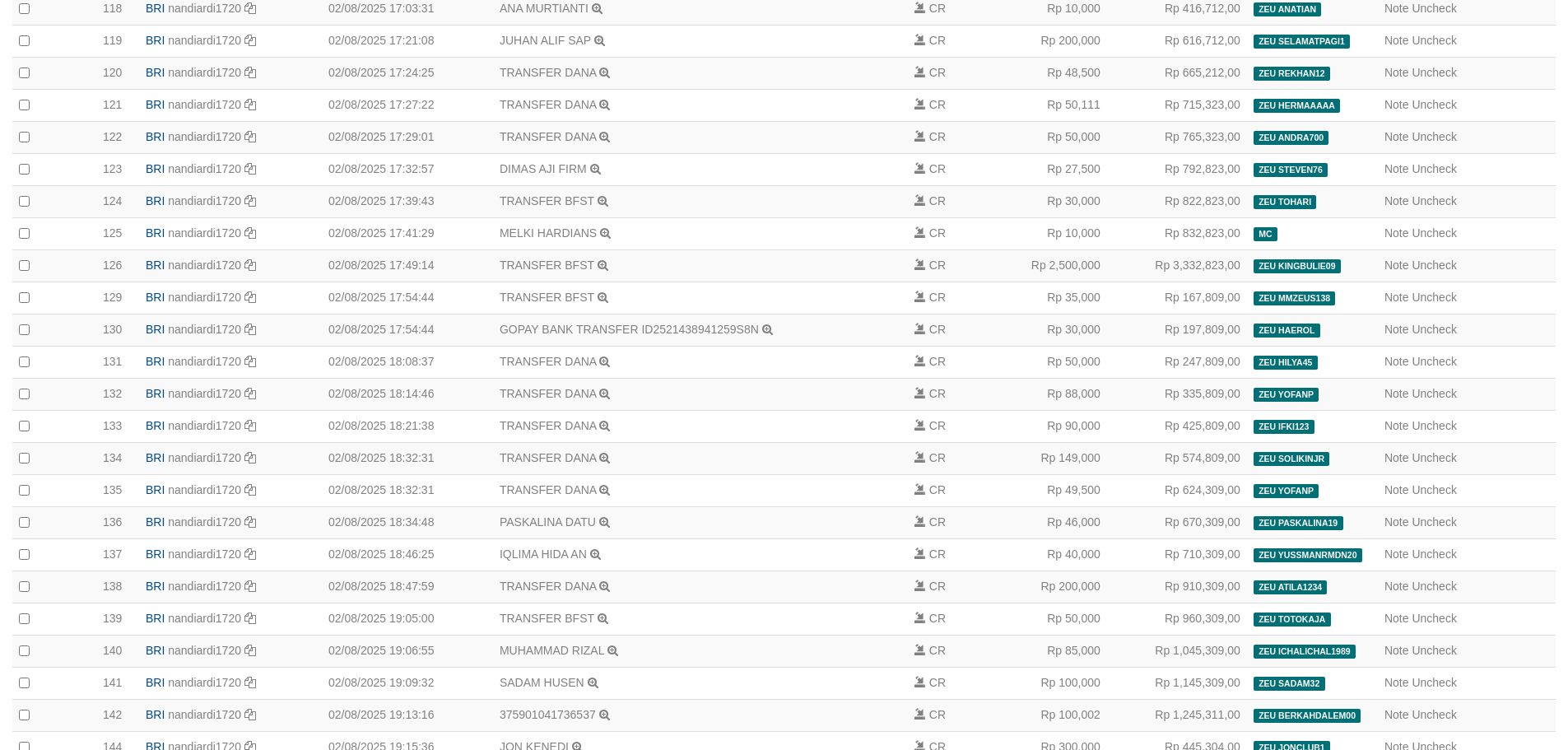 drag, startPoint x: 1567, startPoint y: 625, endPoint x: 1557, endPoint y: 693, distance: 68.73136 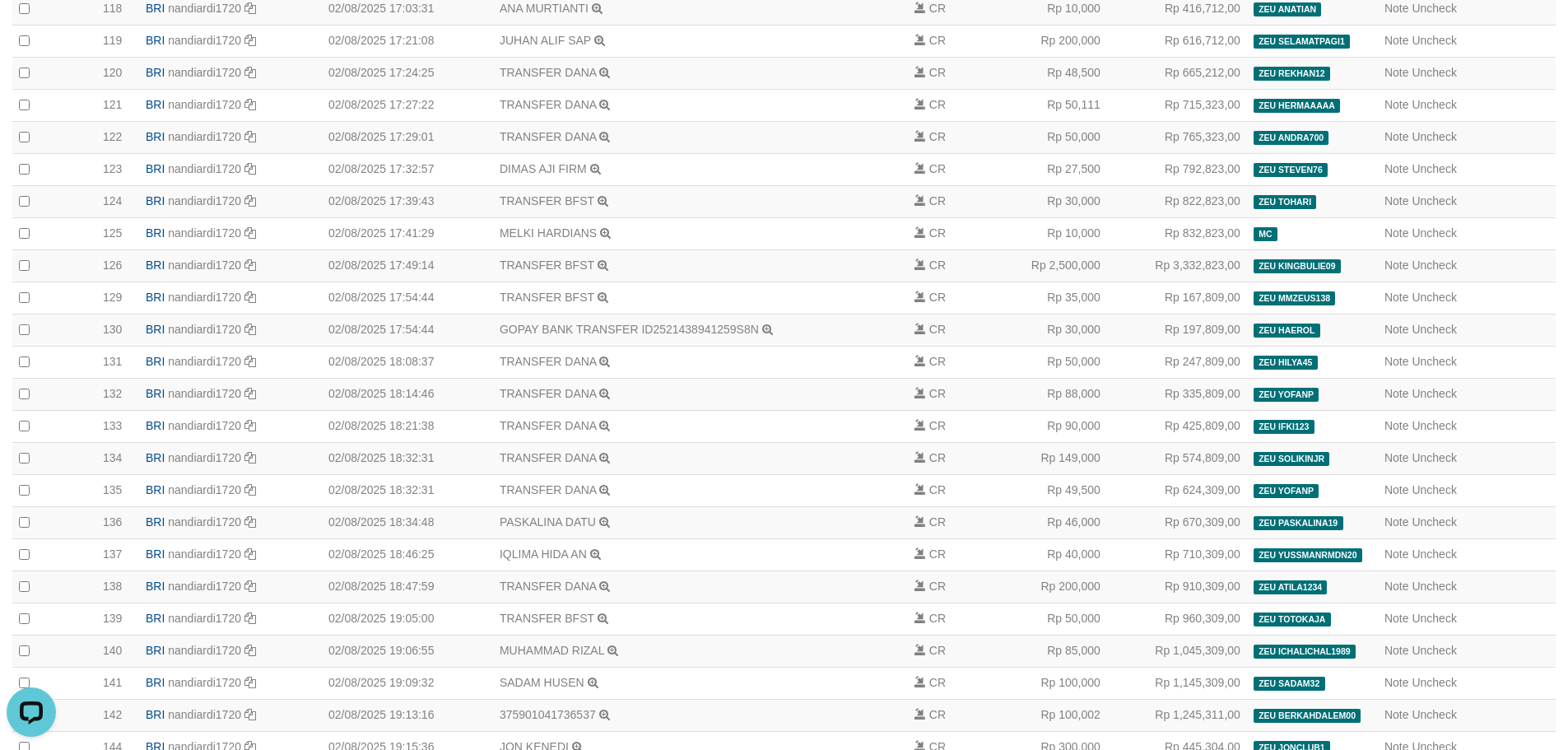 scroll, scrollTop: 0, scrollLeft: 0, axis: both 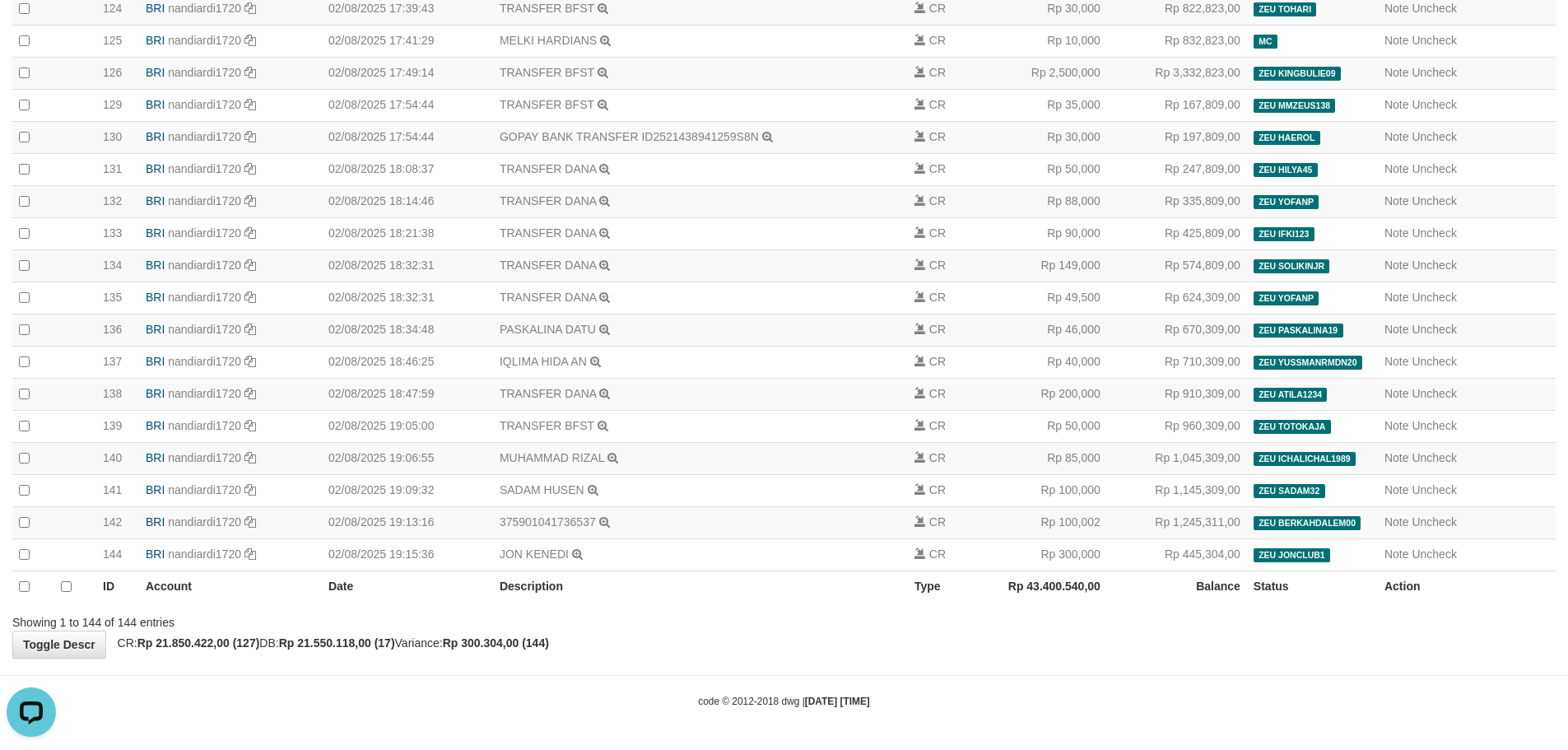click on "code © 2012-2018 dwg |  [DATE] [TIME]" at bounding box center [784, 701] 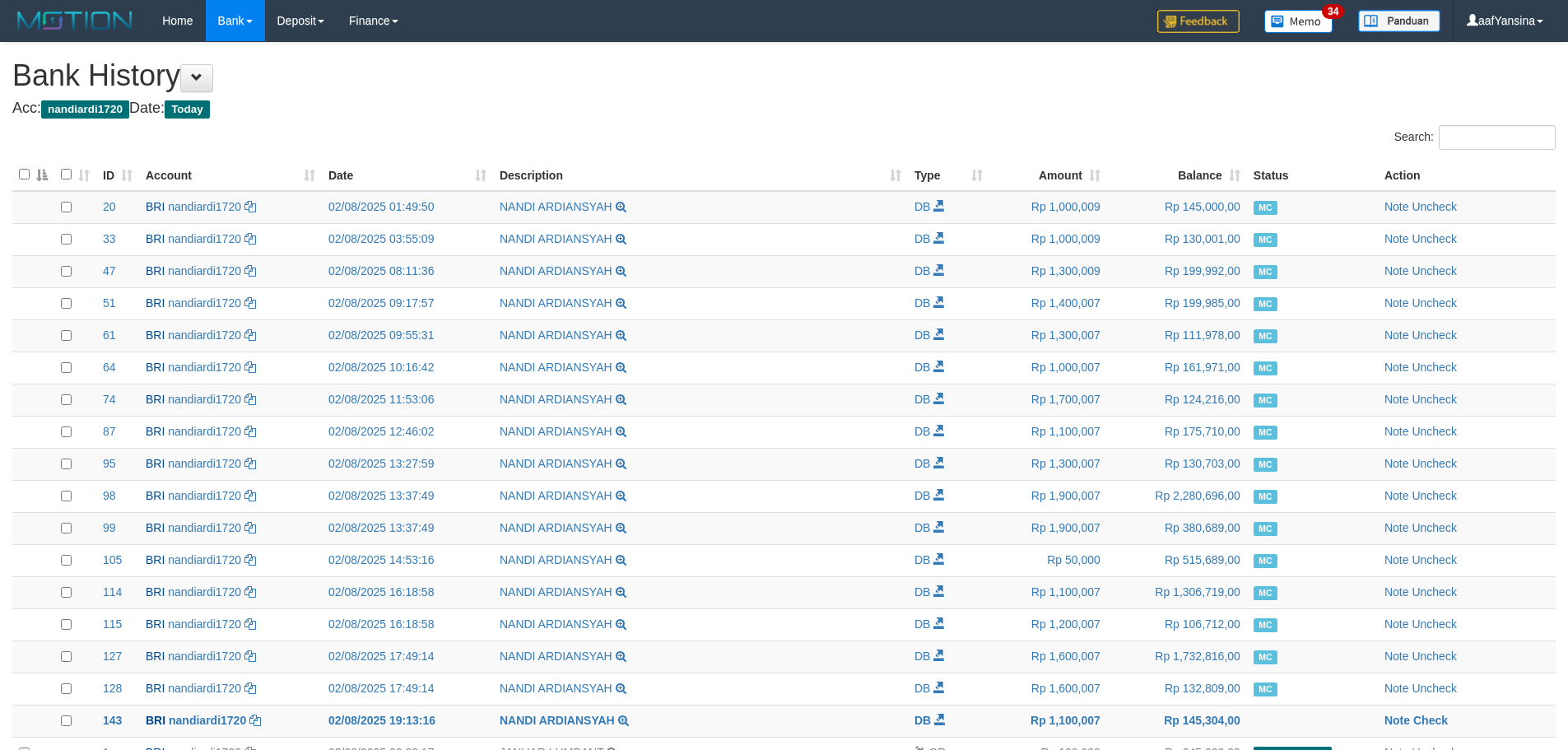 scroll, scrollTop: 4244, scrollLeft: 0, axis: vertical 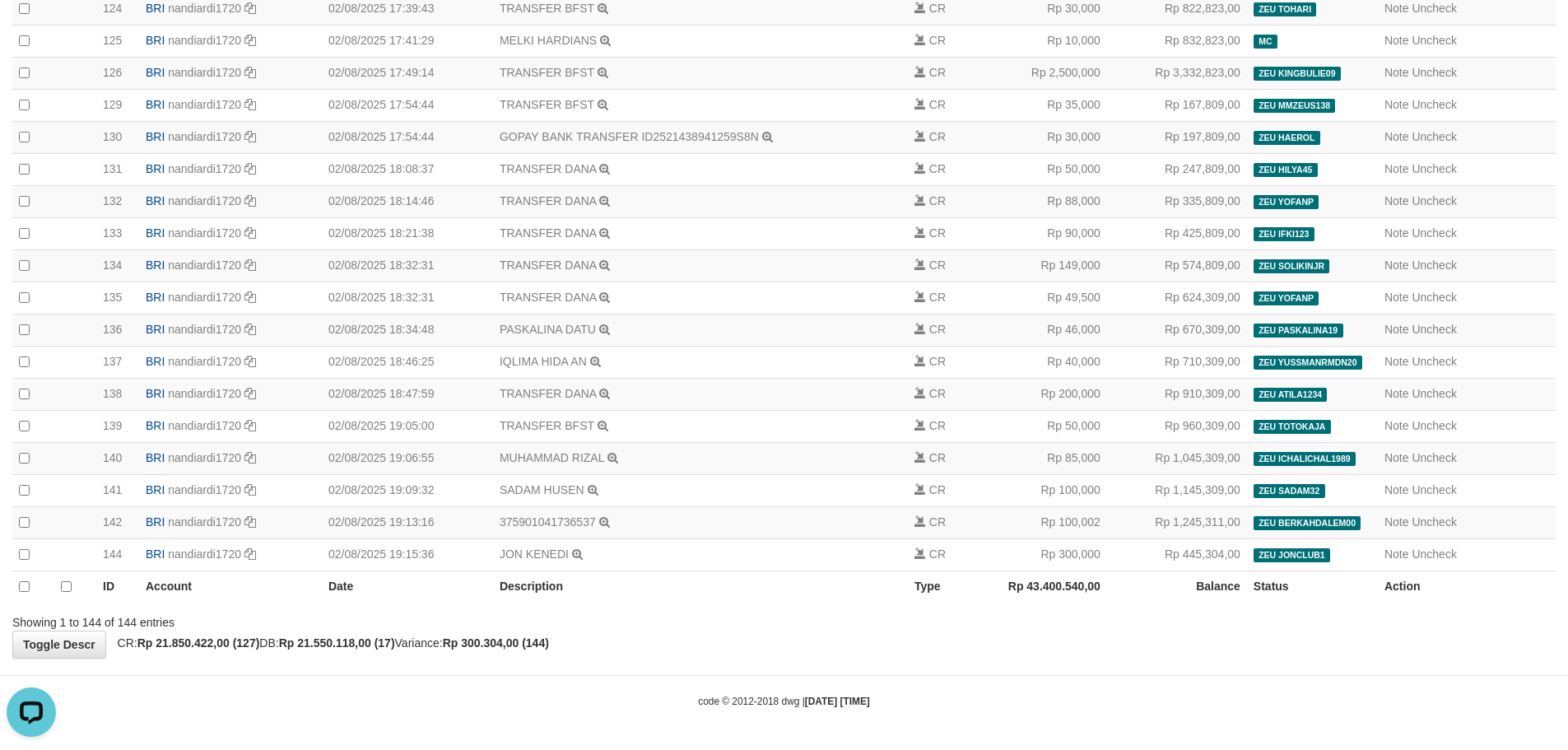drag, startPoint x: 1086, startPoint y: 692, endPoint x: 1098, endPoint y: 707, distance: 19.20937 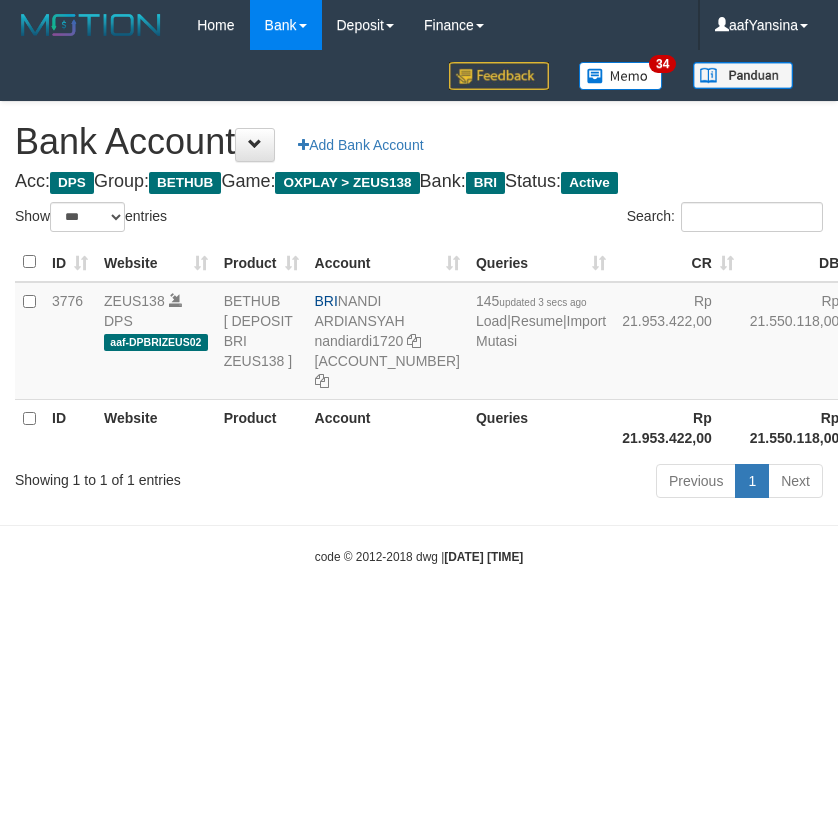 select on "***" 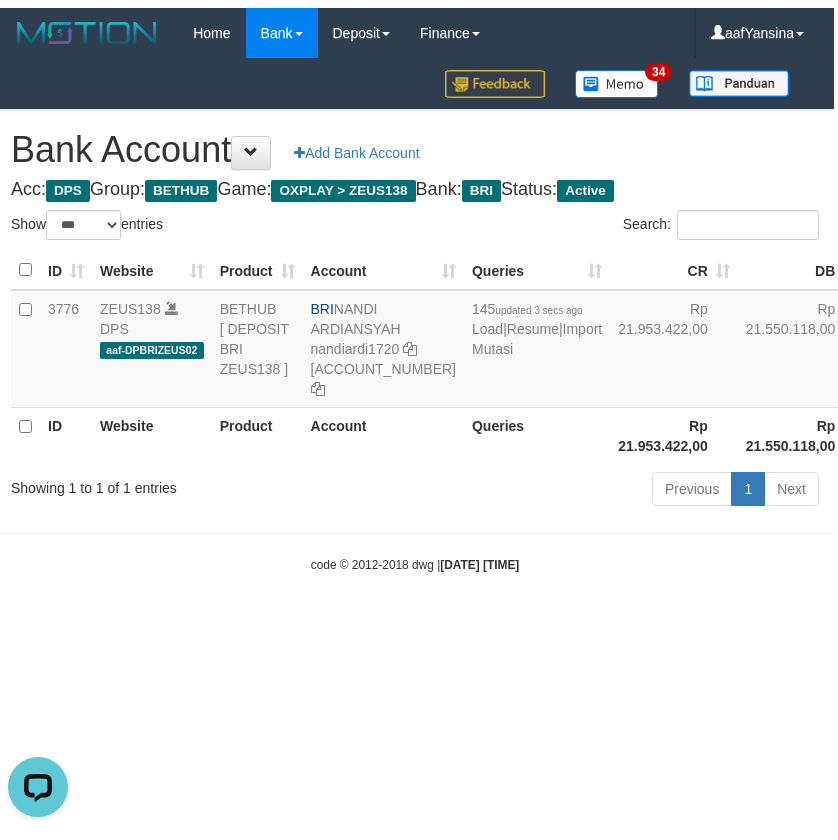 scroll, scrollTop: 0, scrollLeft: 0, axis: both 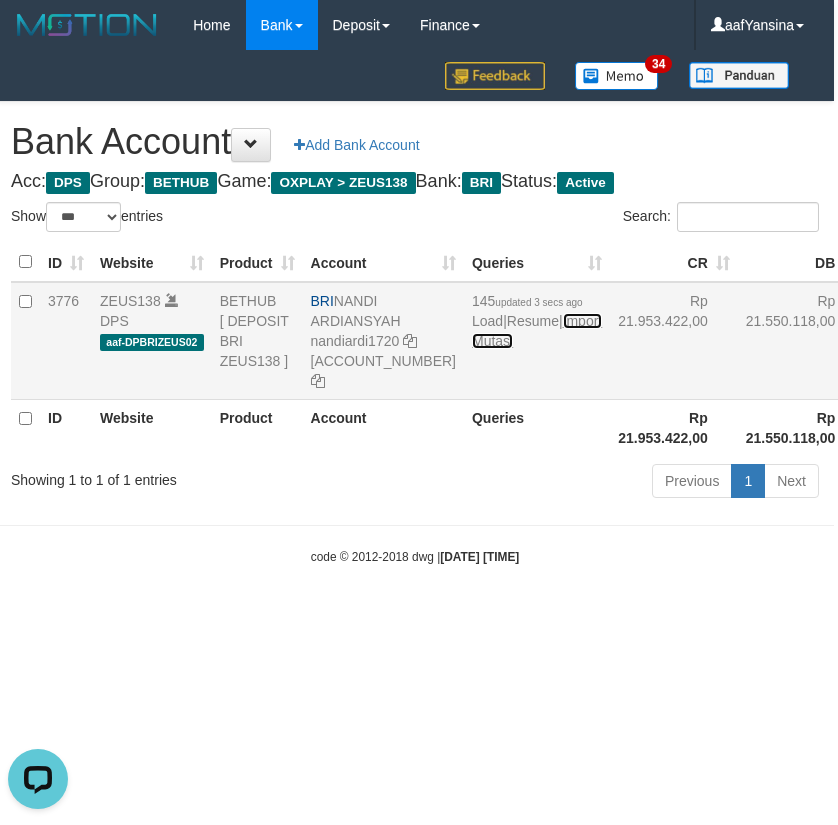 click on "Import Mutasi" at bounding box center [537, 331] 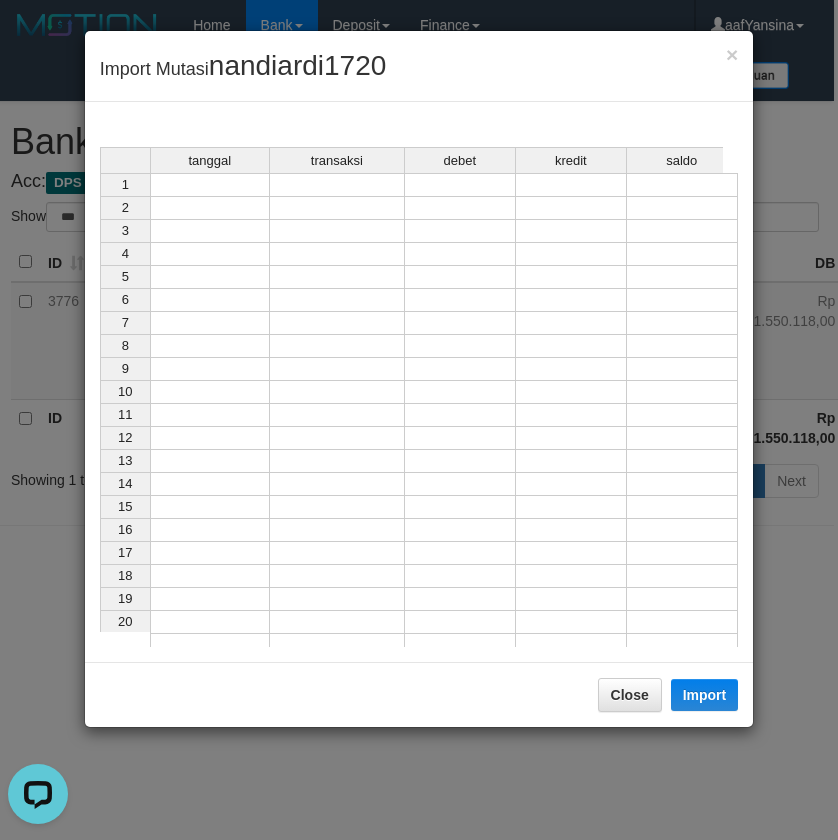 click at bounding box center (210, 185) 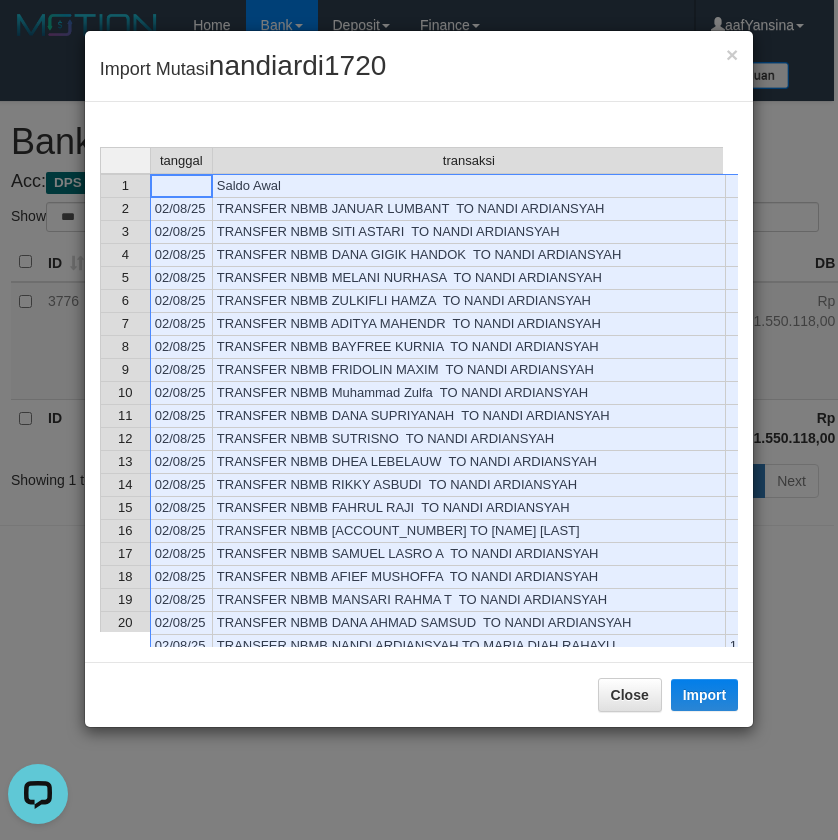 scroll, scrollTop: 1780, scrollLeft: 0, axis: vertical 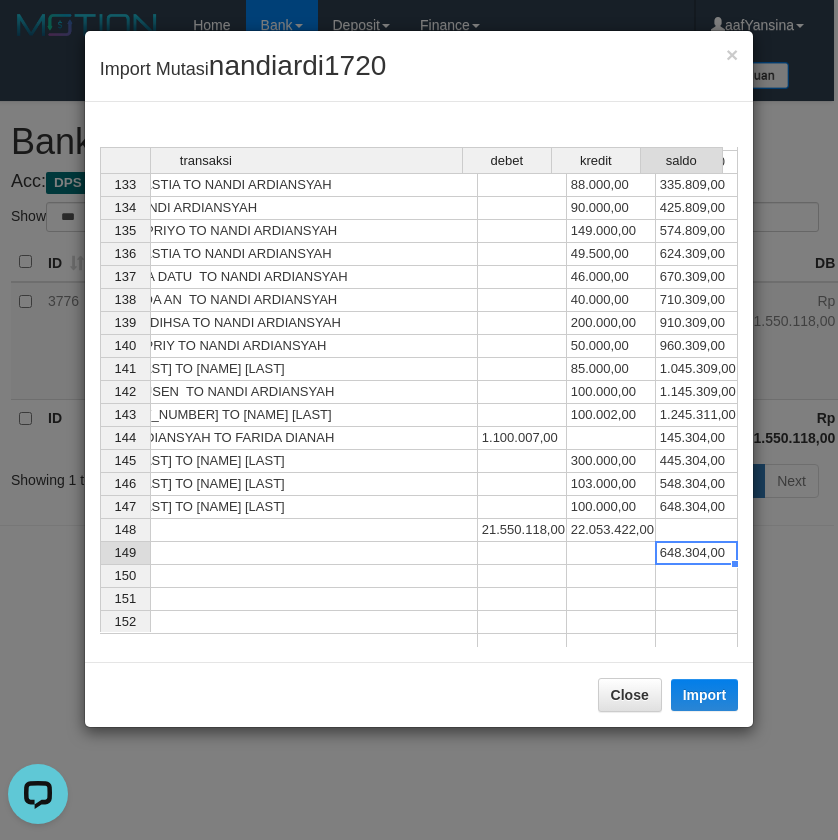 click on "648.304,00" at bounding box center (697, 553) 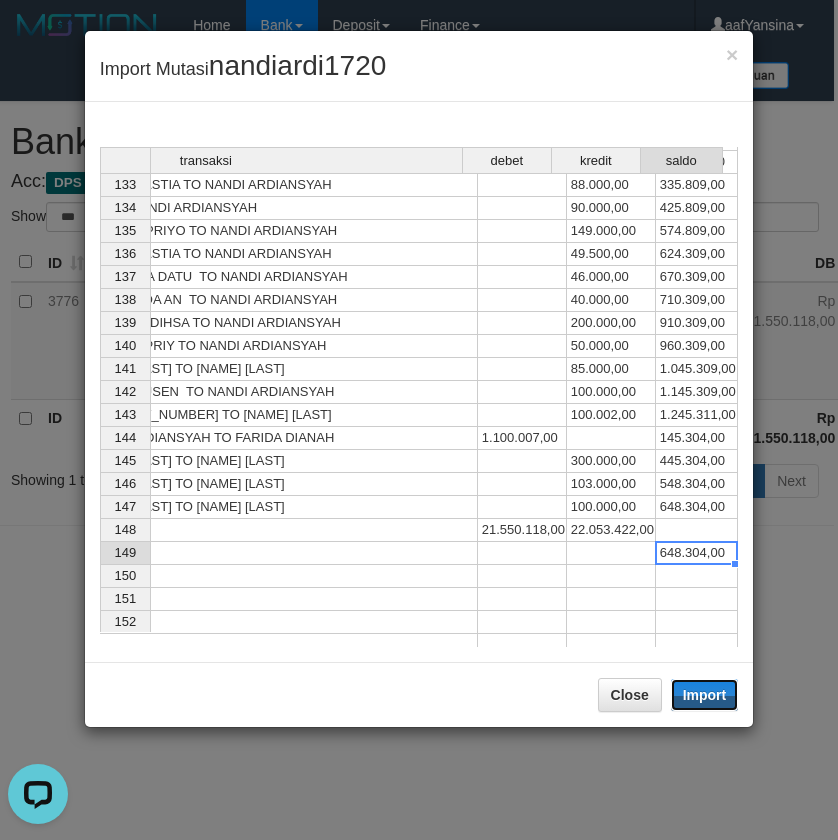 drag, startPoint x: 716, startPoint y: 701, endPoint x: 7, endPoint y: 113, distance: 921.0999 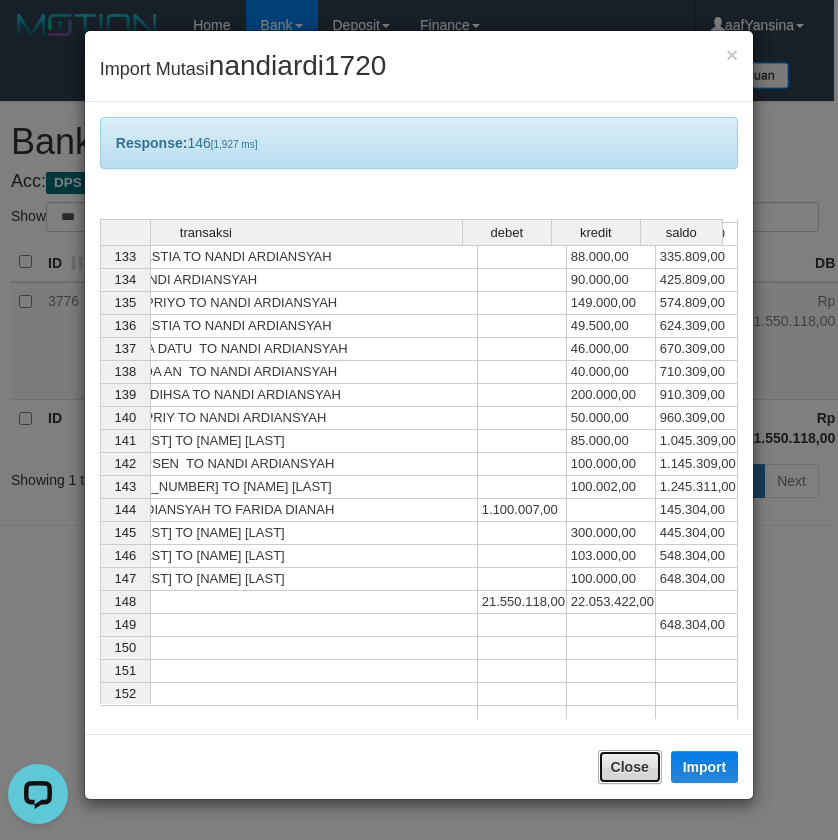 click on "Close" at bounding box center (630, 767) 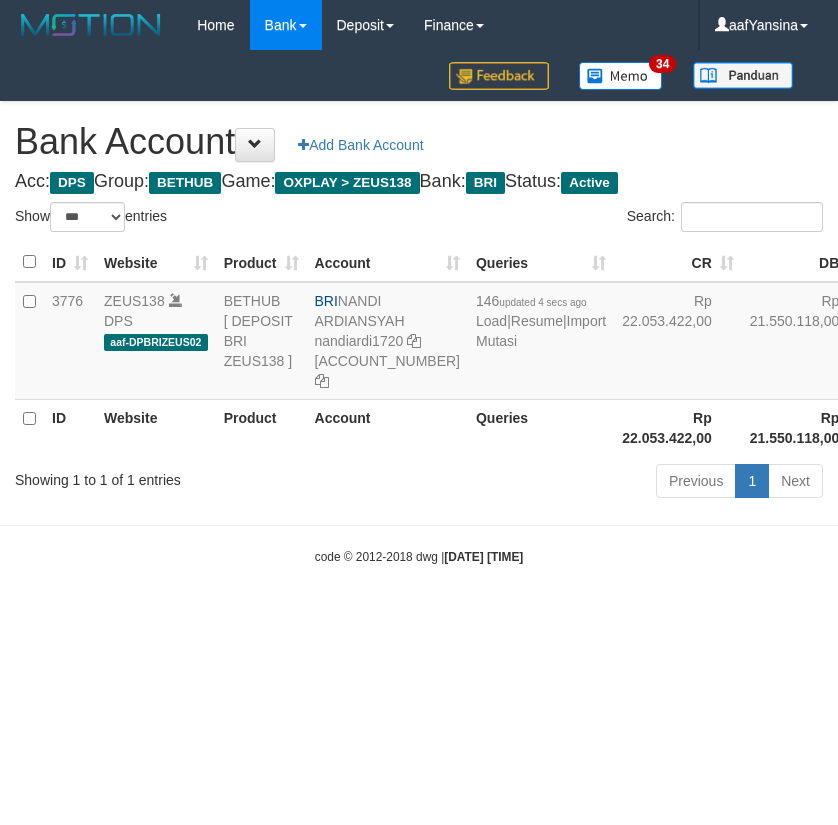 select on "***" 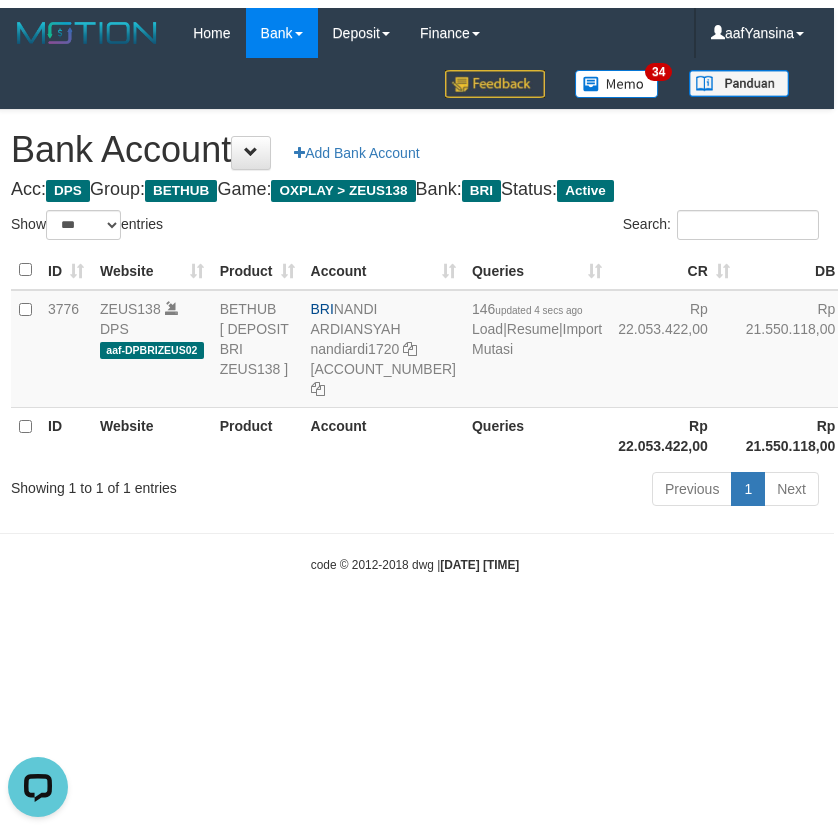 scroll, scrollTop: 0, scrollLeft: 0, axis: both 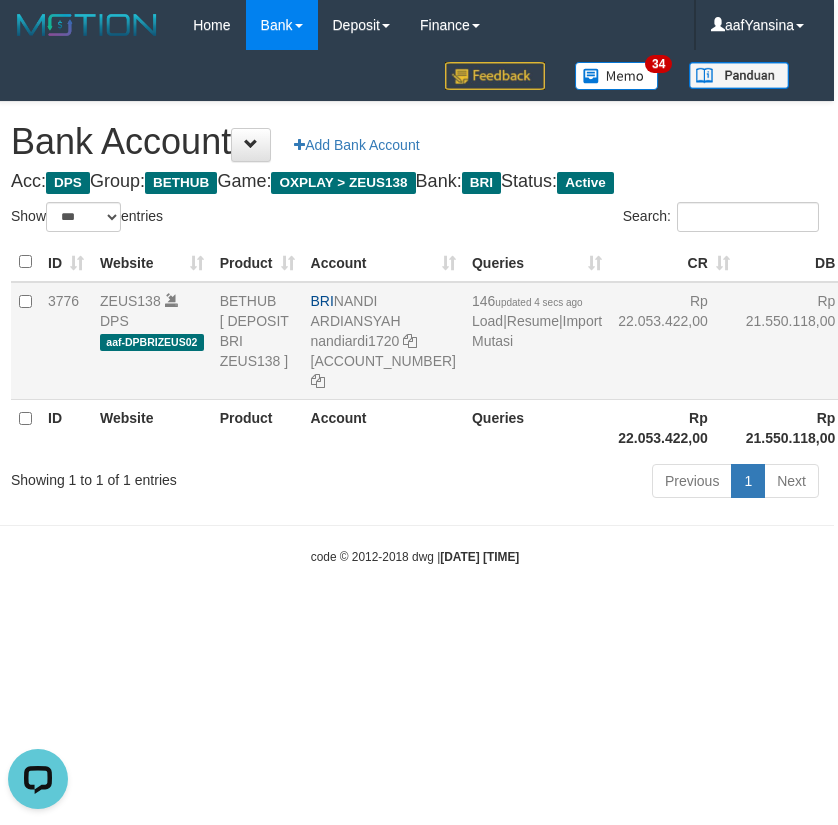 click on "146 updated 4 secs ago Load | Resume | Import Mutasi" at bounding box center (537, 341) 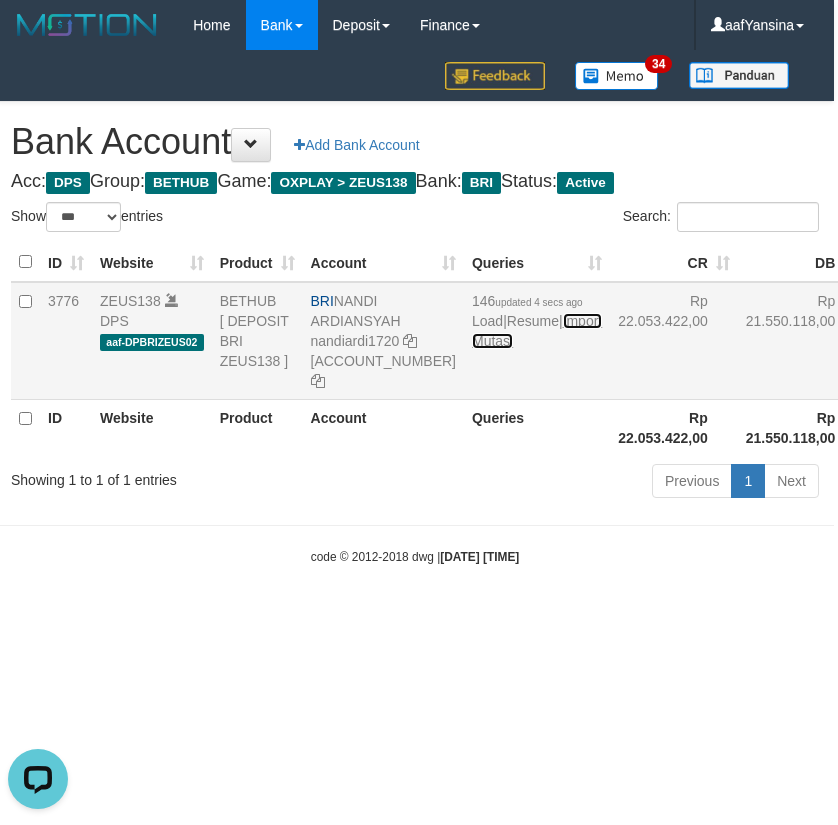 click on "Import Mutasi" at bounding box center [537, 331] 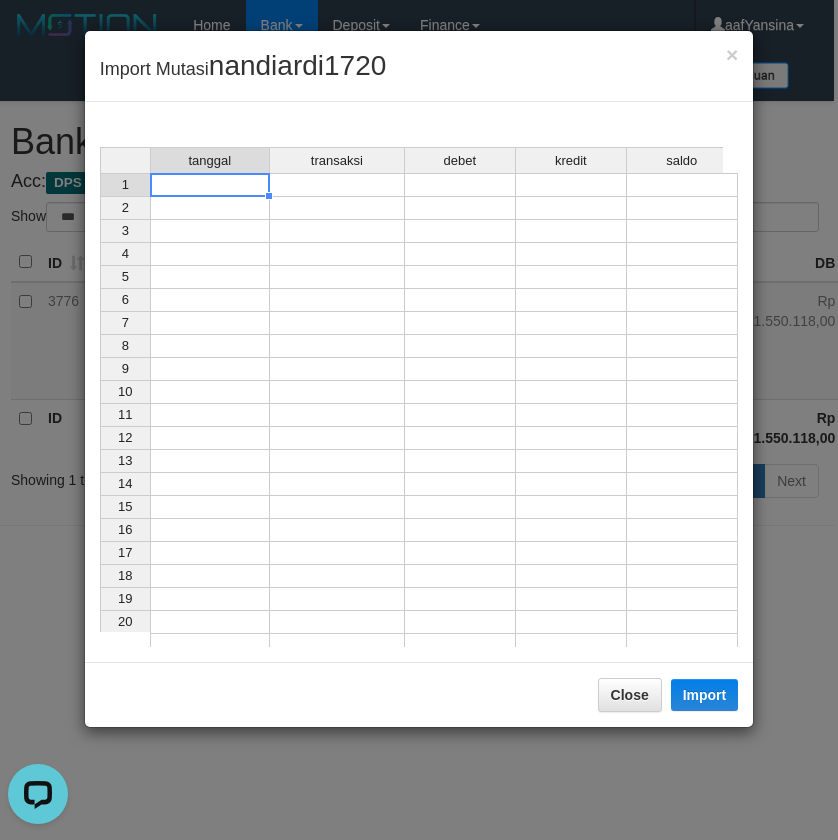 click at bounding box center [210, 185] 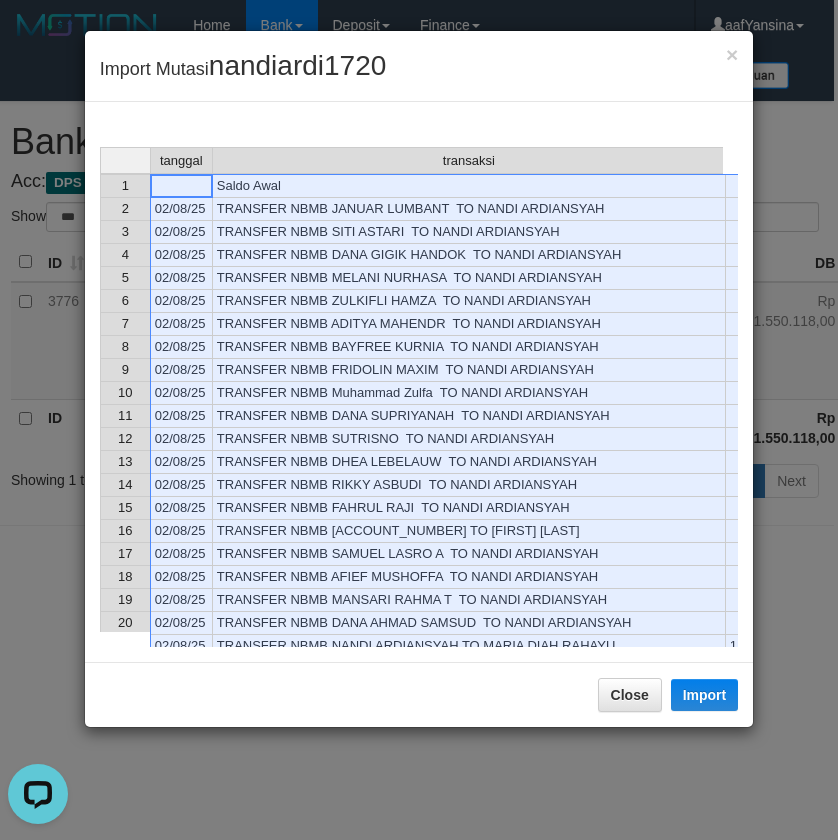 scroll, scrollTop: 903, scrollLeft: 0, axis: vertical 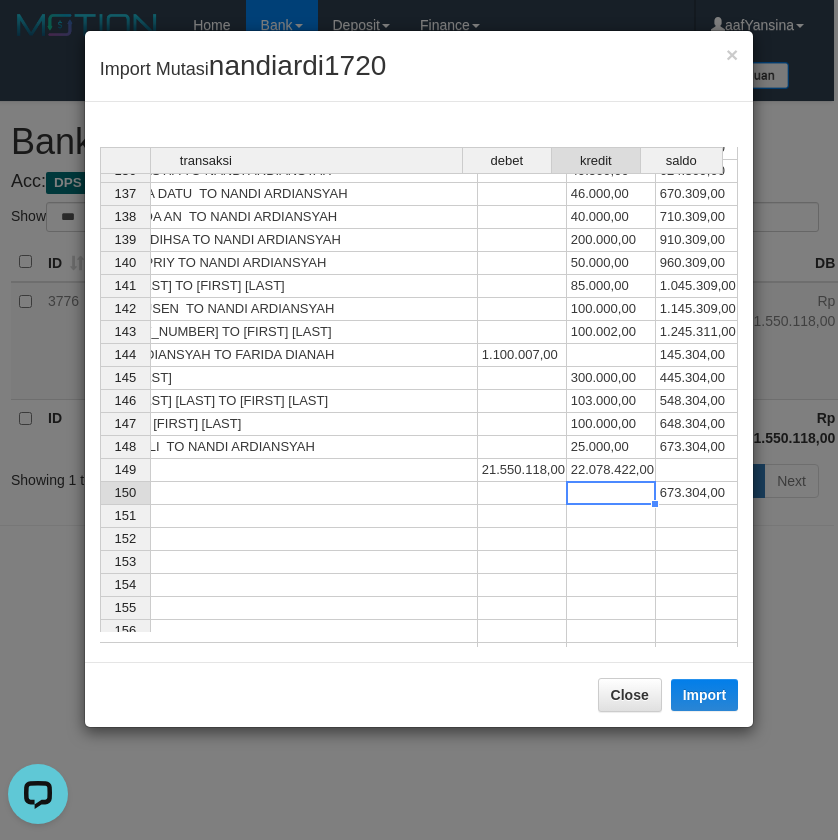 click at bounding box center [611, 493] 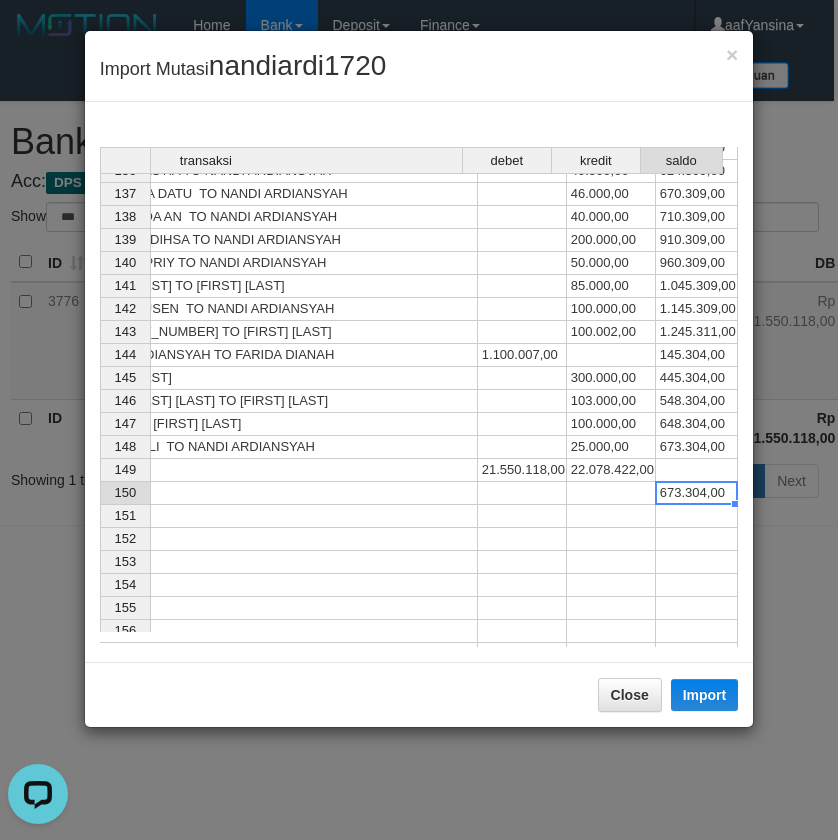 click on "673.304,00" at bounding box center [697, 493] 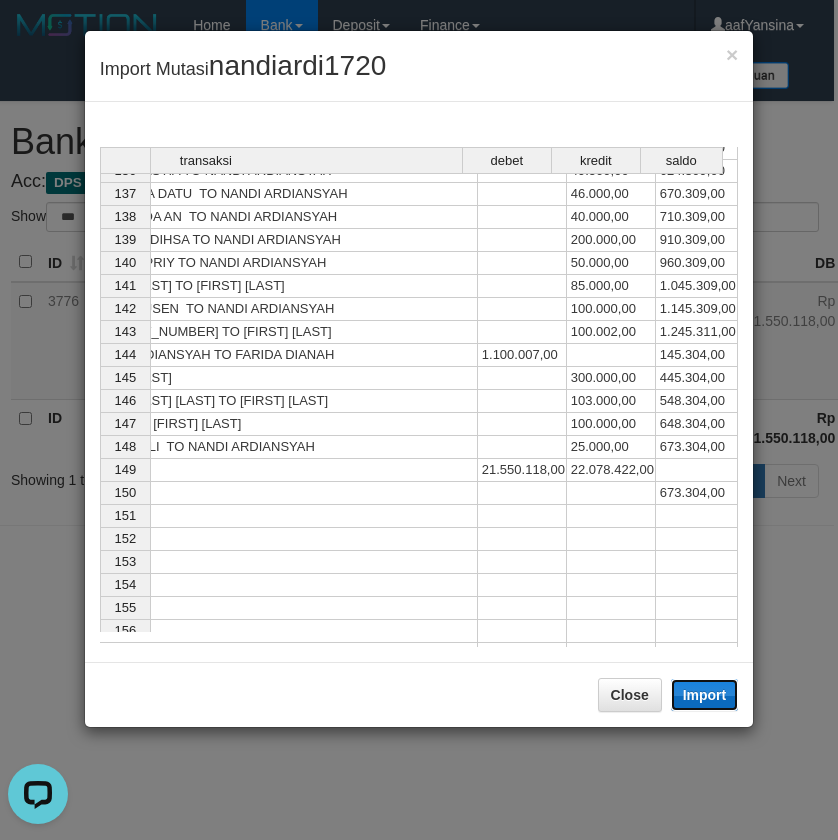 click on "Import" at bounding box center (705, 695) 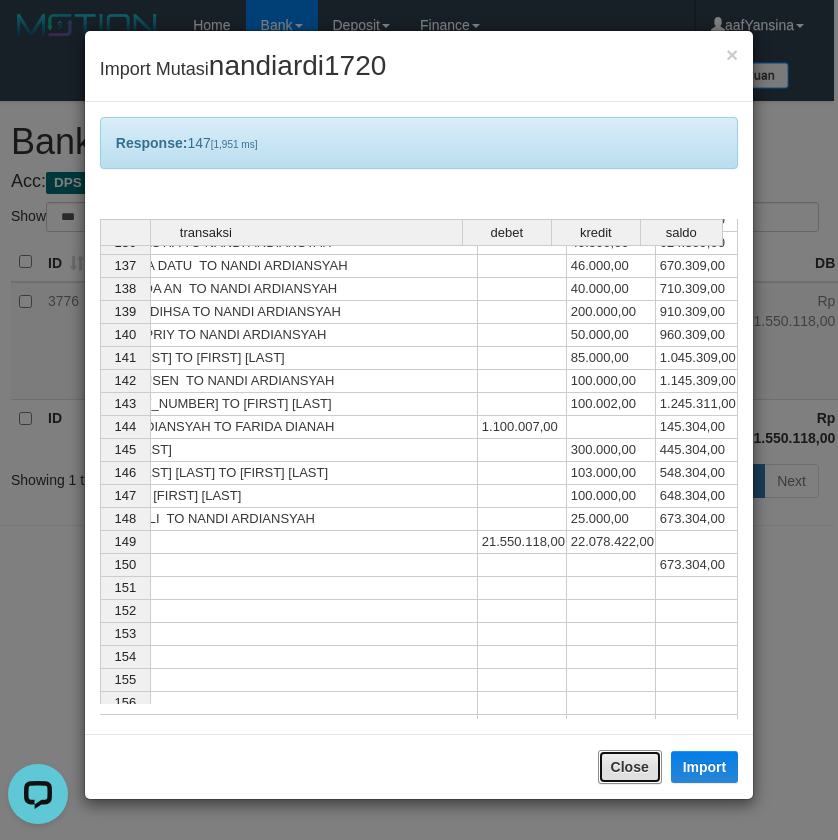 drag, startPoint x: 605, startPoint y: 775, endPoint x: 653, endPoint y: 839, distance: 80 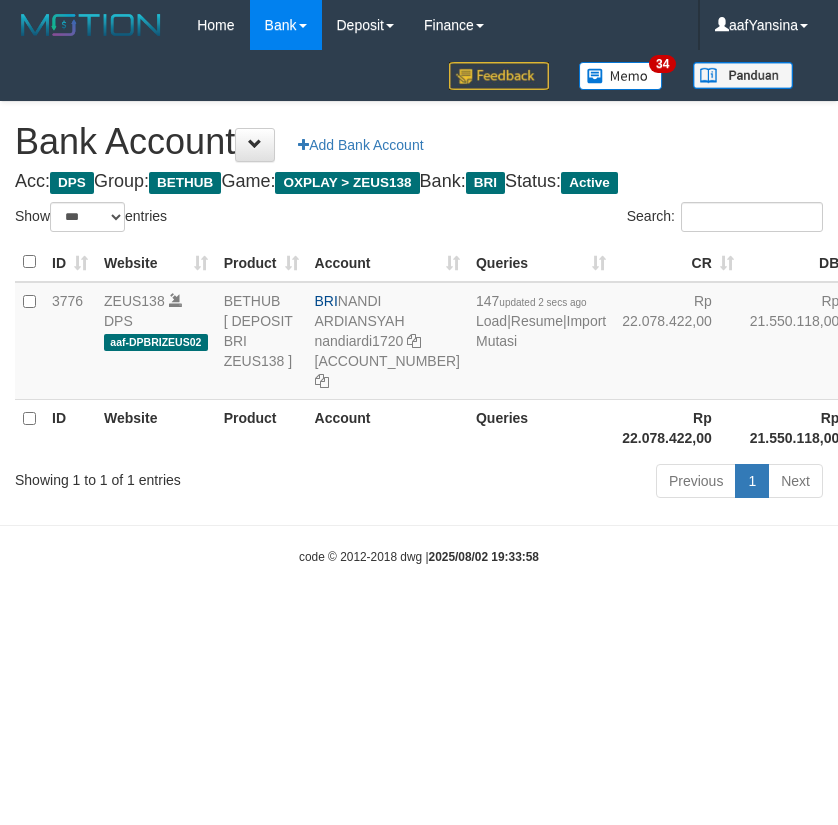 select on "***" 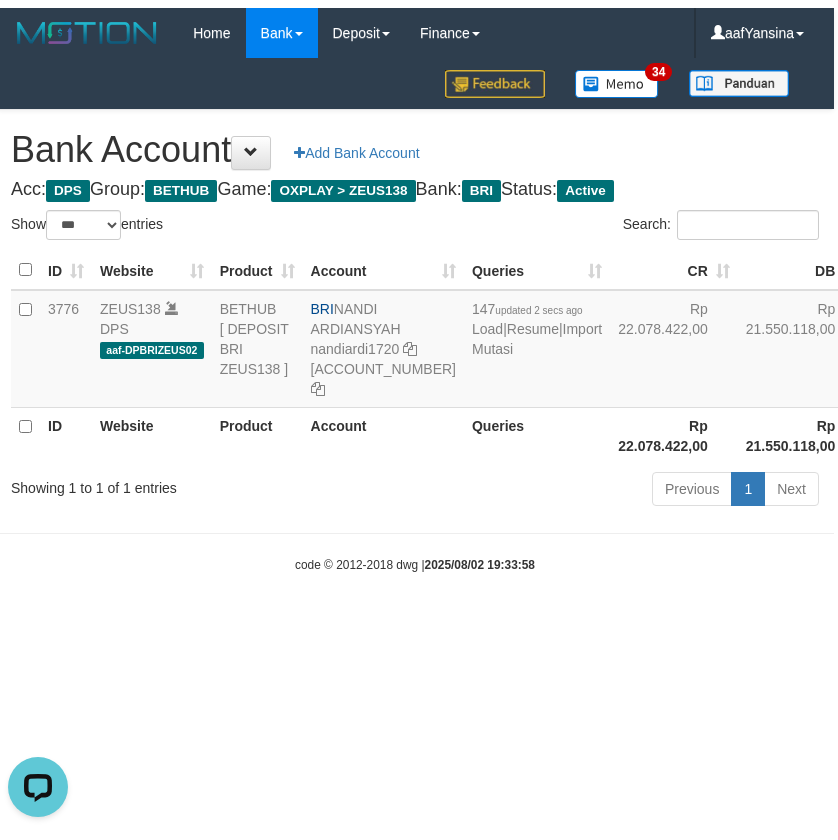scroll, scrollTop: 0, scrollLeft: 0, axis: both 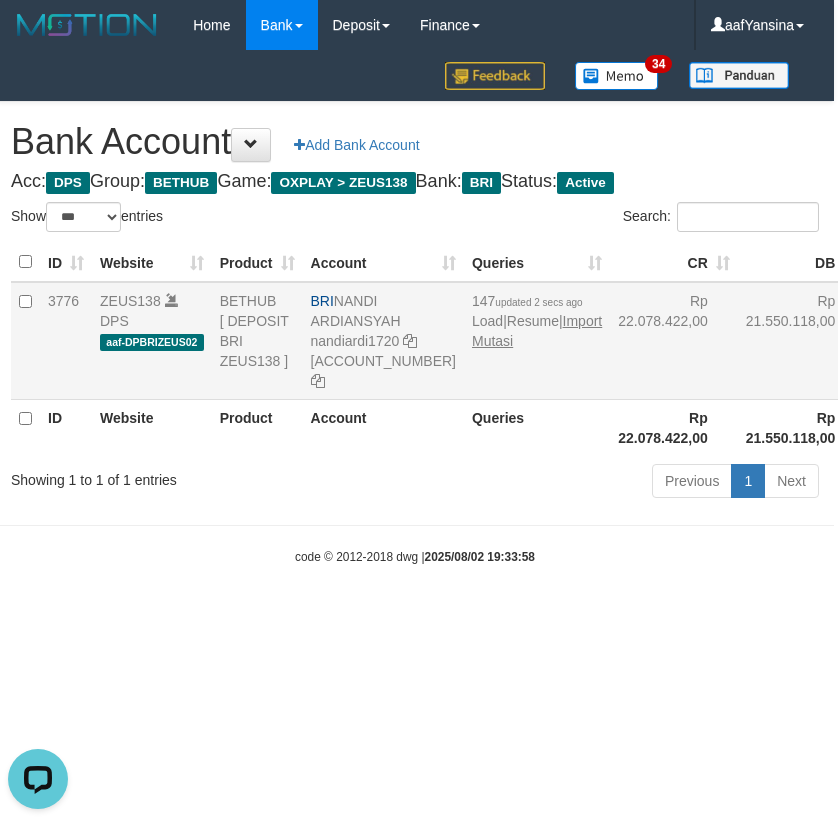 drag, startPoint x: 463, startPoint y: 404, endPoint x: 448, endPoint y: 401, distance: 15.297058 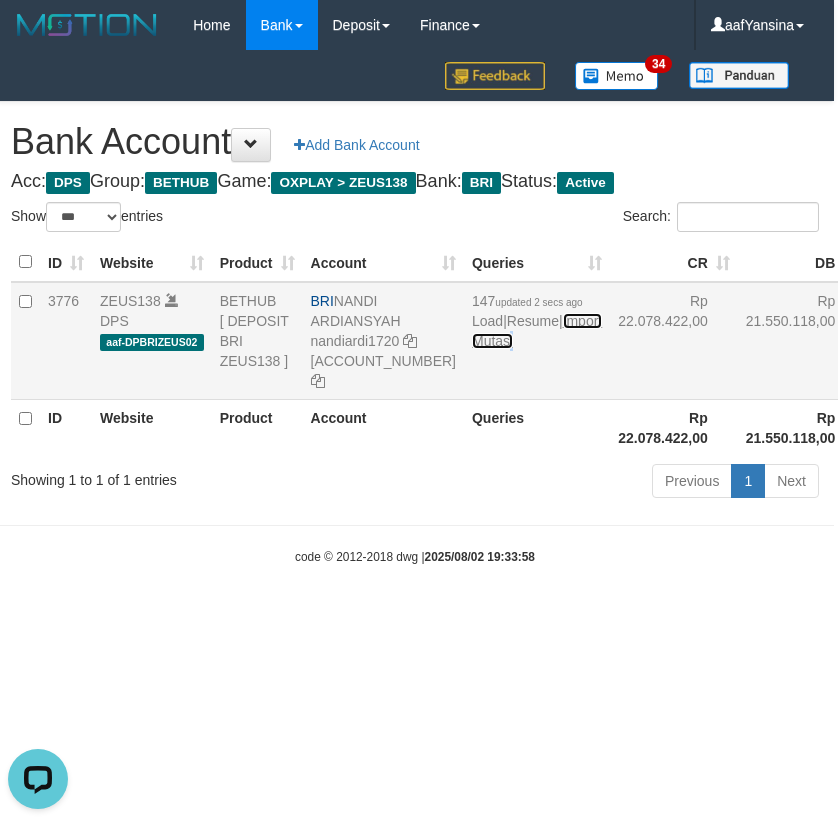 click on "Import Mutasi" at bounding box center (537, 331) 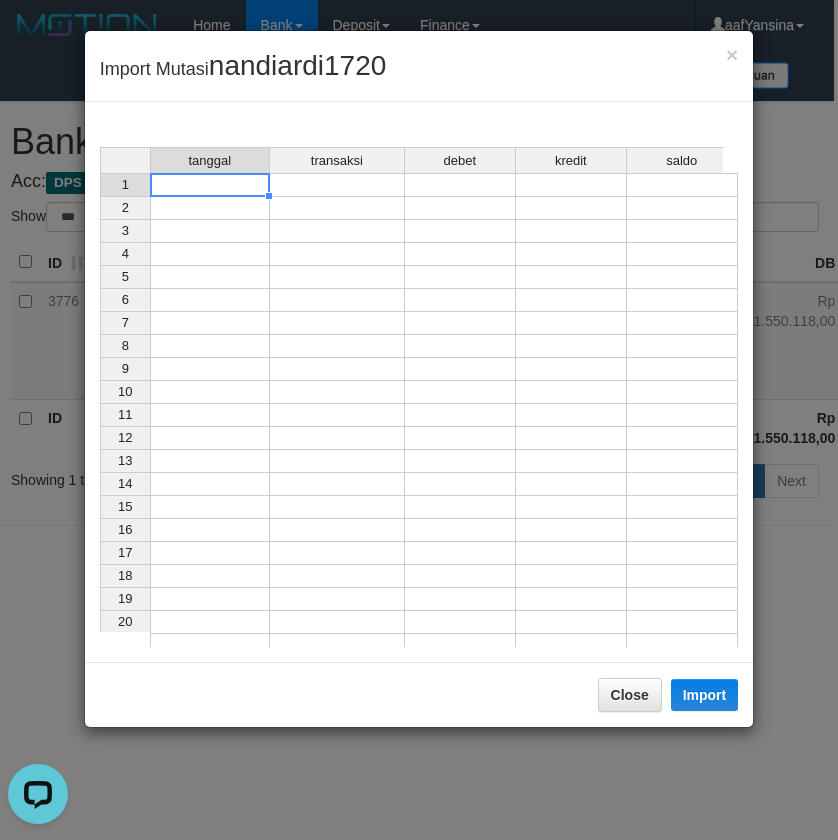 click on "tanggal transaksi debet kredit saldo 1 2 3 4 5 6 7 8 9 10 11 12 13 14 15 16 17 18 19 20 21" at bounding box center [100, 402] 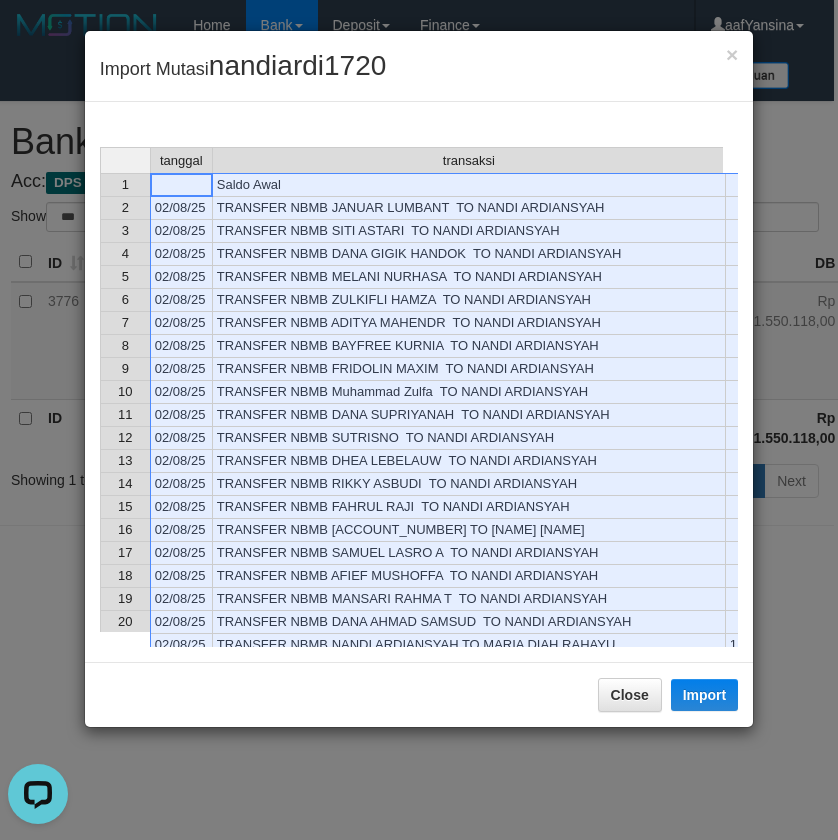 scroll, scrollTop: 662, scrollLeft: 0, axis: vertical 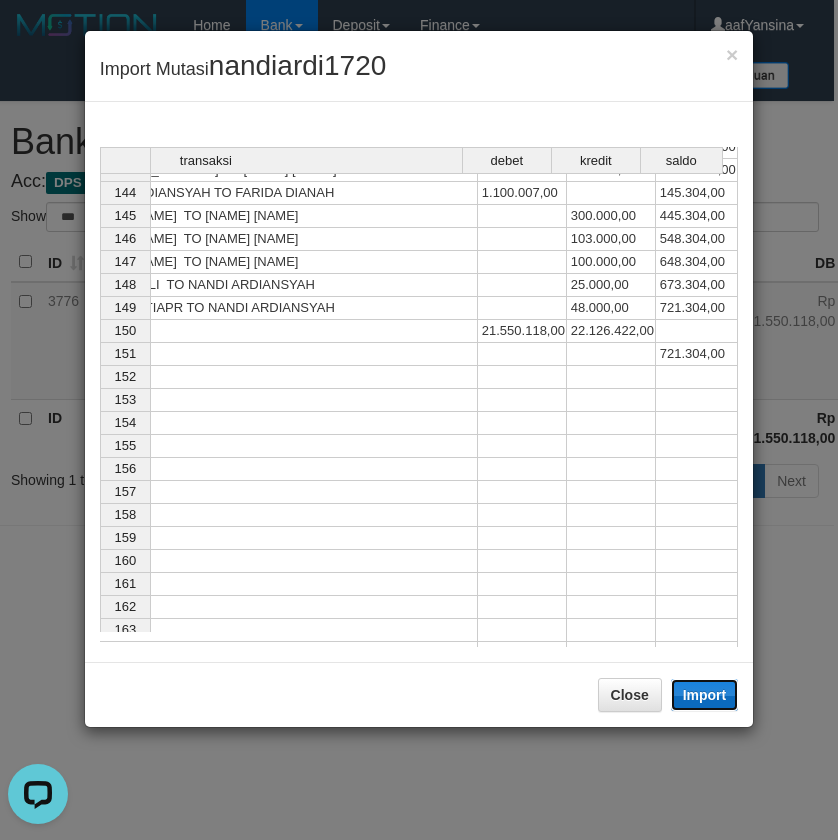 click on "Import" at bounding box center [705, 695] 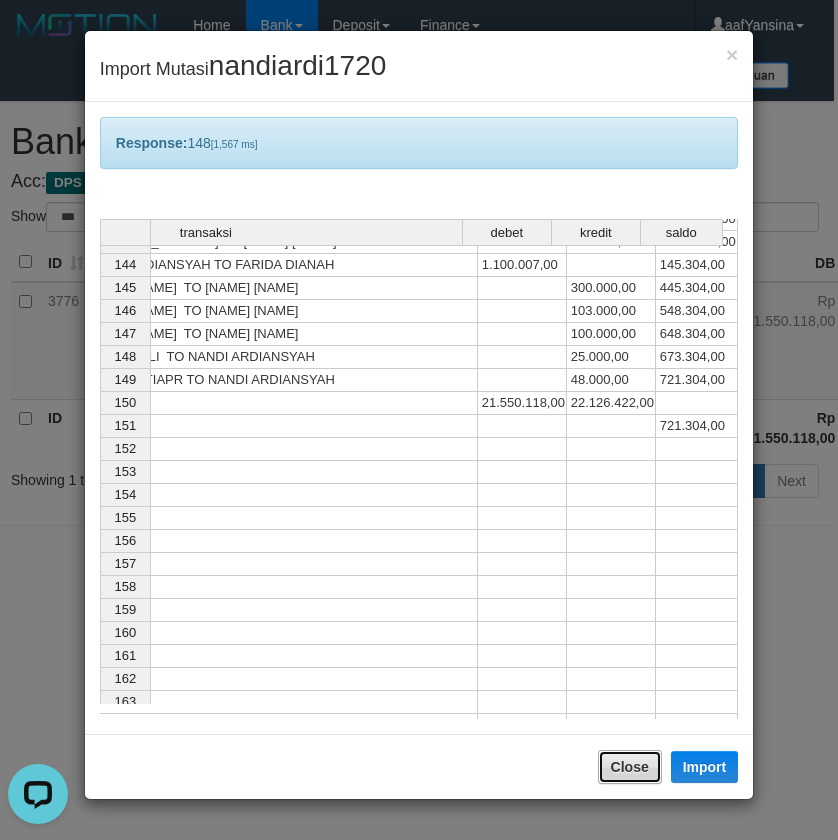 click on "Close" at bounding box center (630, 767) 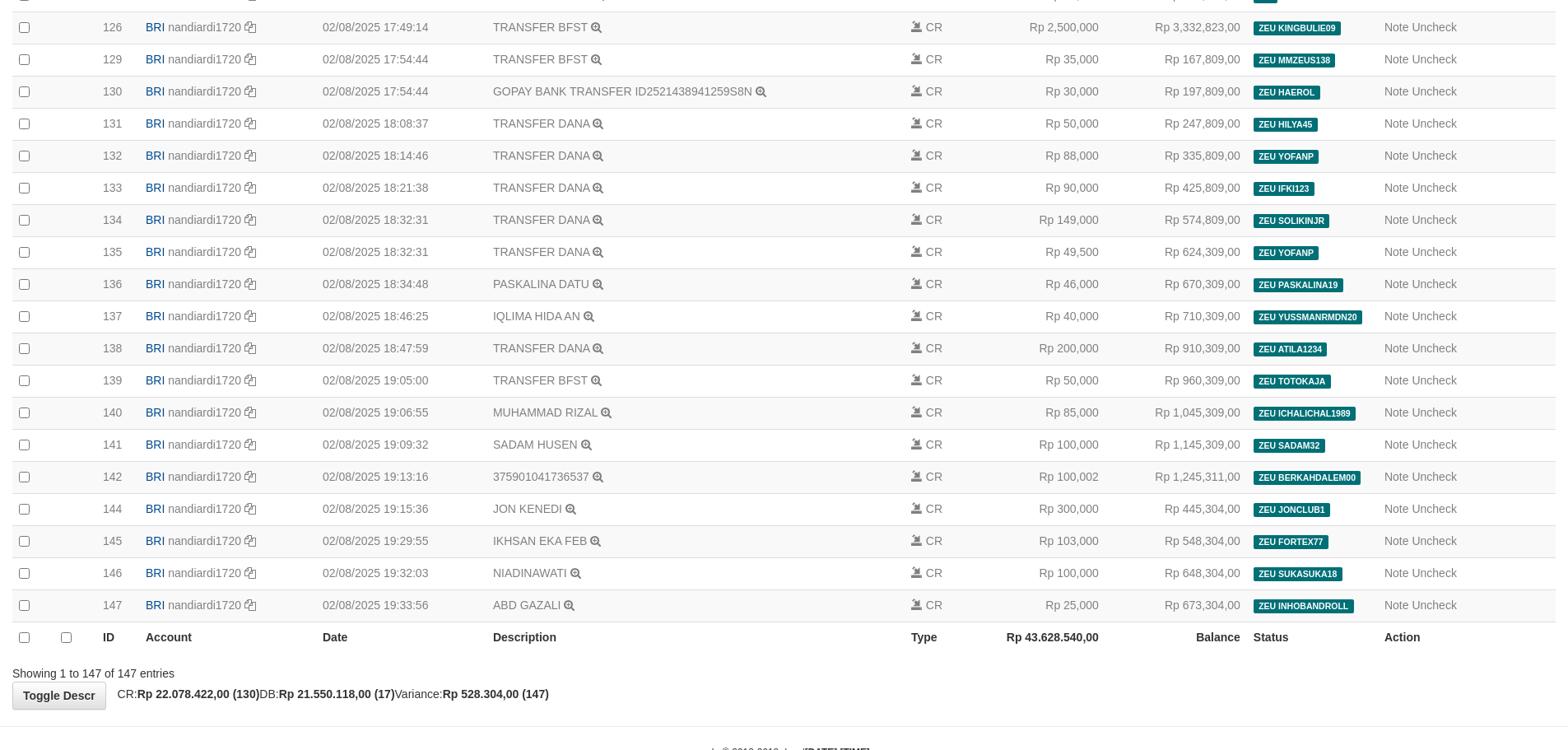 scroll, scrollTop: 4244, scrollLeft: 0, axis: vertical 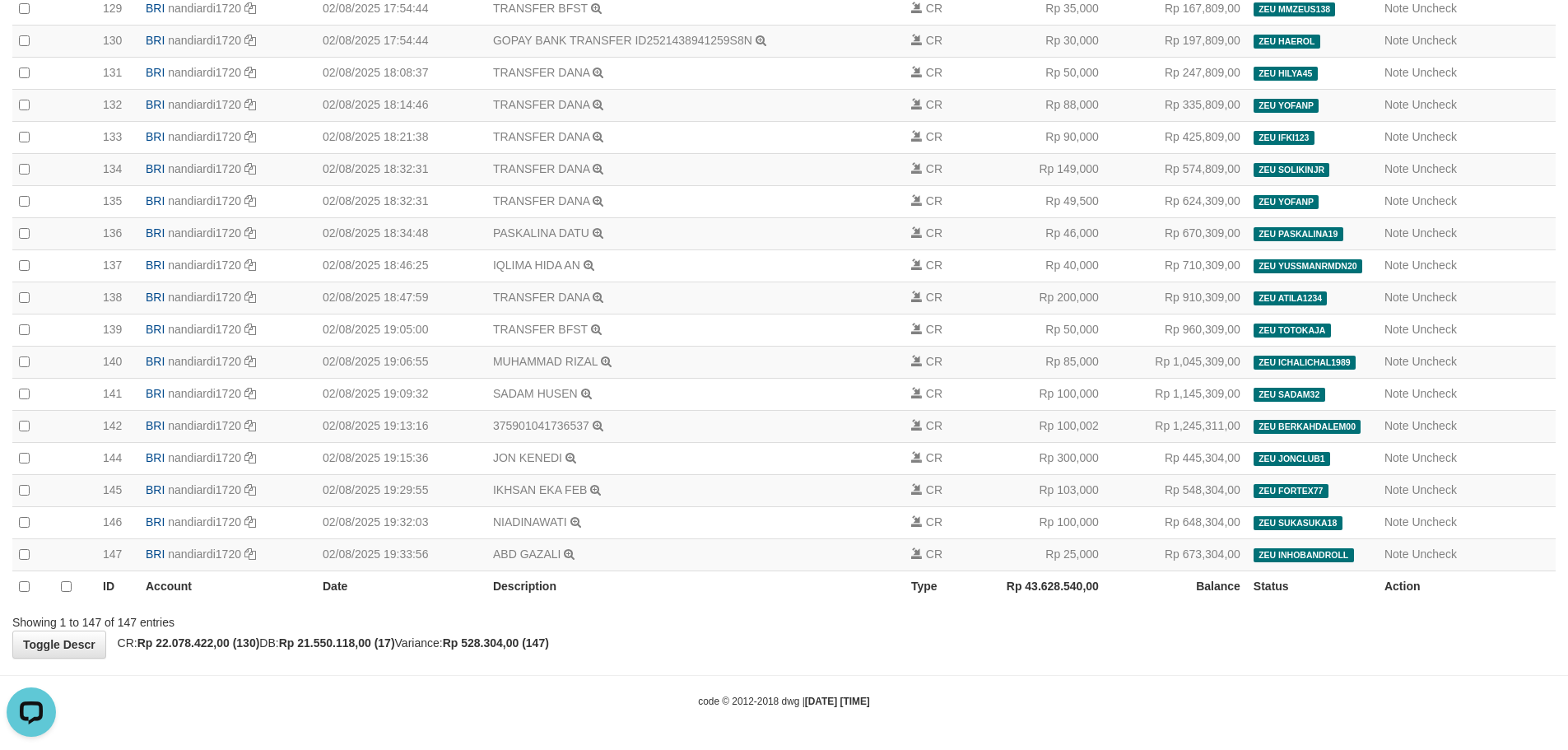 drag, startPoint x: 1138, startPoint y: 678, endPoint x: 1167, endPoint y: 687, distance: 30.364453 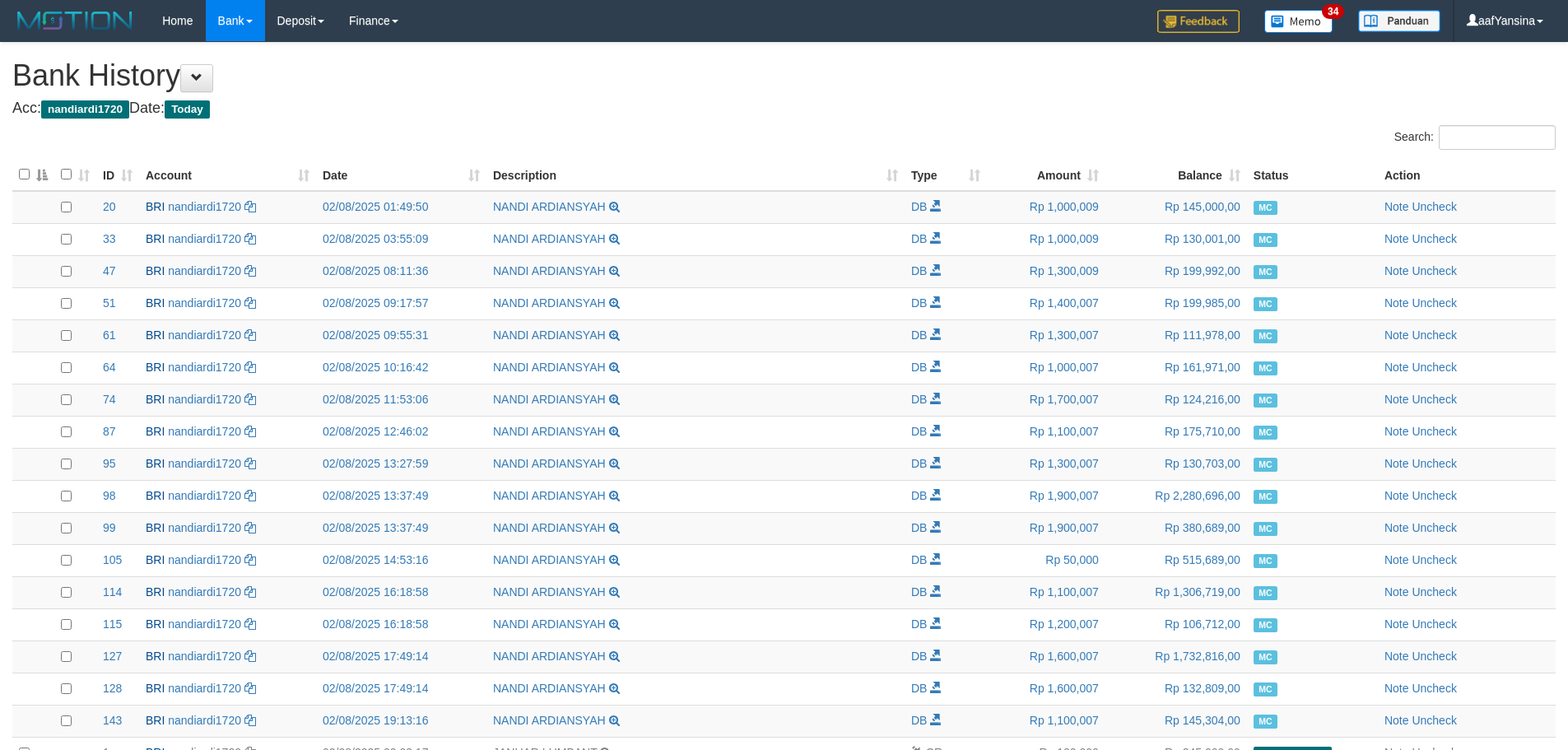 scroll, scrollTop: 4340, scrollLeft: 0, axis: vertical 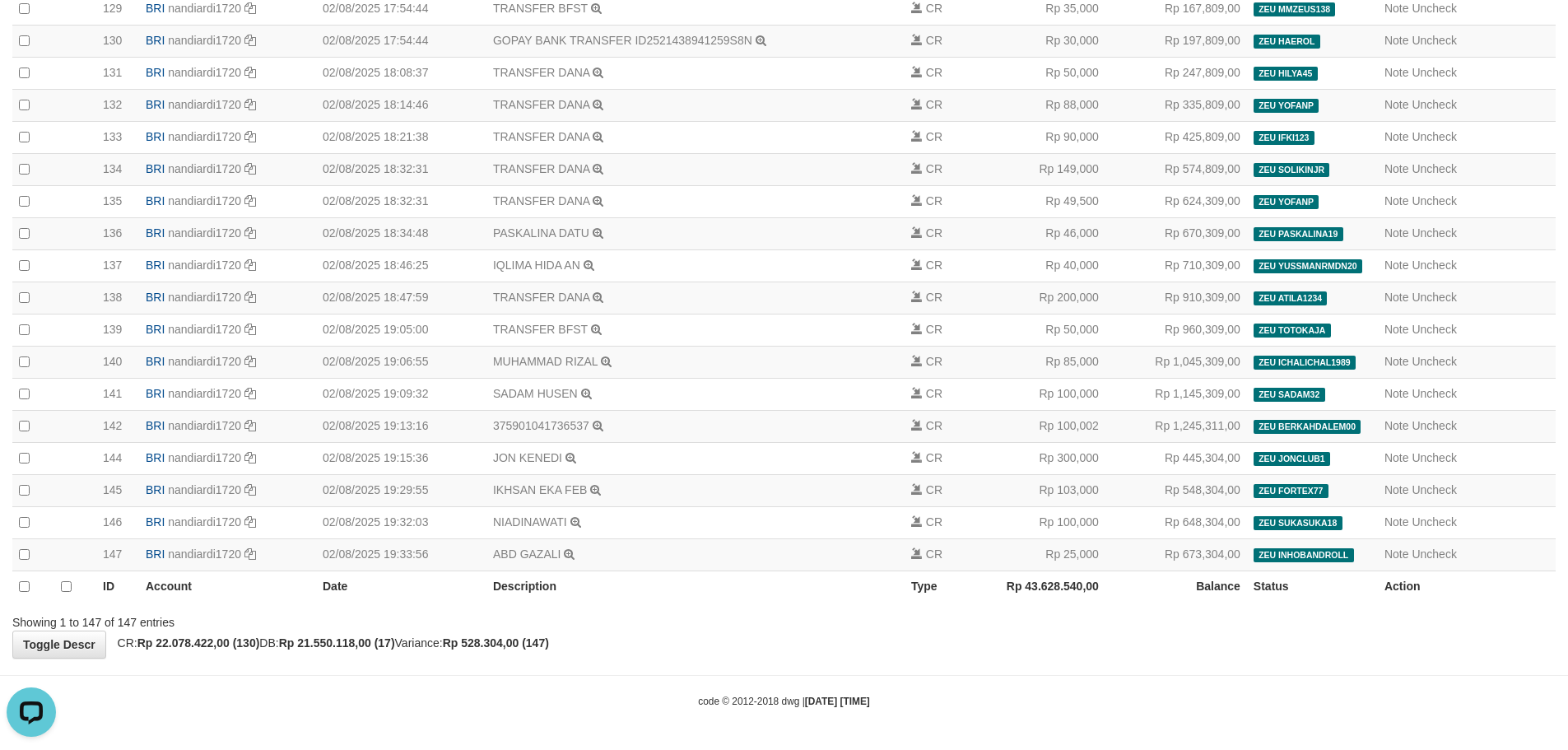 click on "code © 2012-2018 dwg |  [DATE] [TIME]" at bounding box center (784, 701) 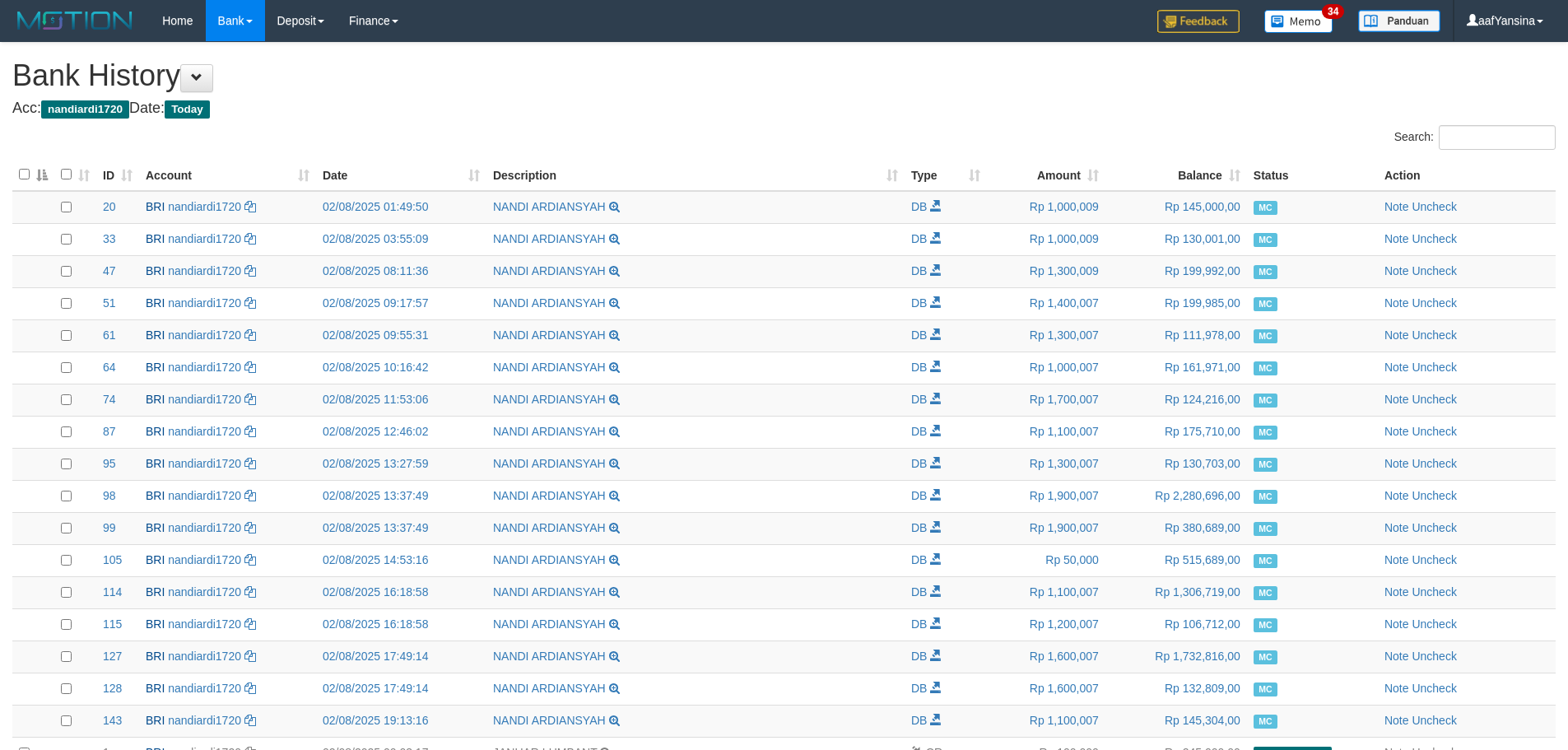 scroll, scrollTop: 4340, scrollLeft: 0, axis: vertical 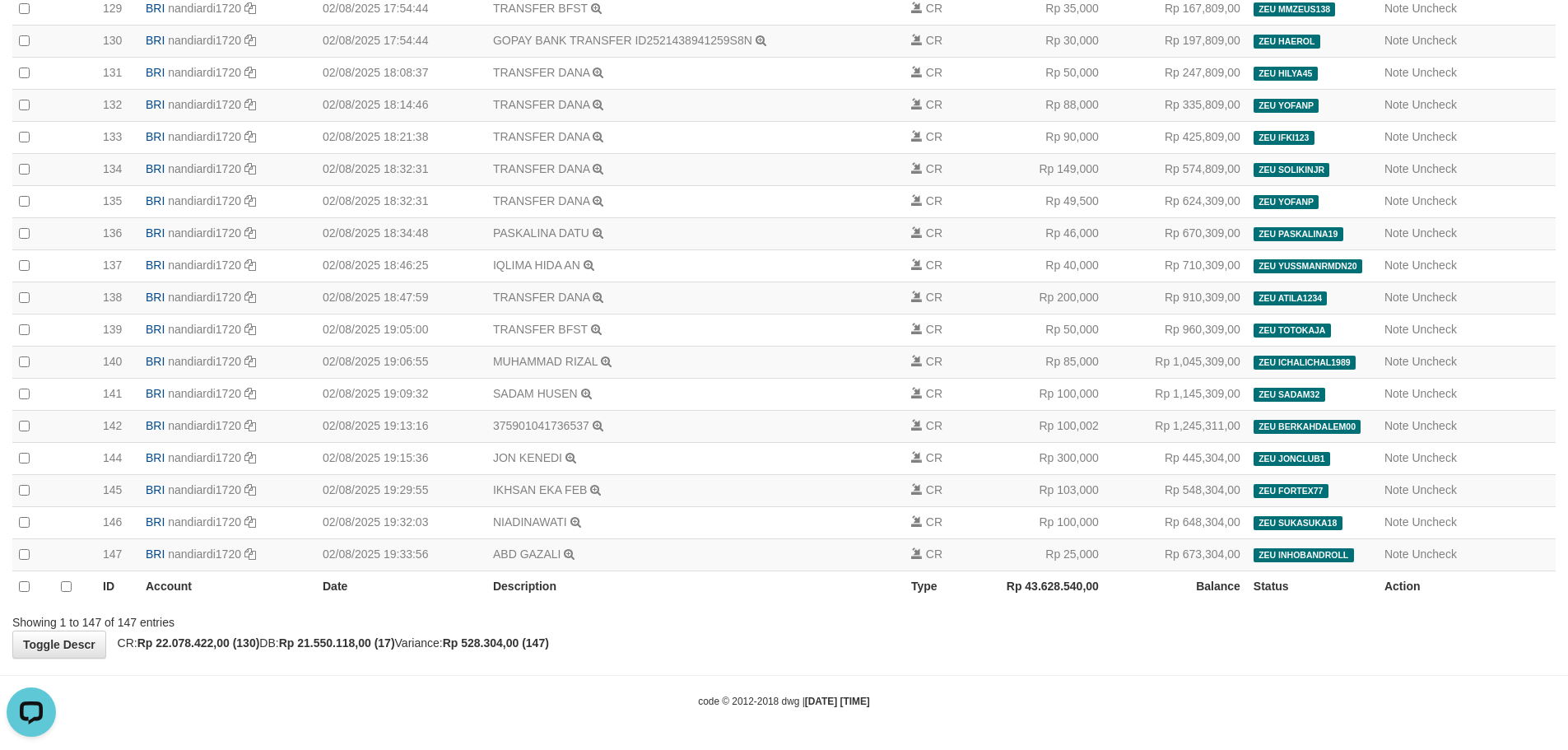 drag, startPoint x: 1239, startPoint y: 686, endPoint x: 1257, endPoint y: 683, distance: 18.248288 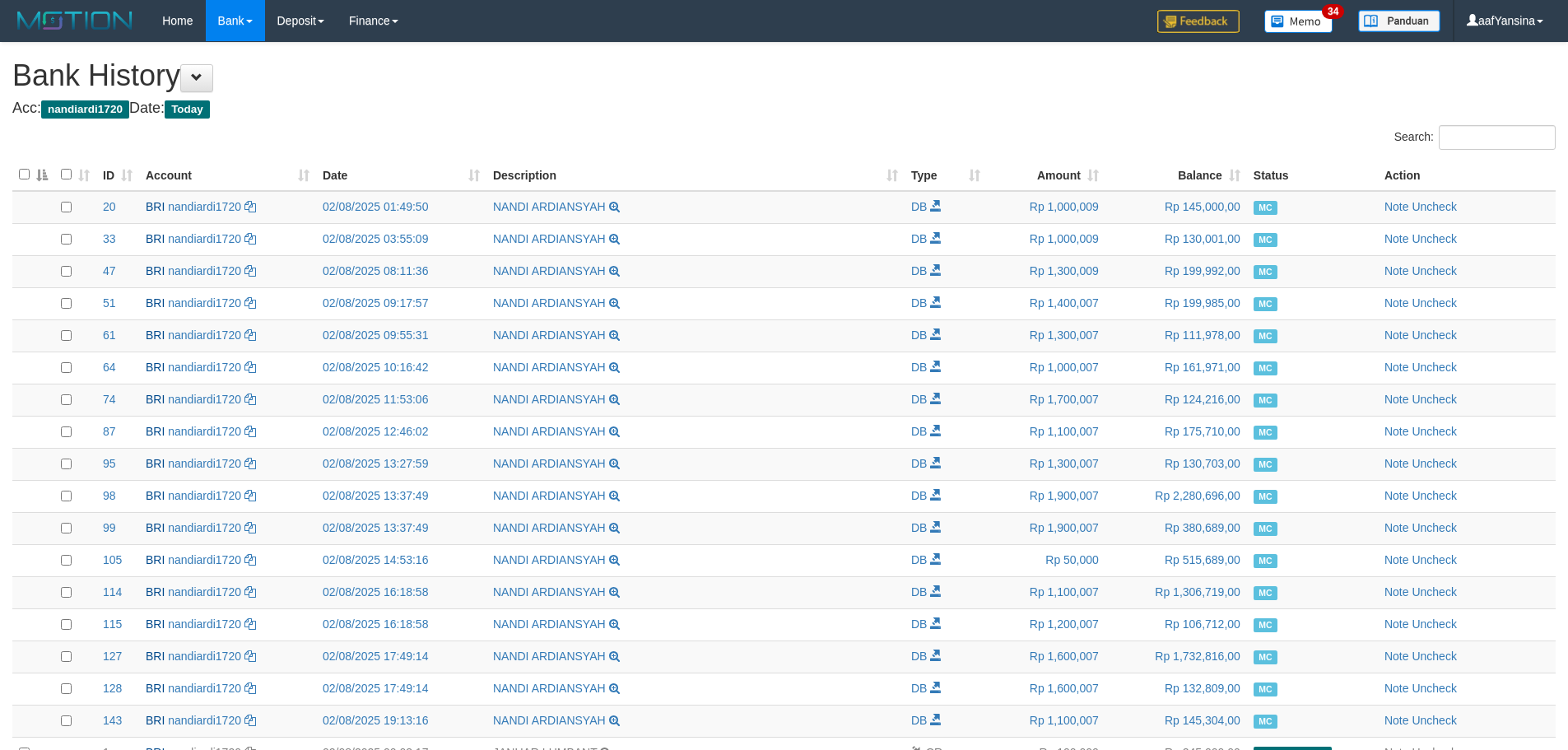 scroll, scrollTop: 4340, scrollLeft: 0, axis: vertical 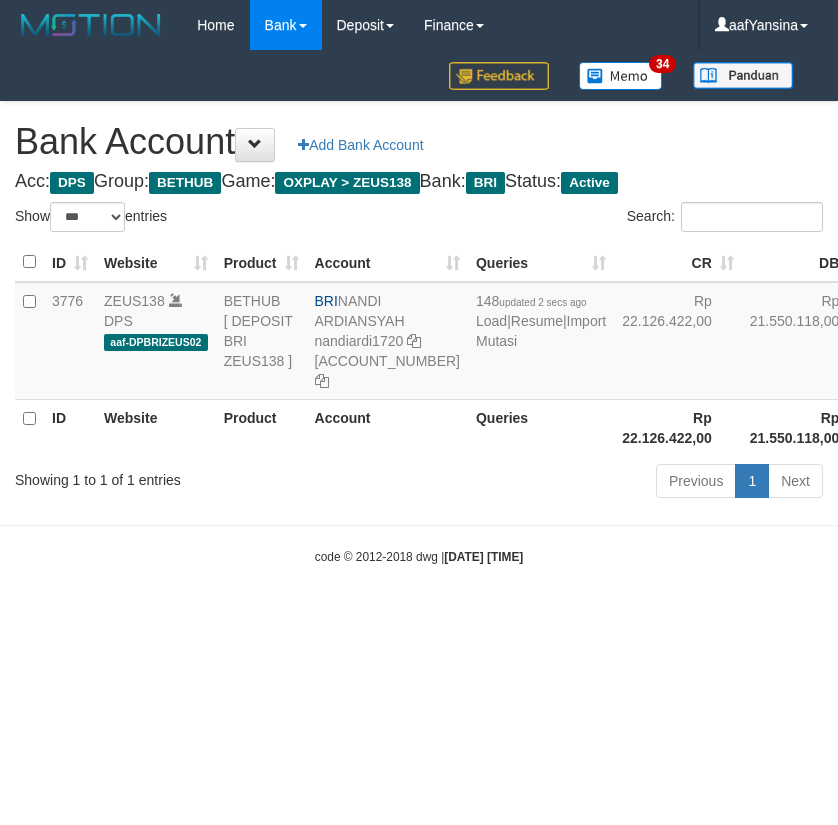 select on "***" 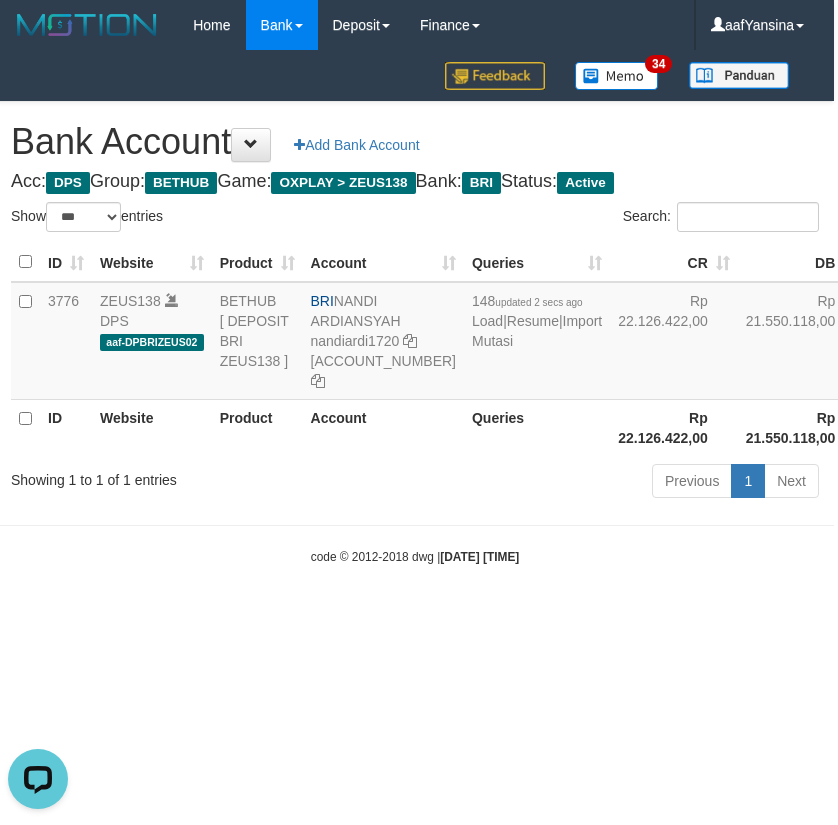 scroll, scrollTop: 0, scrollLeft: 0, axis: both 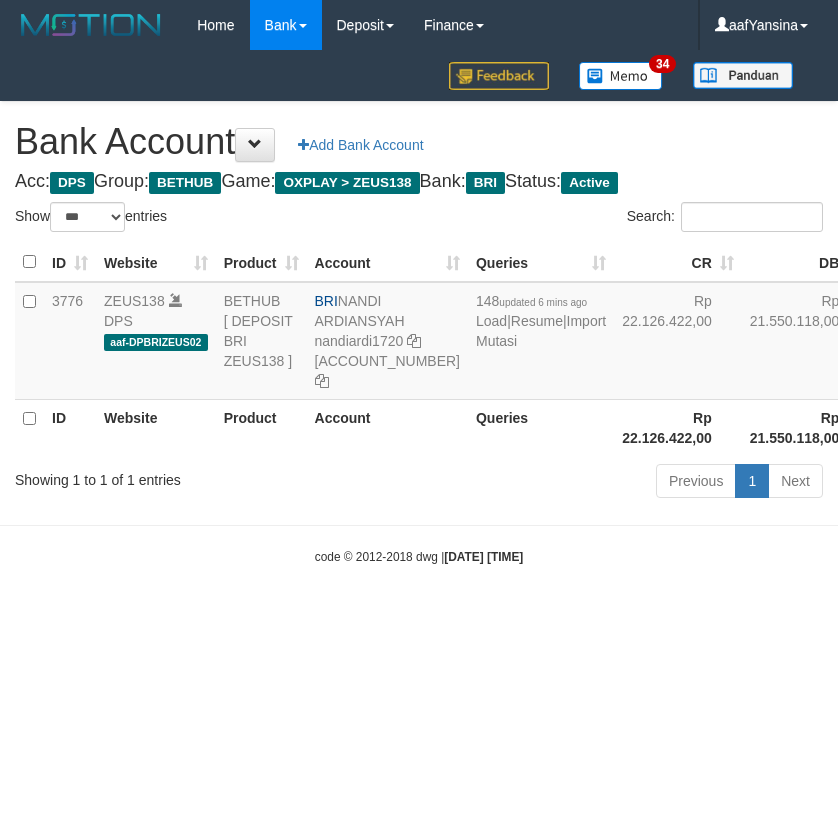 select on "***" 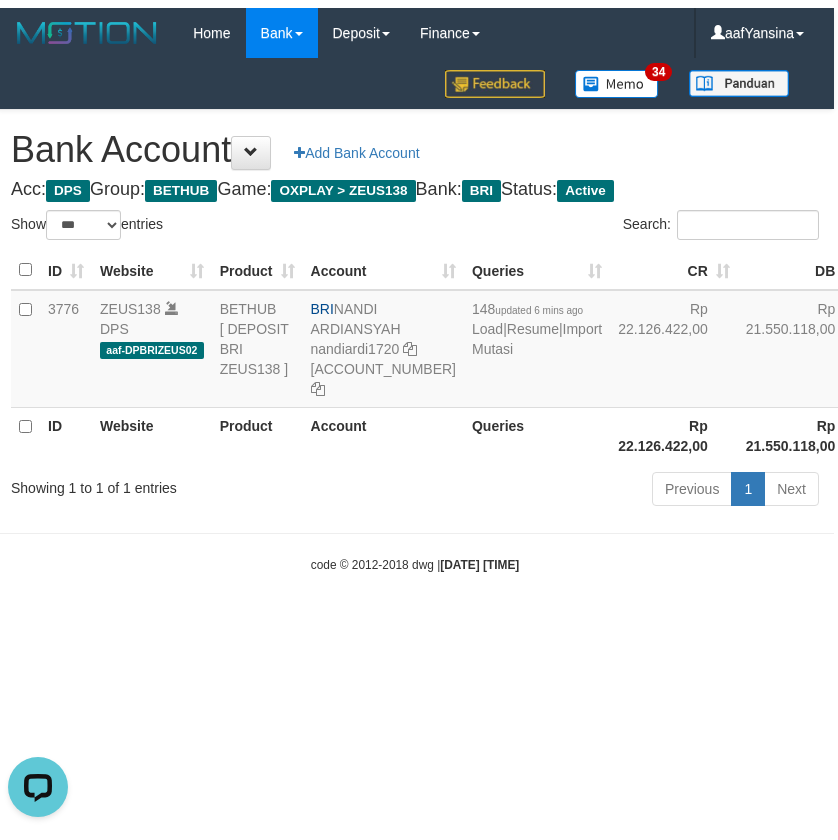 scroll, scrollTop: 0, scrollLeft: 0, axis: both 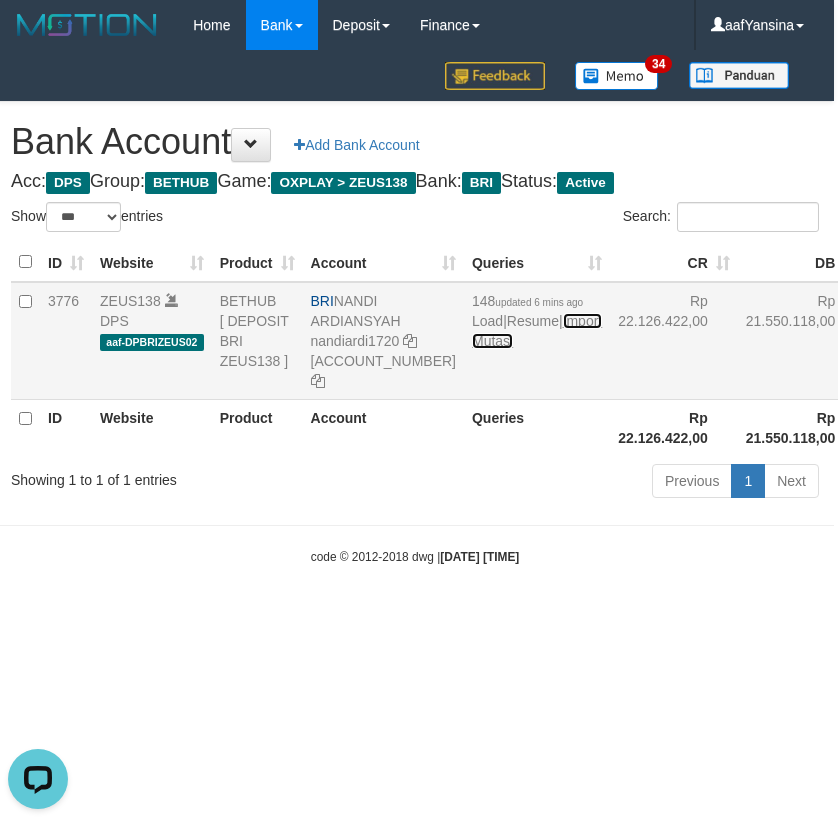 click on "Import Mutasi" at bounding box center (537, 331) 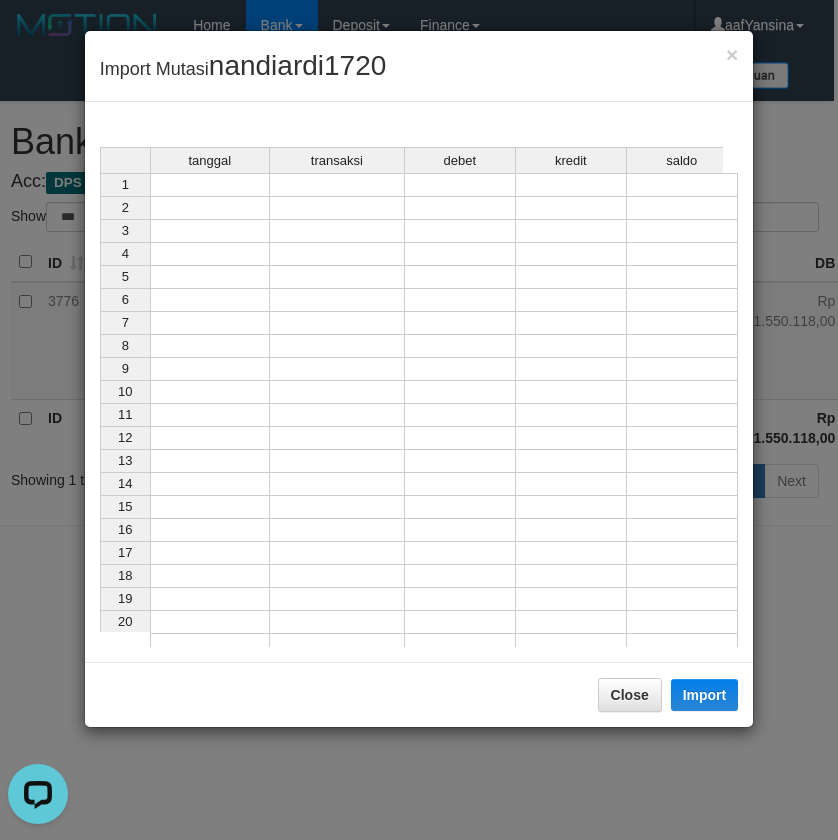 click at bounding box center [210, 185] 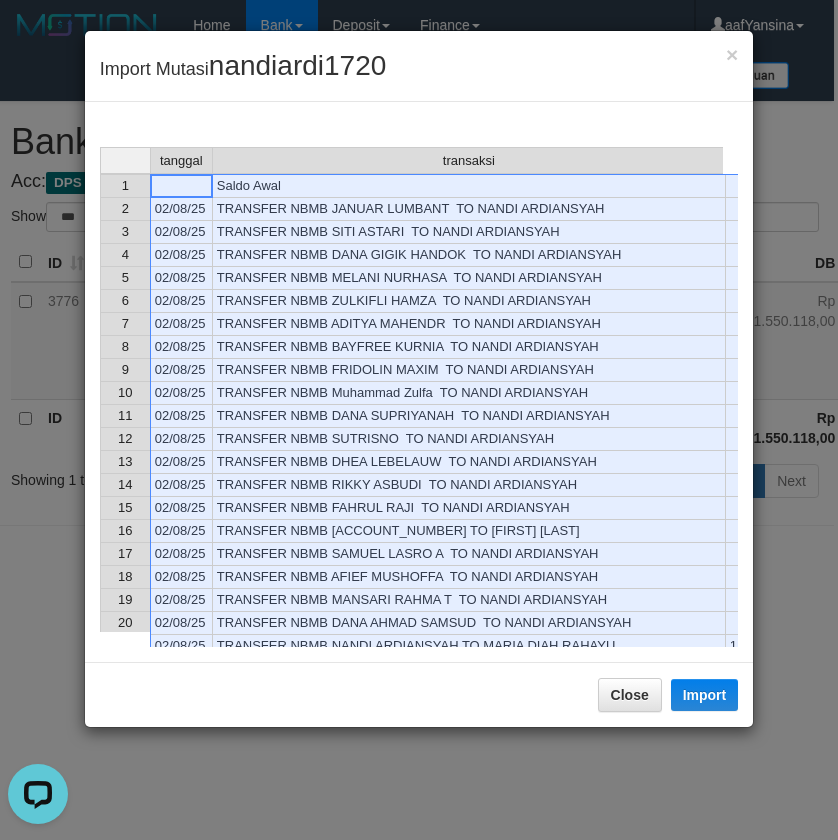 scroll, scrollTop: 1599, scrollLeft: 0, axis: vertical 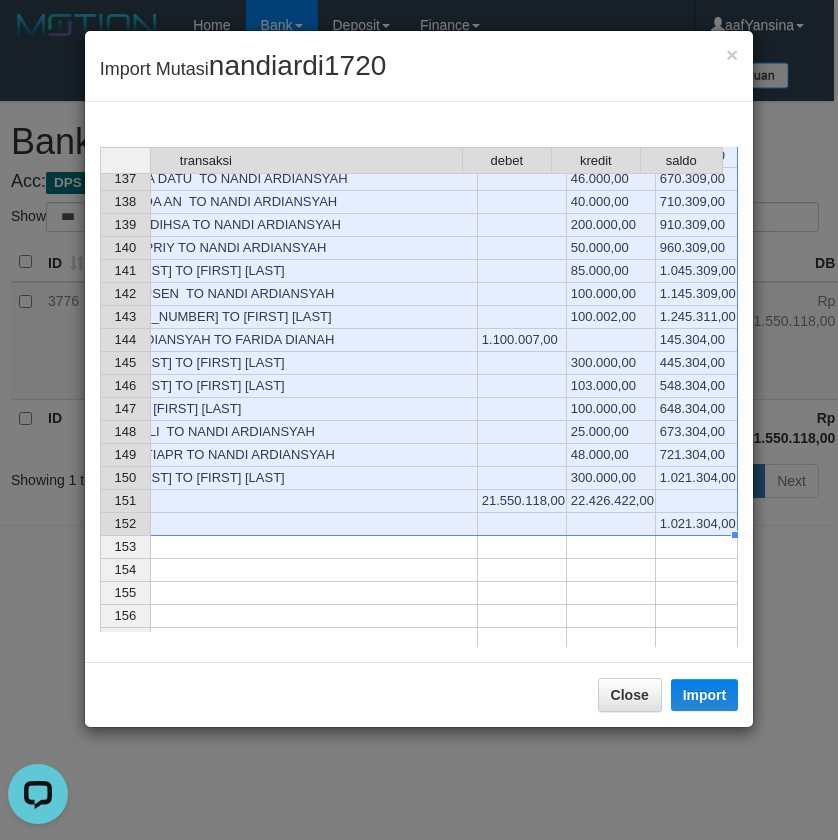 click on "1.021.304,00" at bounding box center [697, 524] 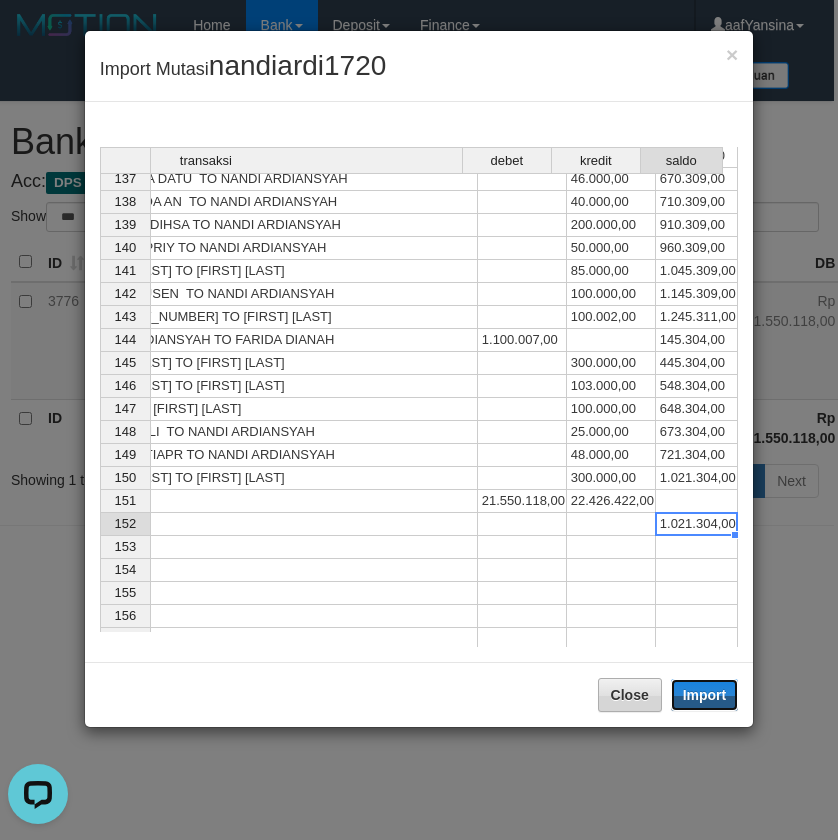 drag, startPoint x: 707, startPoint y: 692, endPoint x: 631, endPoint y: 763, distance: 104.00481 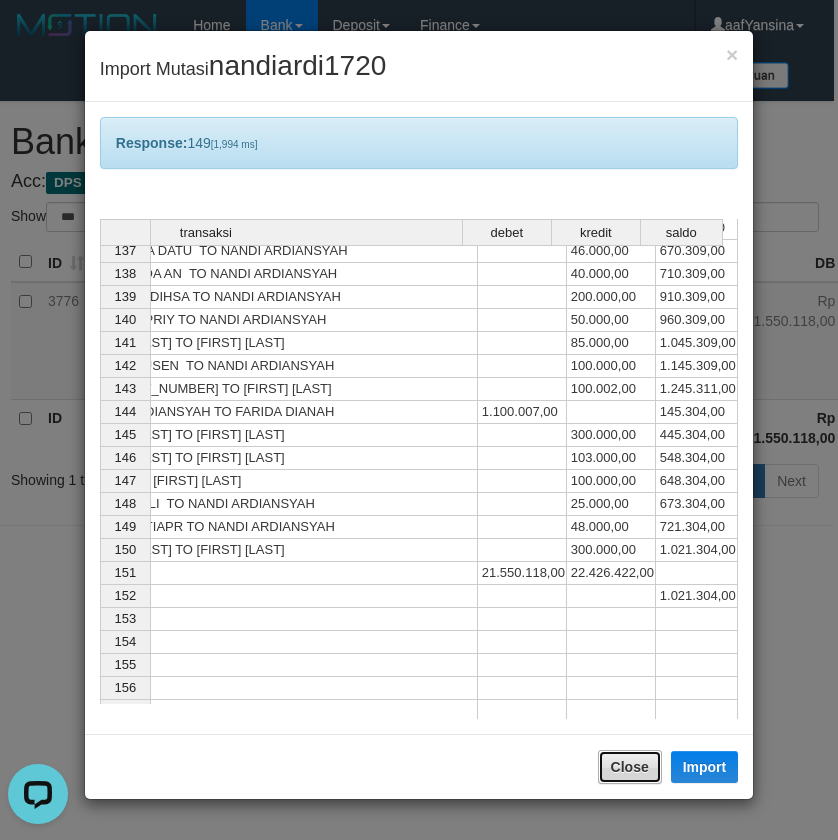 click on "Close" at bounding box center [630, 767] 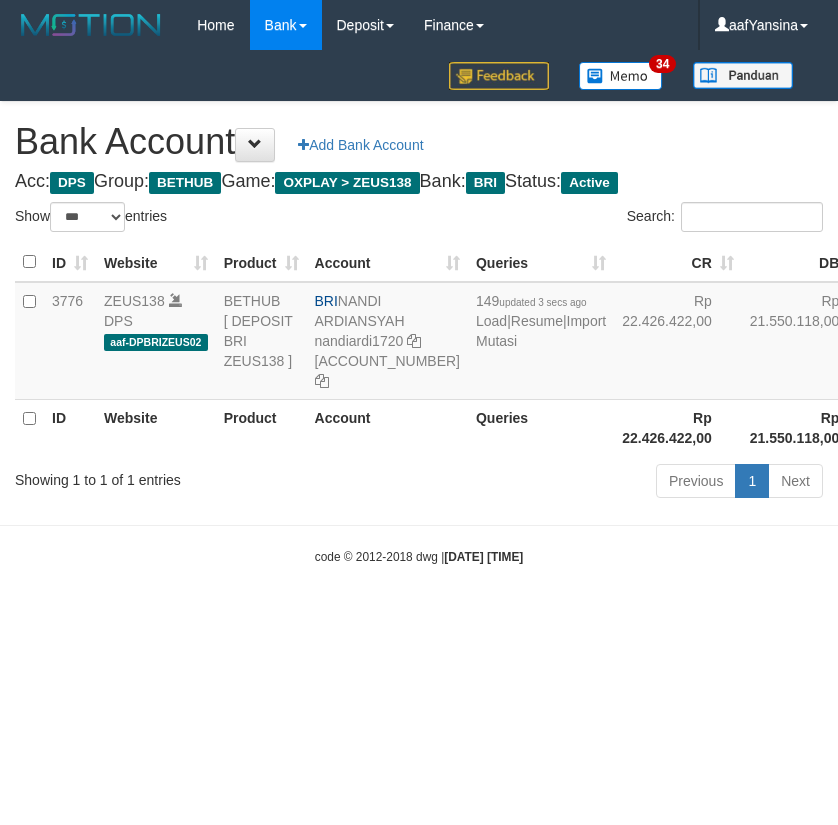 select on "***" 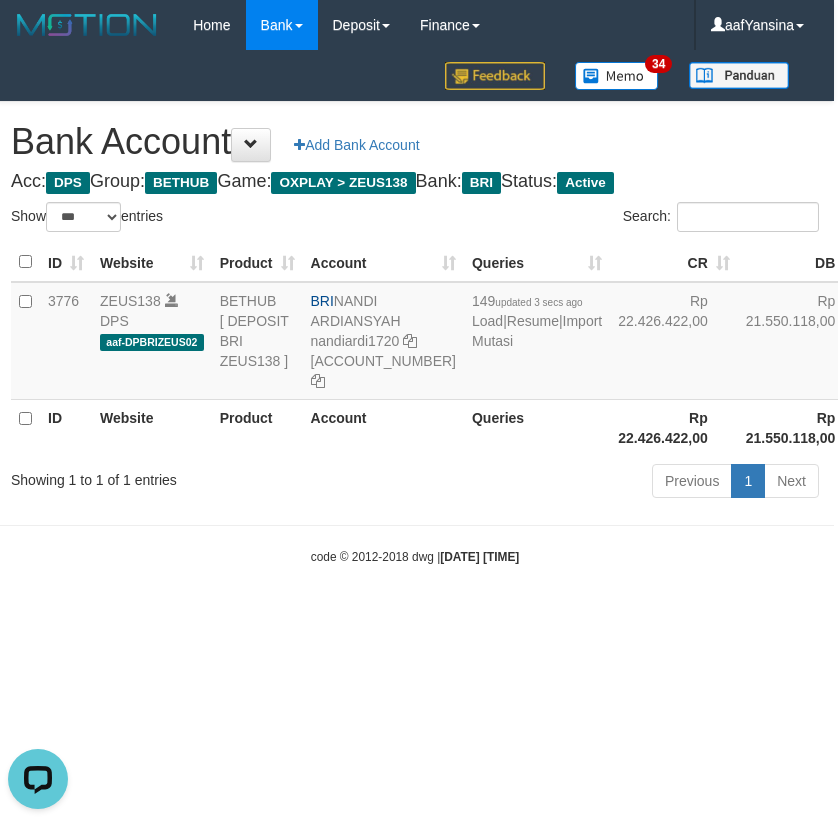 scroll, scrollTop: 0, scrollLeft: 0, axis: both 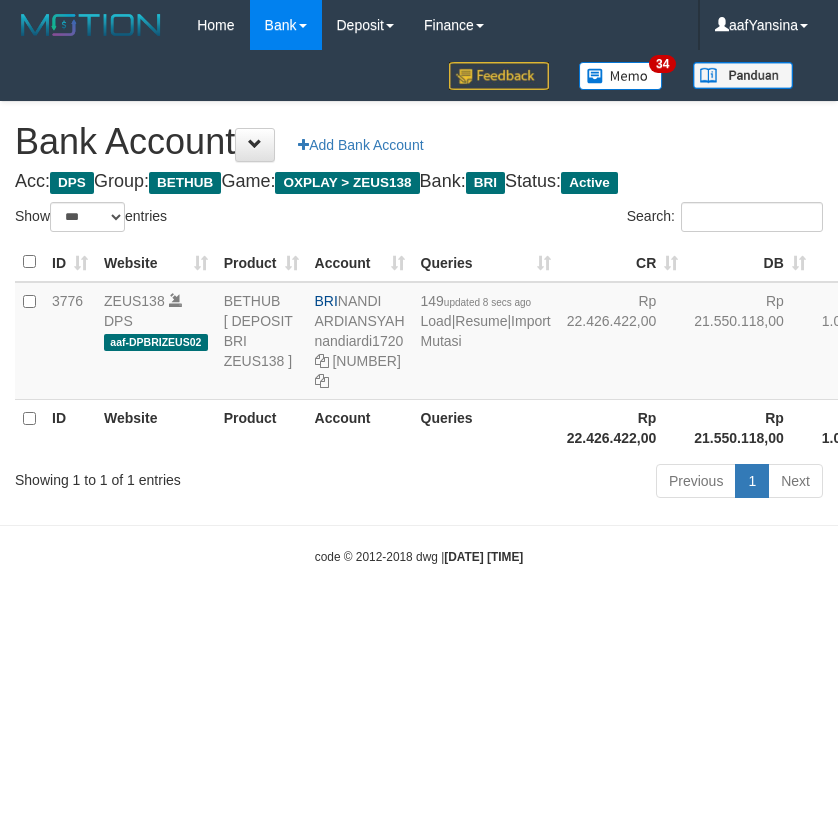 select on "***" 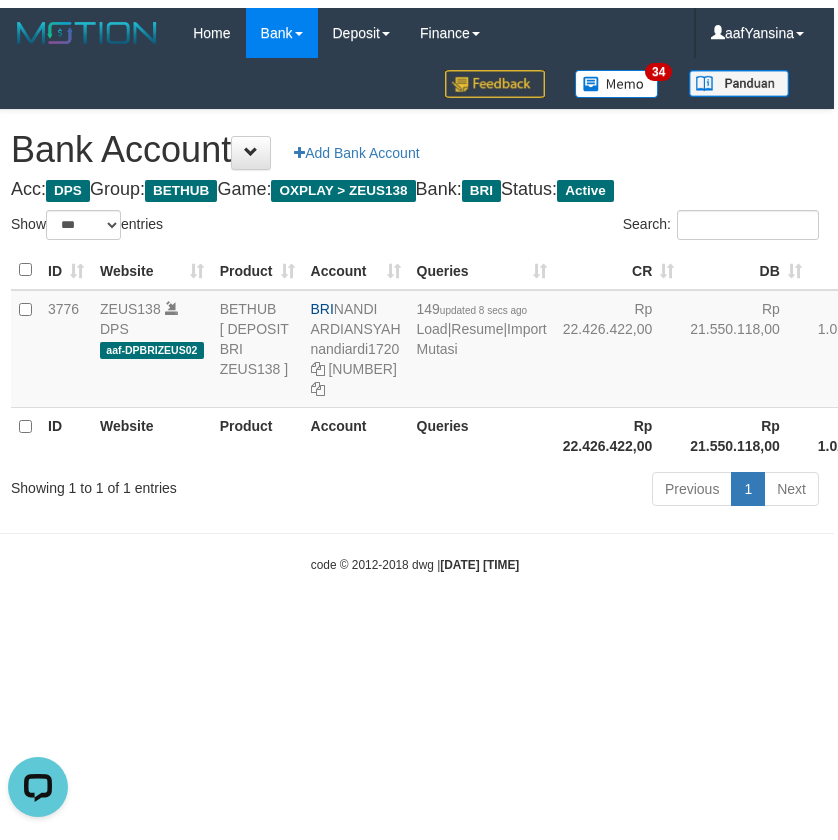 scroll, scrollTop: 0, scrollLeft: 0, axis: both 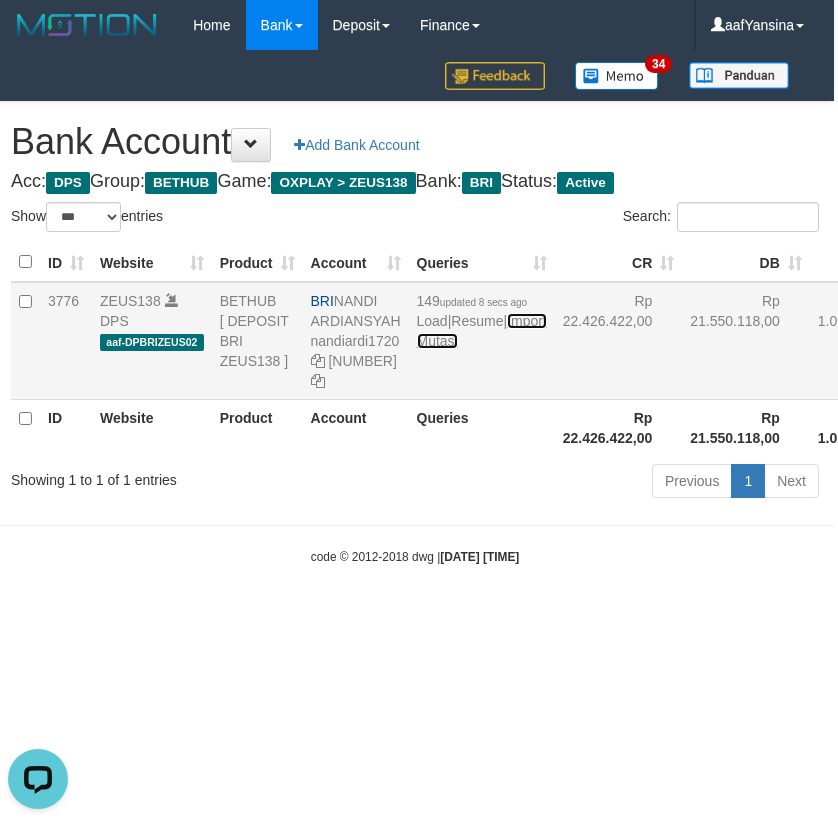 click on "Import Mutasi" at bounding box center [482, 331] 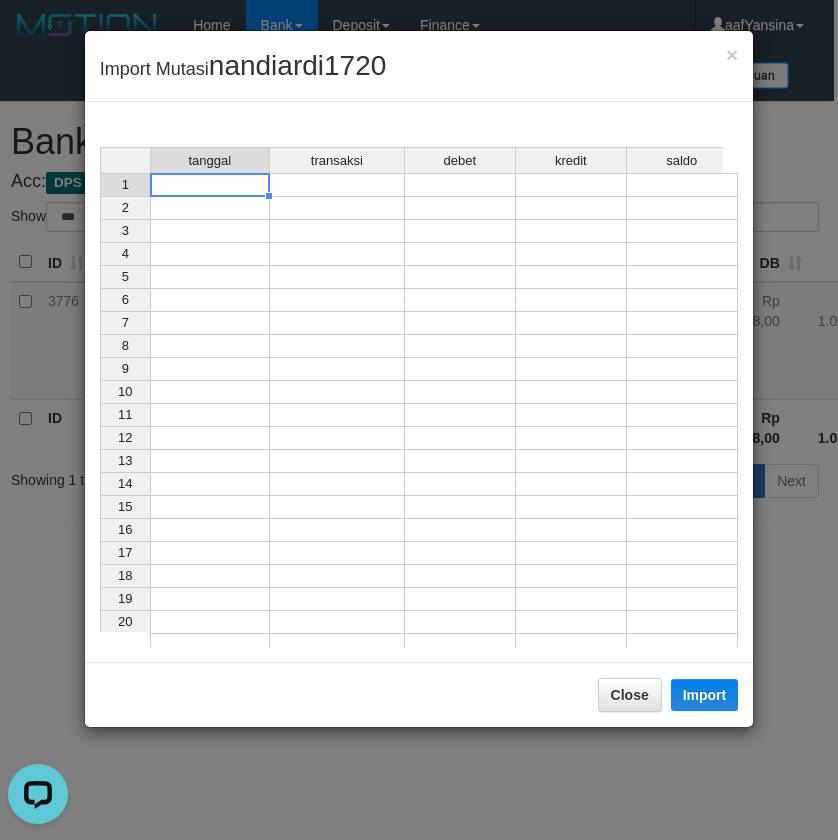 click on "tanggal transaksi debet kredit saldo 1 2 3 4 5 6 7 8 9 10 11 12 13 14 15 16 17 18 19 20 21   tanggal transaksi debet kredit saldo   1 2 3 4 5 6 7 8 9 10 11 12 13 14 15 16 17 18 19 20 21" at bounding box center [419, 397] 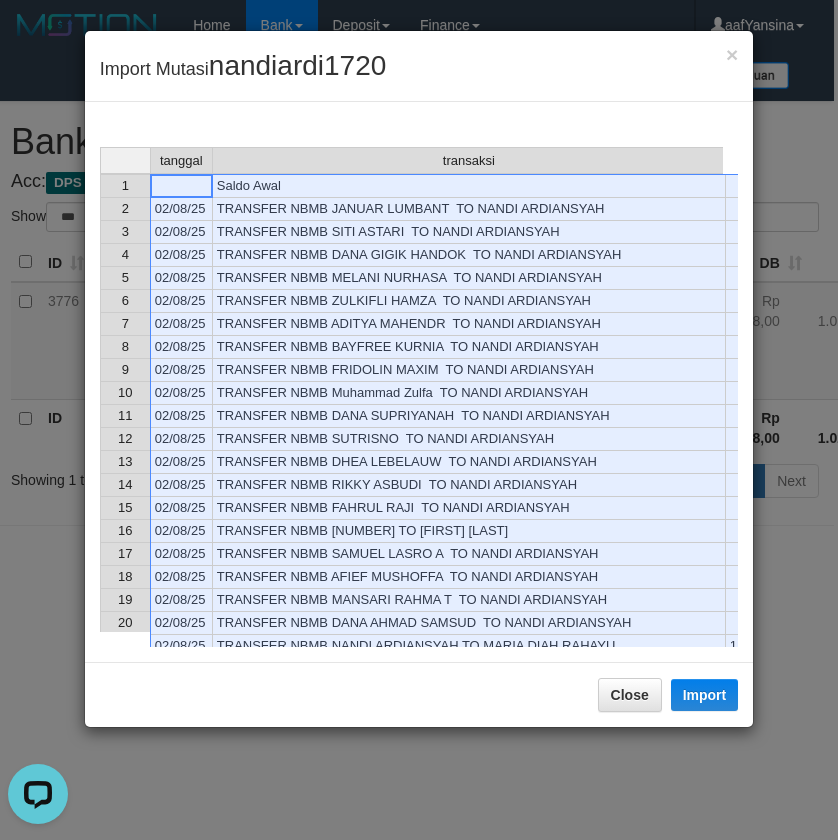 scroll, scrollTop: 2283, scrollLeft: 0, axis: vertical 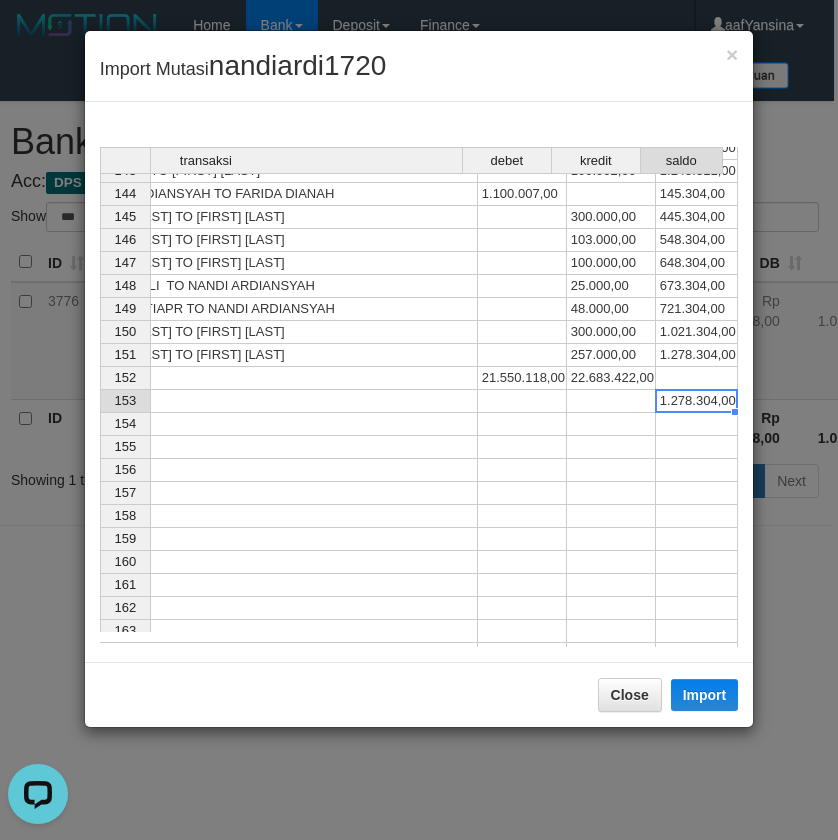 click on "1.278.304,00" at bounding box center (697, 401) 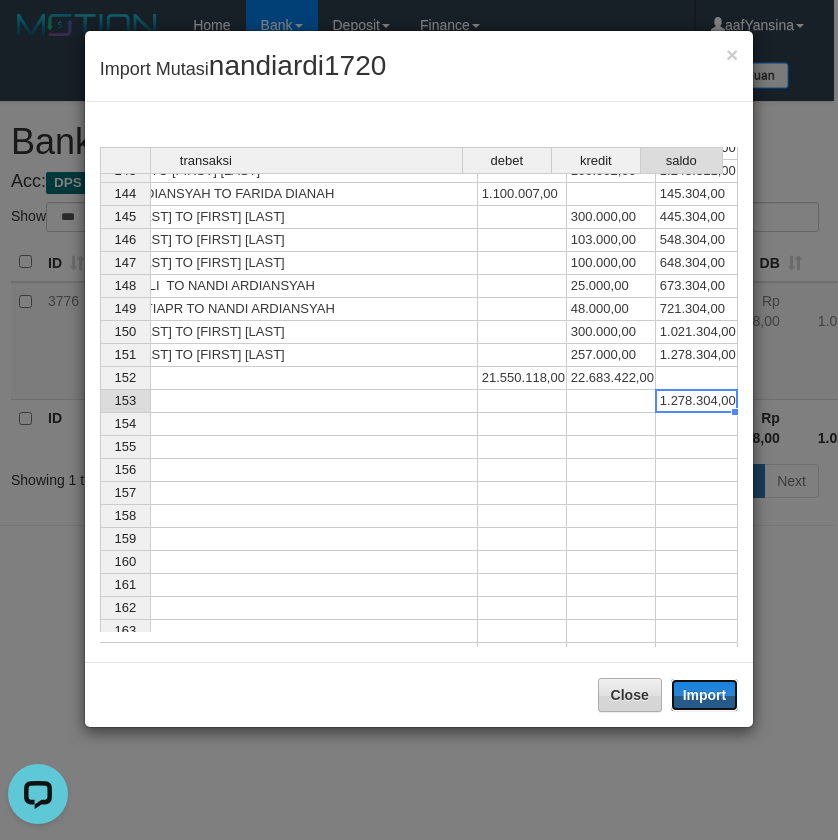 drag, startPoint x: 716, startPoint y: 691, endPoint x: 628, endPoint y: 779, distance: 124.45079 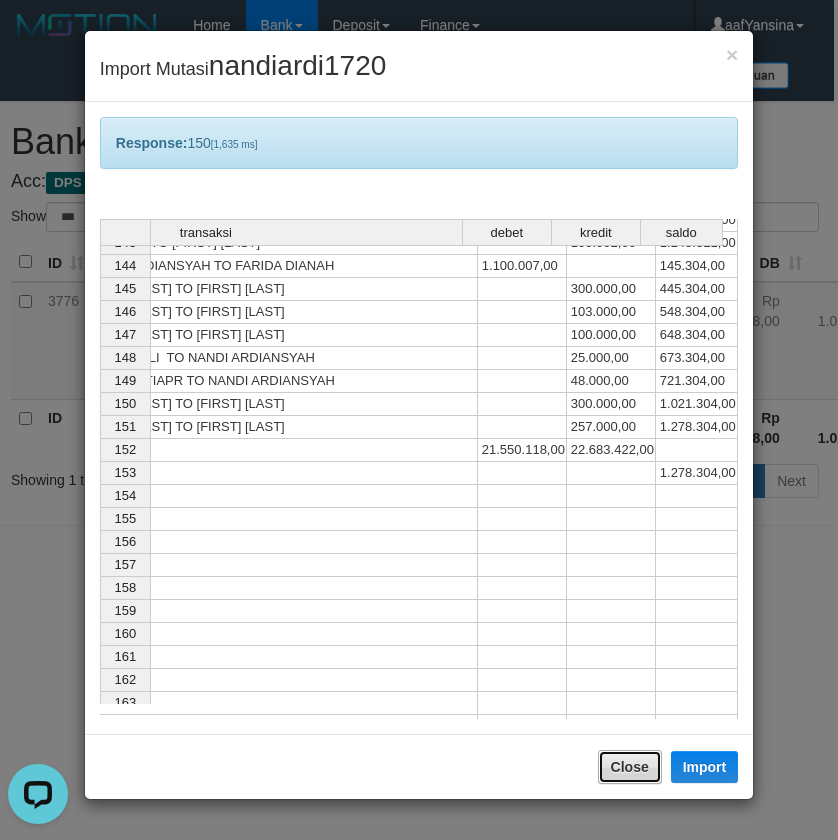 click on "Close" at bounding box center [630, 767] 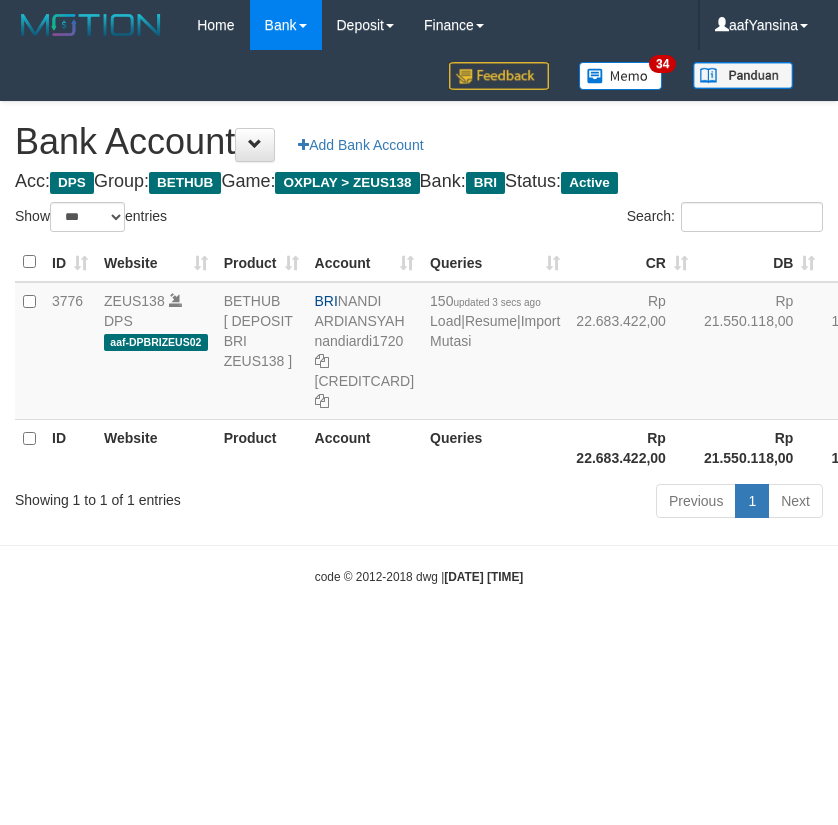 select on "***" 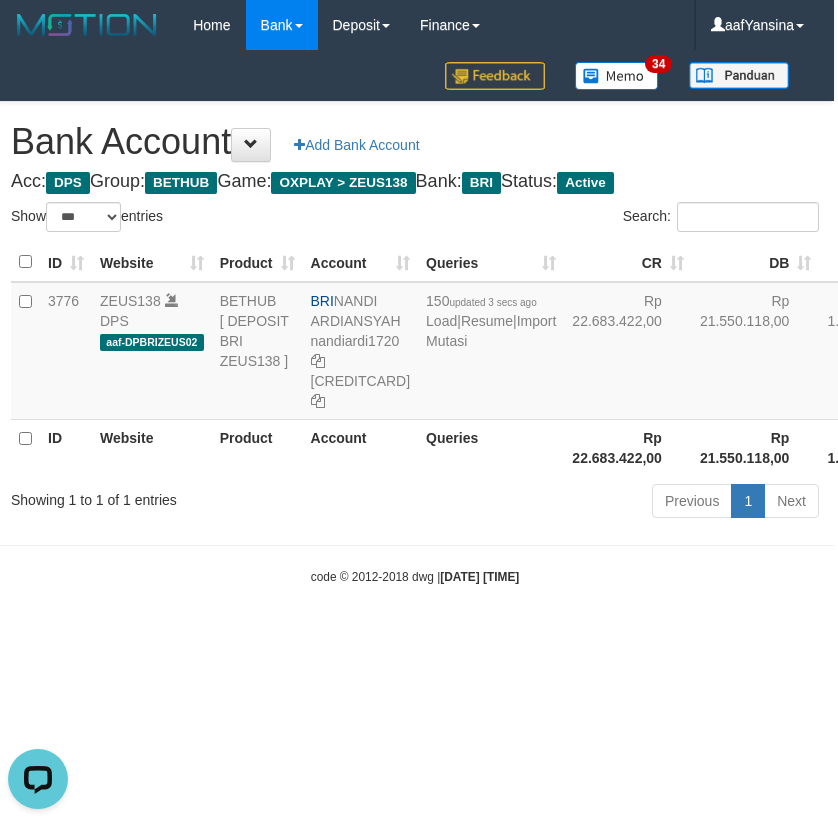 scroll, scrollTop: 0, scrollLeft: 0, axis: both 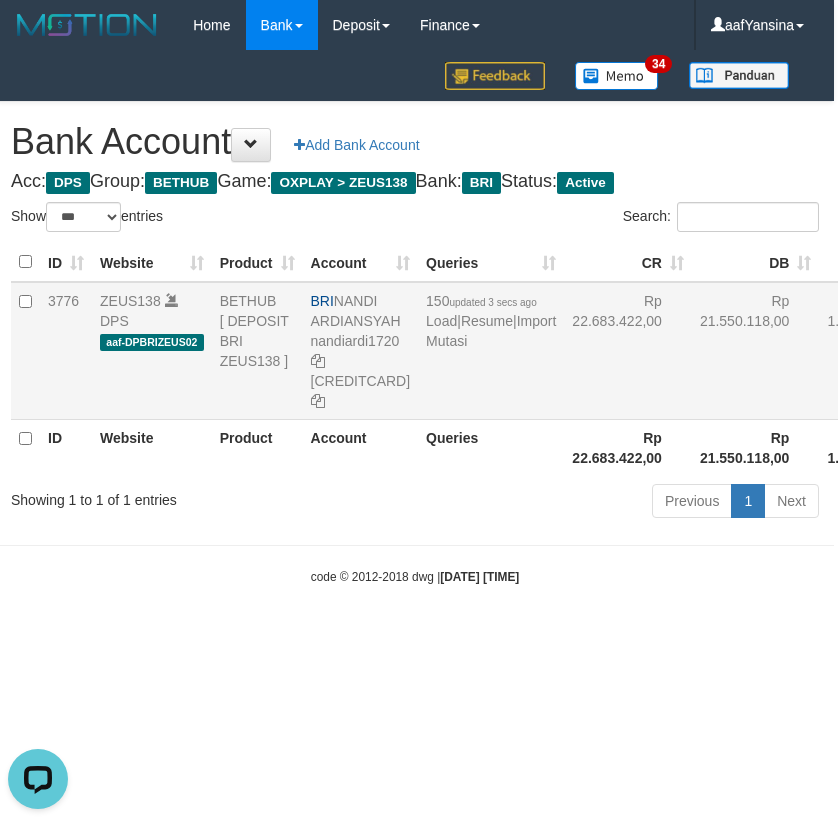 drag, startPoint x: 436, startPoint y: 301, endPoint x: 419, endPoint y: 302, distance: 17.029387 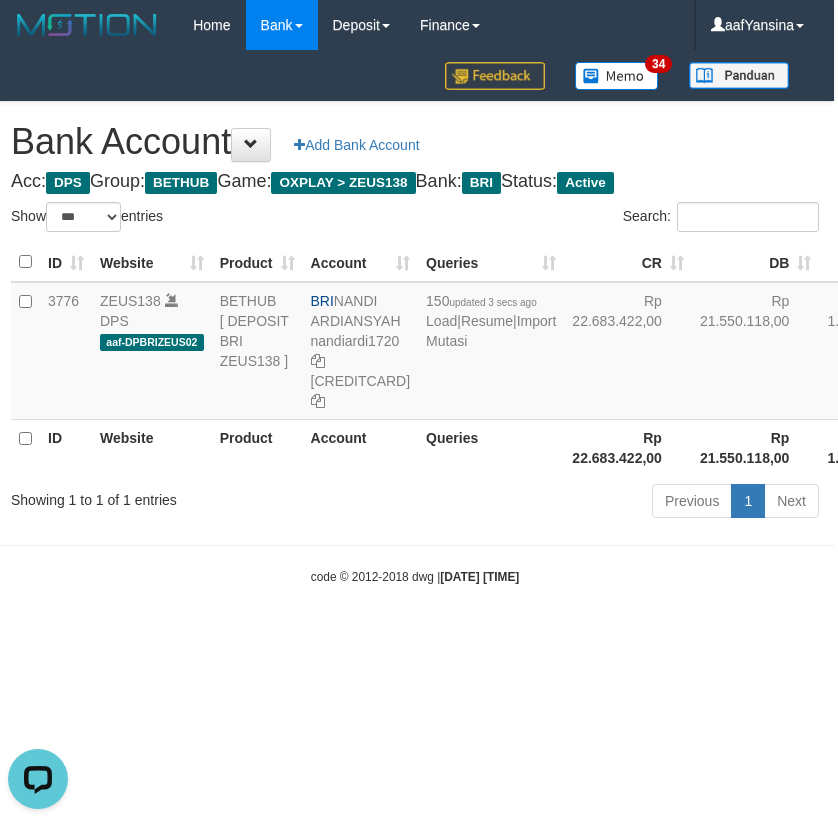 click on "Toggle navigation
Home
Bank
Account List
Deposit
History
Finance
Financial Data
[NAME]
My Profile
Log Out
[AGE]
Bank Account
Add Bank Account" at bounding box center [415, 318] 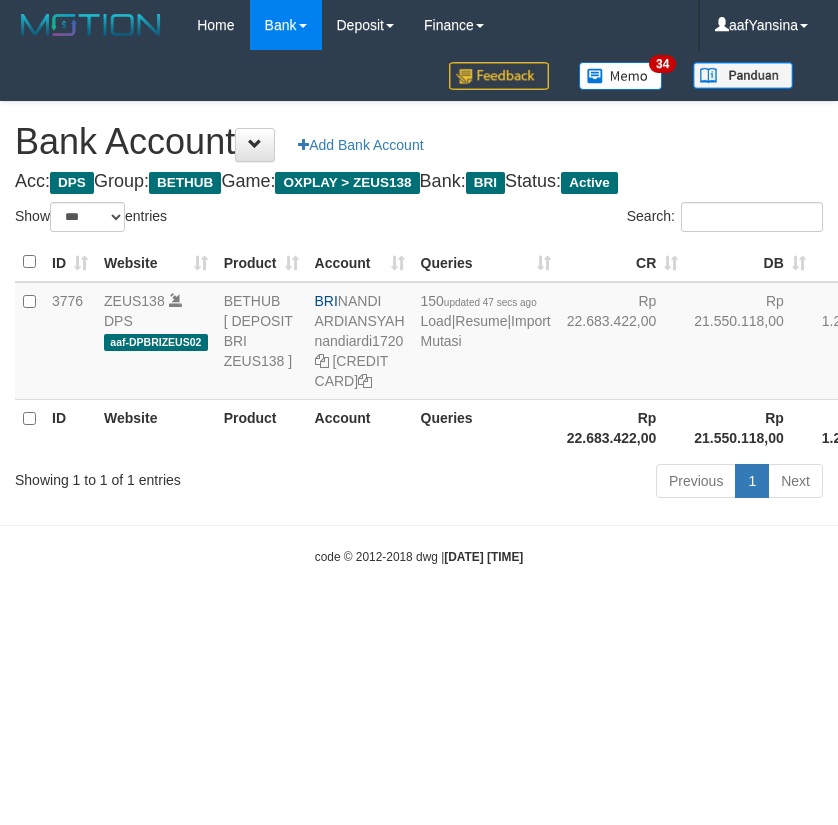 select on "***" 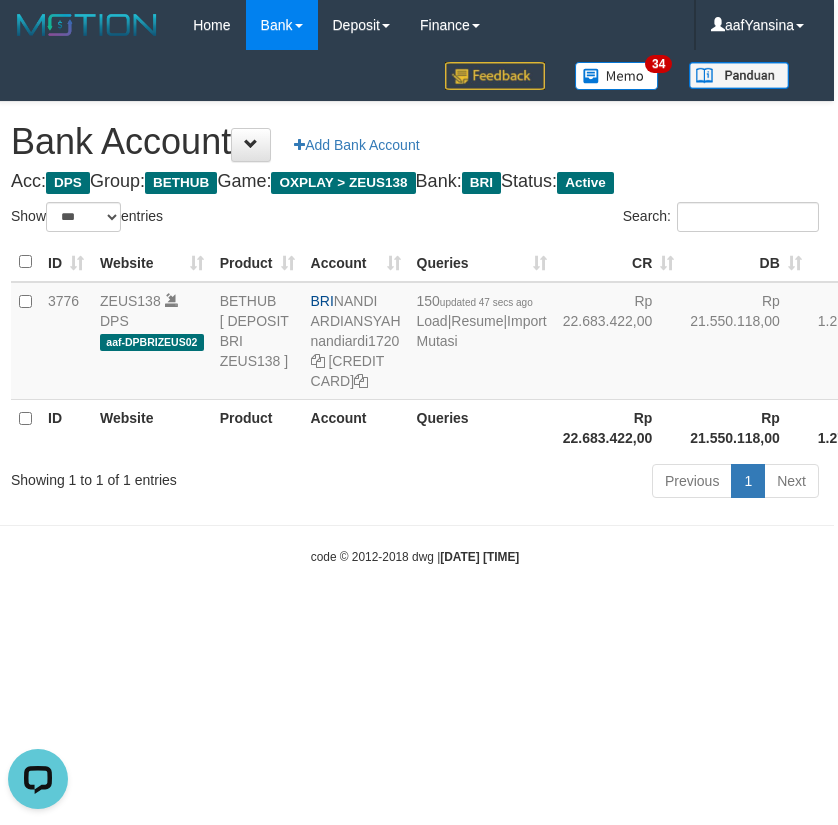 scroll, scrollTop: 0, scrollLeft: 0, axis: both 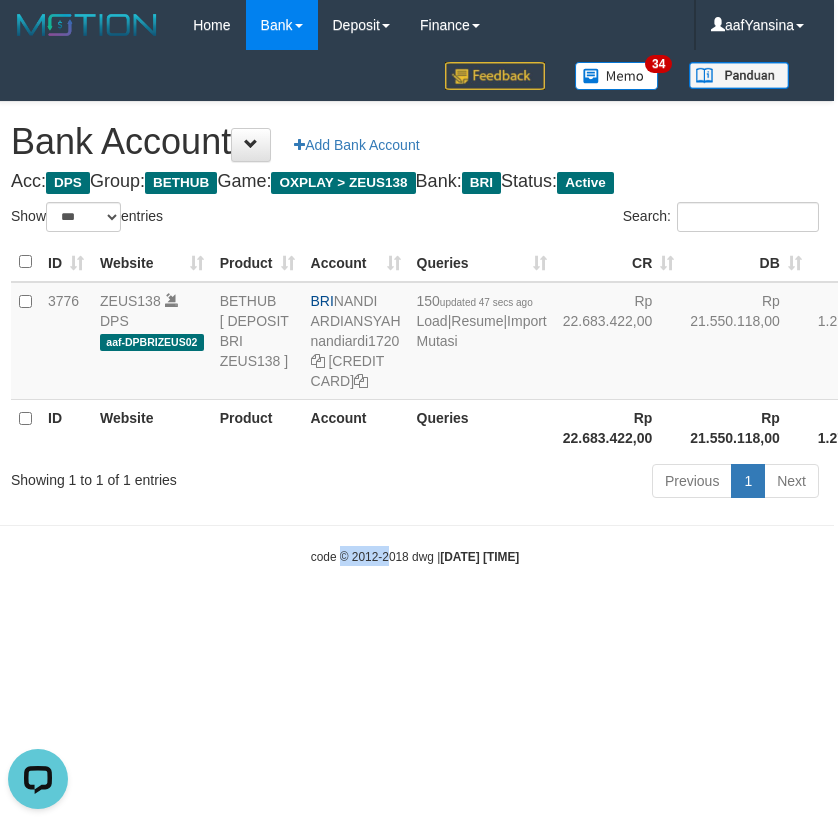 drag, startPoint x: 326, startPoint y: 774, endPoint x: 395, endPoint y: 730, distance: 81.8352 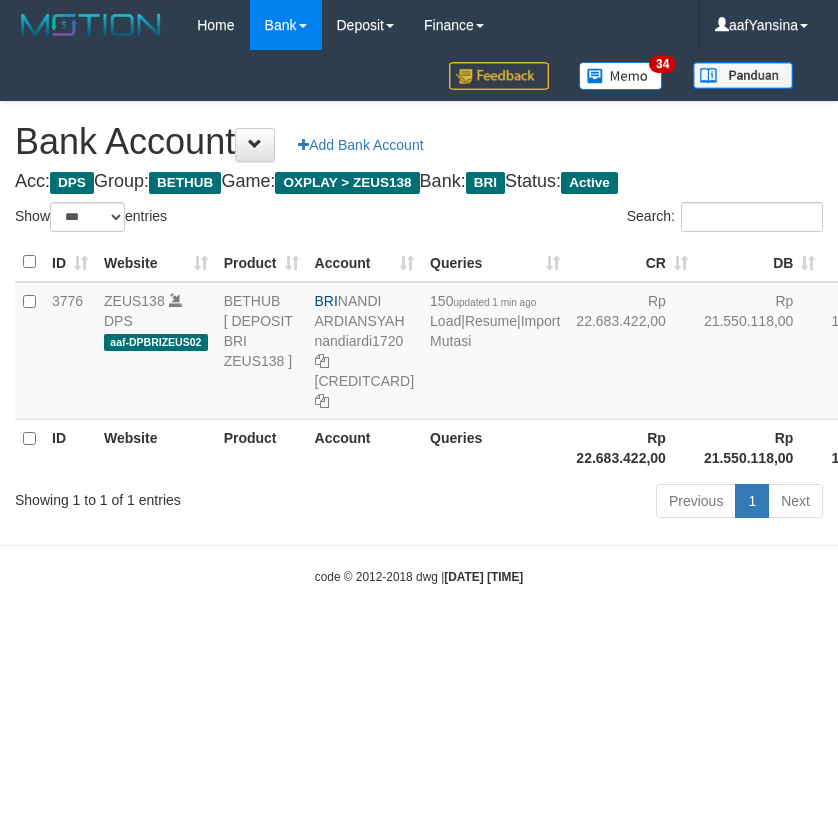 select on "***" 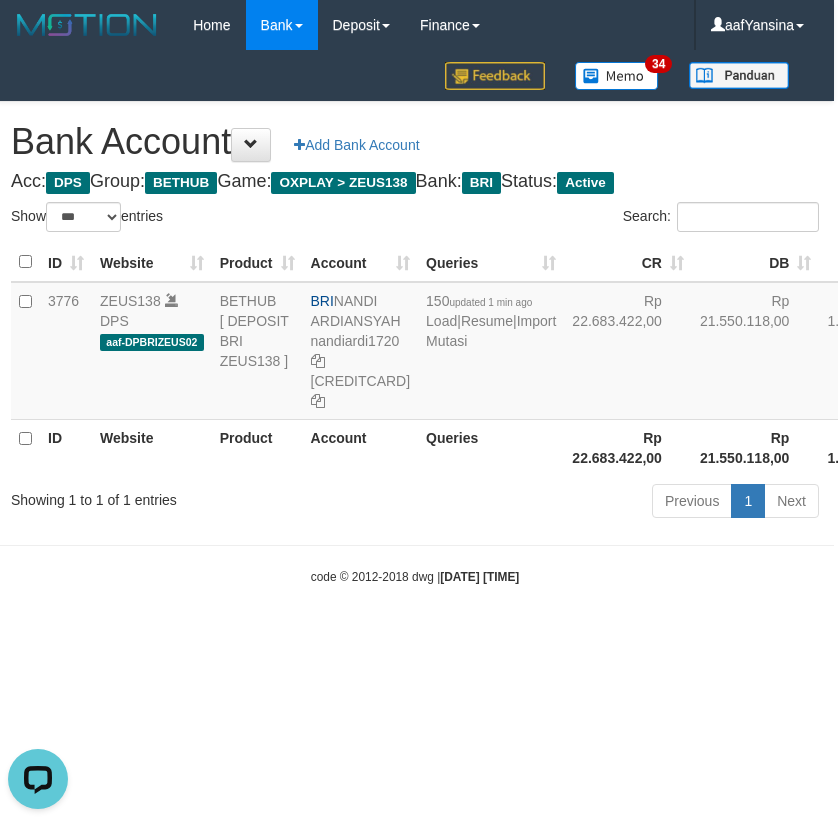 scroll, scrollTop: 0, scrollLeft: 0, axis: both 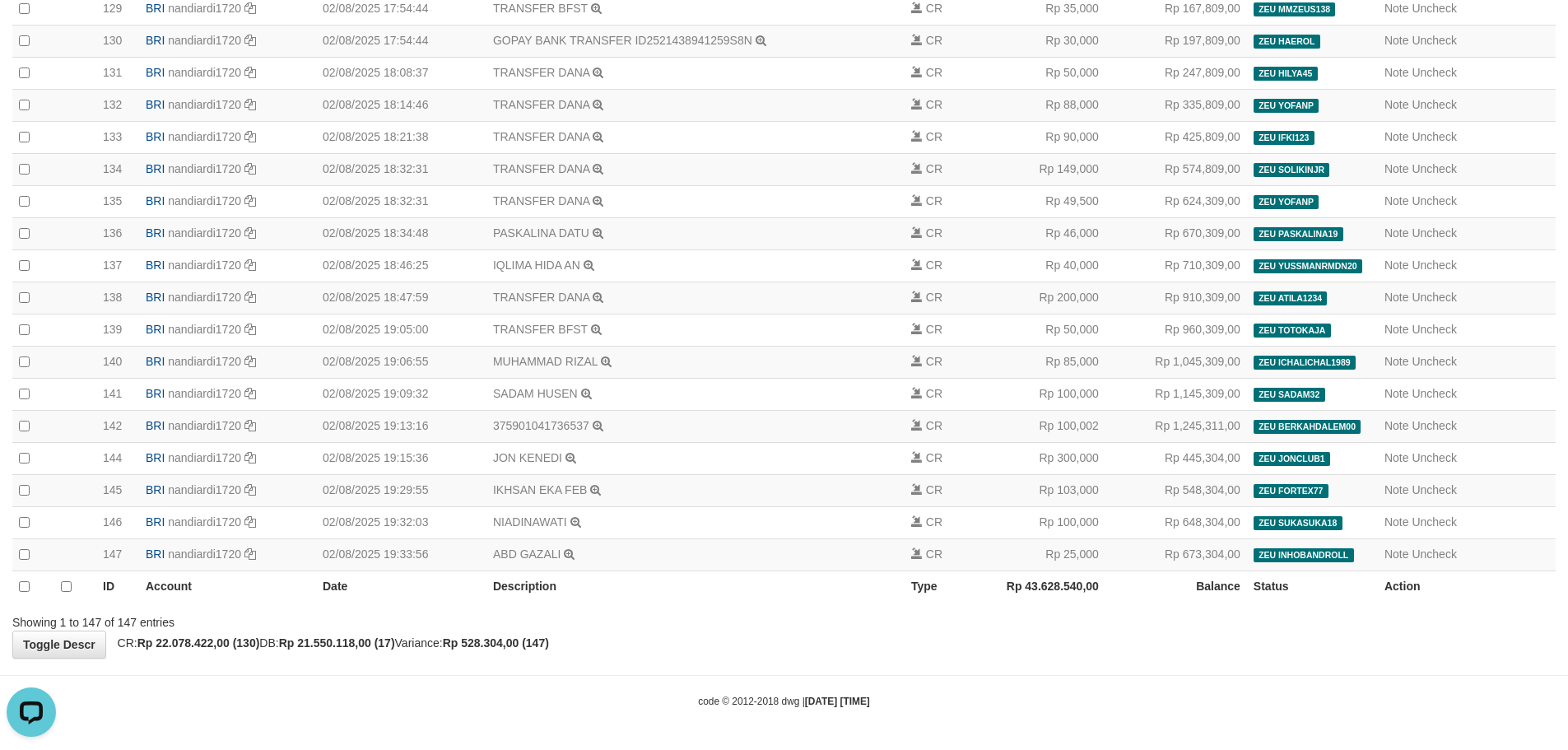 click on "Toggle navigation
Home
Bank
Account List
Deposit
History
Finance
Financial Data
aafYansina
My Profile
Log Out
34
Bank History
Acc:" at bounding box center (784, -1796) 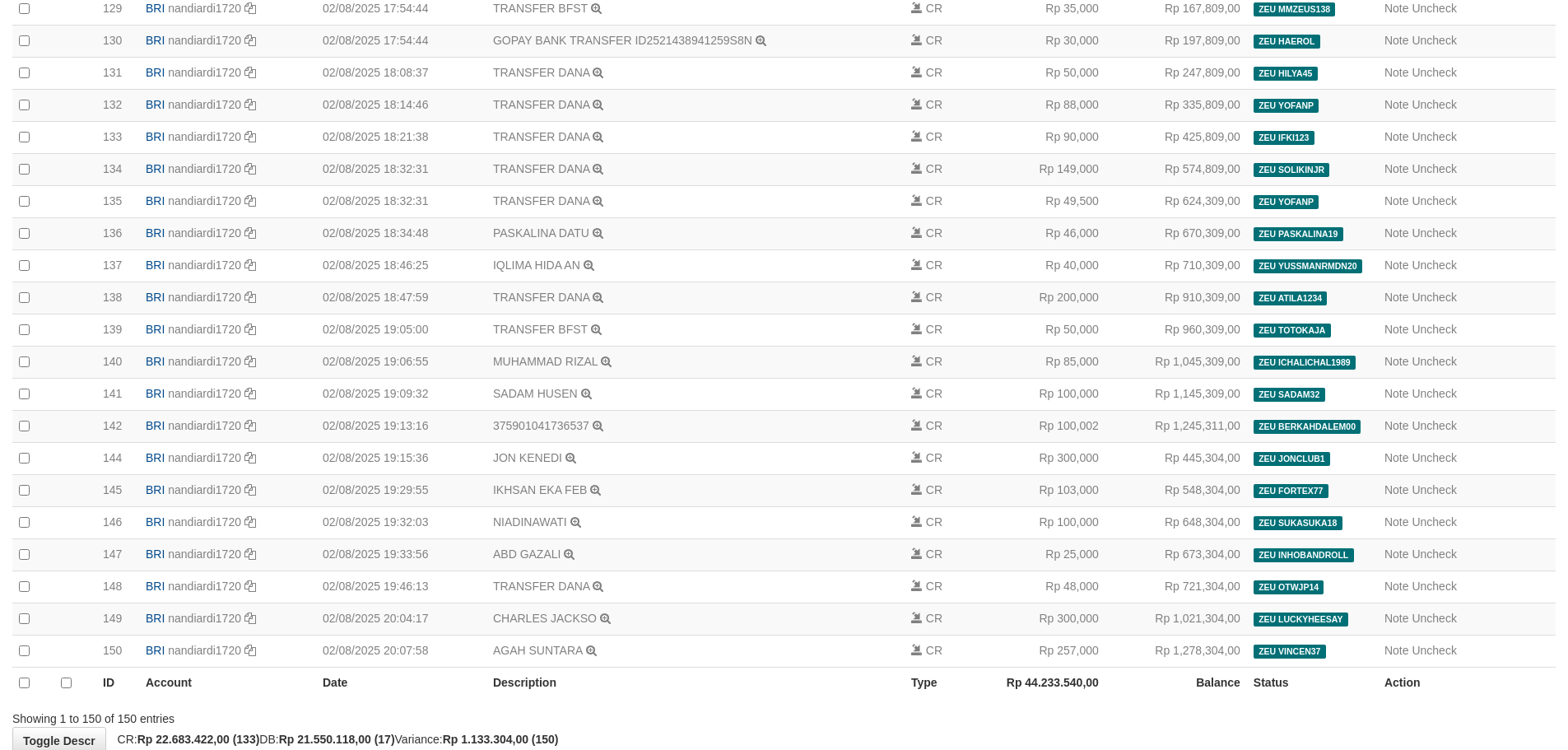 scroll, scrollTop: 4437, scrollLeft: 0, axis: vertical 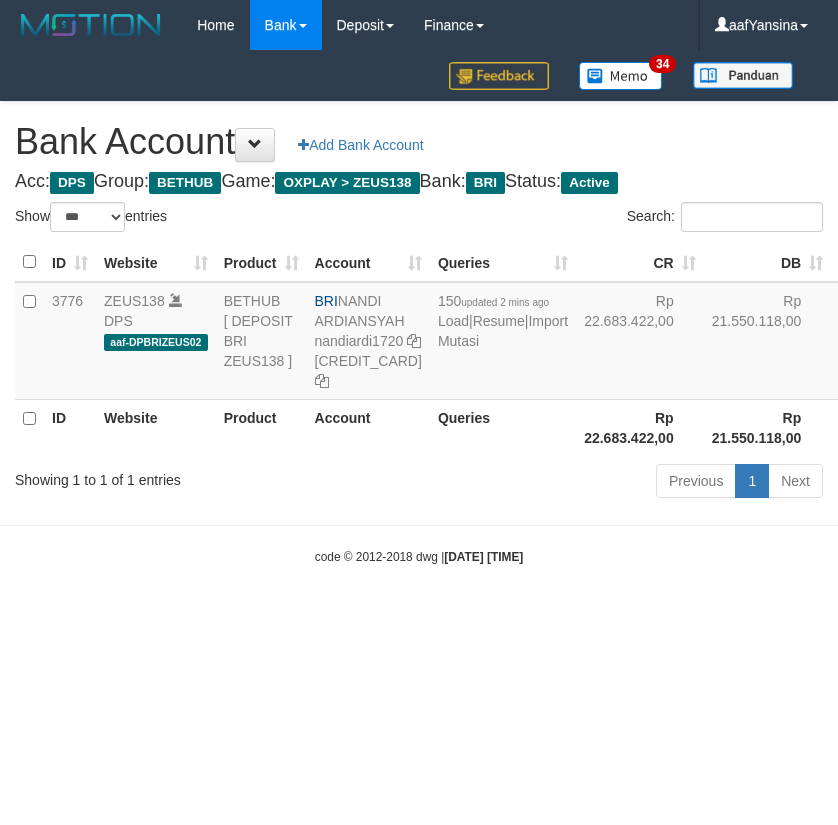 select on "***" 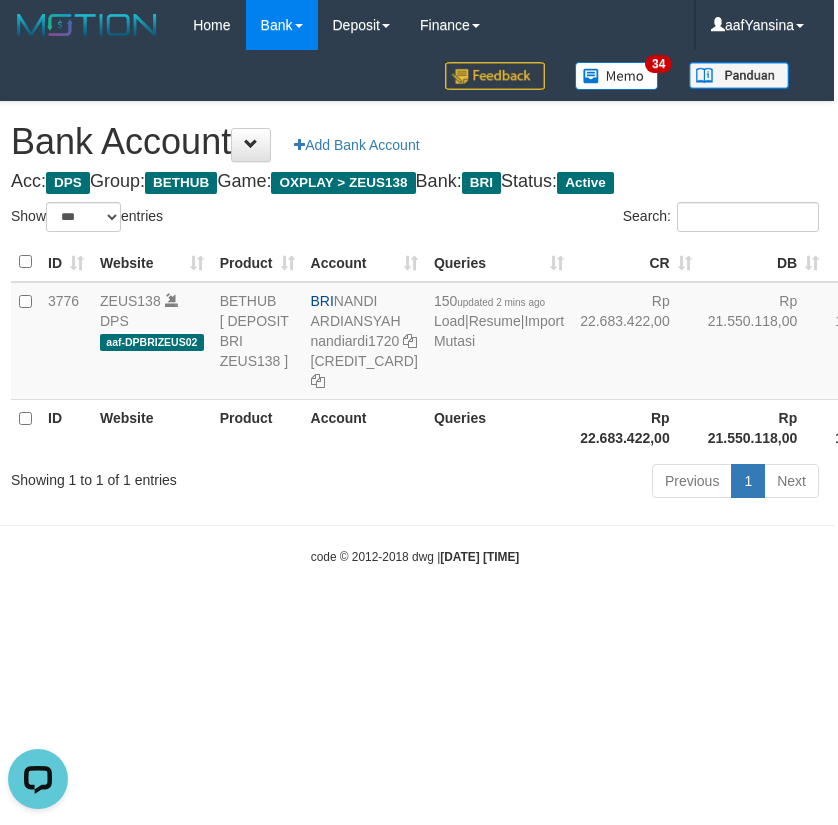 scroll, scrollTop: 0, scrollLeft: 0, axis: both 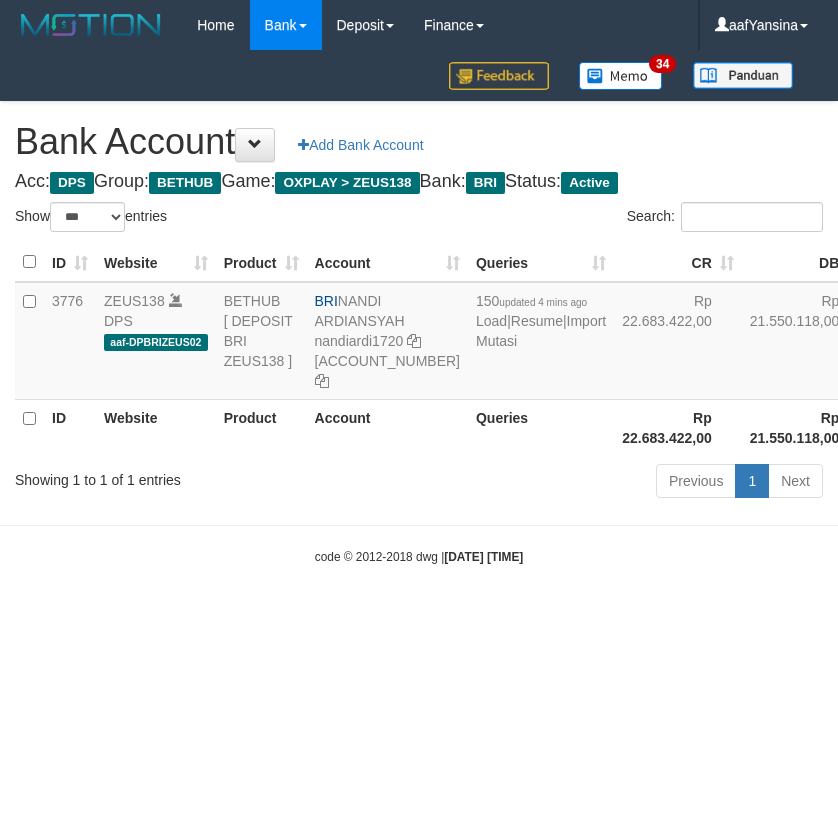 select on "***" 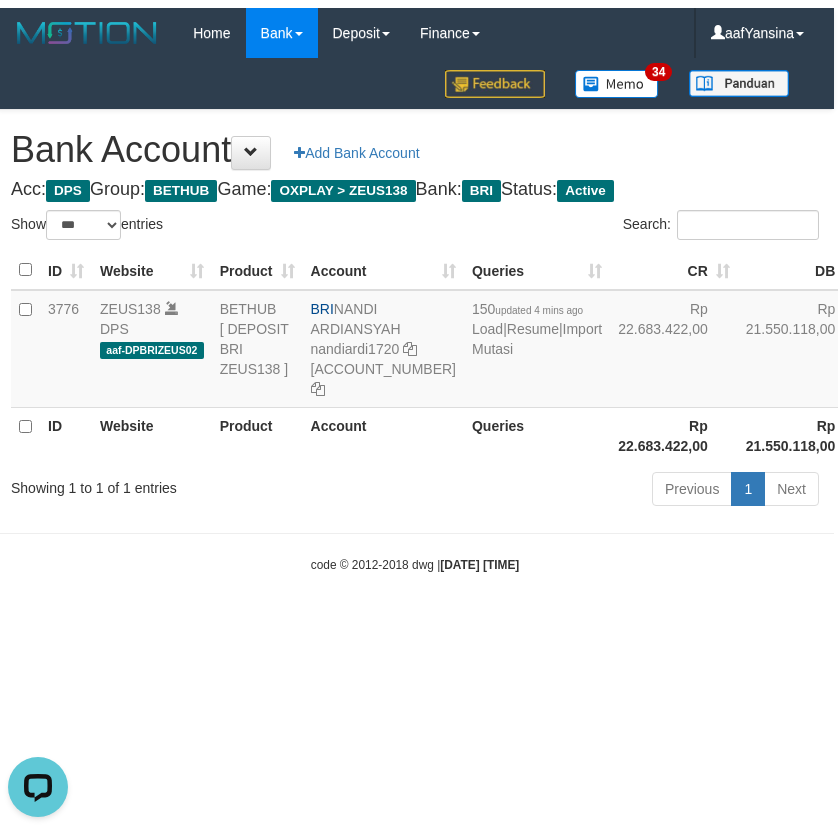 scroll, scrollTop: 0, scrollLeft: 0, axis: both 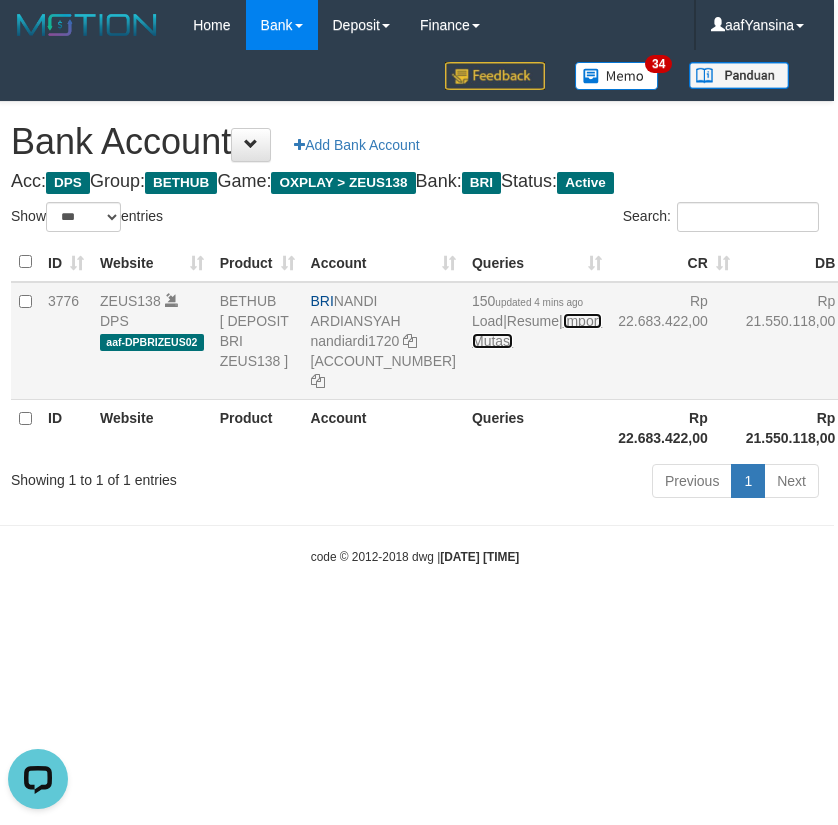 click on "Import Mutasi" at bounding box center [537, 331] 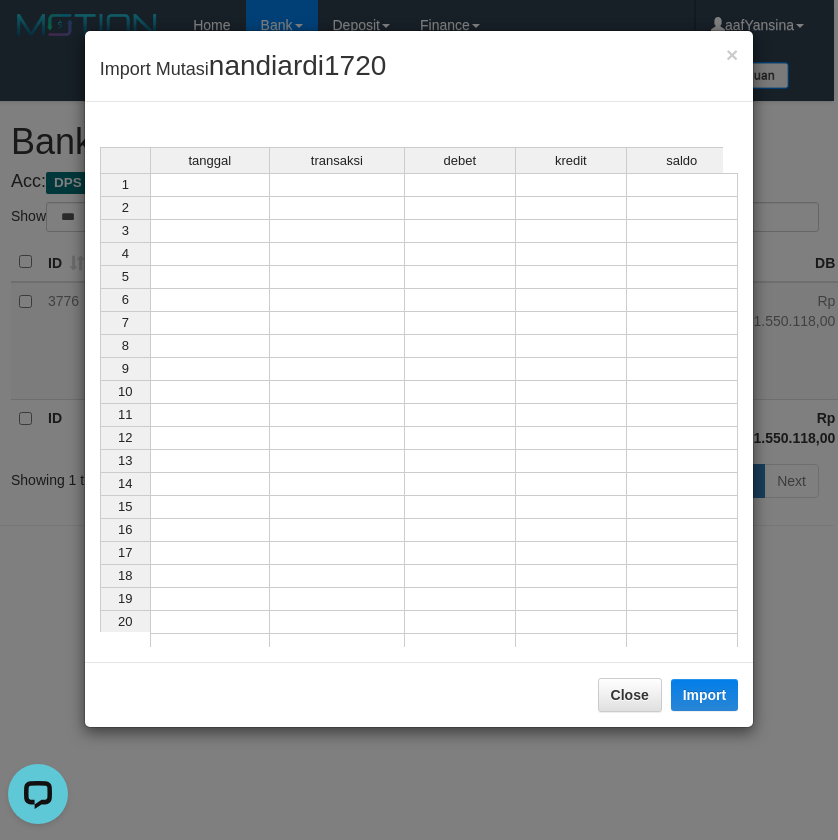 click at bounding box center (210, 185) 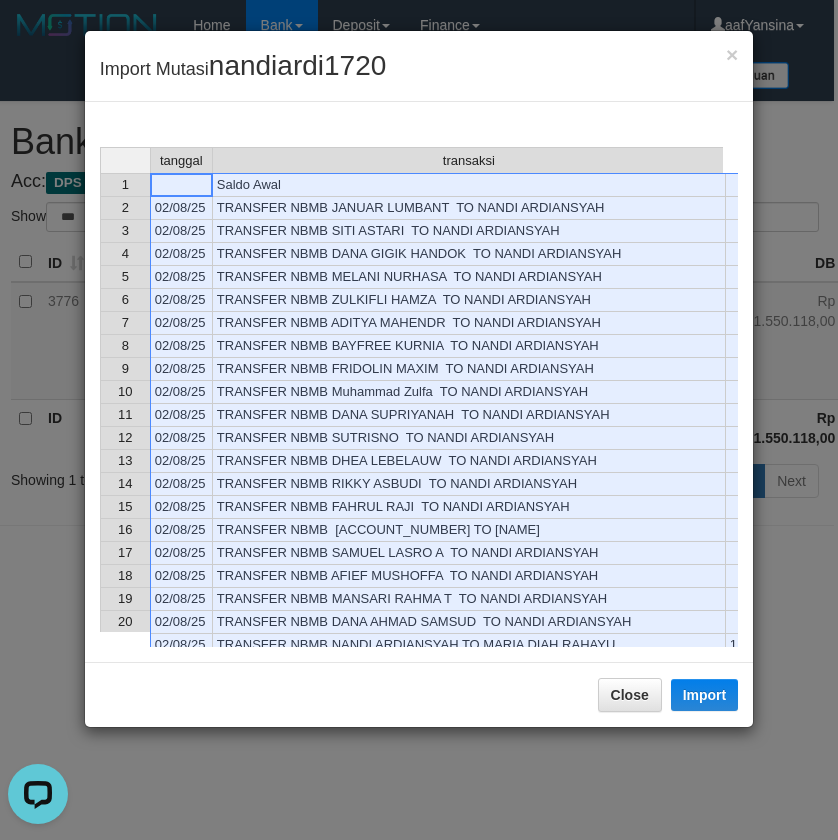 scroll, scrollTop: 224, scrollLeft: 0, axis: vertical 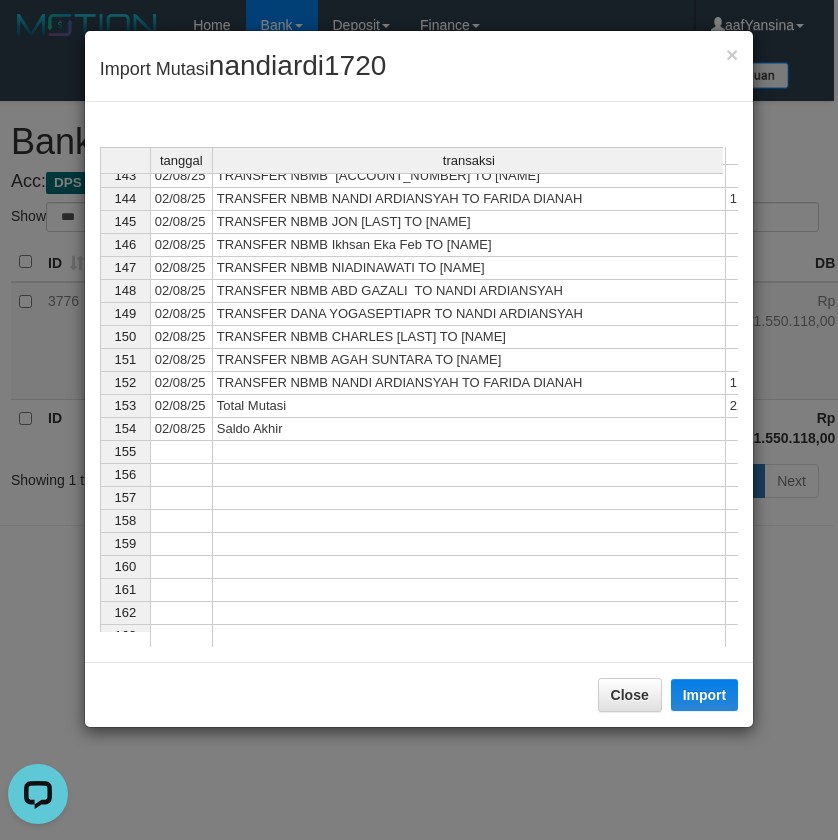 drag, startPoint x: 474, startPoint y: 648, endPoint x: 507, endPoint y: 636, distance: 35.1141 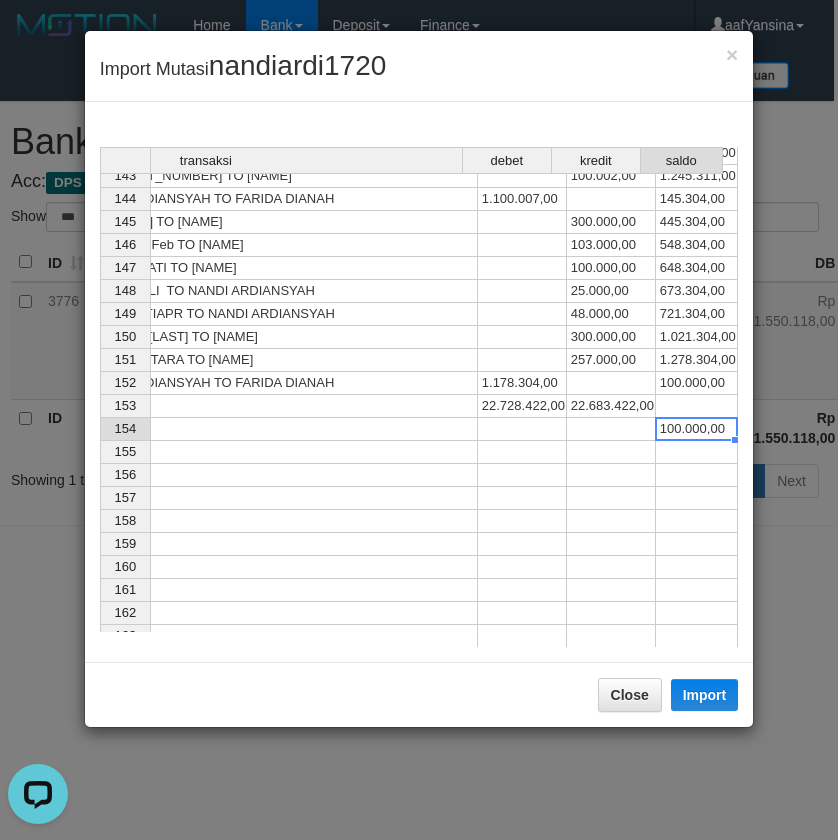 drag, startPoint x: 685, startPoint y: 429, endPoint x: 474, endPoint y: 442, distance: 211.4001 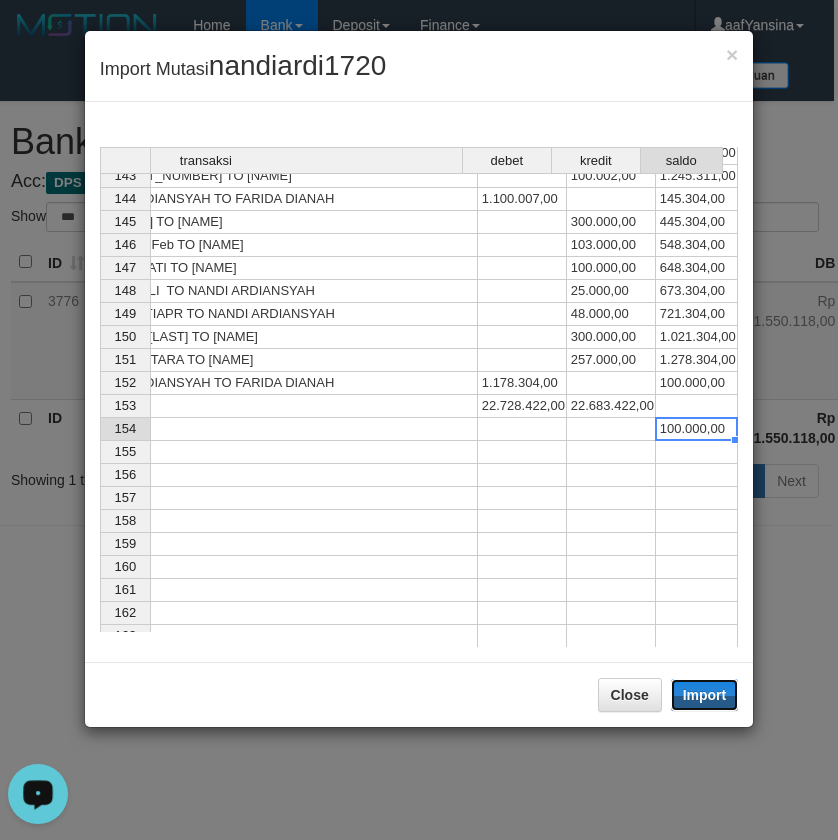drag, startPoint x: 726, startPoint y: 693, endPoint x: 581, endPoint y: 745, distance: 154.0422 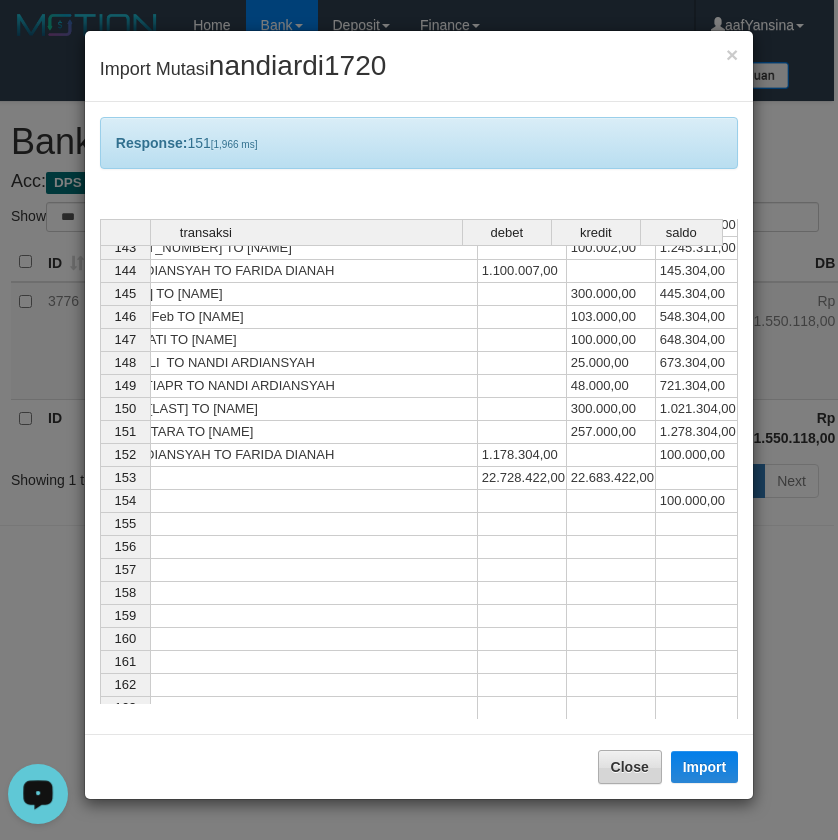 drag, startPoint x: 592, startPoint y: 771, endPoint x: 637, endPoint y: 769, distance: 45.044422 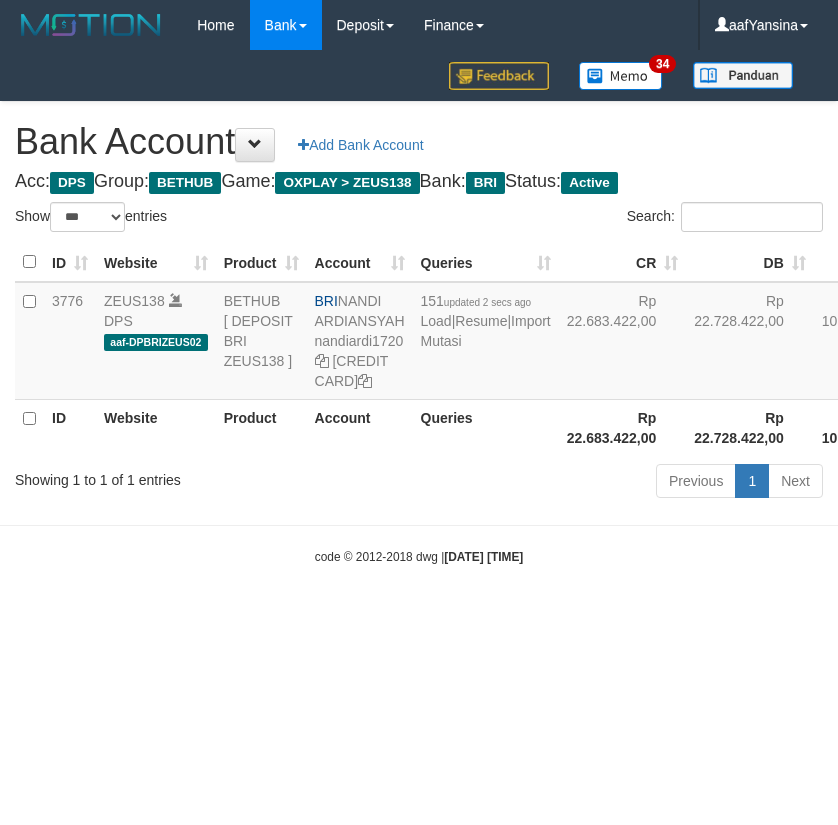 select on "***" 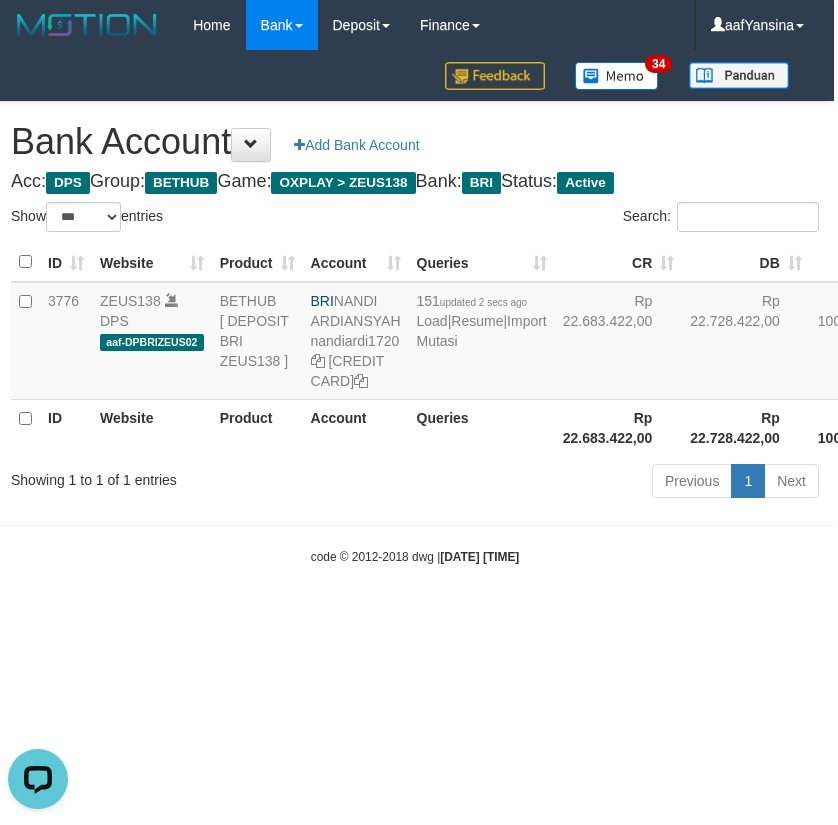 scroll, scrollTop: 0, scrollLeft: 0, axis: both 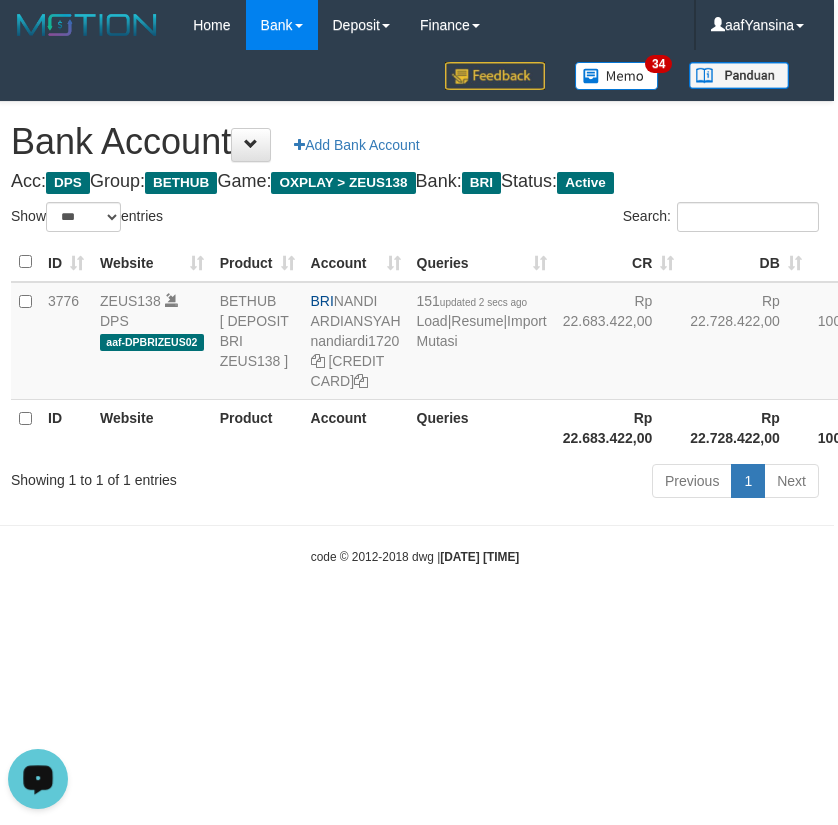 click on "Toggle navigation
Home
Bank
Account List
Deposit
History
Finance
Financial Data
aafYansina
My Profile
Log Out
34
Bank Account
Add Bank Account
DPS" at bounding box center (415, 308) 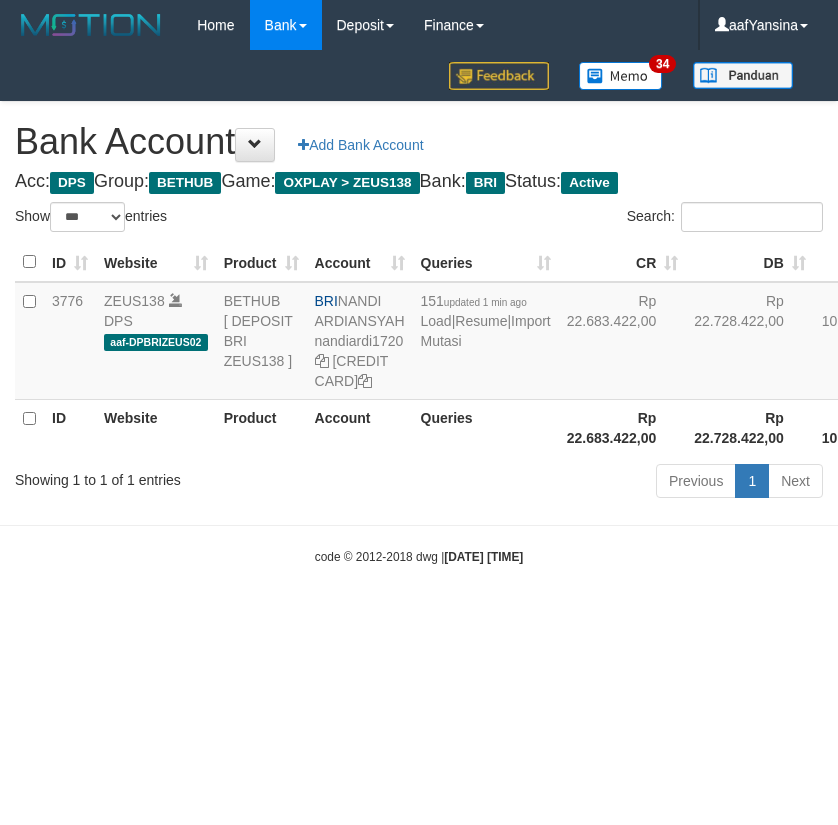 select on "***" 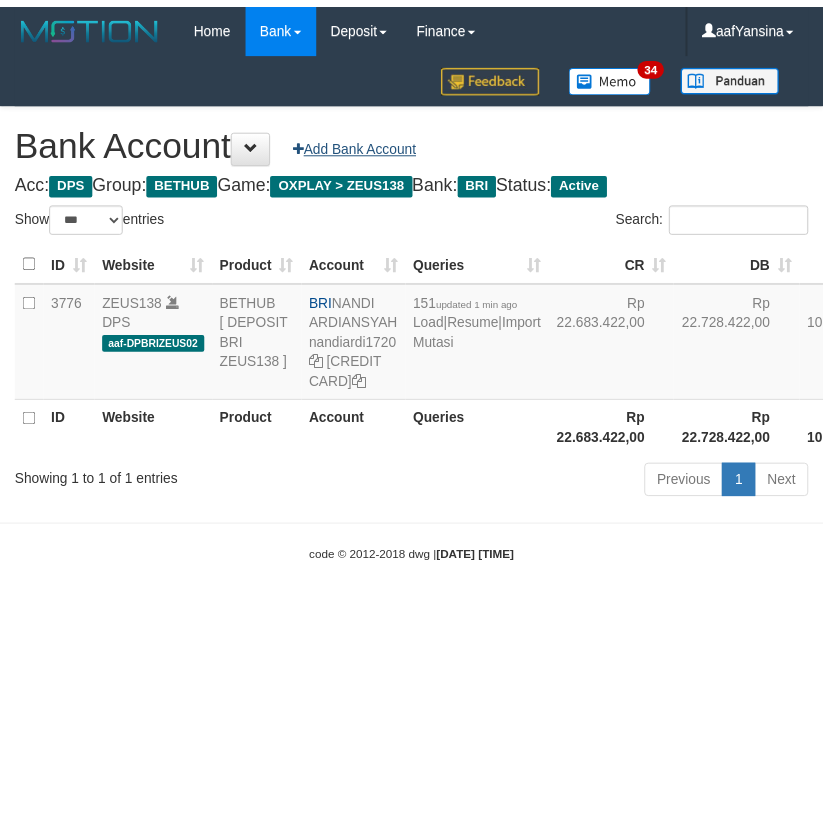 scroll, scrollTop: 0, scrollLeft: 4, axis: horizontal 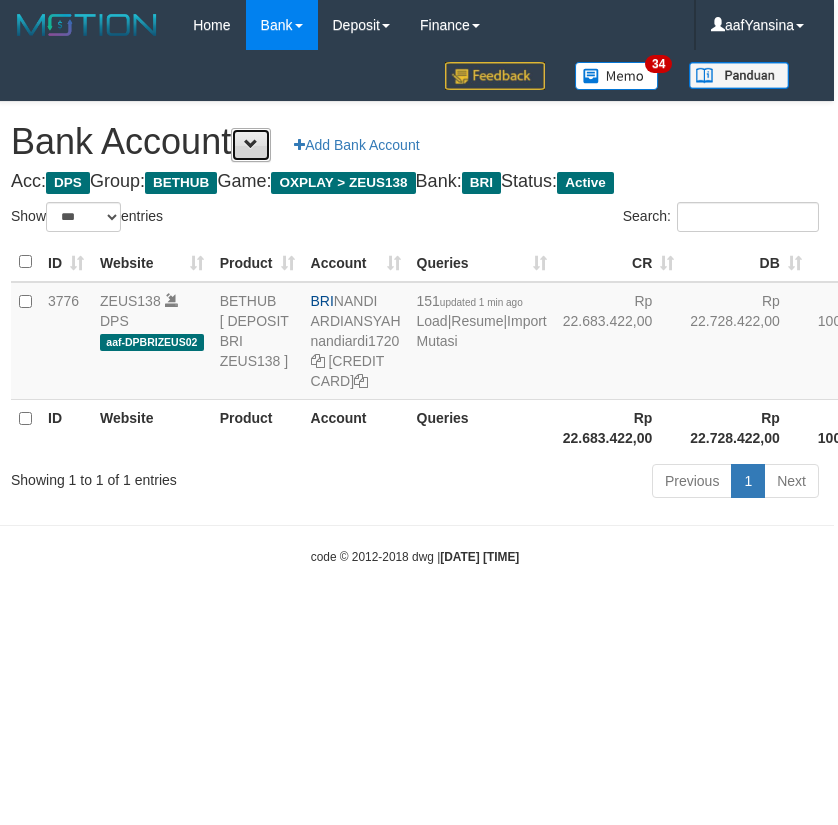 click at bounding box center (251, 144) 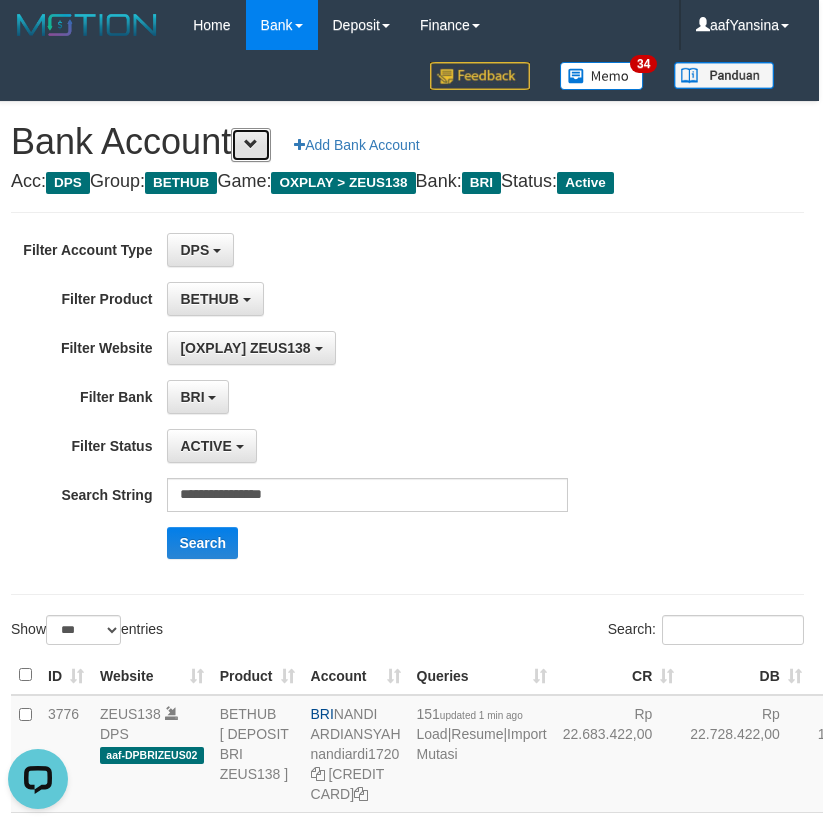 scroll, scrollTop: 0, scrollLeft: 0, axis: both 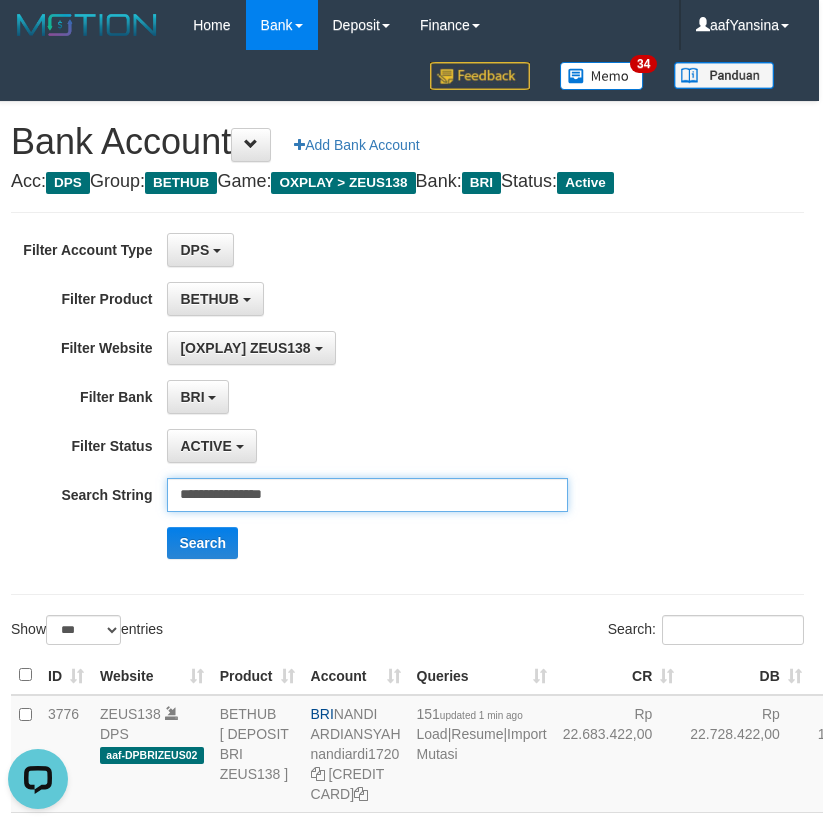 drag, startPoint x: 327, startPoint y: 477, endPoint x: 177, endPoint y: 504, distance: 152.41063 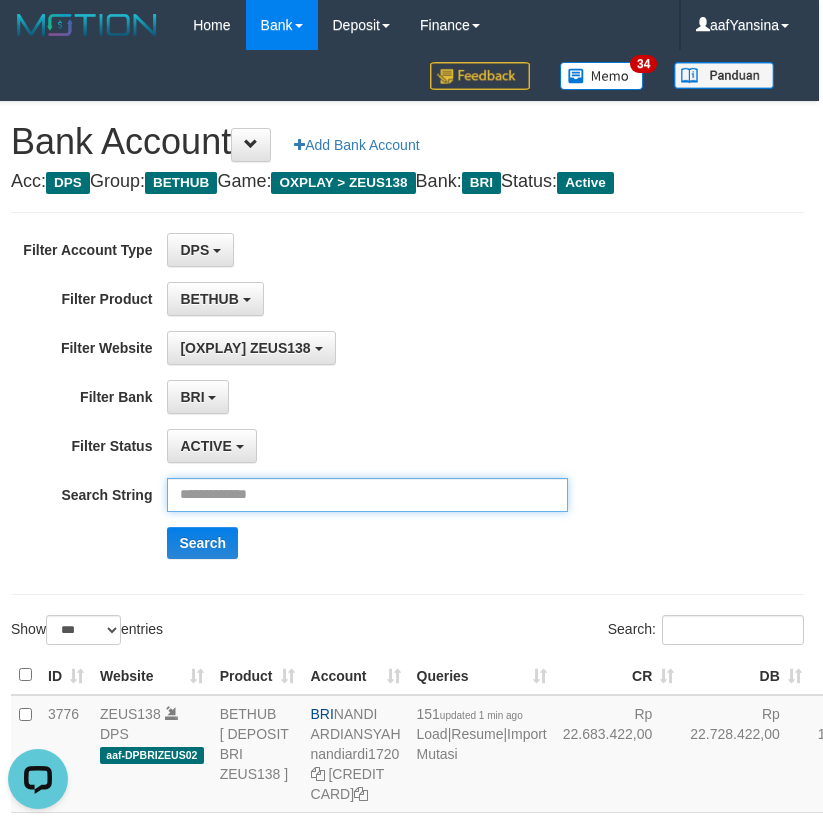 click at bounding box center [367, 495] 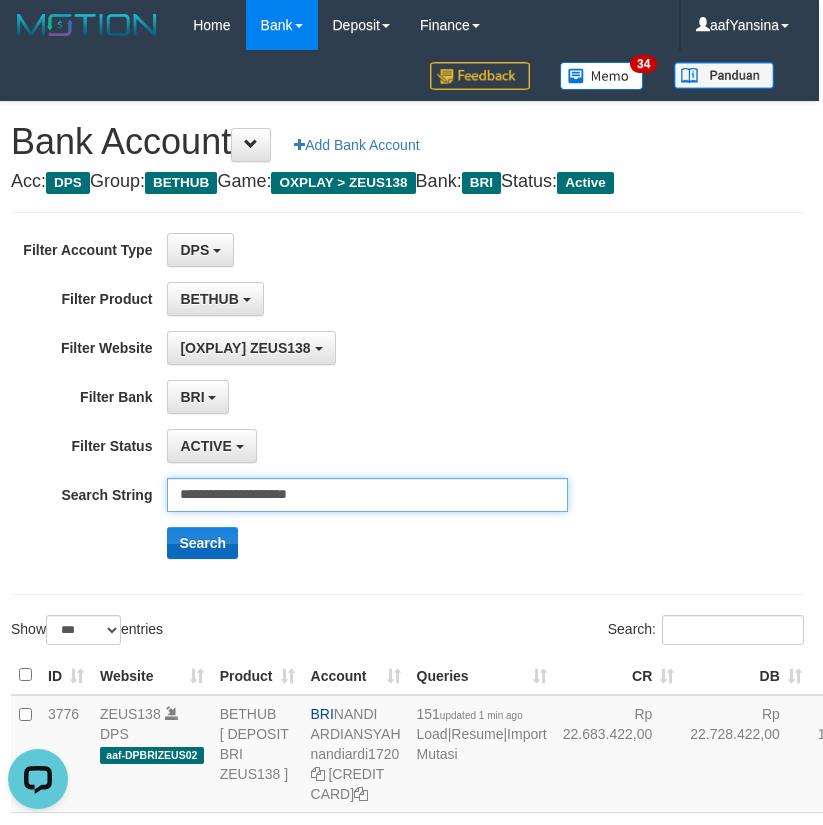 type on "**********" 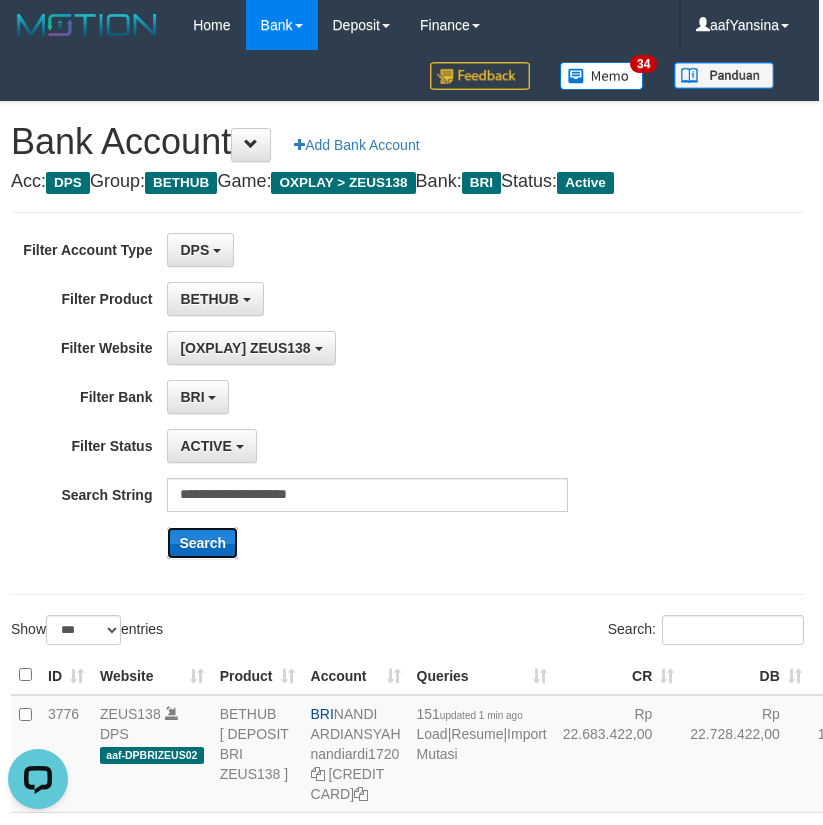 click on "Search" at bounding box center (202, 543) 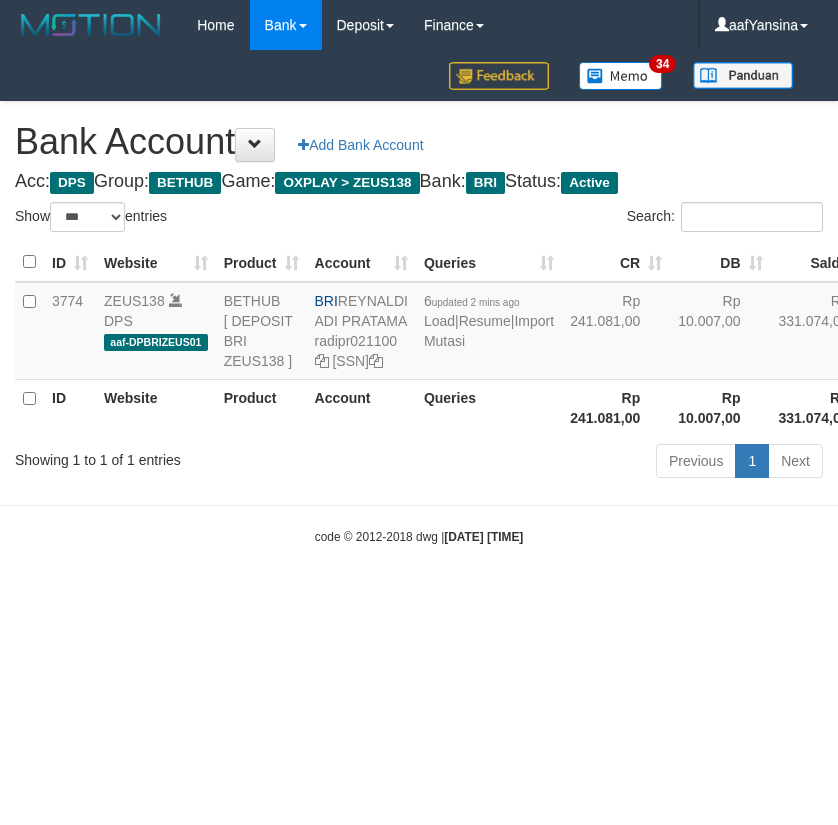 select on "***" 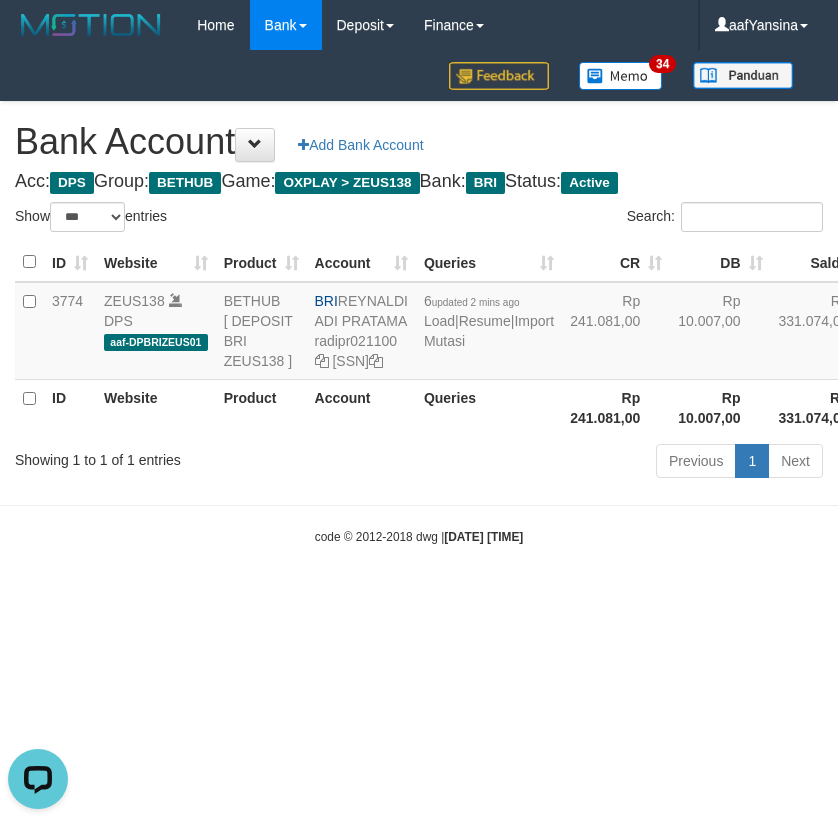 scroll, scrollTop: 0, scrollLeft: 0, axis: both 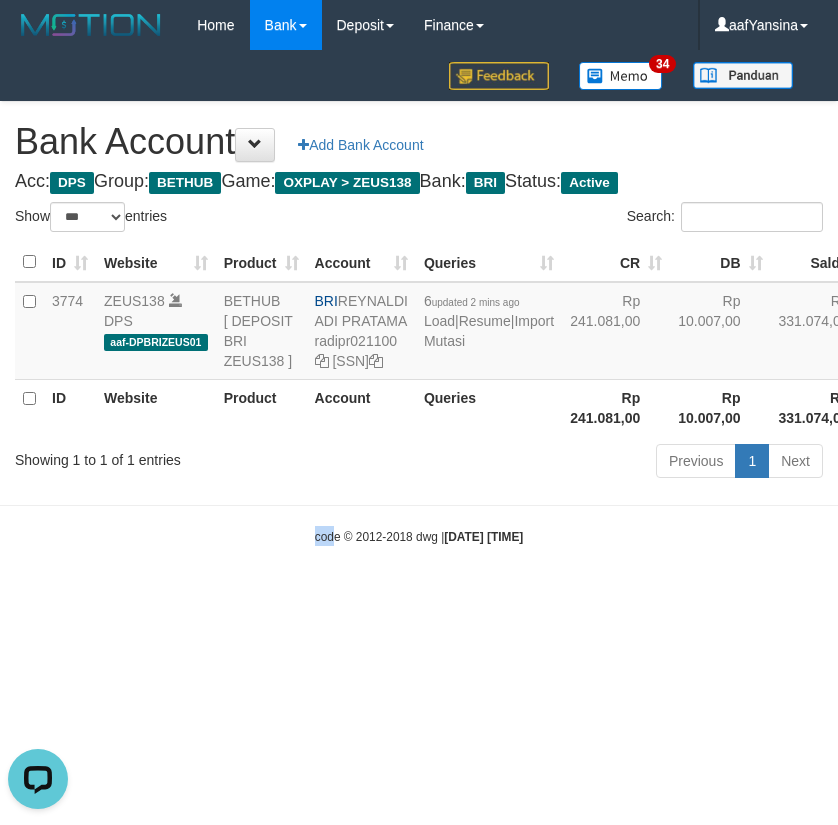 drag, startPoint x: 280, startPoint y: 751, endPoint x: 332, endPoint y: 832, distance: 96.25487 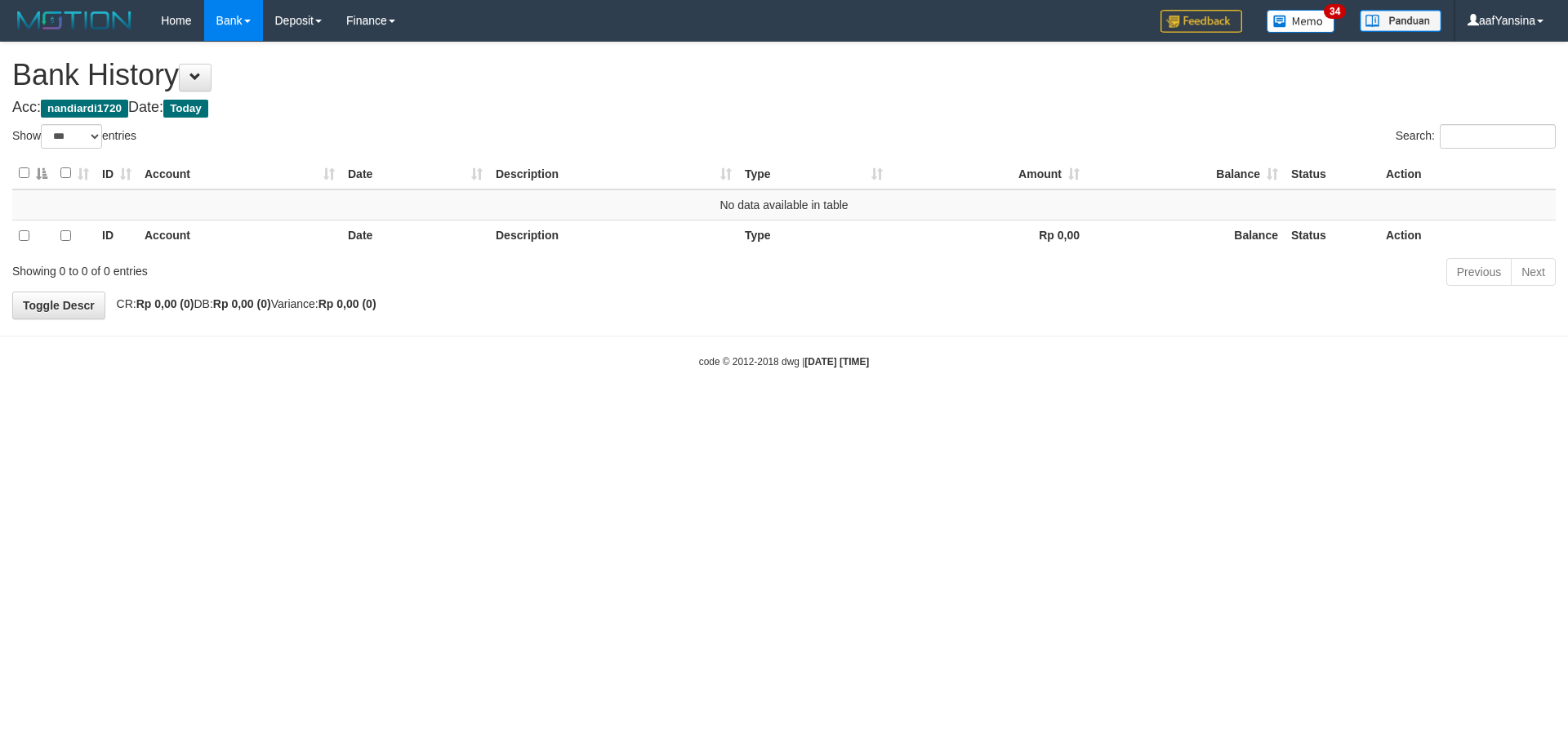 select on "***" 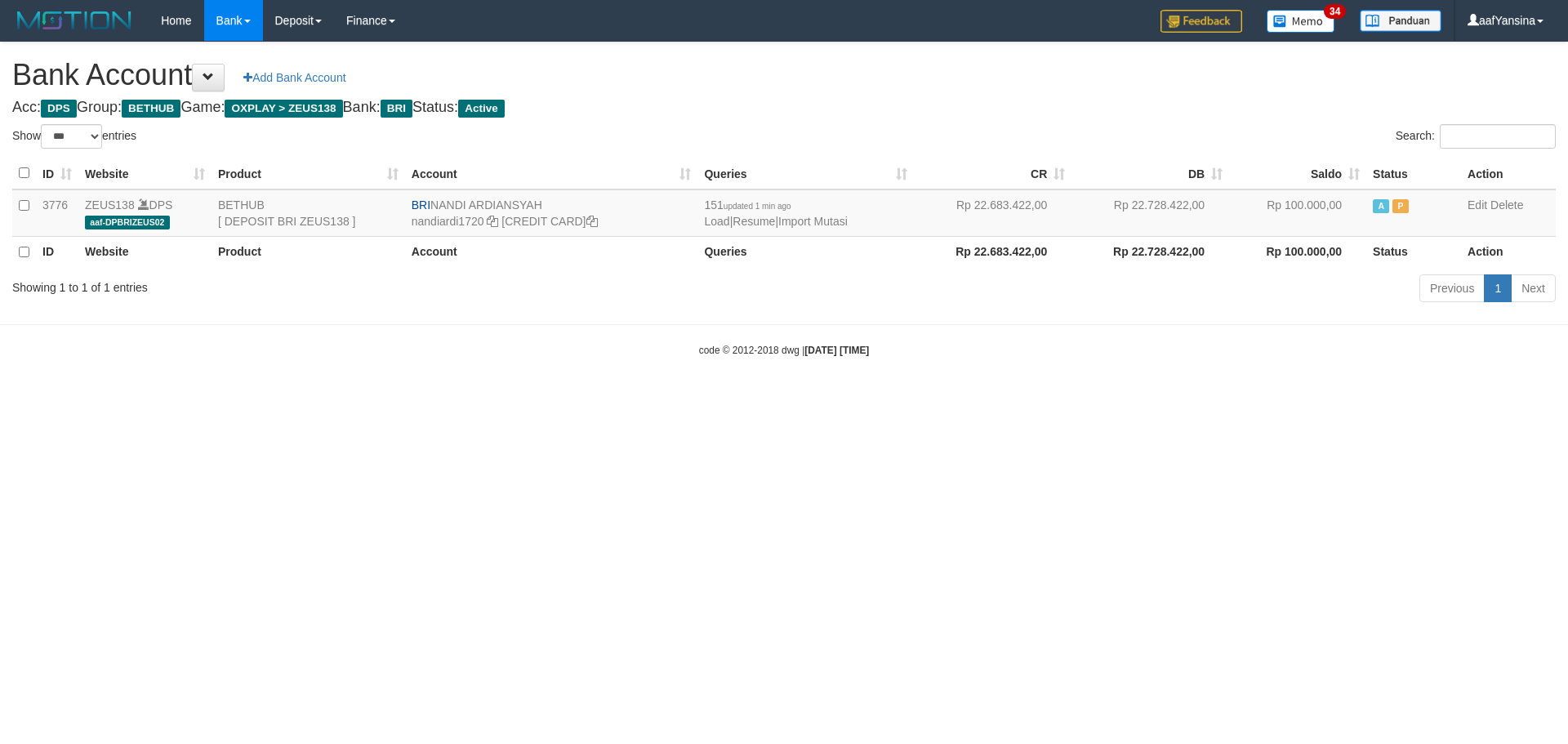 select on "***" 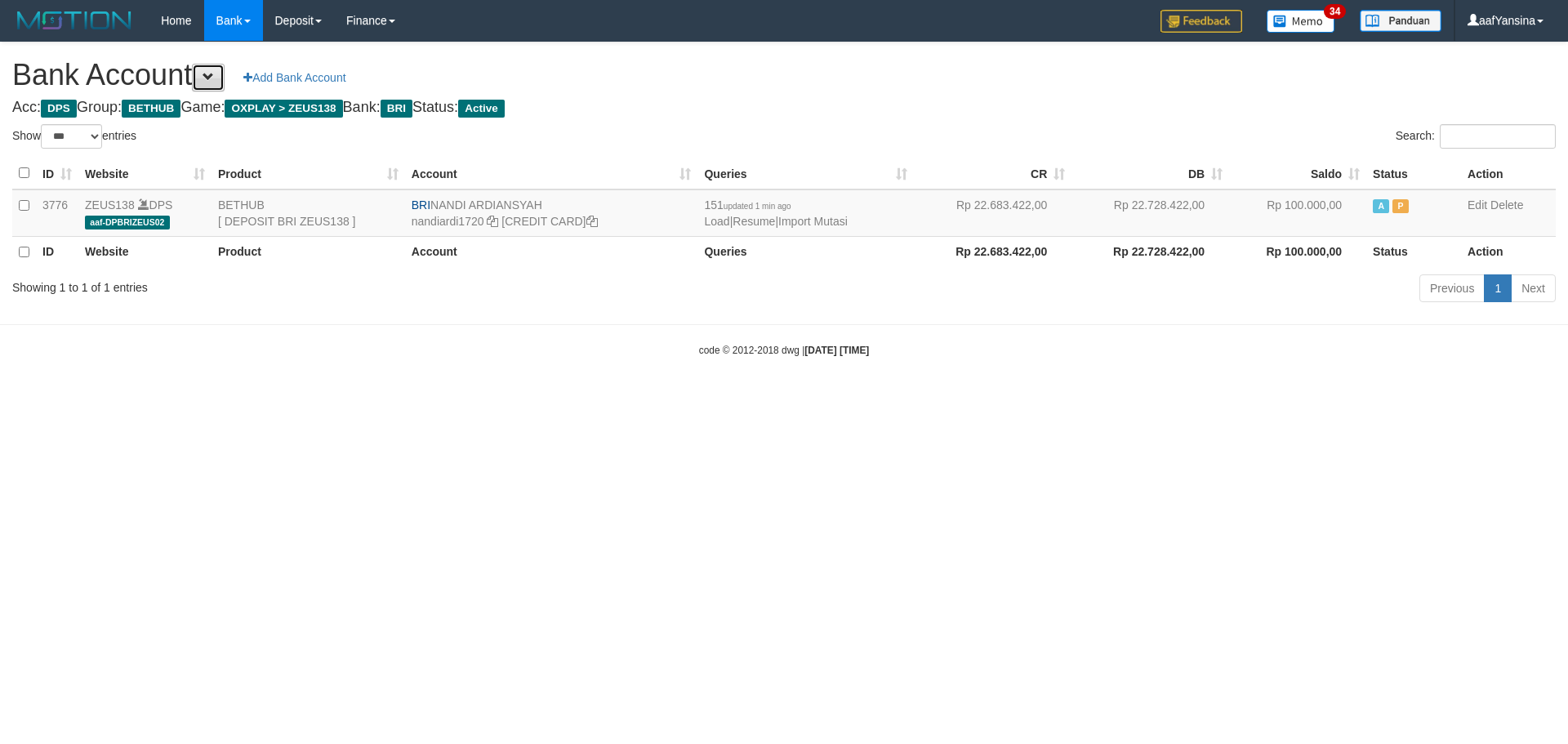 click at bounding box center (208, 77) 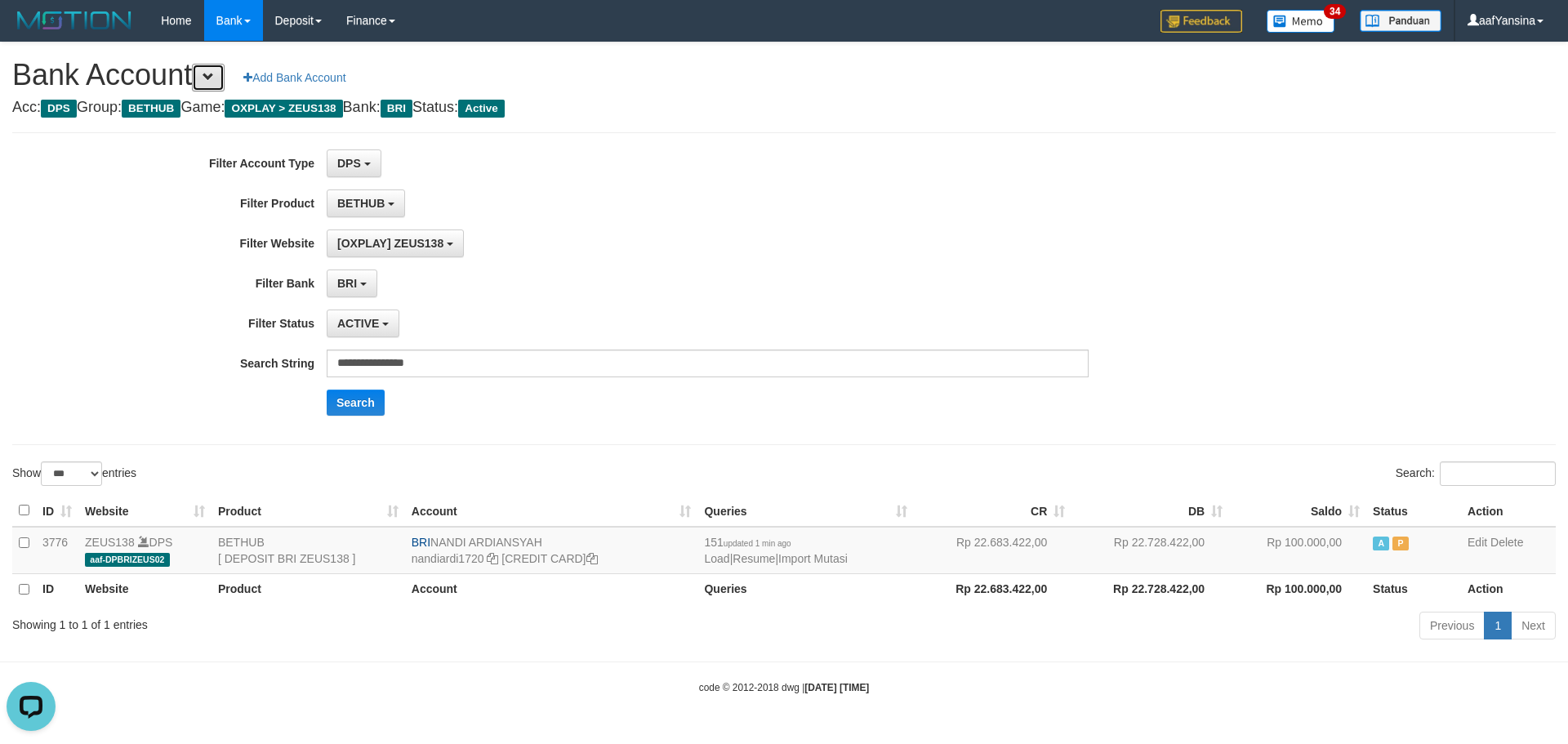 scroll, scrollTop: 0, scrollLeft: 0, axis: both 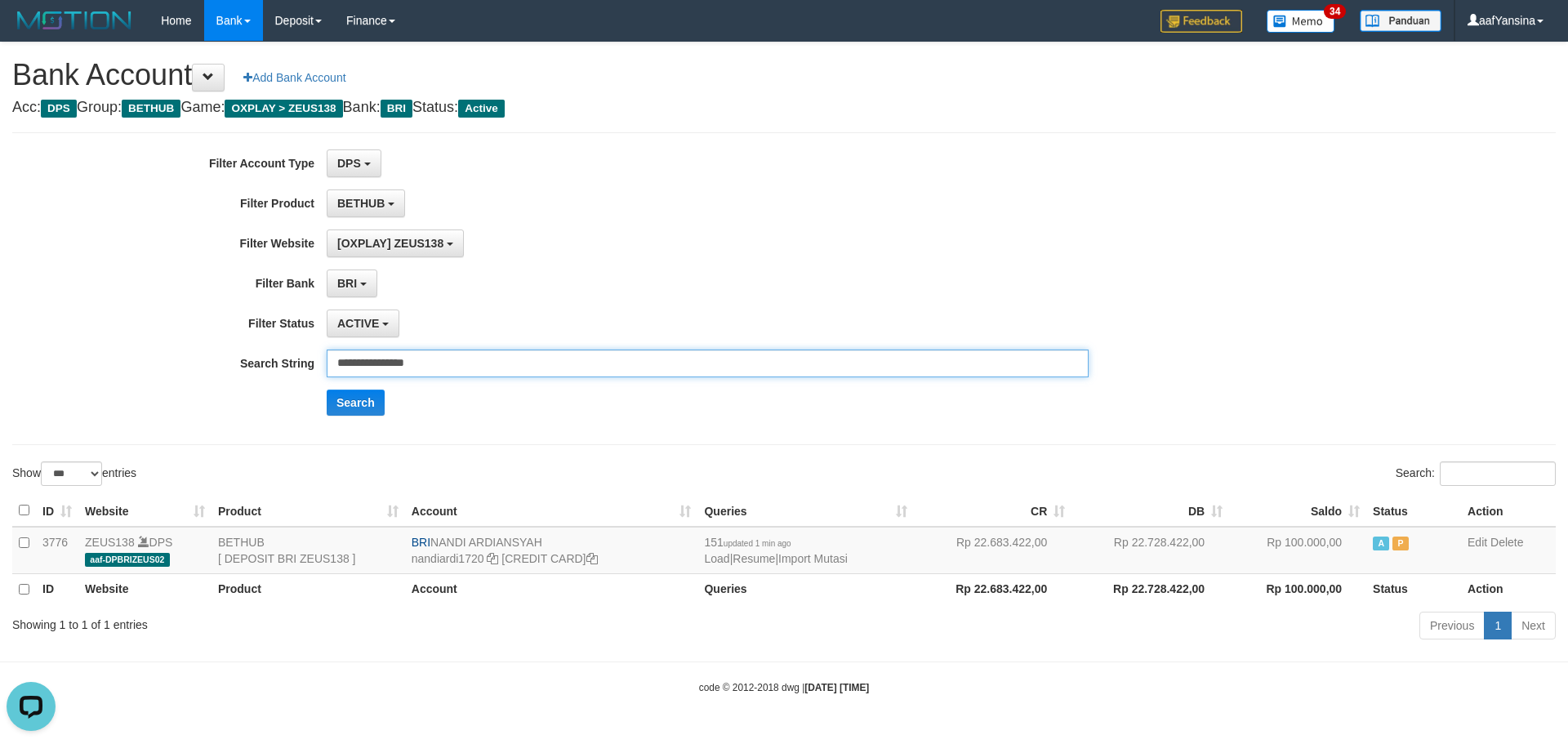 drag, startPoint x: 459, startPoint y: 362, endPoint x: 296, endPoint y: 351, distance: 163.37074 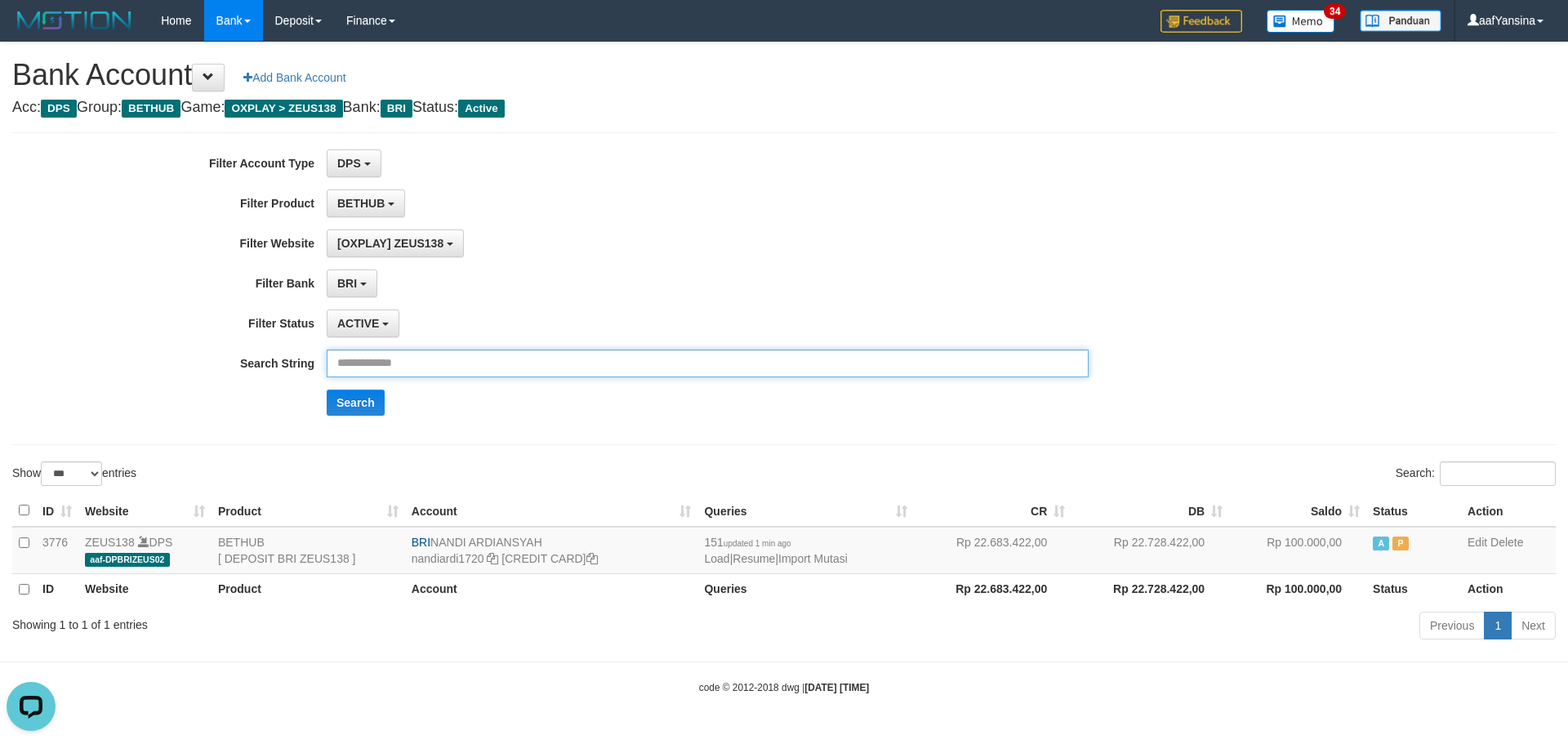 paste on "**********" 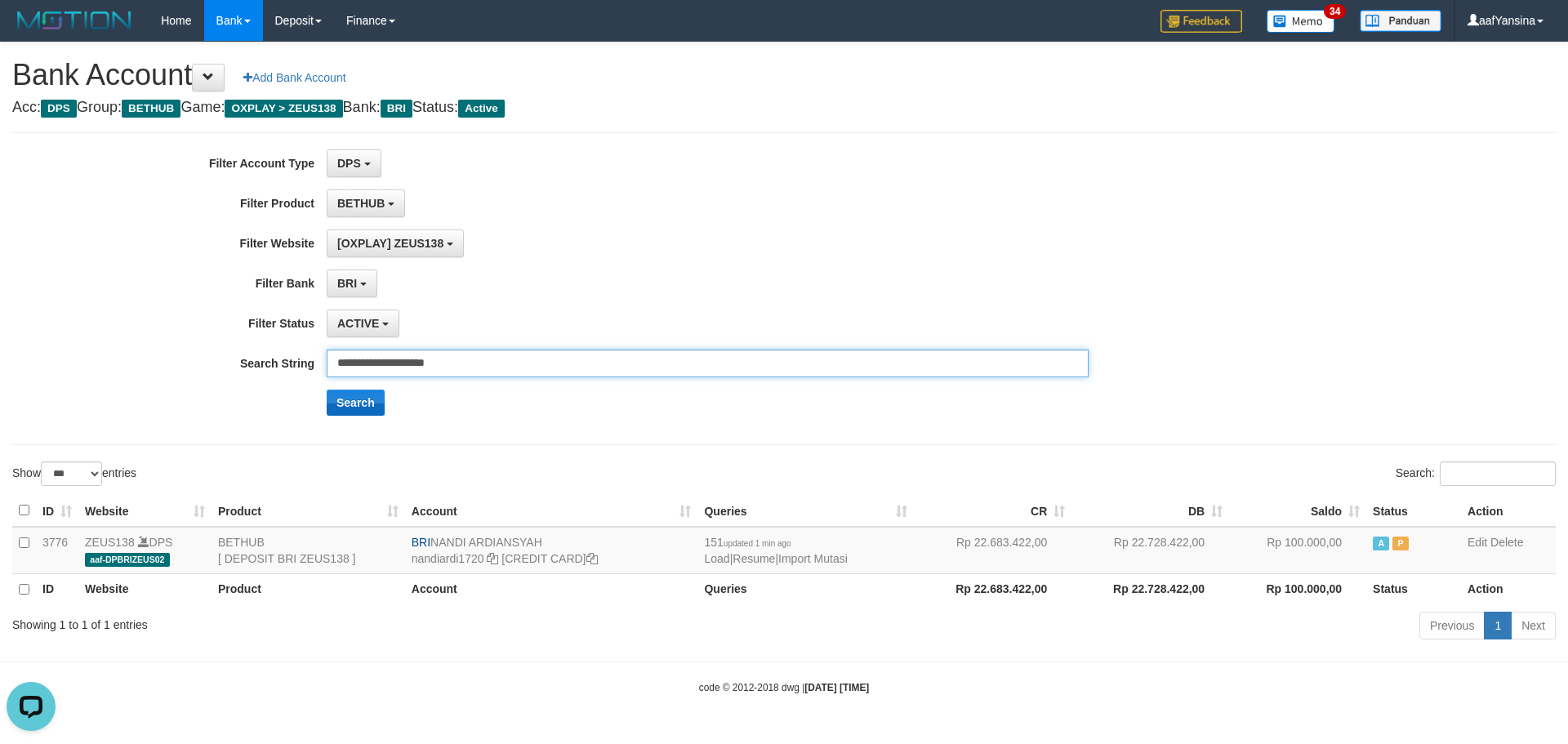type on "**********" 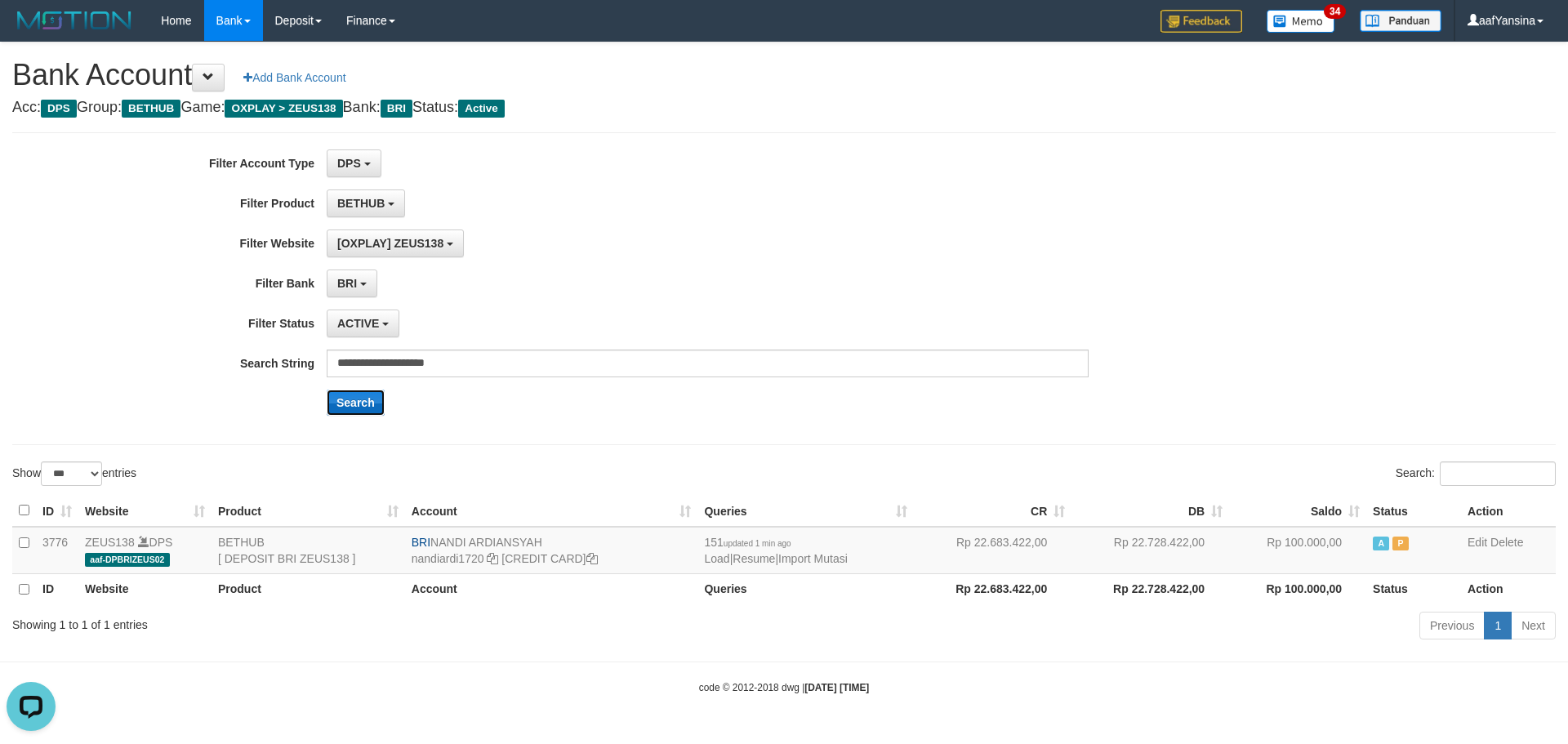 click on "Search" at bounding box center [355, 403] 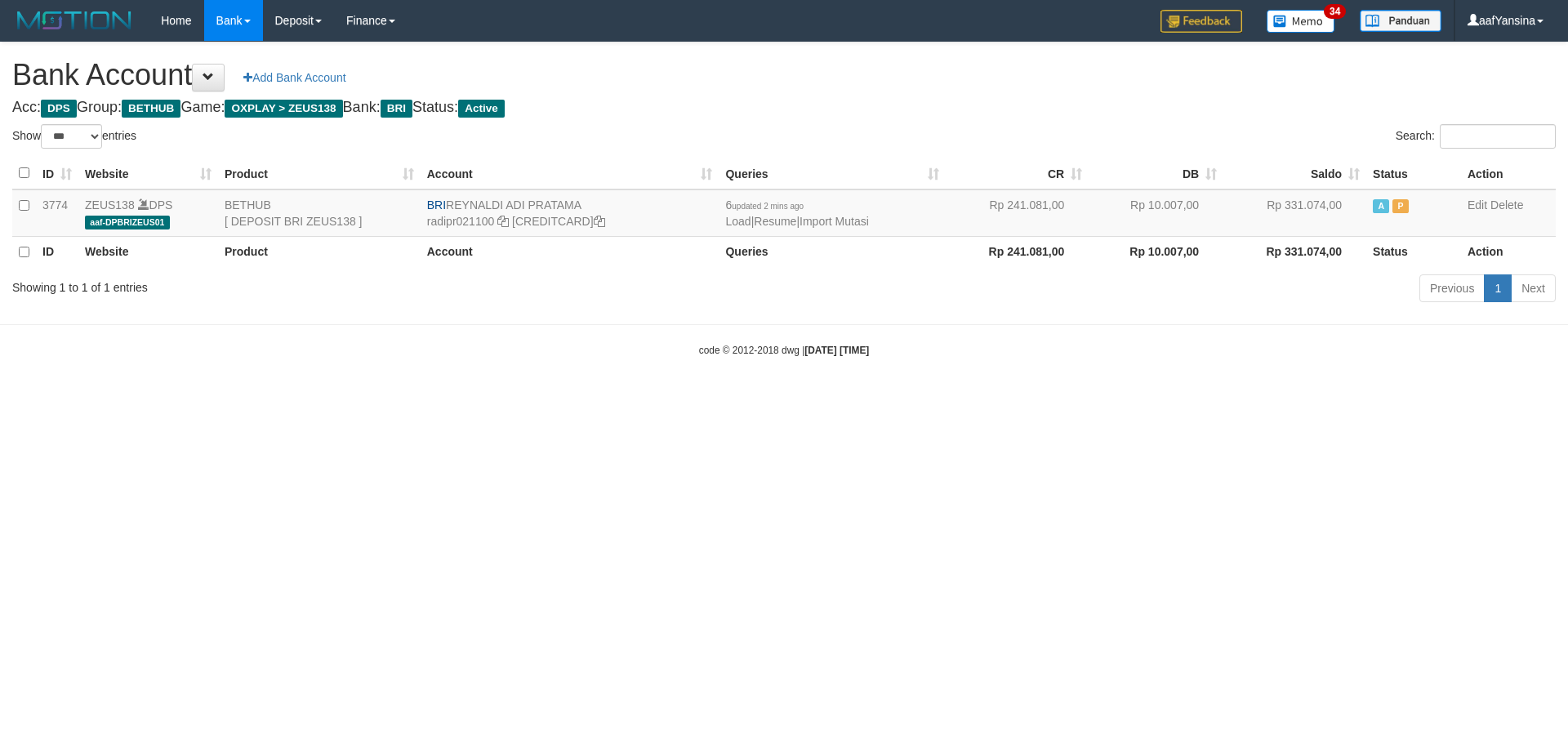 select on "***" 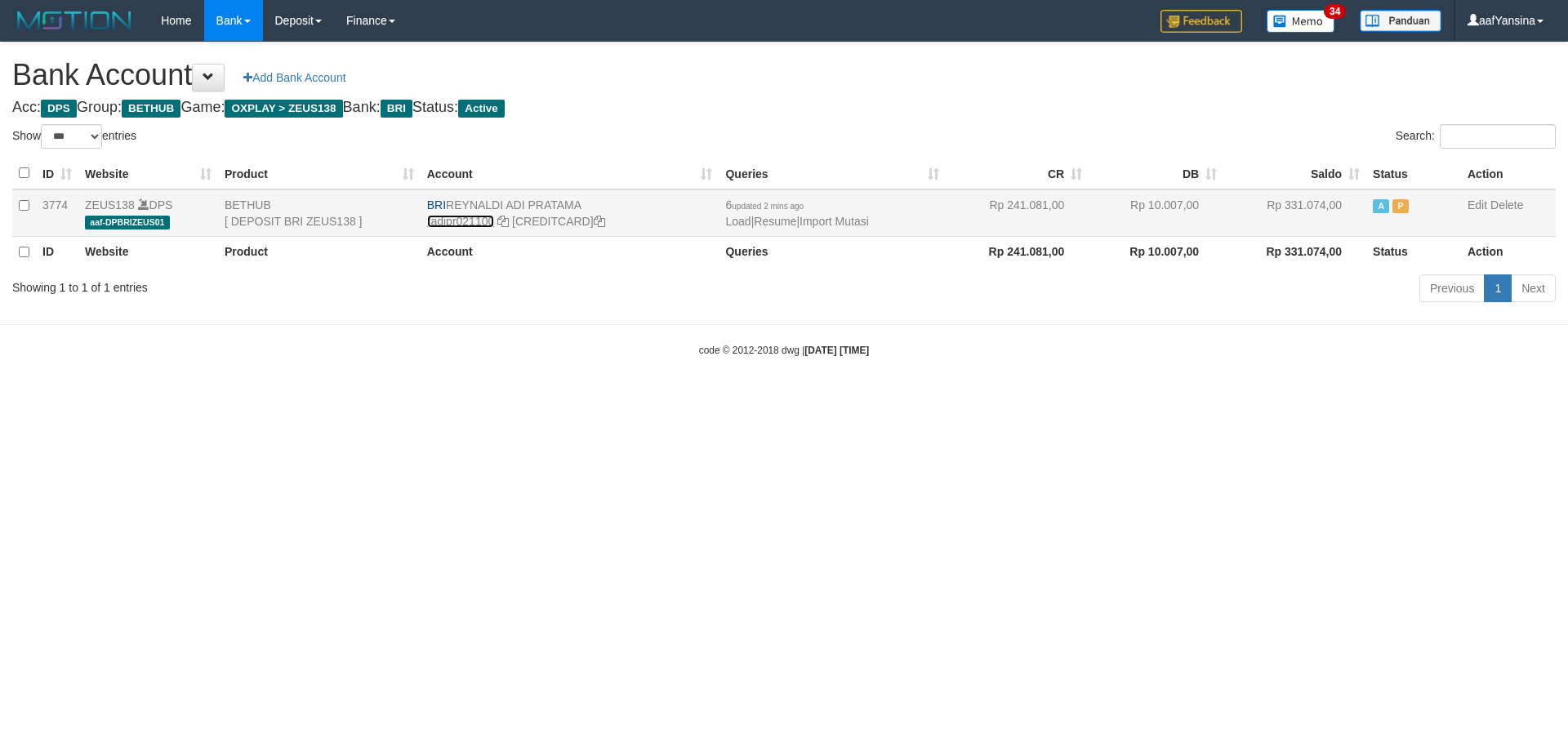 click on "radipr021100" at bounding box center [461, 221] 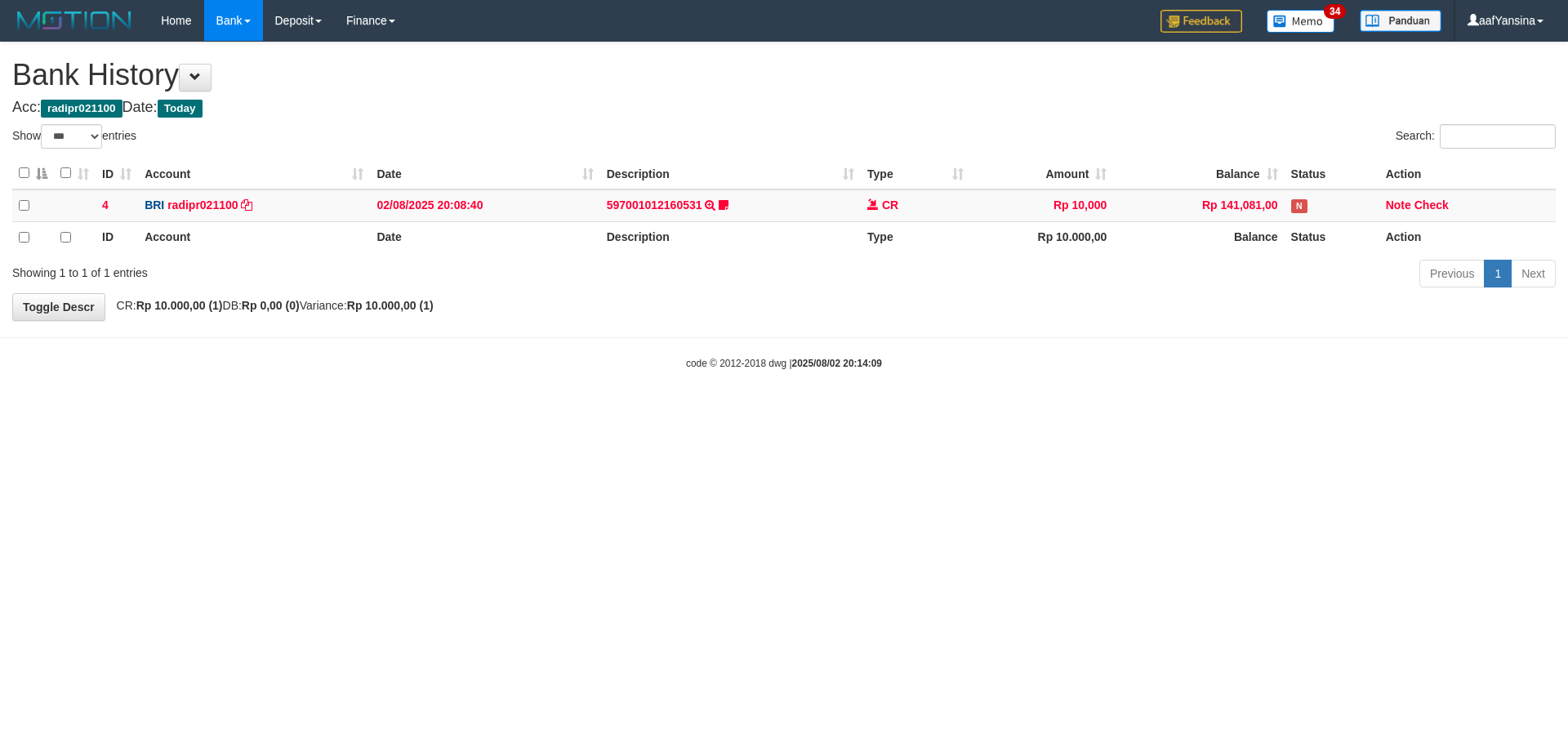 select on "***" 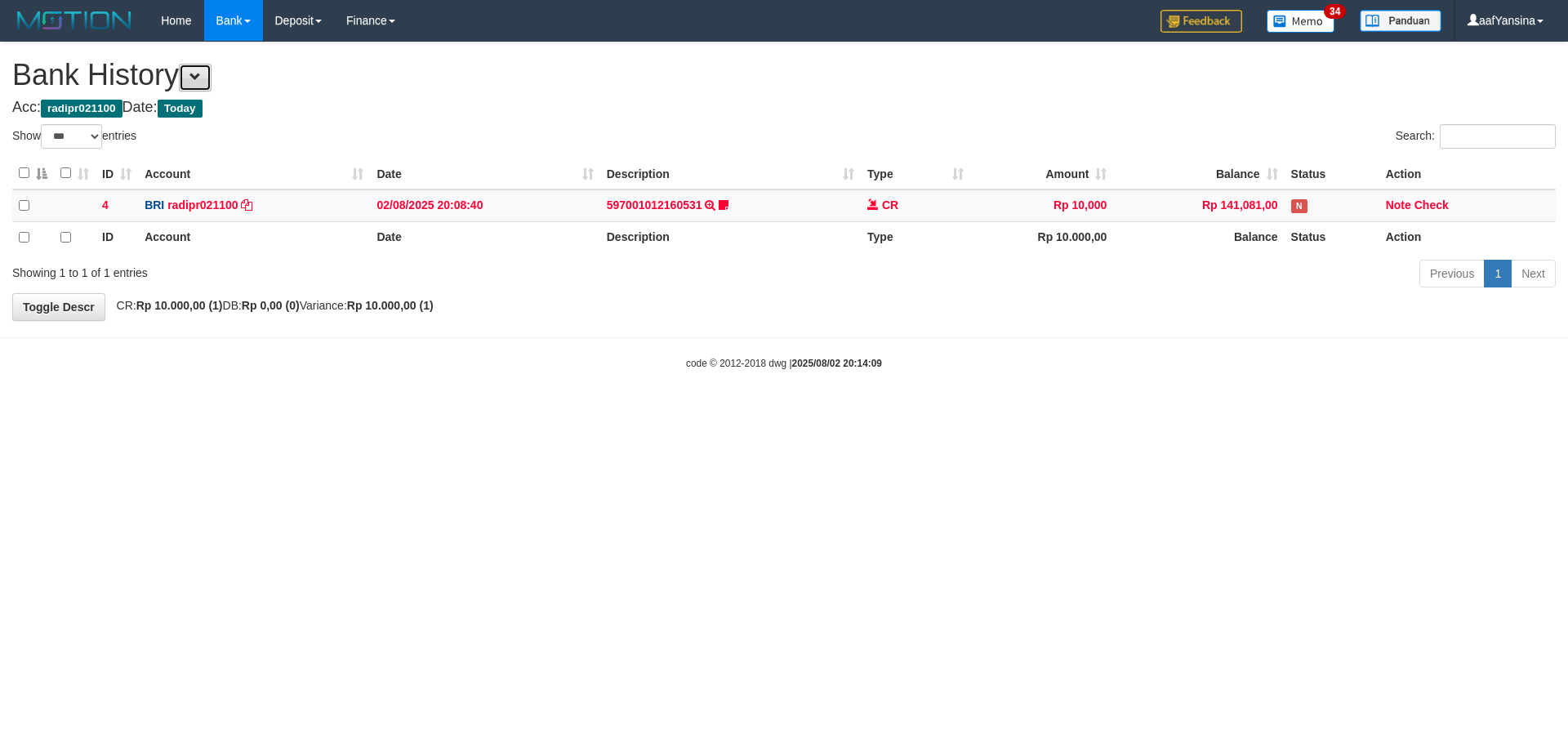 click at bounding box center (195, 78) 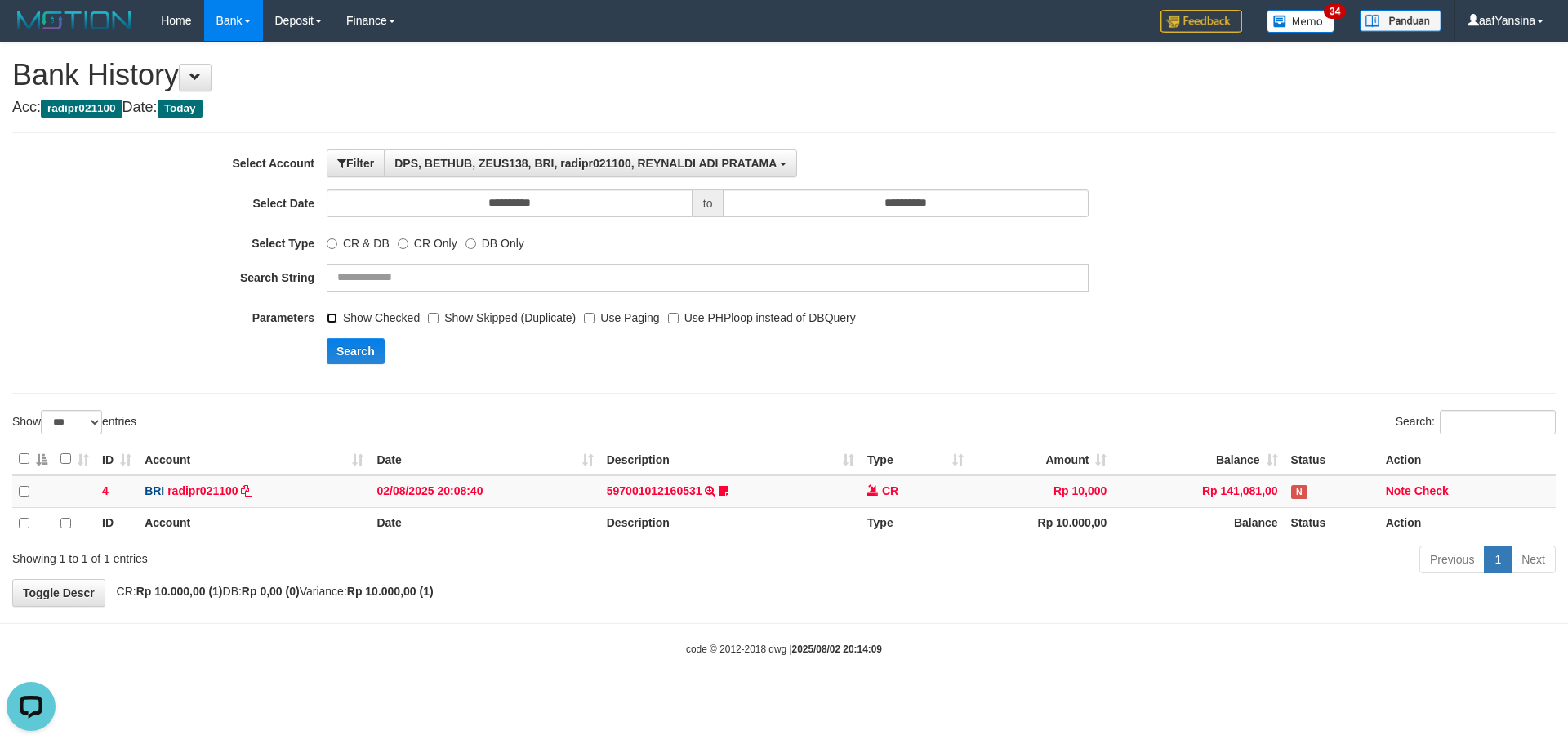 scroll, scrollTop: 0, scrollLeft: 0, axis: both 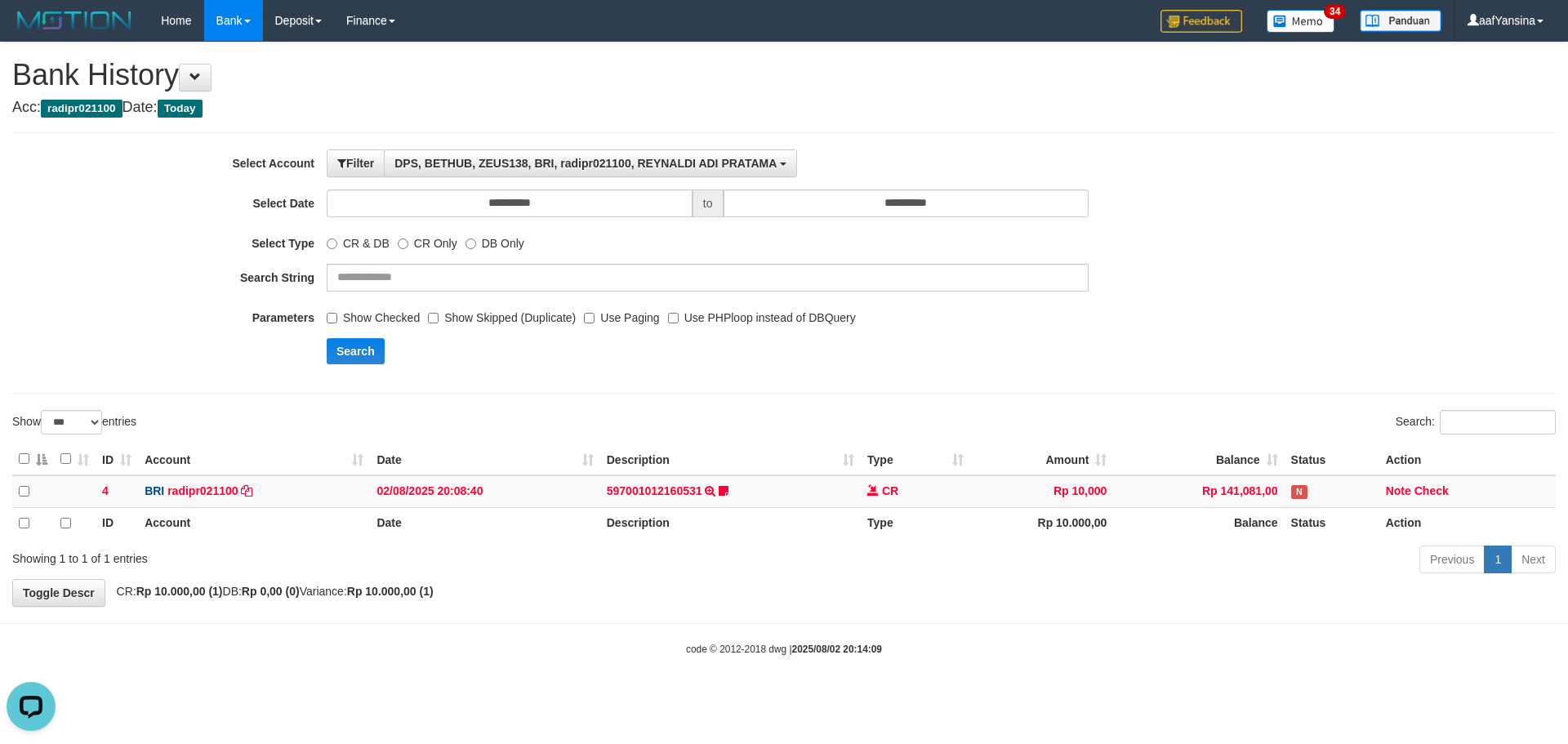 click on "Show Checked
Show Skipped (Duplicate)
Use Paging
Use PHPloop instead of DBQuery" at bounding box center (707, 314) 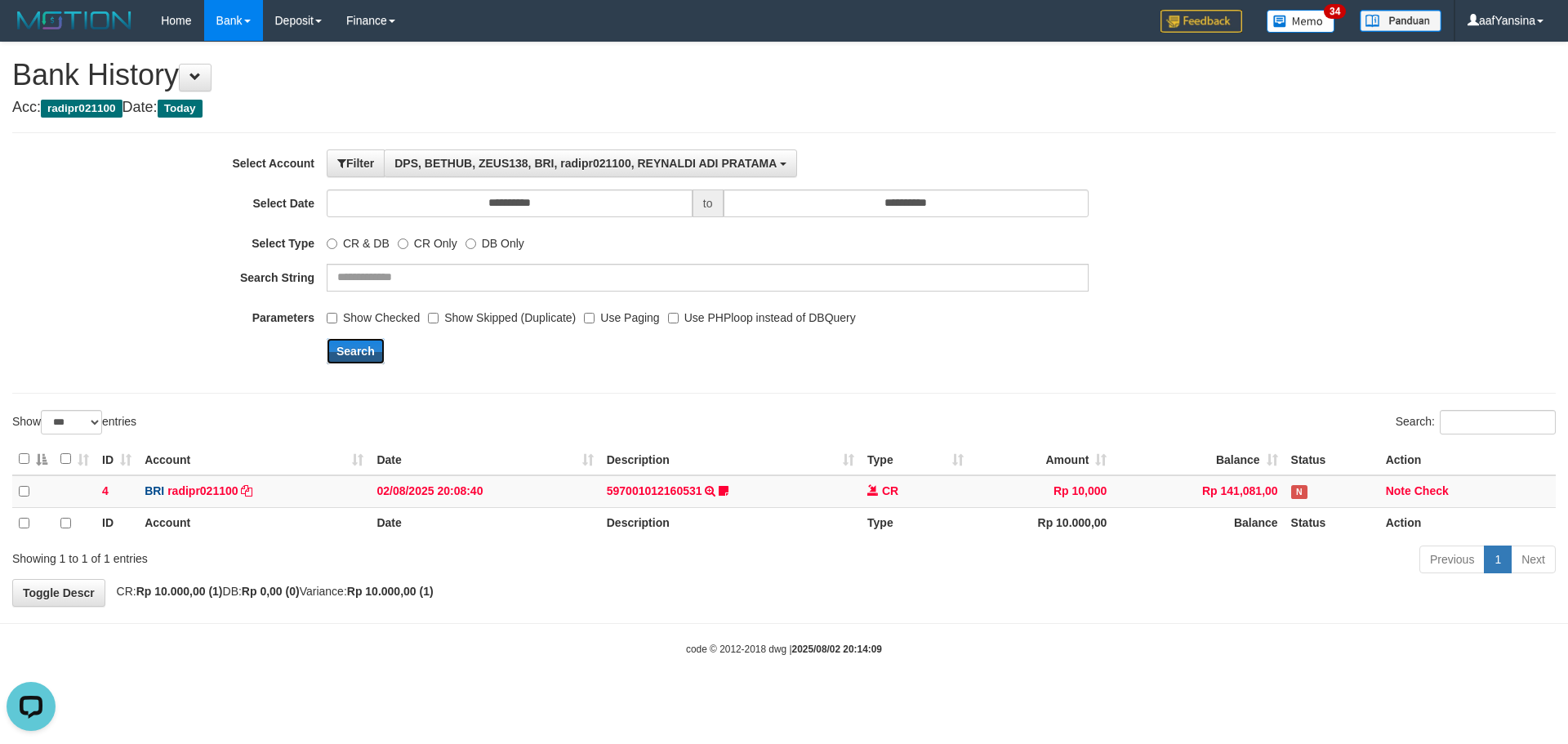 drag, startPoint x: 363, startPoint y: 352, endPoint x: 599, endPoint y: 236, distance: 262.96768 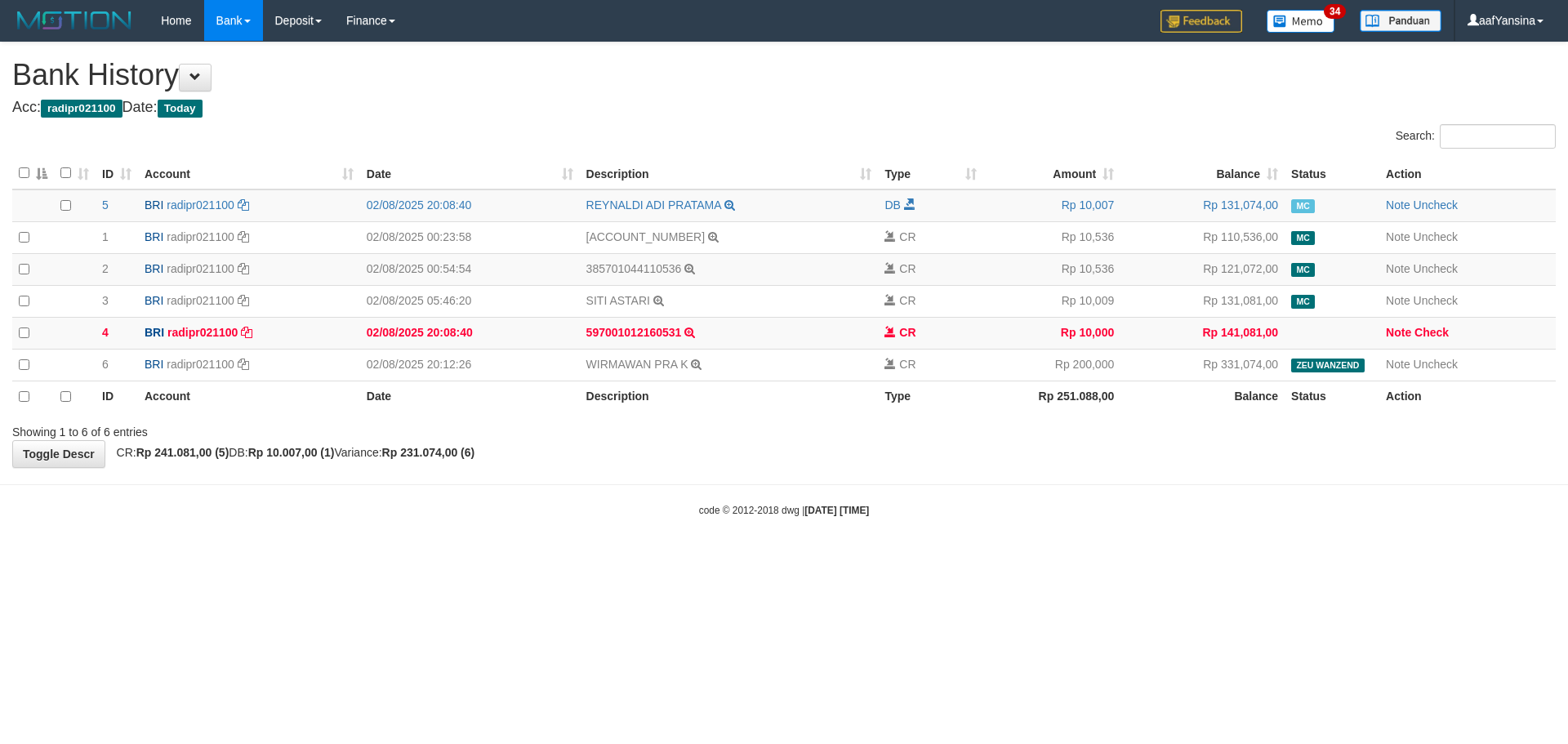 scroll, scrollTop: 0, scrollLeft: 0, axis: both 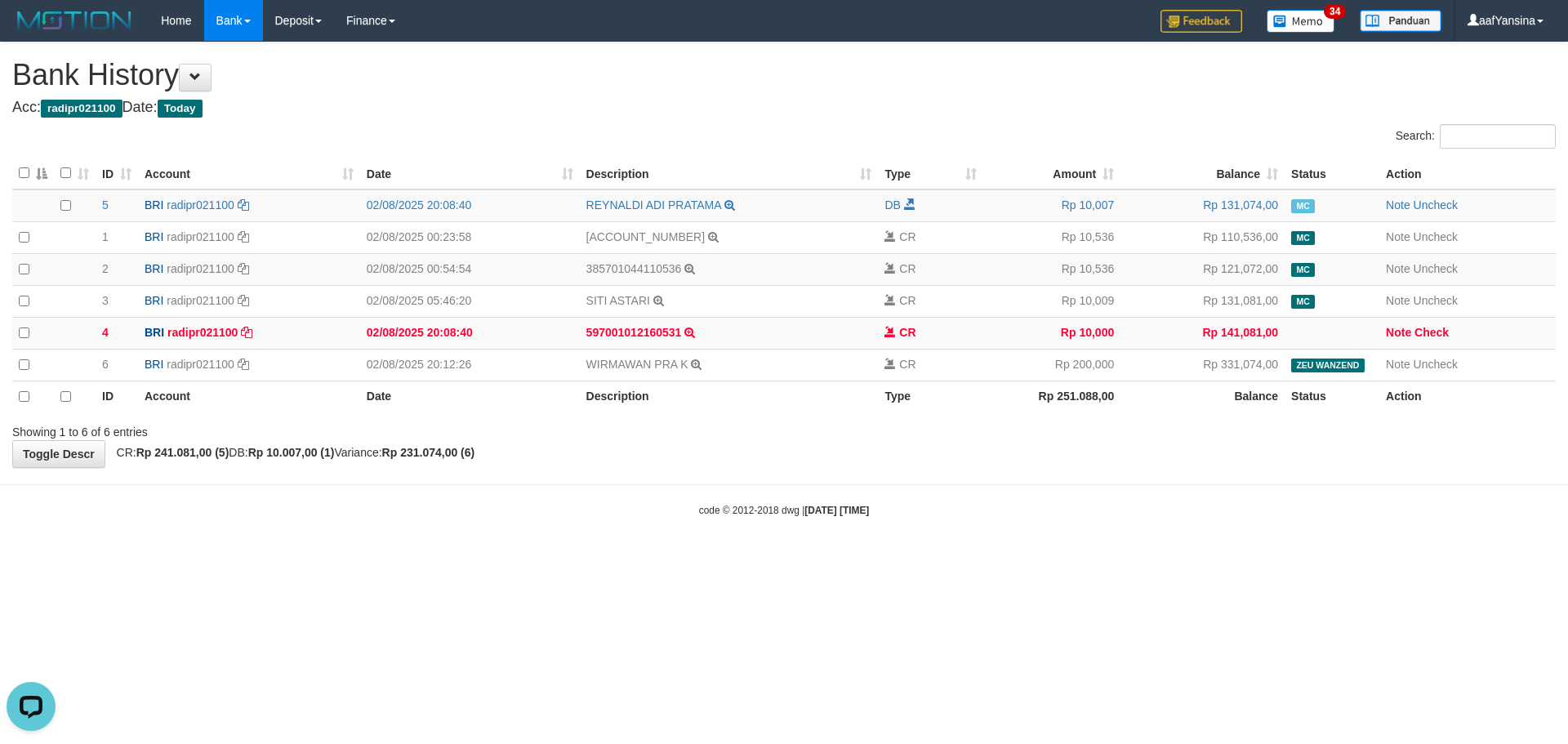 click on "Toggle navigation
Home
Bank
Account List
Deposit
History
Finance
Financial Data
aafYansina
My Profile
Log Out
34
Bank History
Acc:" at bounding box center (784, 279) 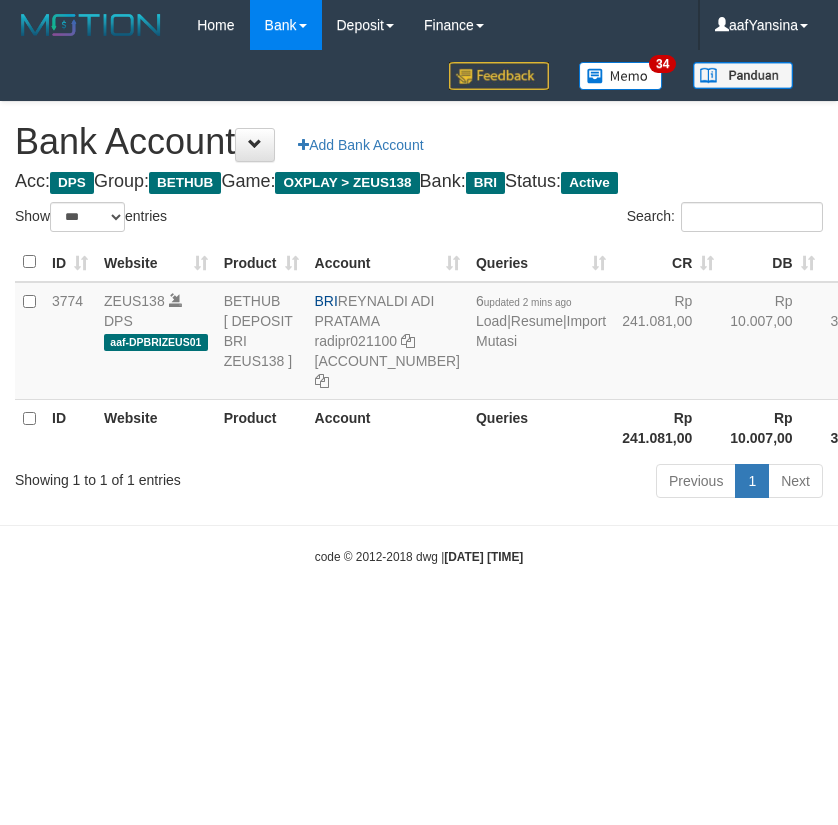 select on "***" 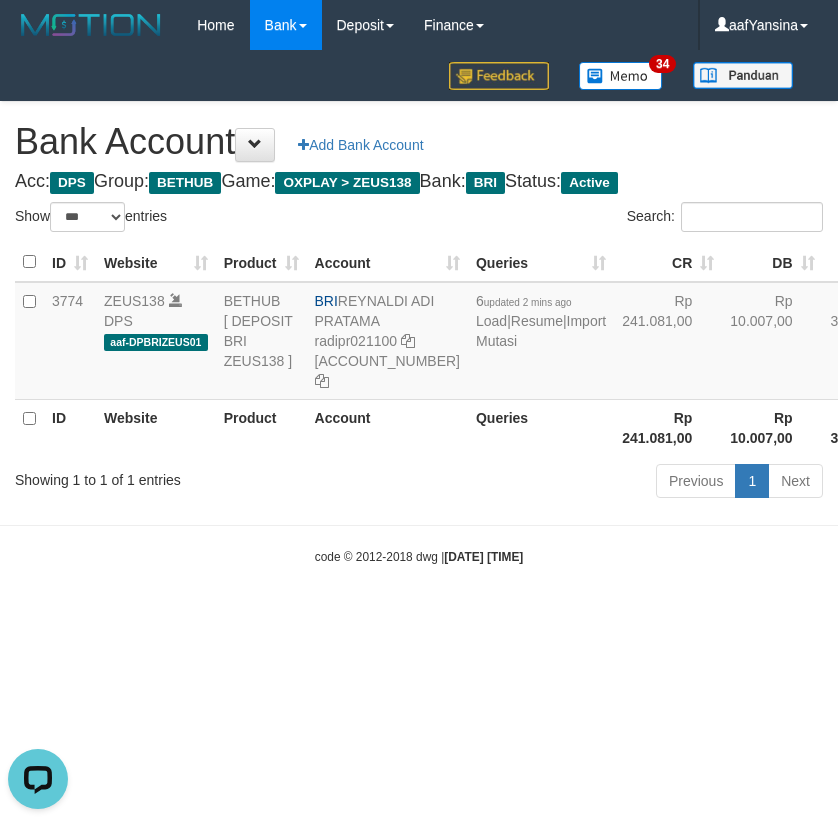 scroll, scrollTop: 0, scrollLeft: 0, axis: both 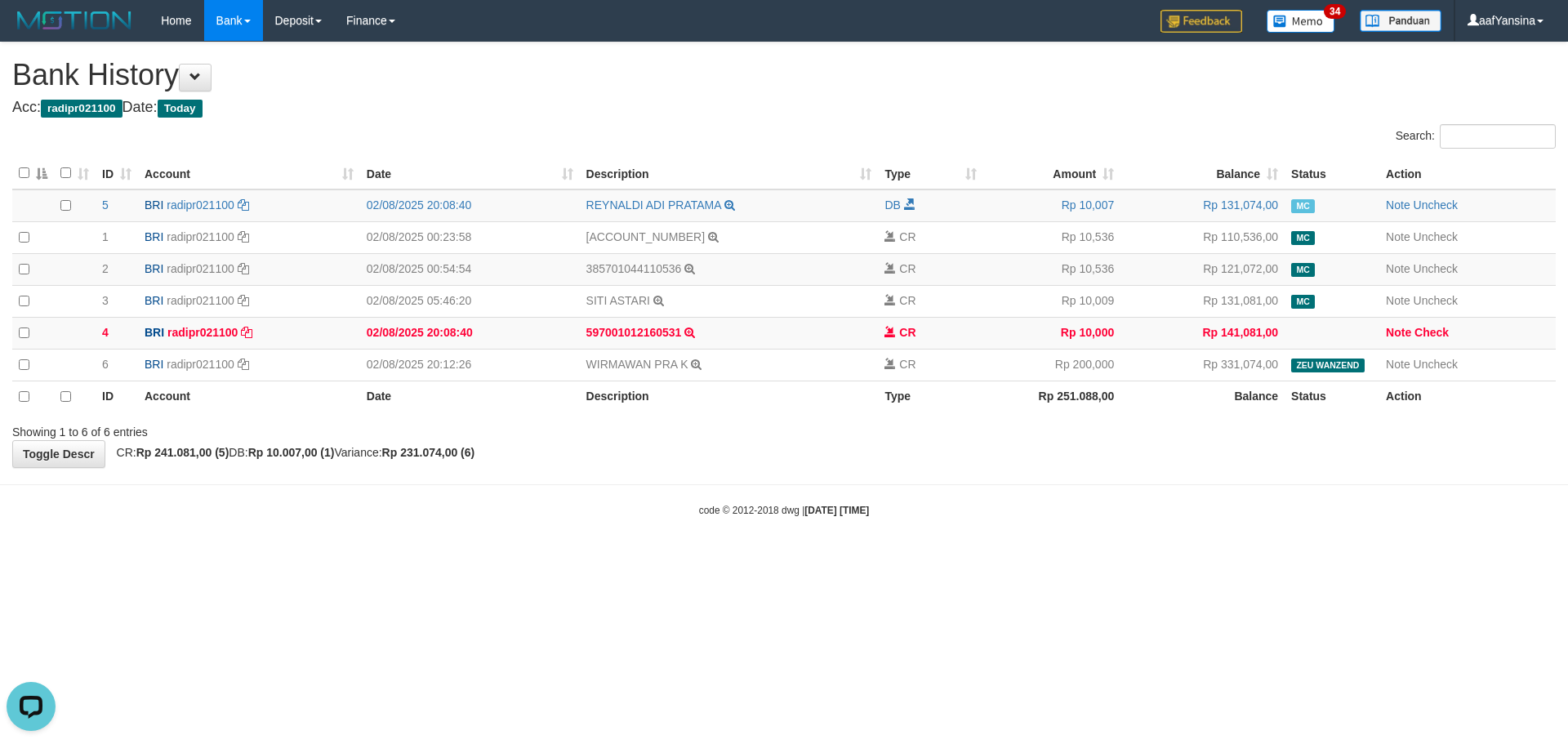 click on "Toggle navigation
Home
Bank
Account List
Deposit
History
Finance
Financial Data
aafYansina
My Profile
Log Out
34
Bank History
Acc:" at bounding box center (784, 279) 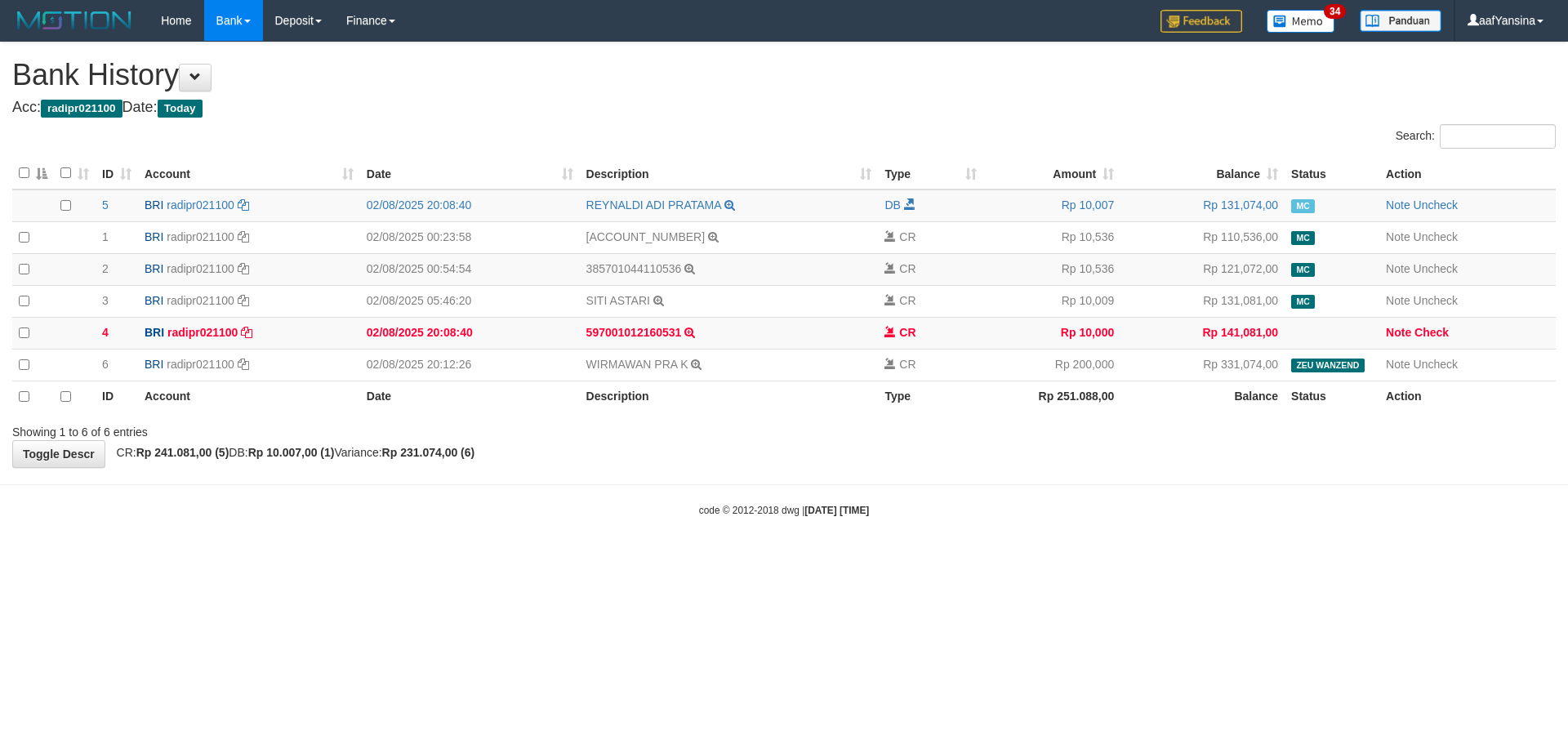 scroll, scrollTop: 0, scrollLeft: 0, axis: both 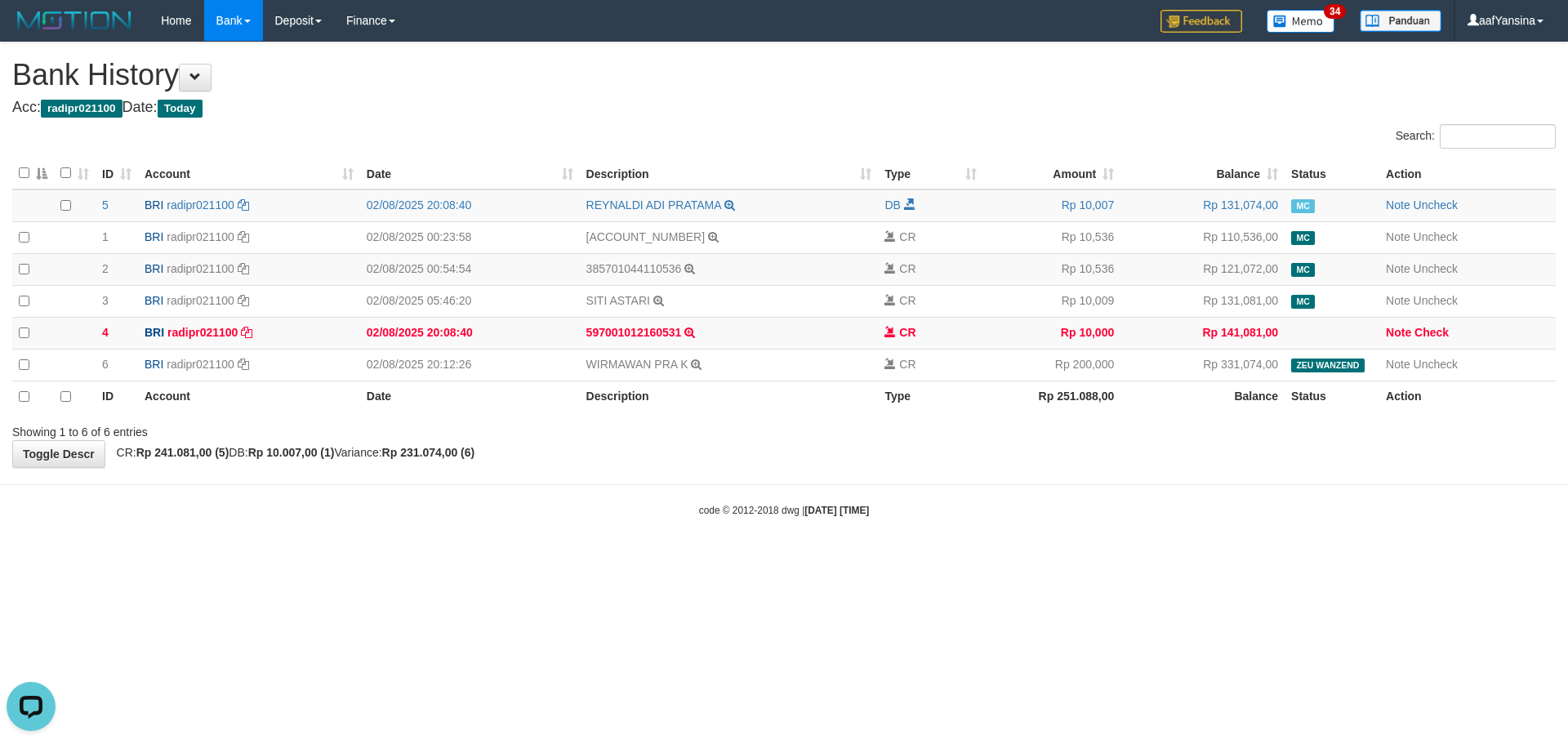 click on "Toggle navigation
Home
Bank
Account List
Deposit
History
Finance
Financial Data
aafYansina
My Profile
Log Out
34
Bank History
Acc:" at bounding box center [784, 279] 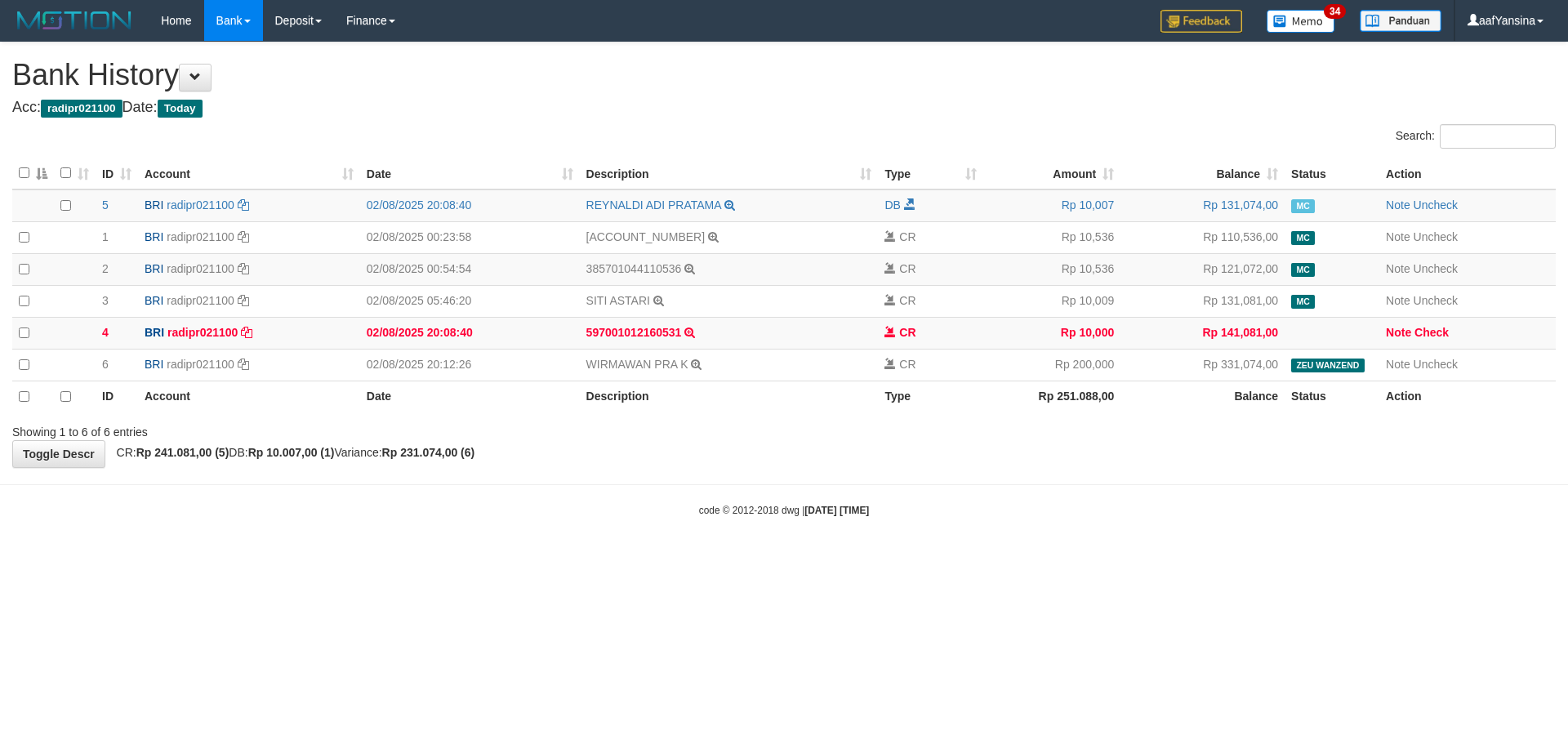 scroll, scrollTop: 0, scrollLeft: 0, axis: both 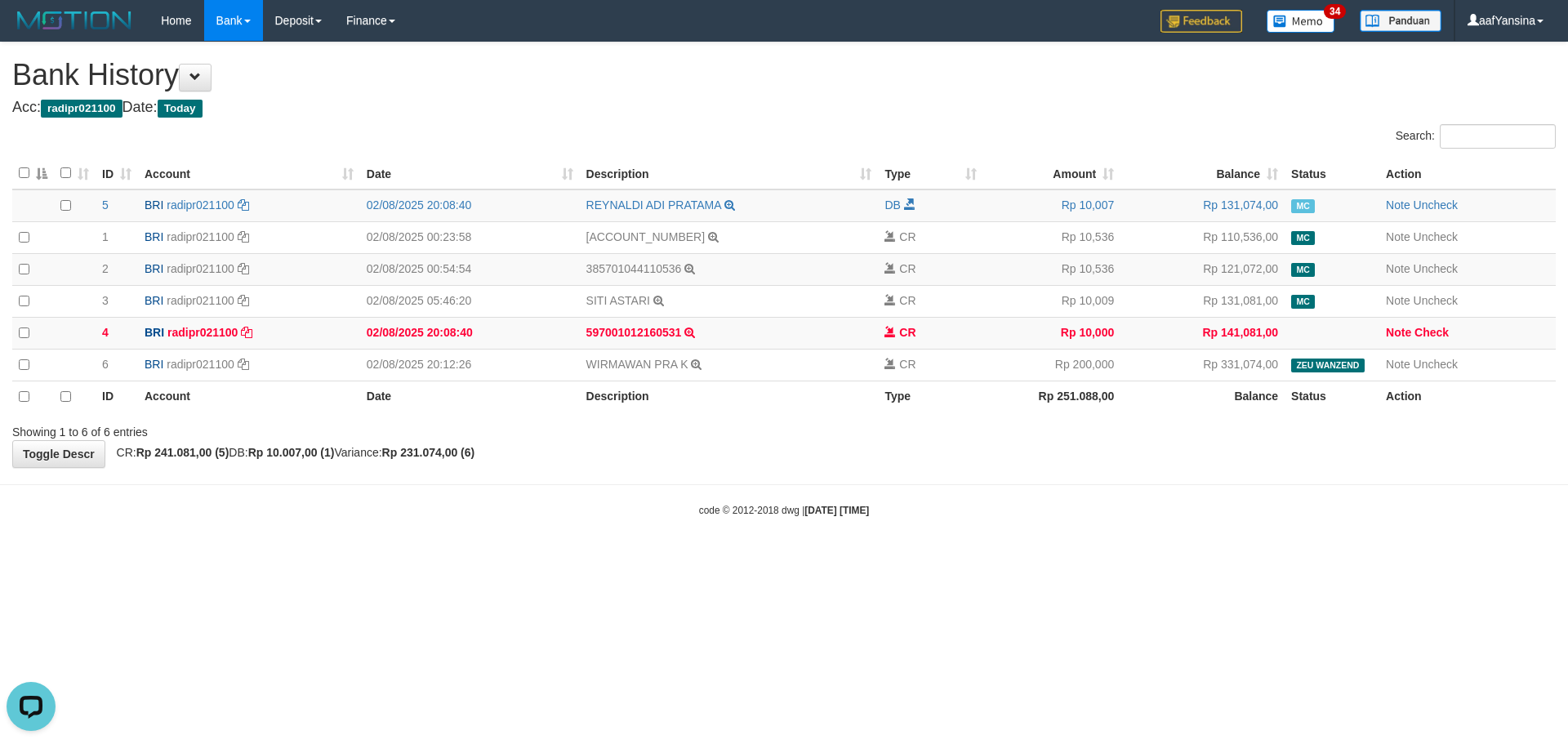 drag, startPoint x: 1182, startPoint y: 563, endPoint x: 1173, endPoint y: 610, distance: 47.85394 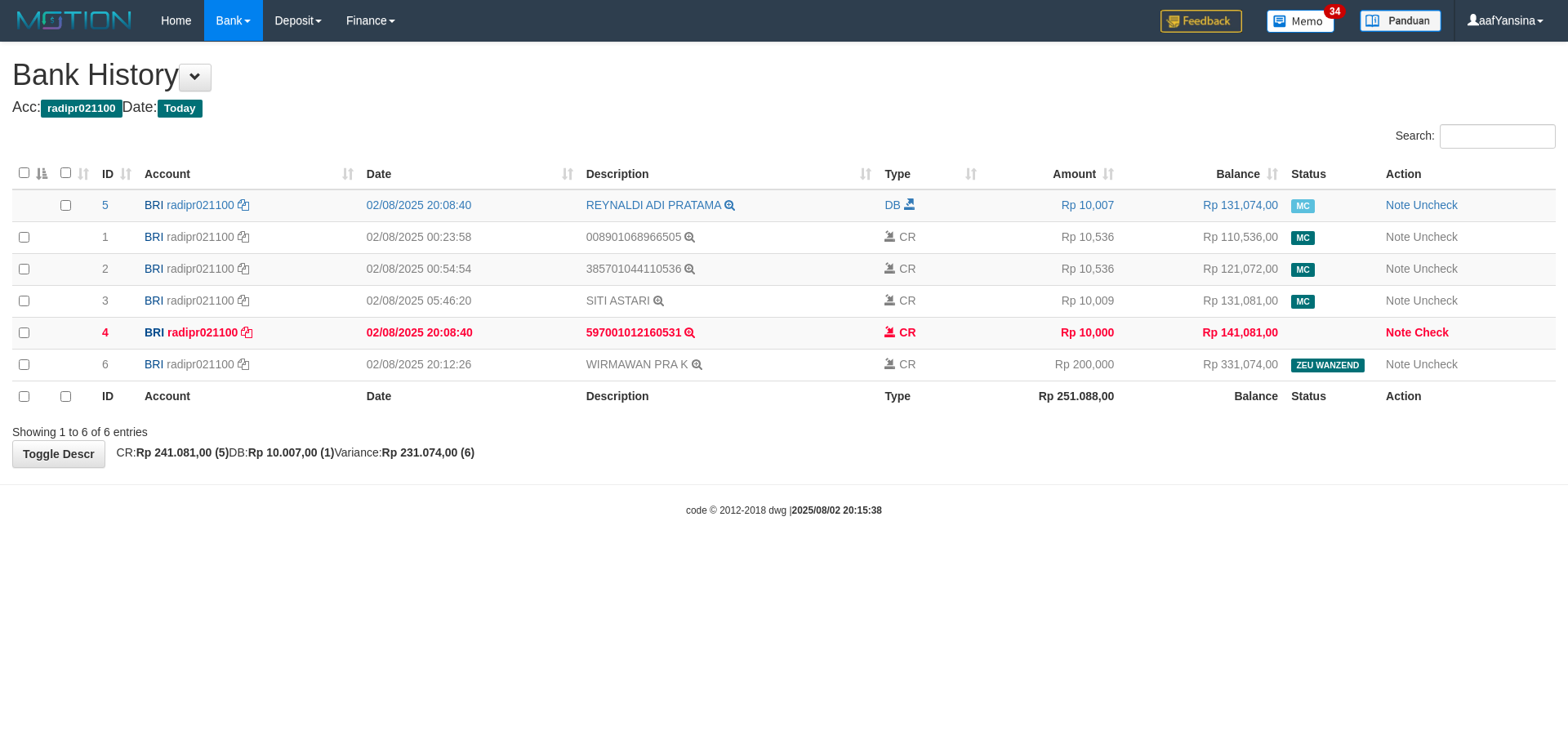 scroll, scrollTop: 0, scrollLeft: 0, axis: both 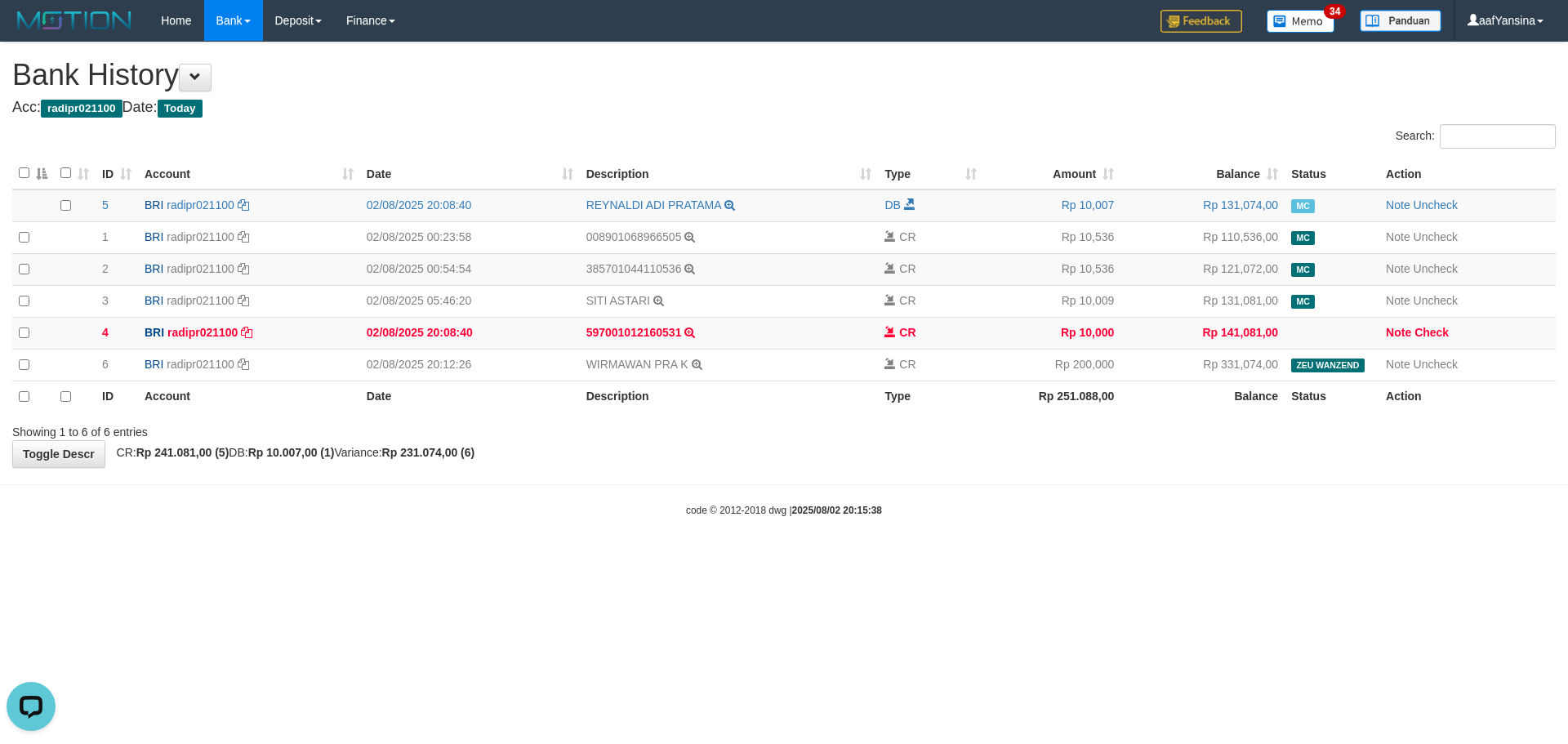 click on "Toggle navigation
Home
Bank
Account List
Deposit
History
Finance
Financial Data
aafYansina
My Profile
Log Out
34
Bank History
Acc:" at bounding box center [784, 279] 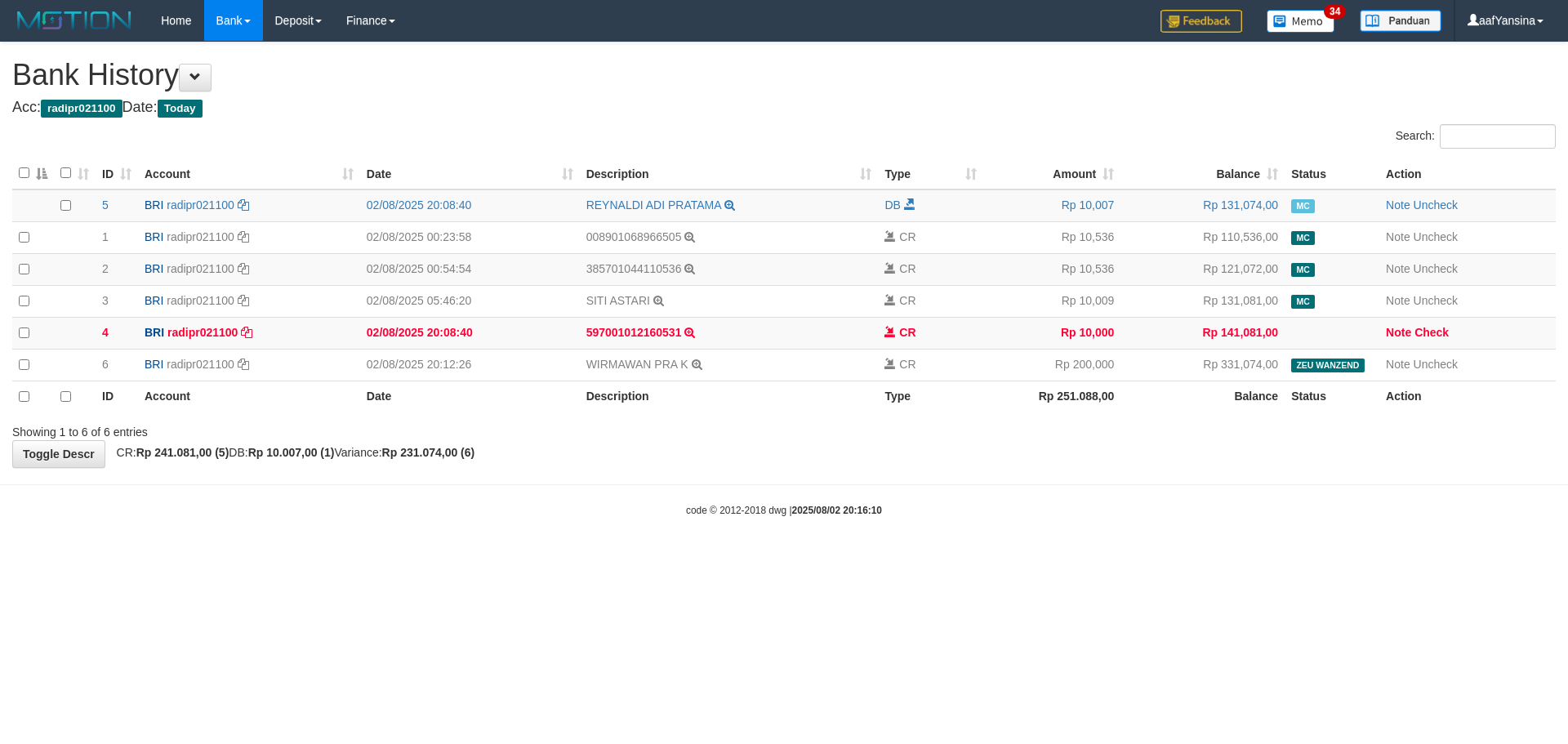 scroll, scrollTop: 0, scrollLeft: 0, axis: both 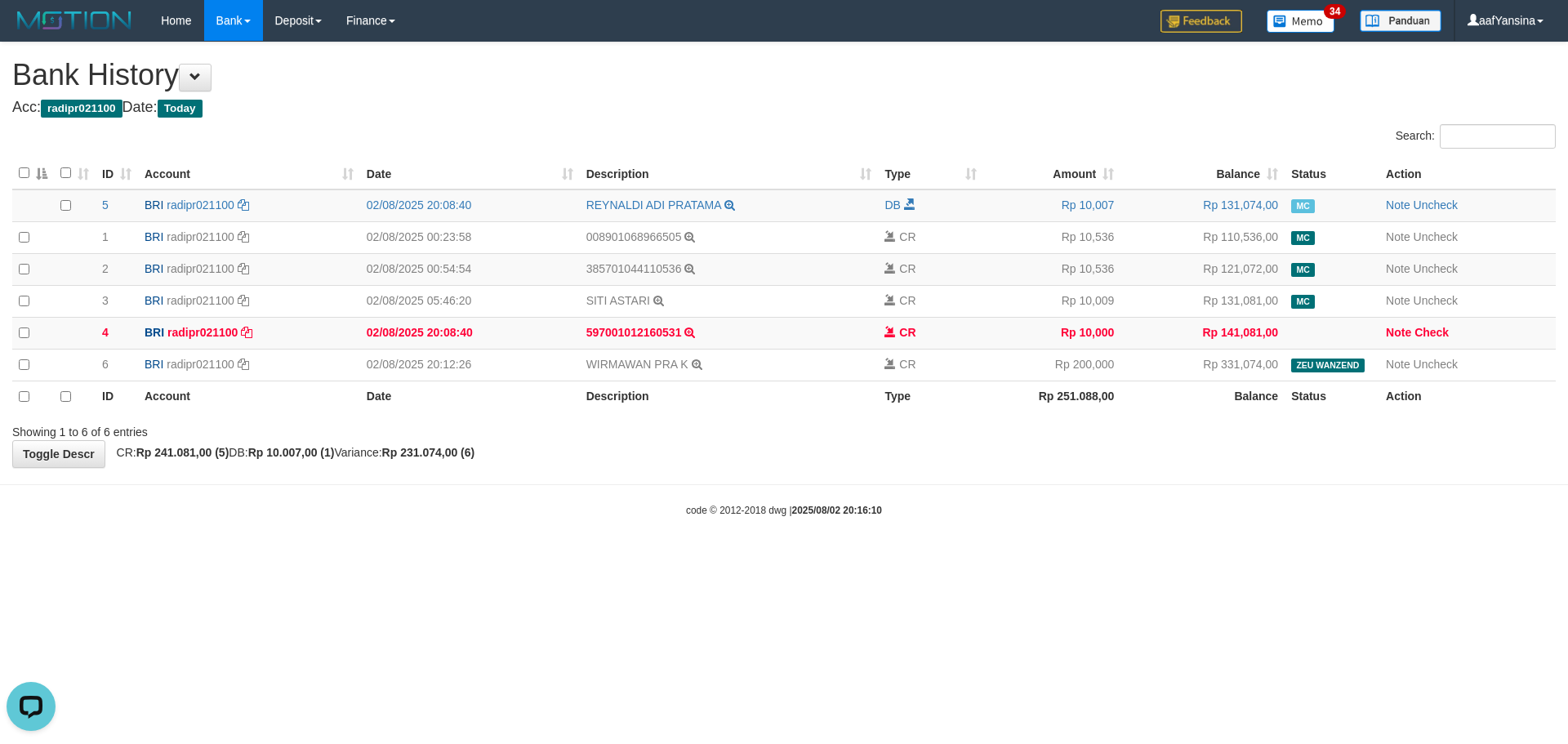 drag, startPoint x: 830, startPoint y: 564, endPoint x: 908, endPoint y: 567, distance: 78.0577 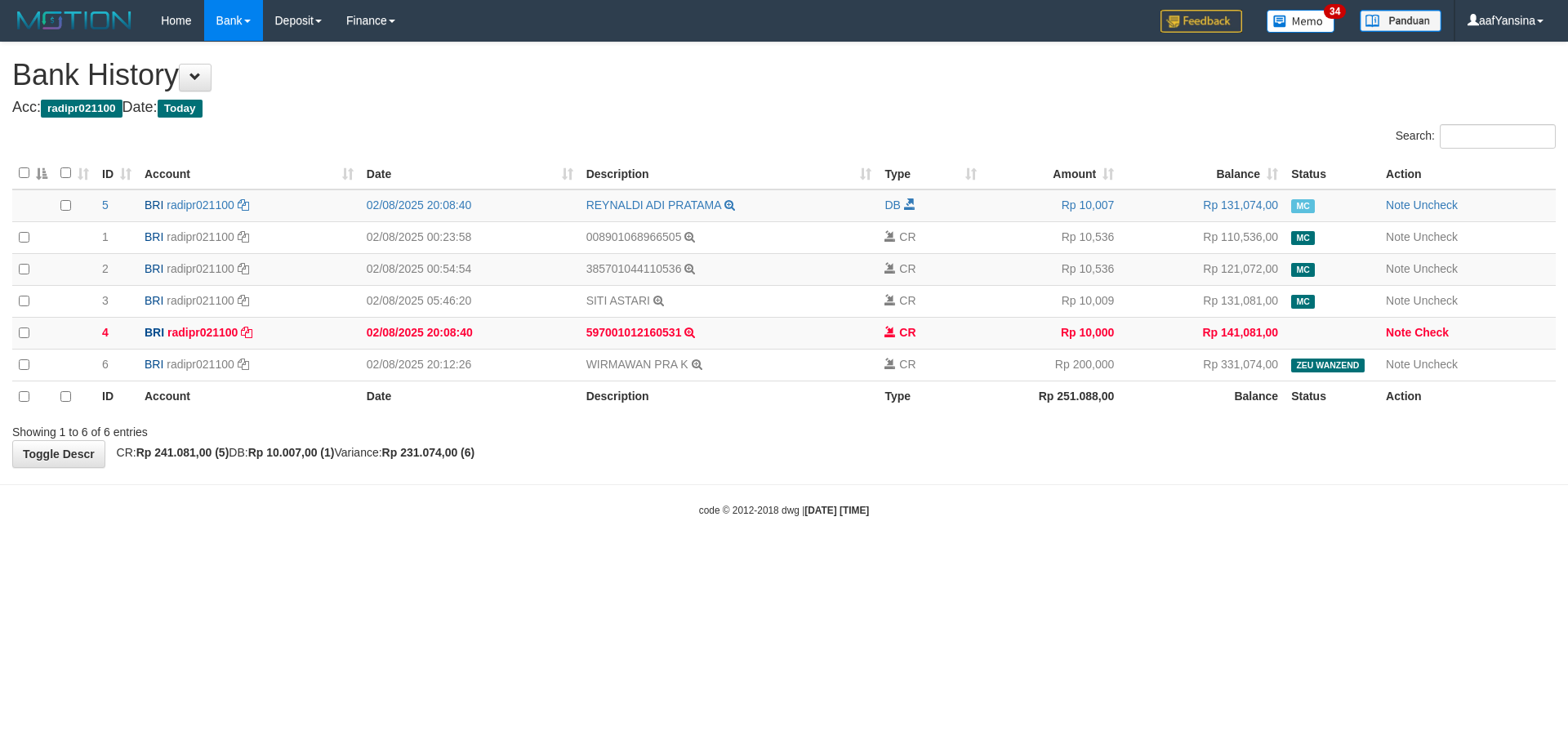scroll, scrollTop: 0, scrollLeft: 0, axis: both 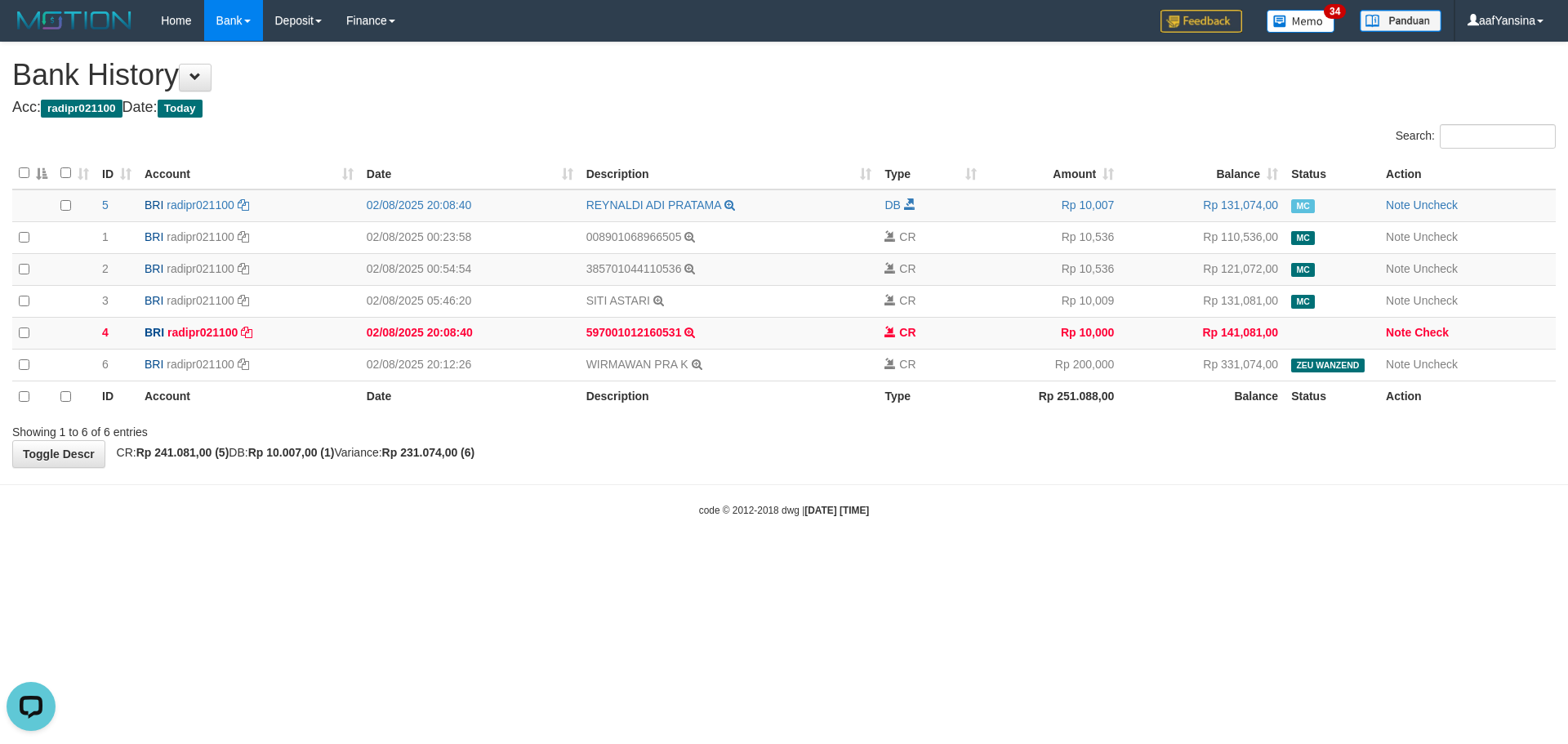 drag, startPoint x: 1135, startPoint y: 585, endPoint x: 1133, endPoint y: 597, distance: 12.165525 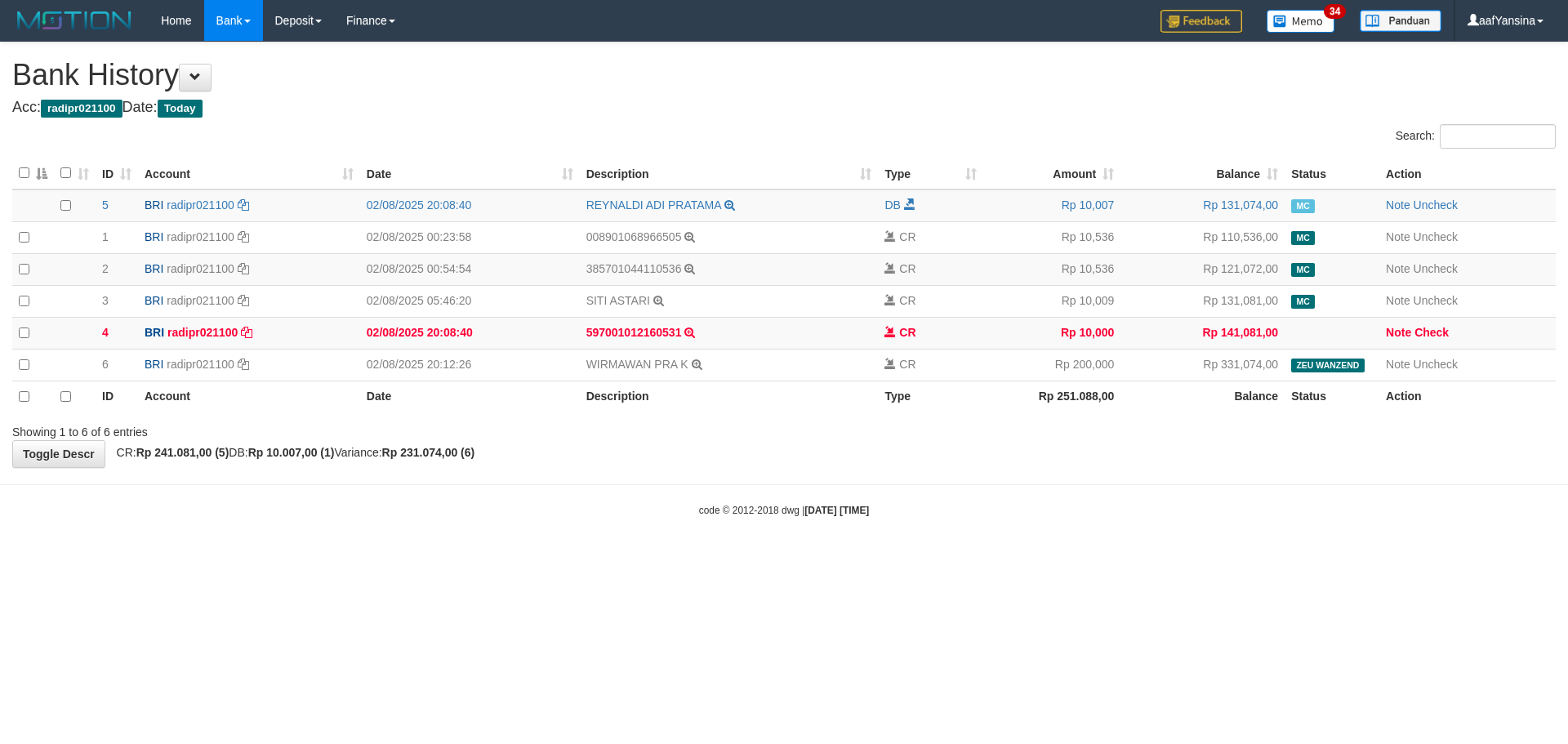 scroll, scrollTop: 0, scrollLeft: 0, axis: both 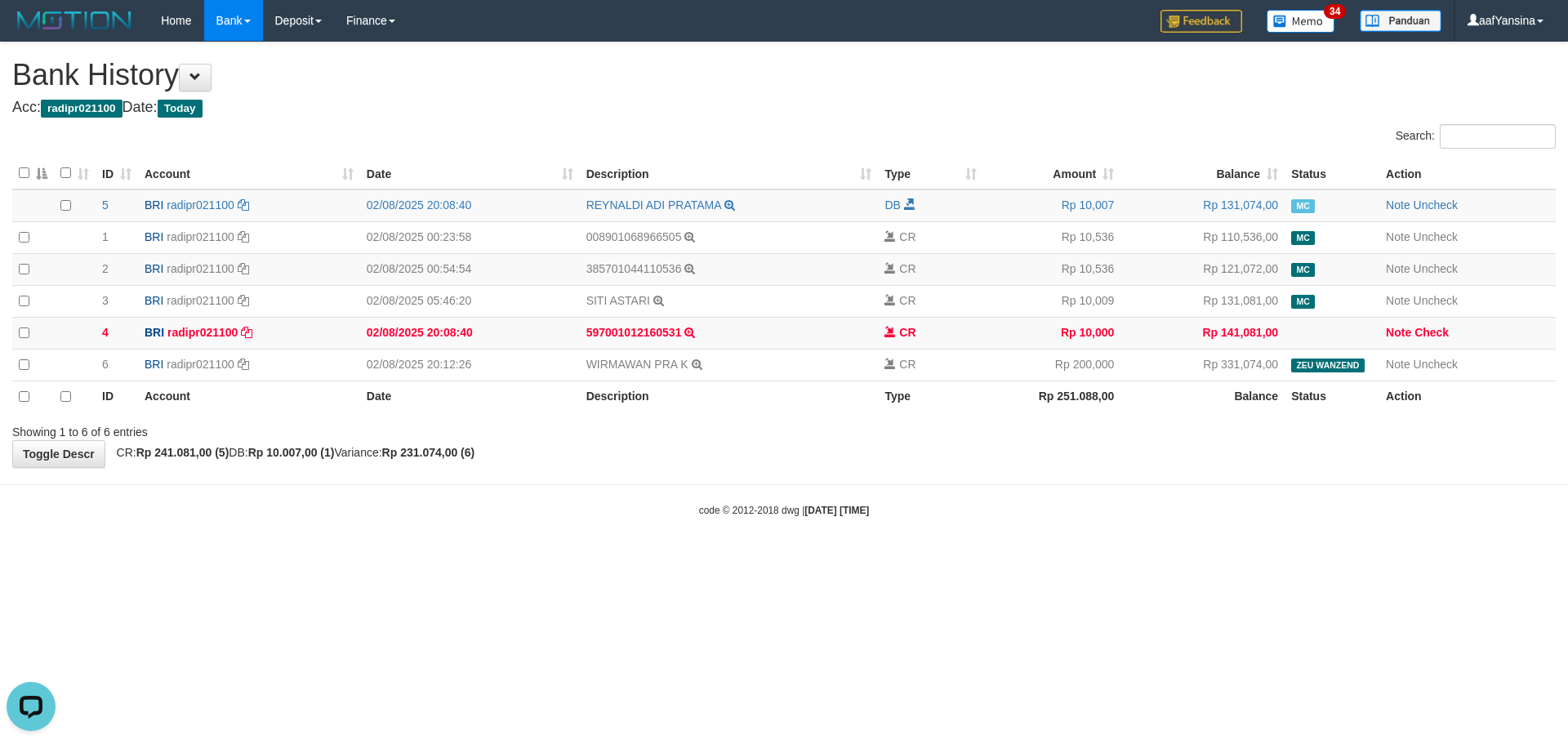 drag, startPoint x: 1213, startPoint y: 557, endPoint x: 1350, endPoint y: 595, distance: 142.1724 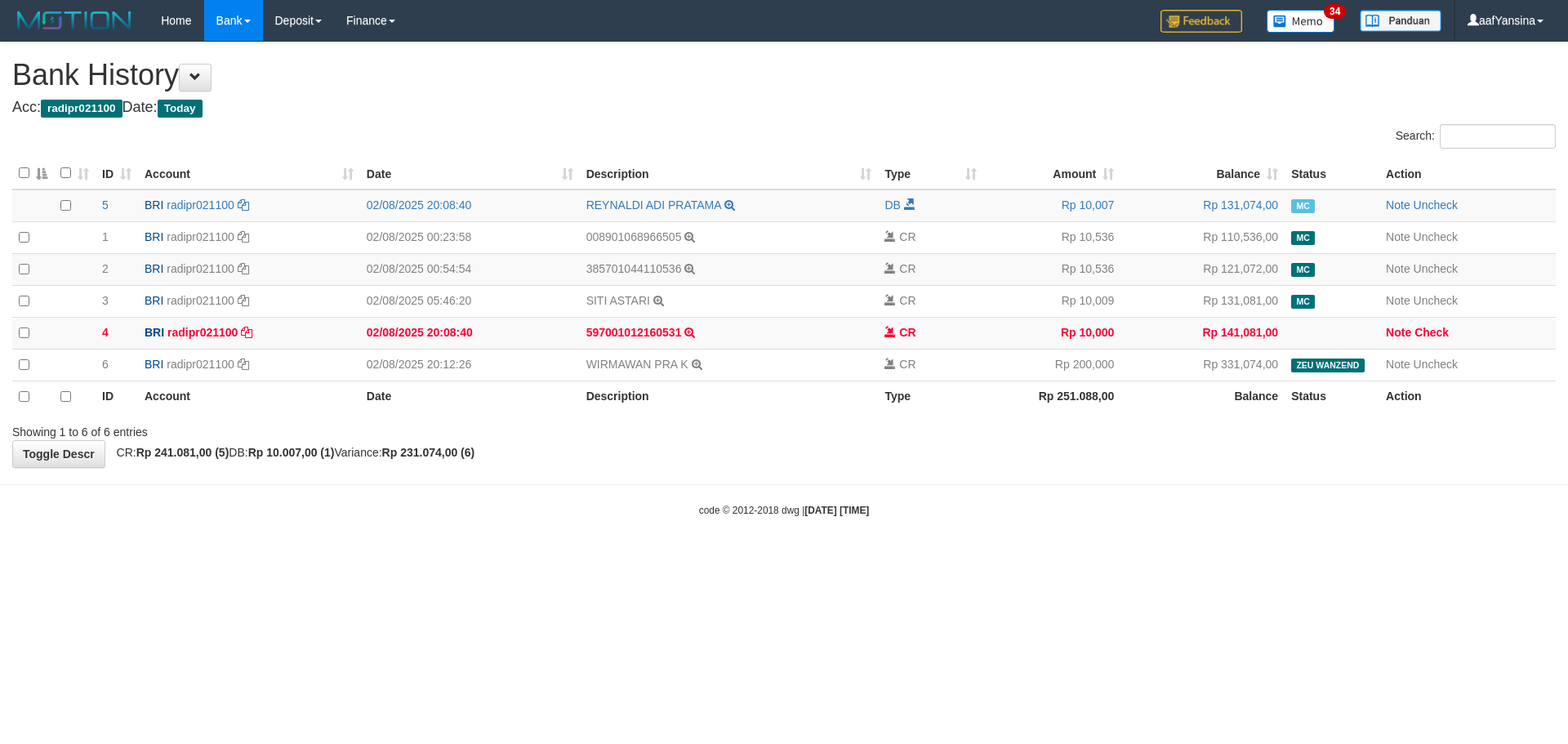 scroll, scrollTop: 0, scrollLeft: 0, axis: both 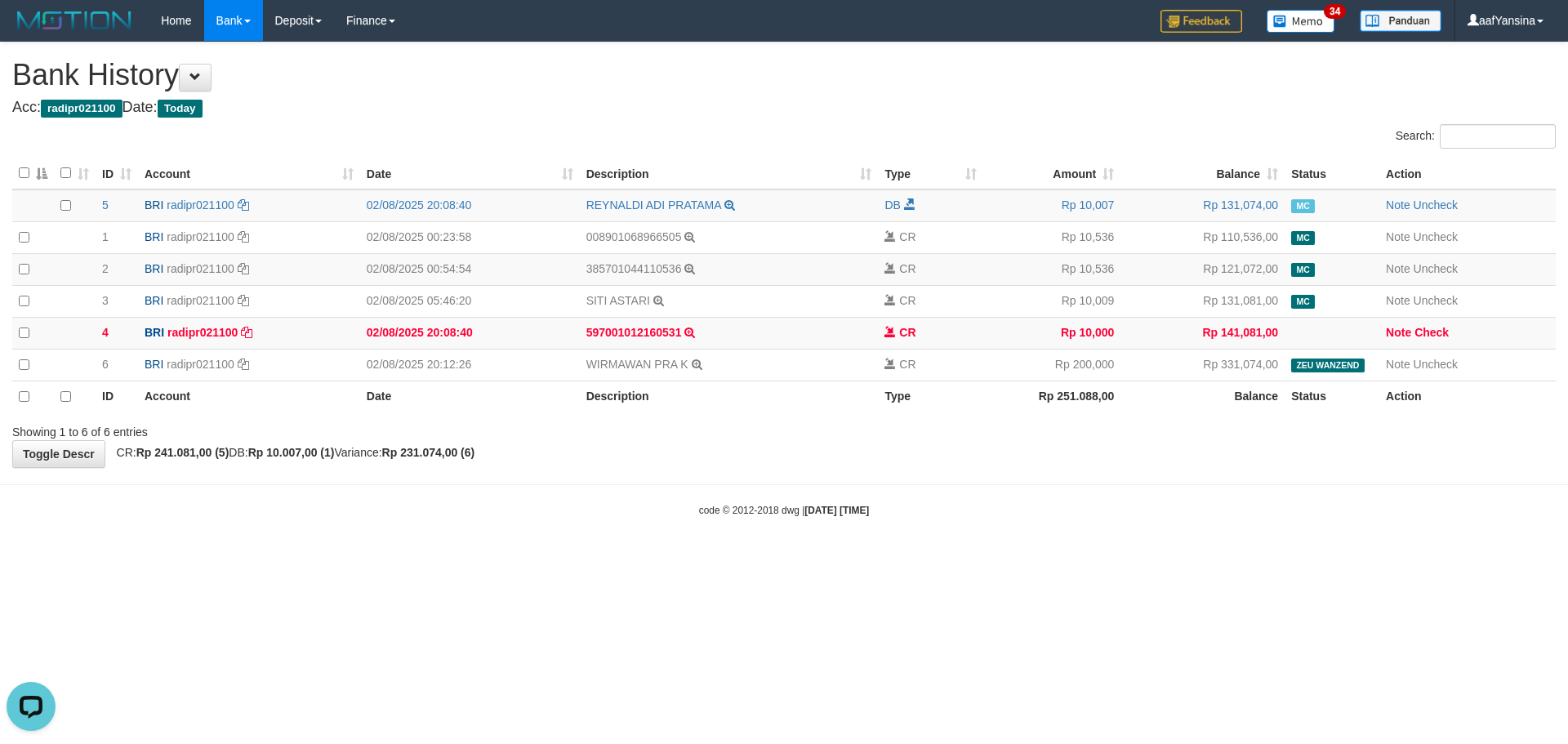 click on "Toggle navigation
Home
Bank
Account List
Deposit
History
Finance
Financial Data
aafYansina
My Profile
Log Out
34
Bank History
Acc:" at bounding box center [784, 279] 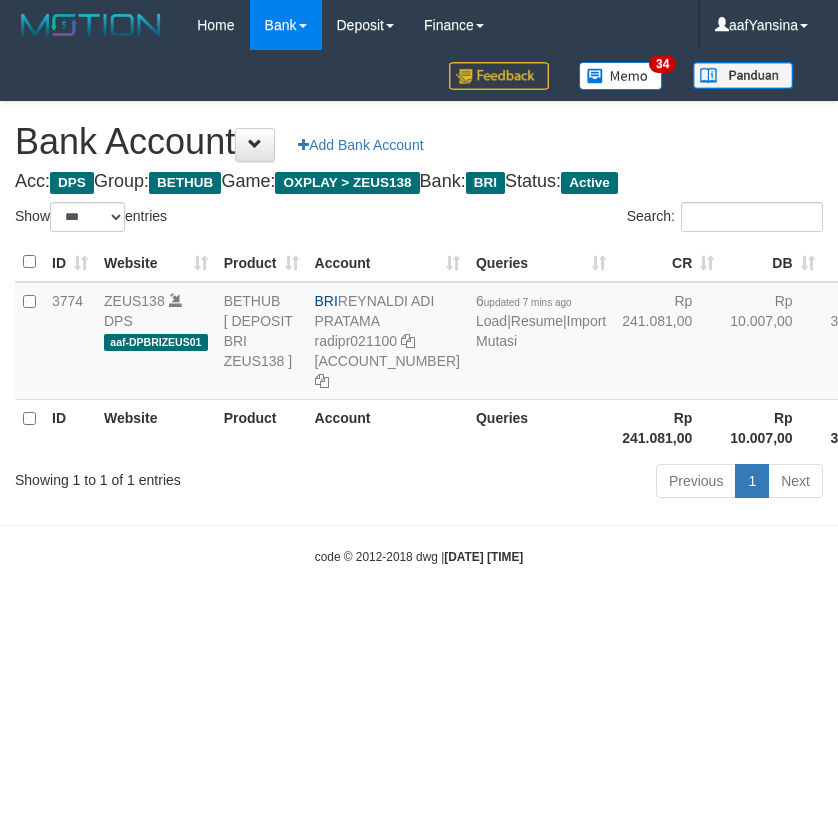 select on "***" 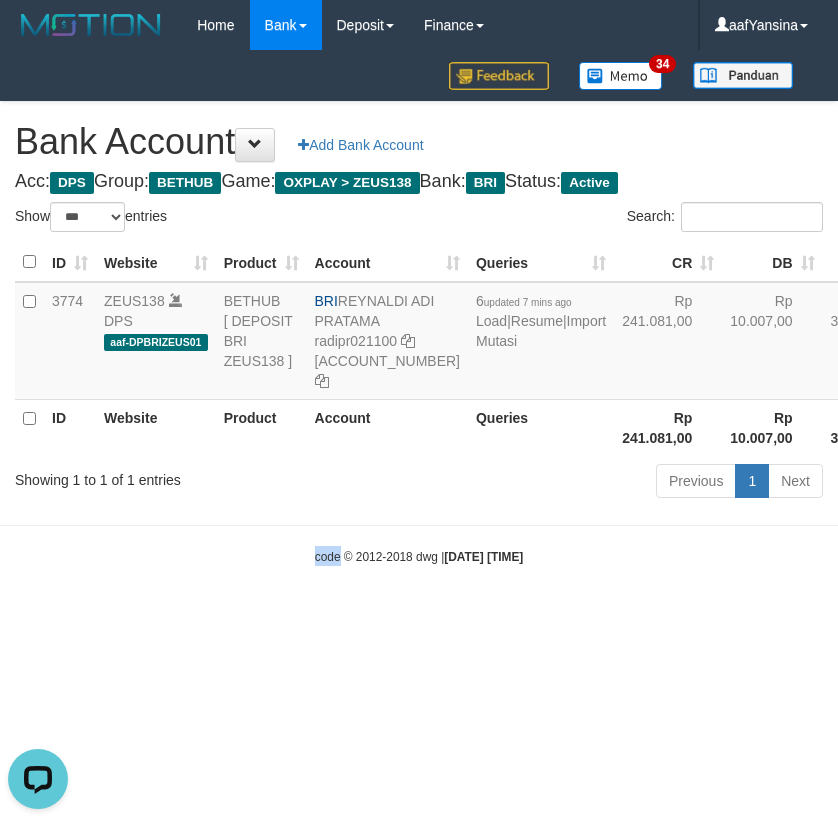 drag, startPoint x: 287, startPoint y: 729, endPoint x: 379, endPoint y: 735, distance: 92.19544 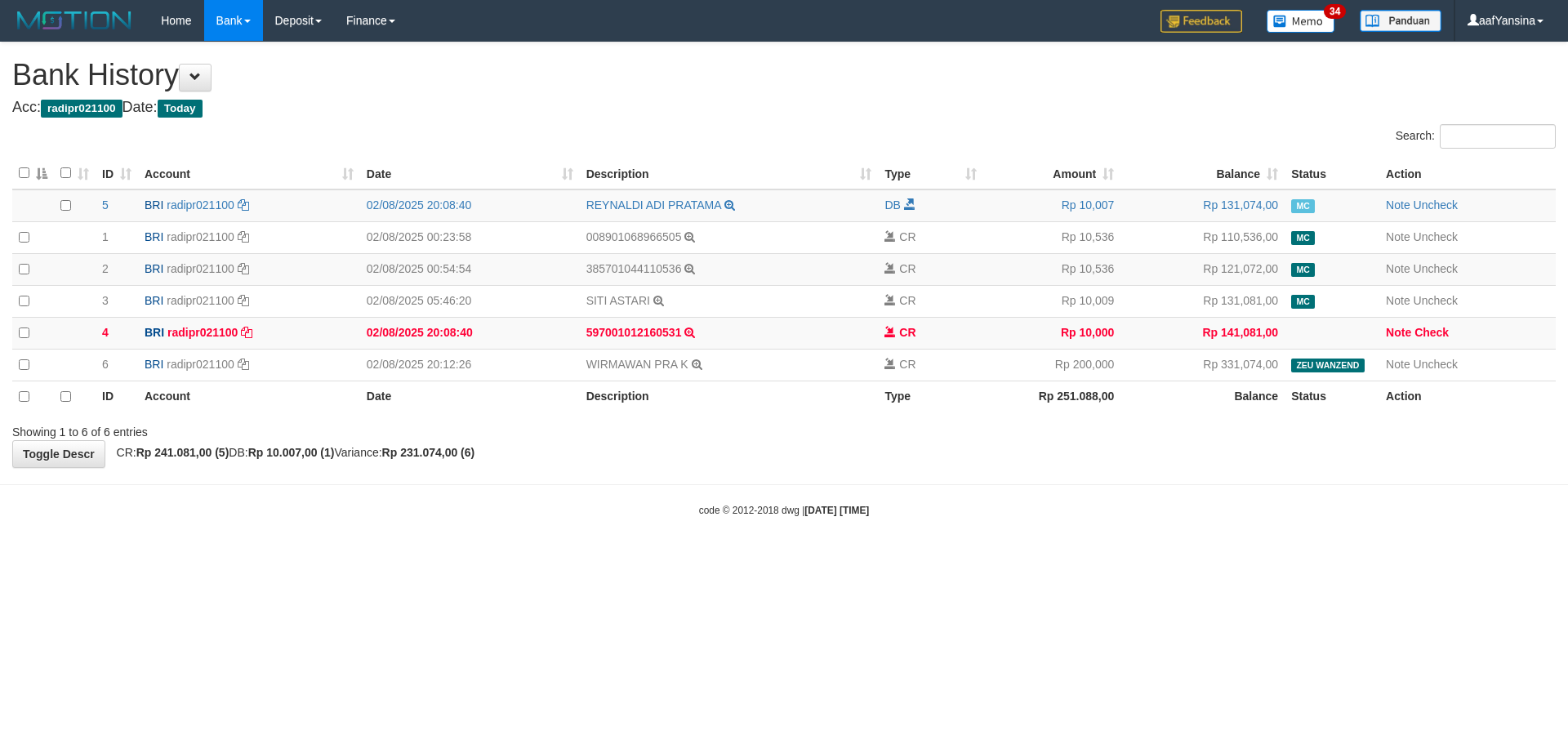 scroll, scrollTop: 0, scrollLeft: 0, axis: both 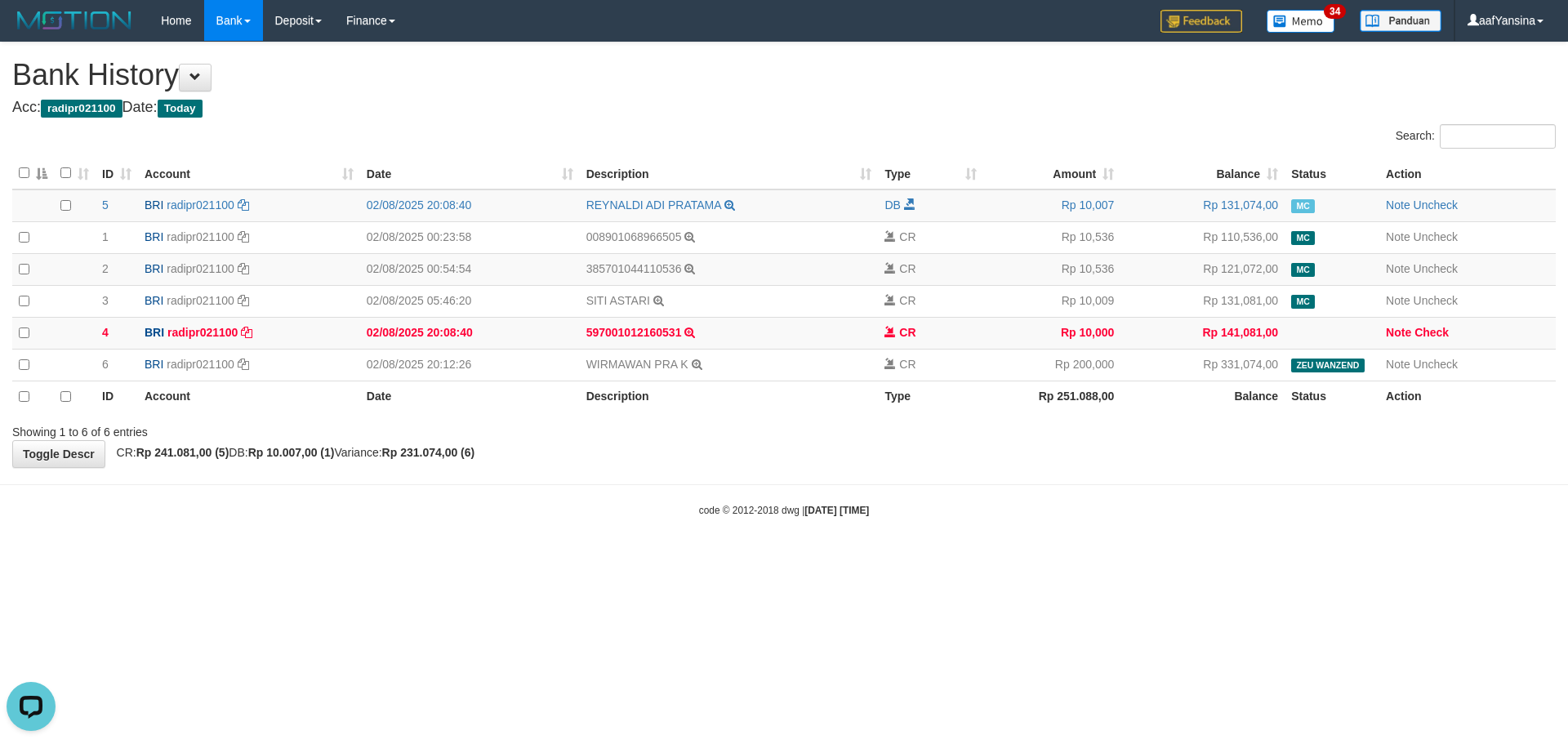 click on "Toggle navigation
Home
Bank
Account List
Deposit
History
Finance
Financial Data
aafYansina
My Profile
Log Out
34
Bank History
Acc:" at bounding box center [784, 279] 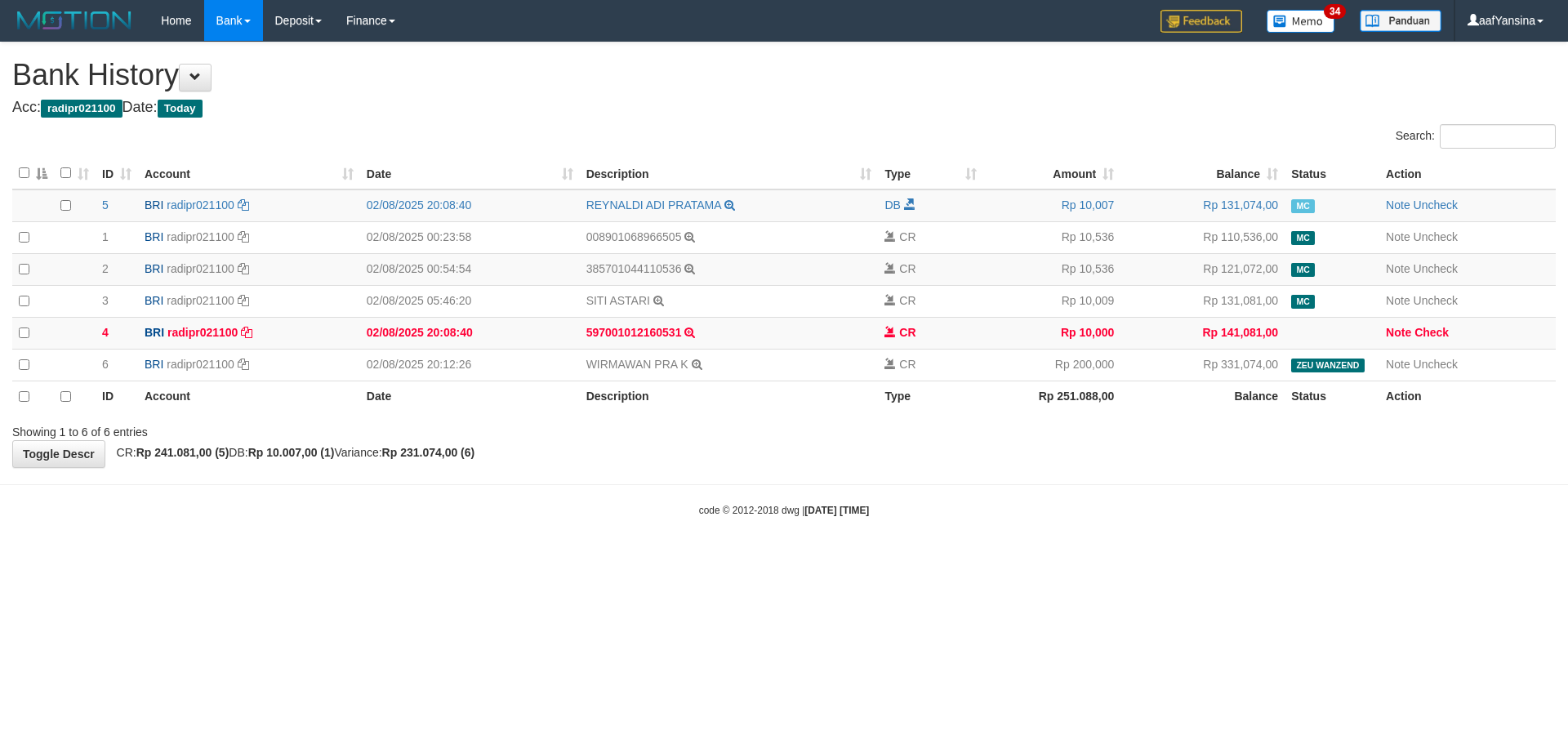 scroll, scrollTop: 0, scrollLeft: 0, axis: both 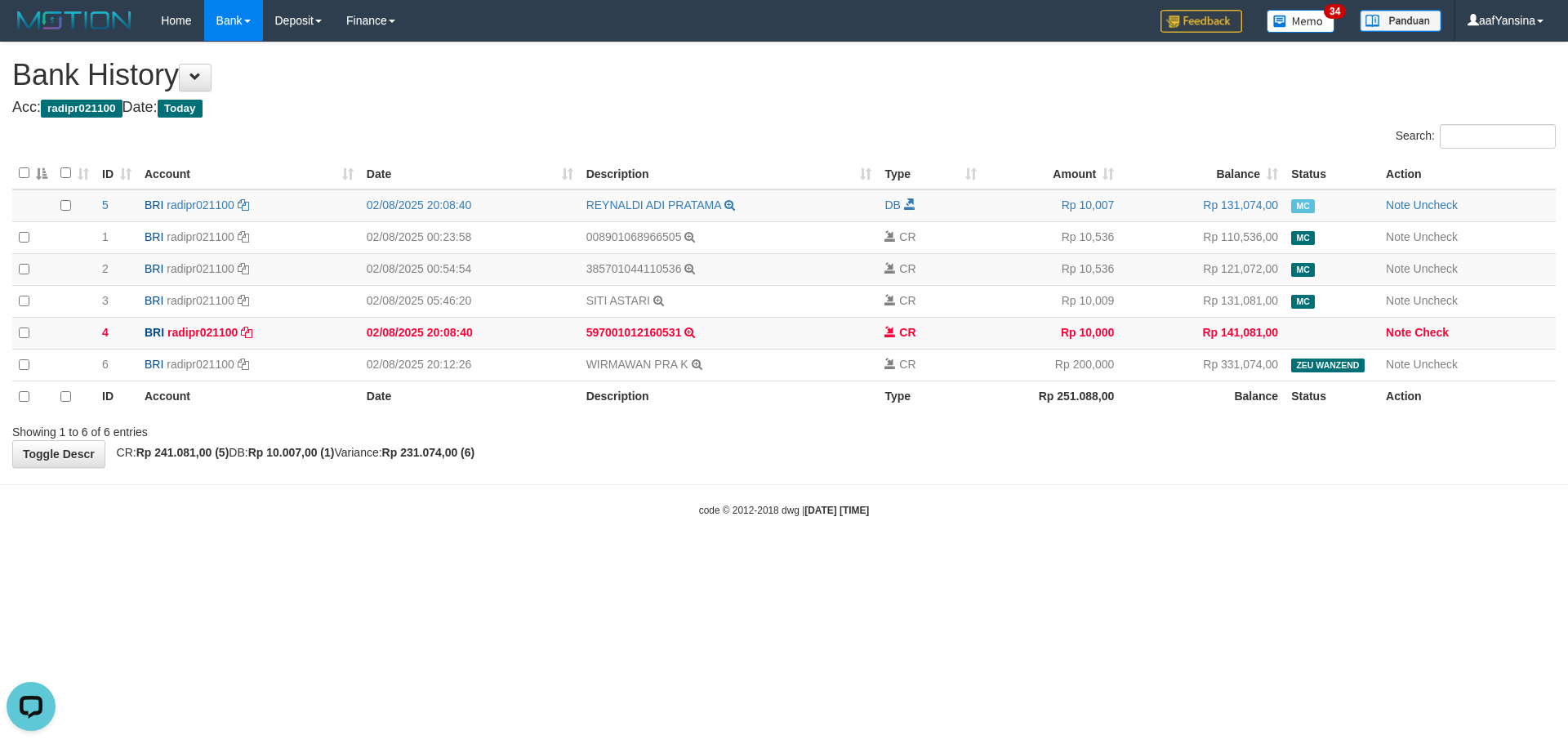 drag, startPoint x: 1339, startPoint y: 607, endPoint x: 1337, endPoint y: 616, distance: 9.219544 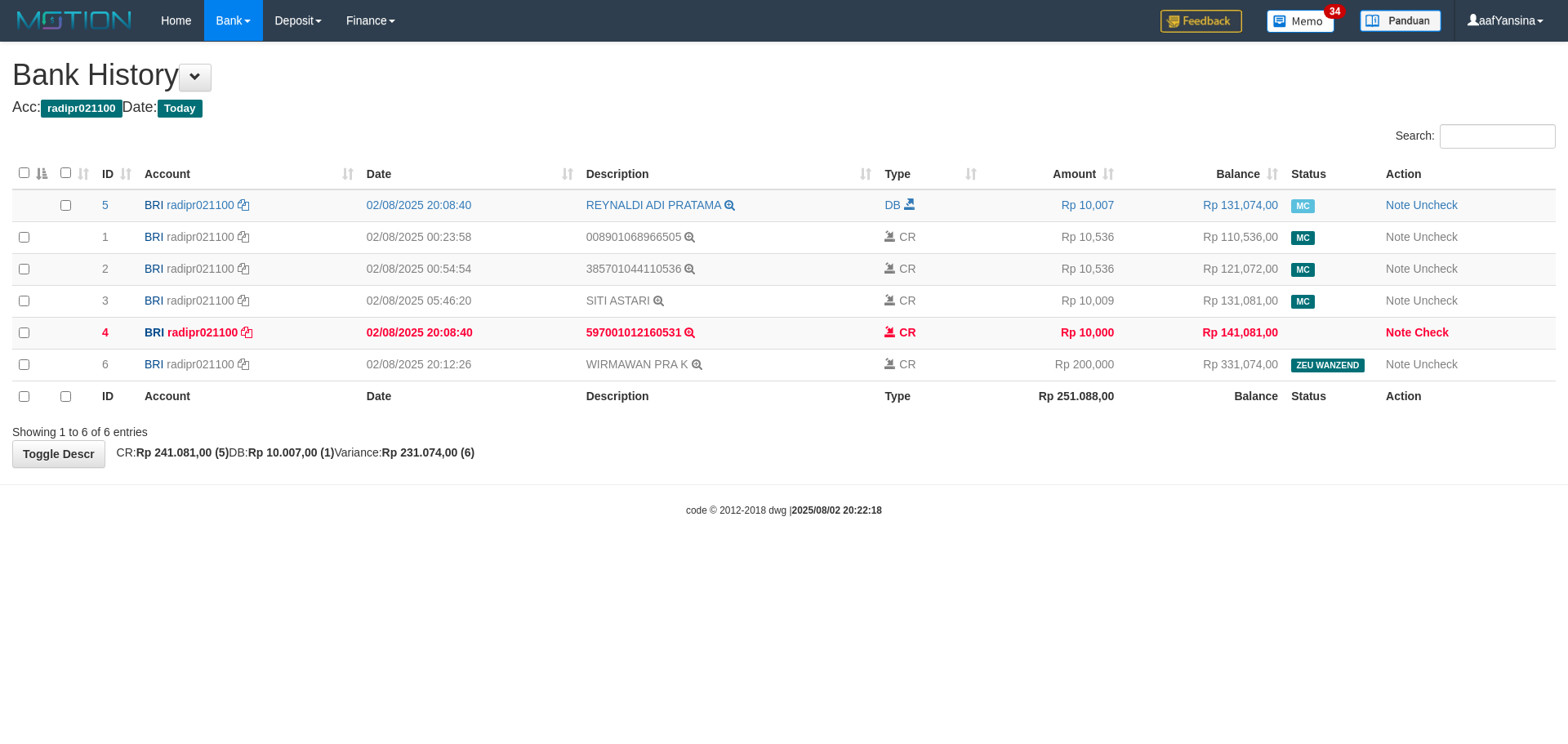 scroll, scrollTop: 0, scrollLeft: 0, axis: both 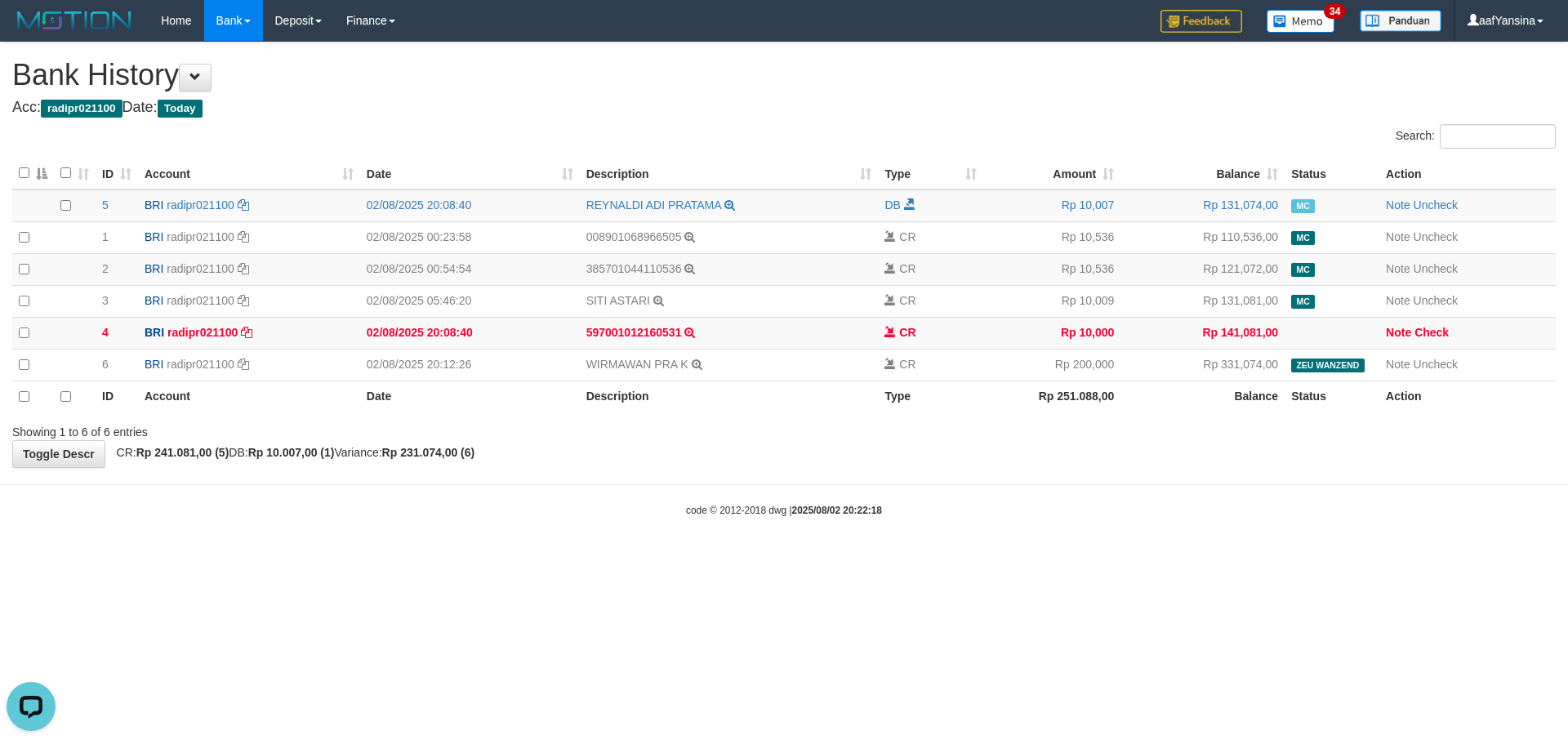 drag, startPoint x: 964, startPoint y: 510, endPoint x: 1009, endPoint y: 537, distance: 52.47857 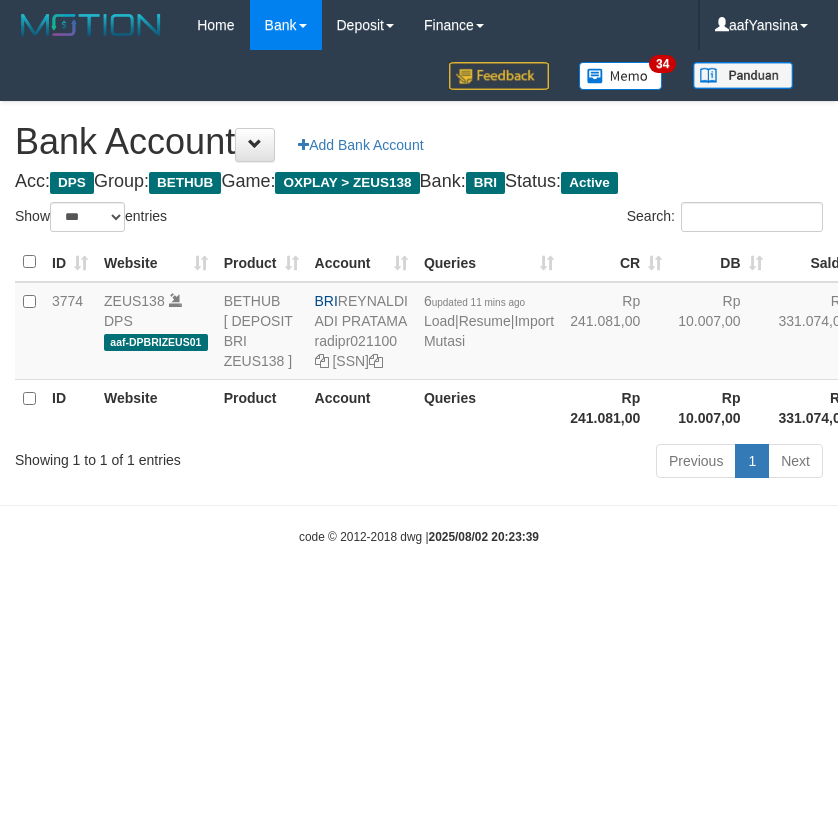 select on "***" 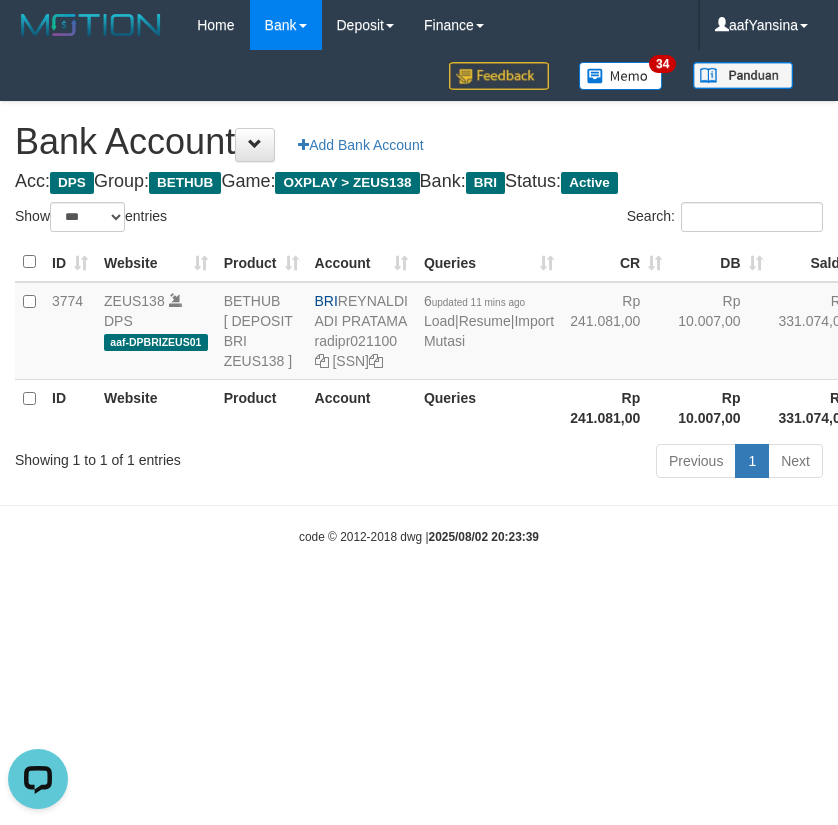 scroll, scrollTop: 0, scrollLeft: 0, axis: both 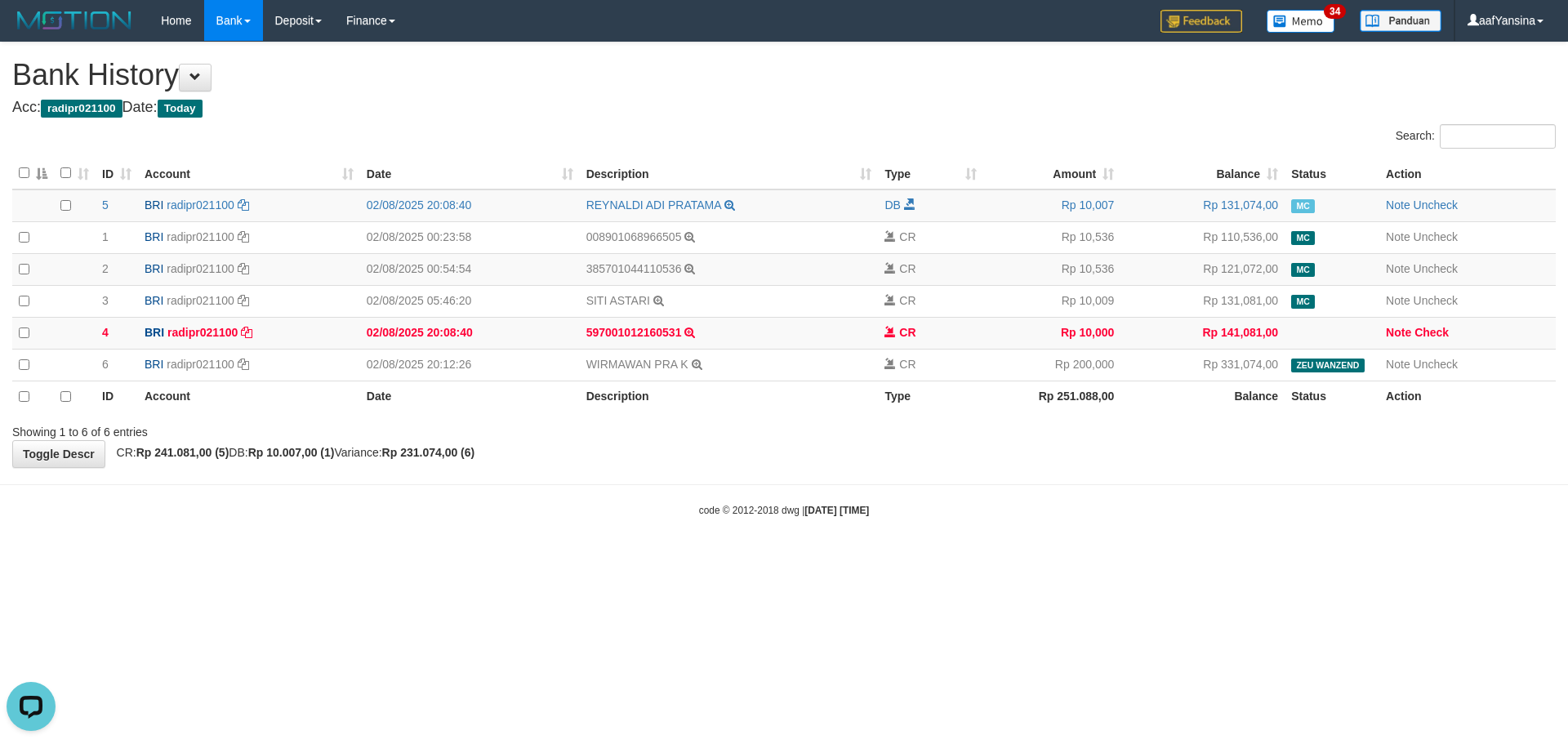 drag, startPoint x: 982, startPoint y: 632, endPoint x: 1155, endPoint y: 686, distance: 181.2319 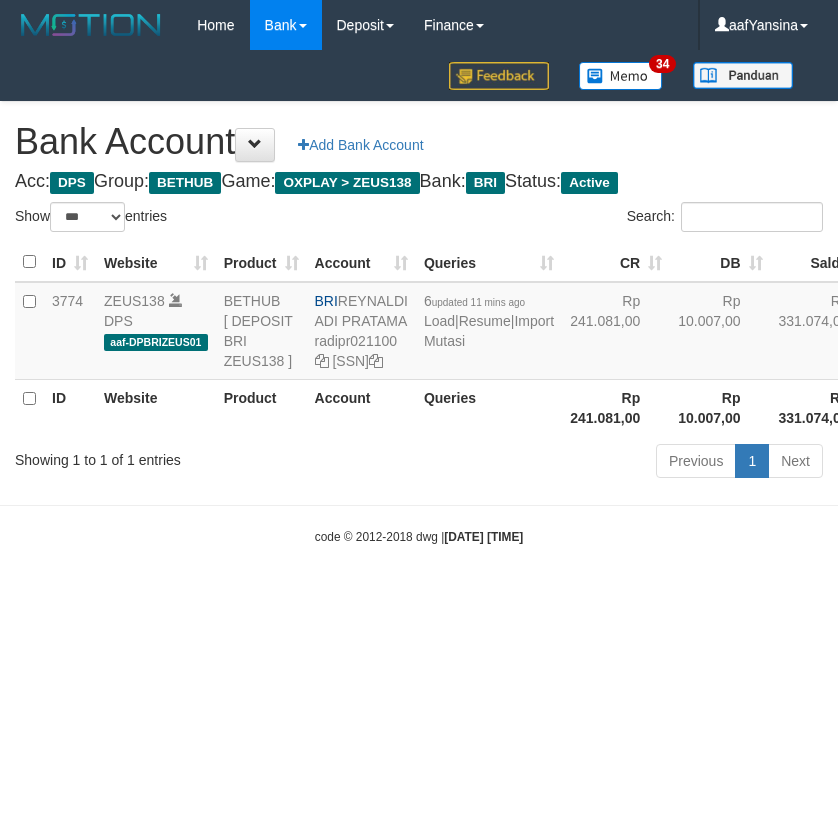 select on "***" 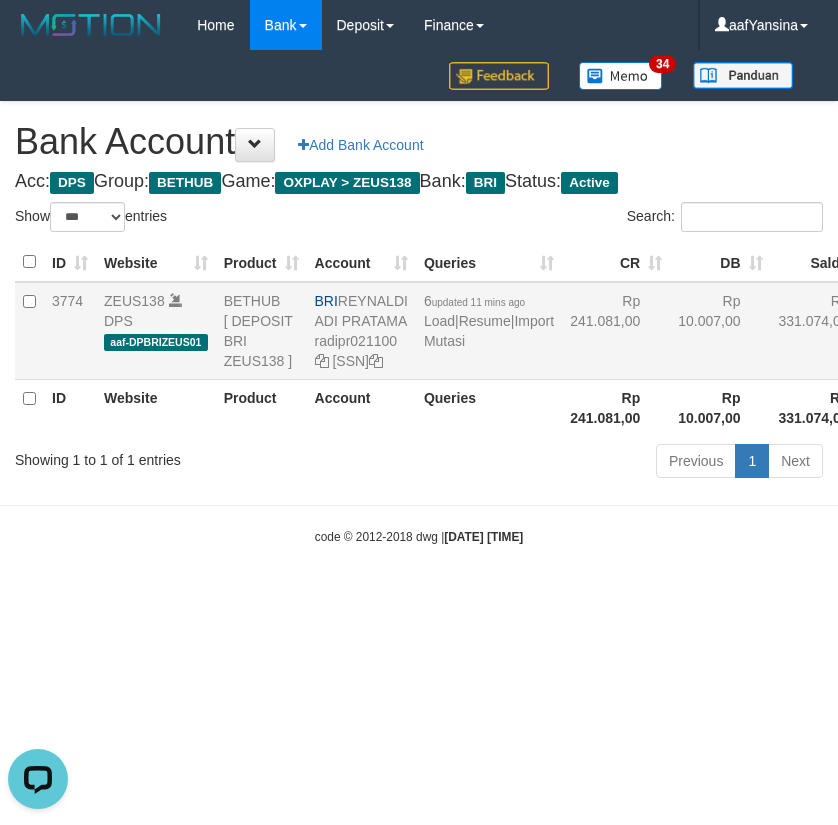 scroll, scrollTop: 0, scrollLeft: 0, axis: both 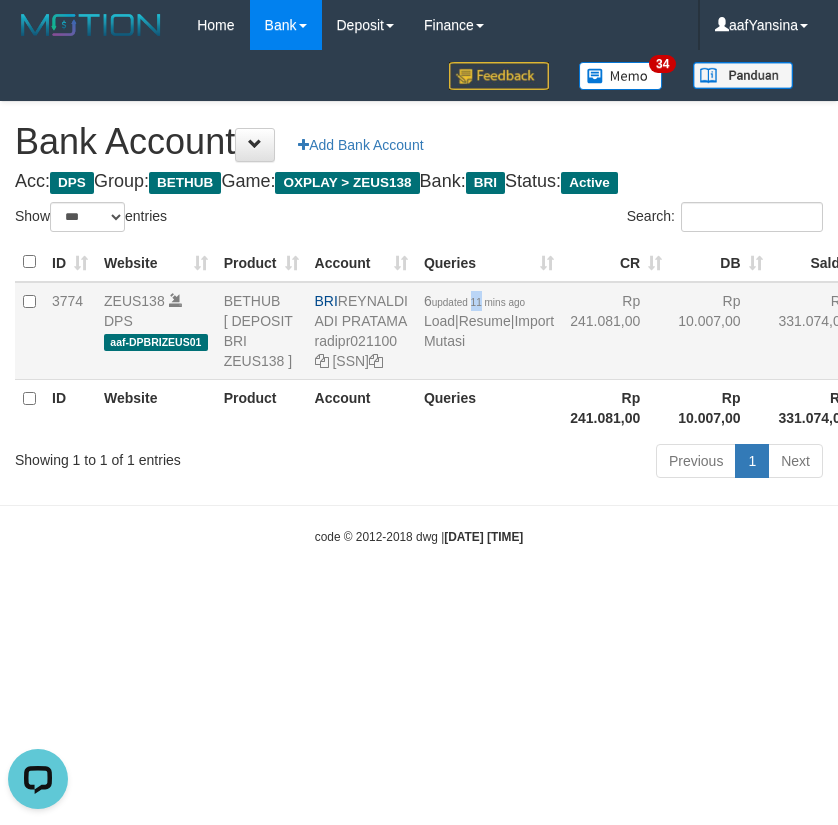 drag, startPoint x: 463, startPoint y: 301, endPoint x: 477, endPoint y: 307, distance: 15.231546 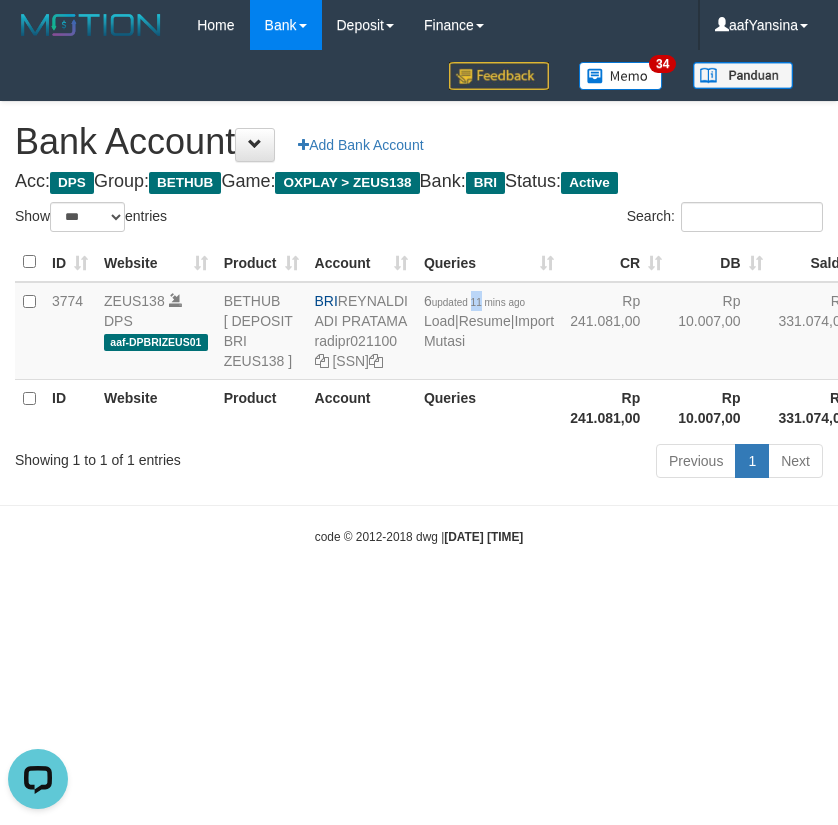 drag, startPoint x: 434, startPoint y: 724, endPoint x: 524, endPoint y: 748, distance: 93.14505 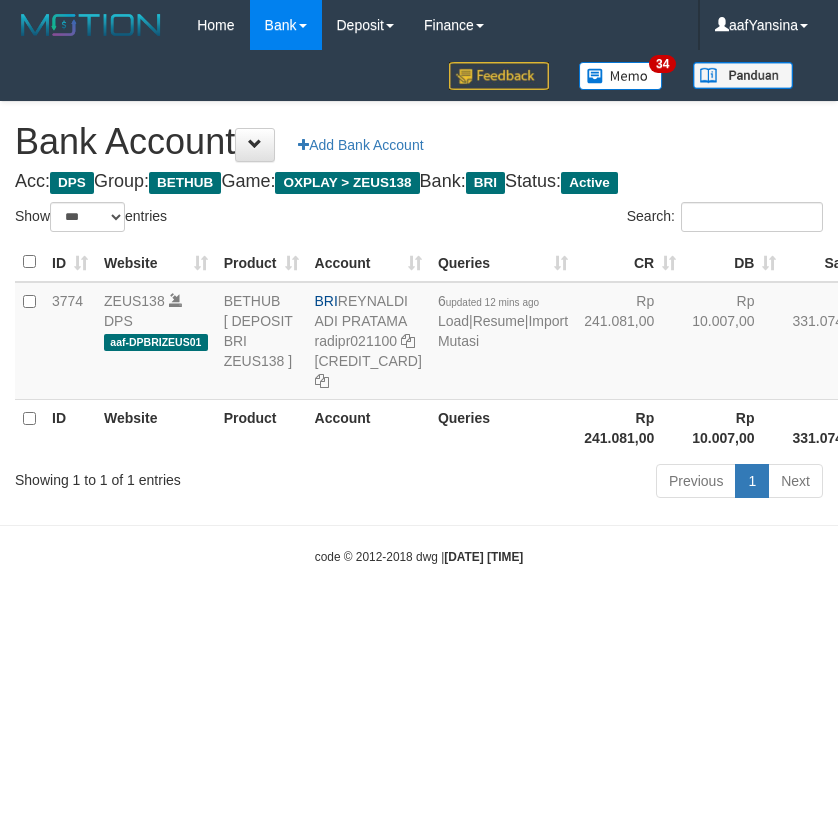 select on "***" 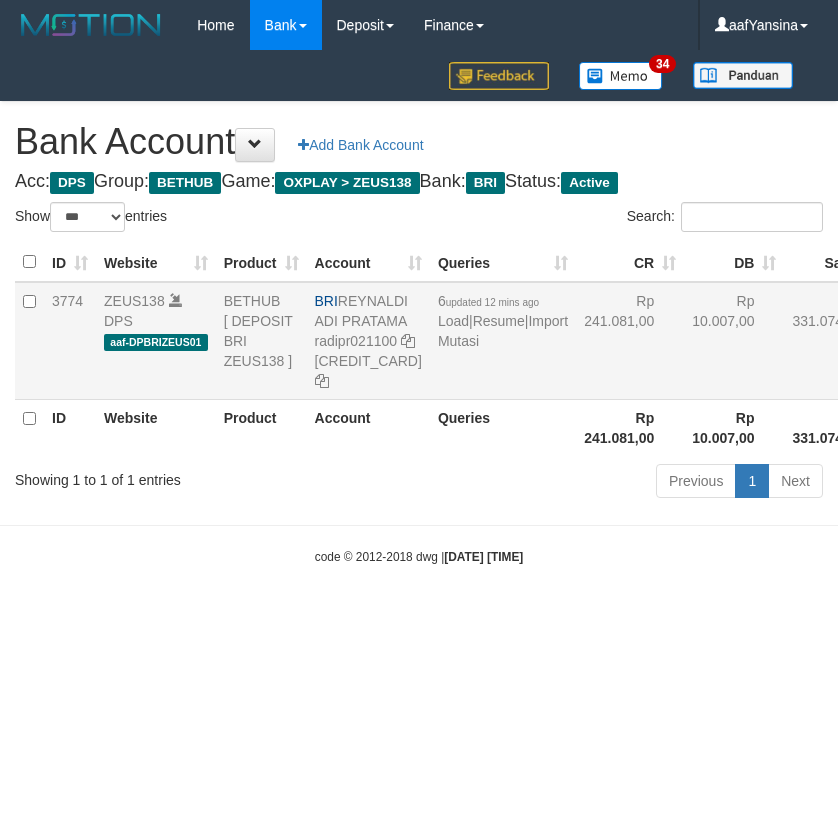 scroll, scrollTop: 0, scrollLeft: 0, axis: both 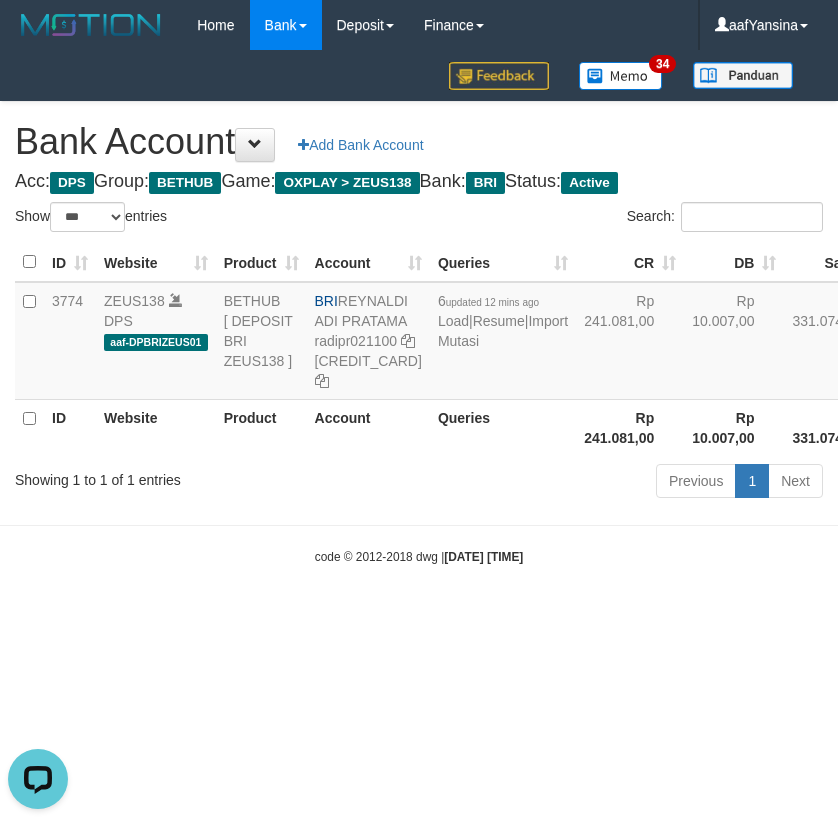 drag, startPoint x: 330, startPoint y: 719, endPoint x: 379, endPoint y: 715, distance: 49.162994 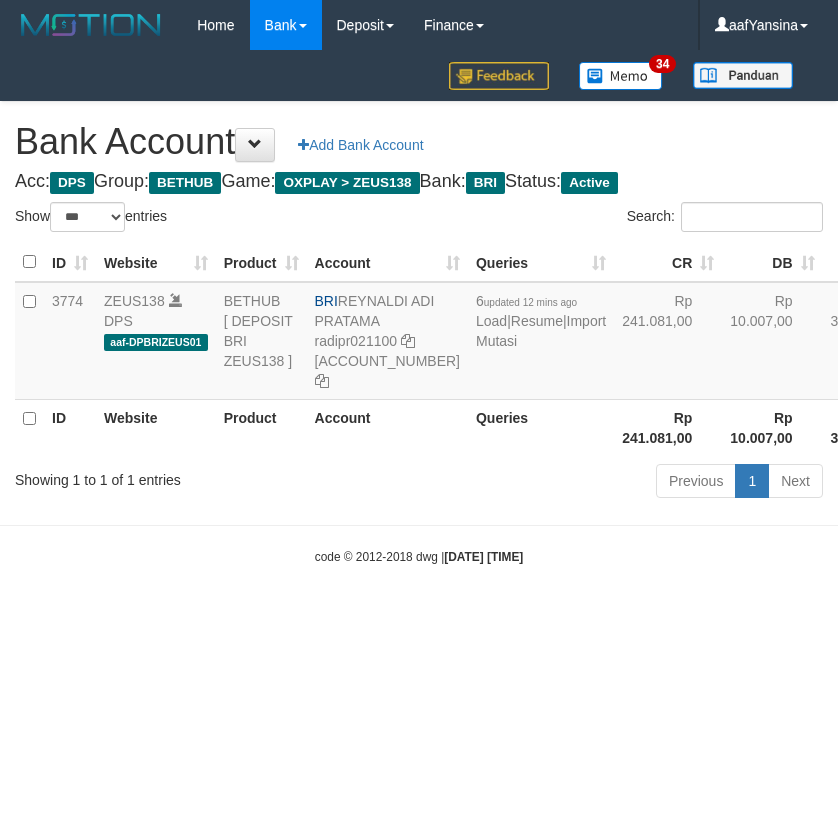 select on "***" 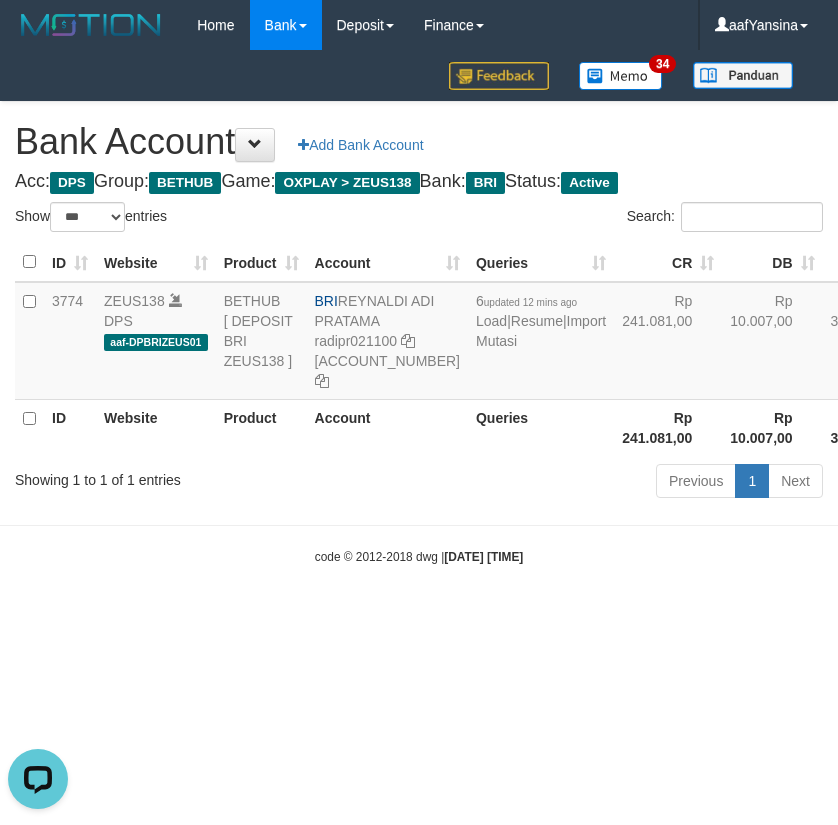 scroll, scrollTop: 0, scrollLeft: 0, axis: both 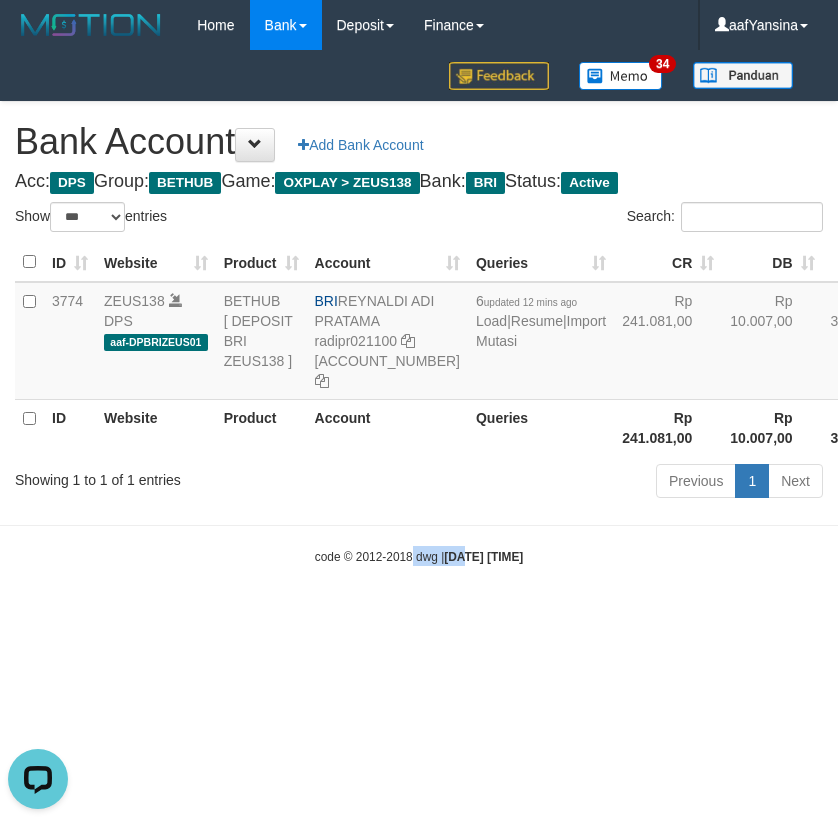 drag, startPoint x: 394, startPoint y: 771, endPoint x: 451, endPoint y: 740, distance: 64.884514 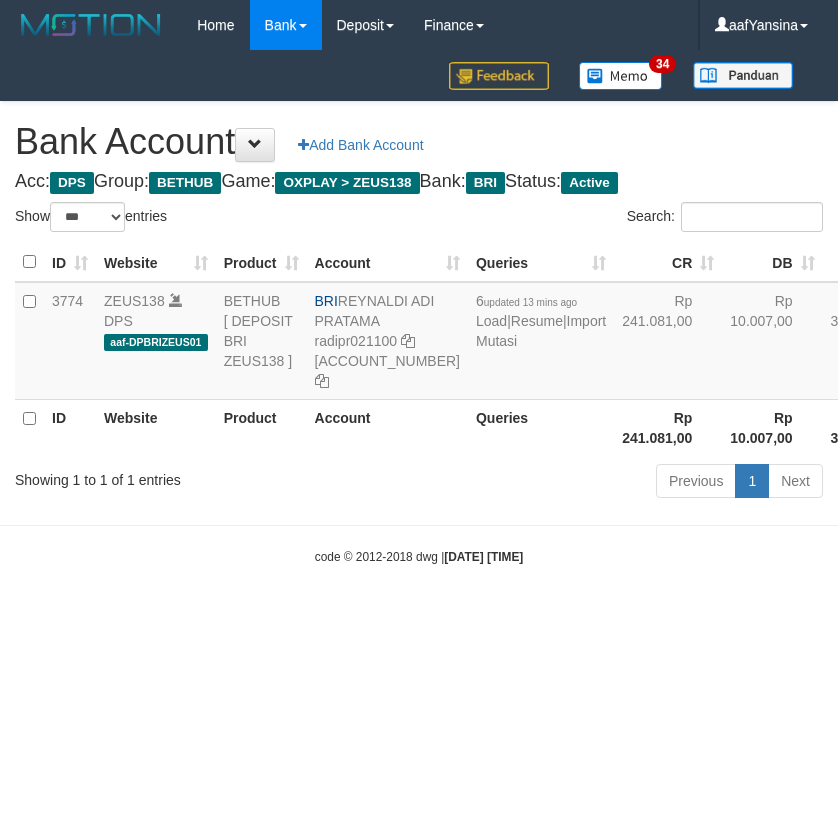 select on "***" 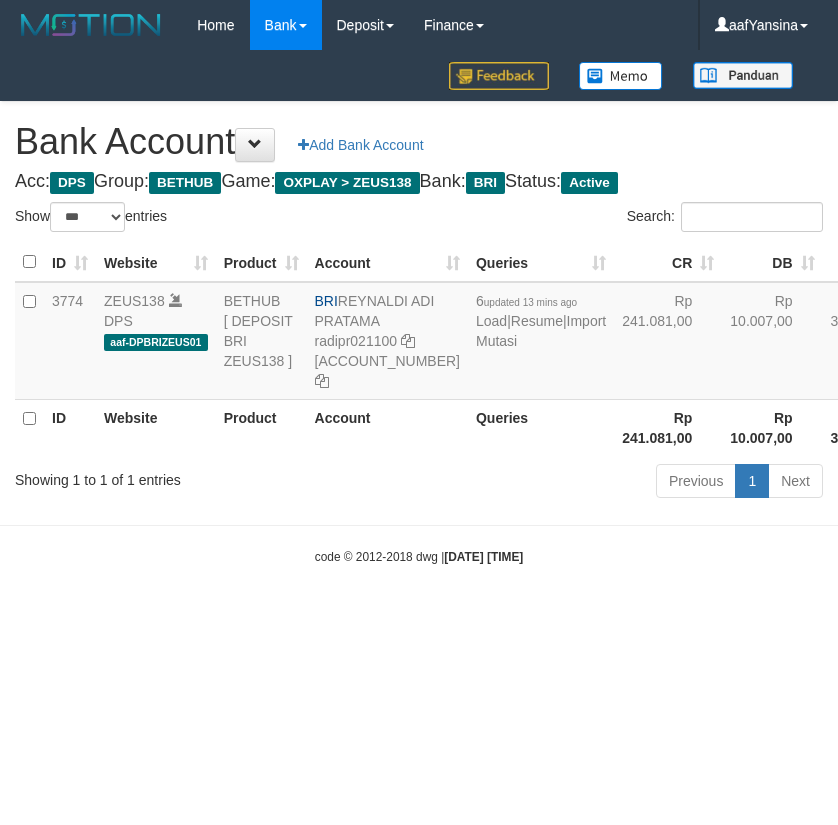select on "***" 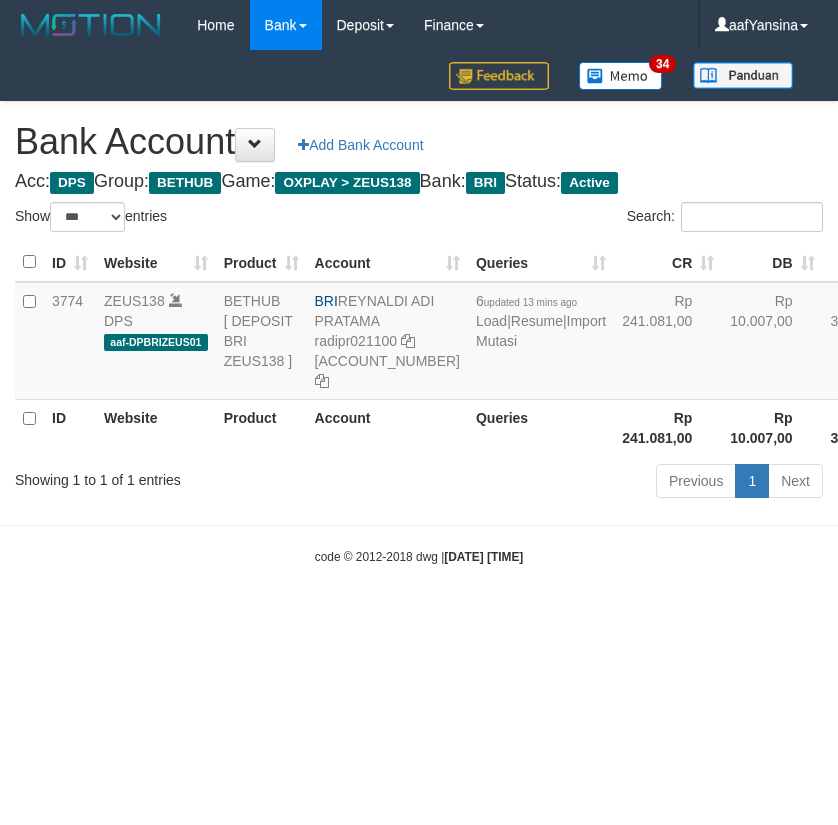select on "***" 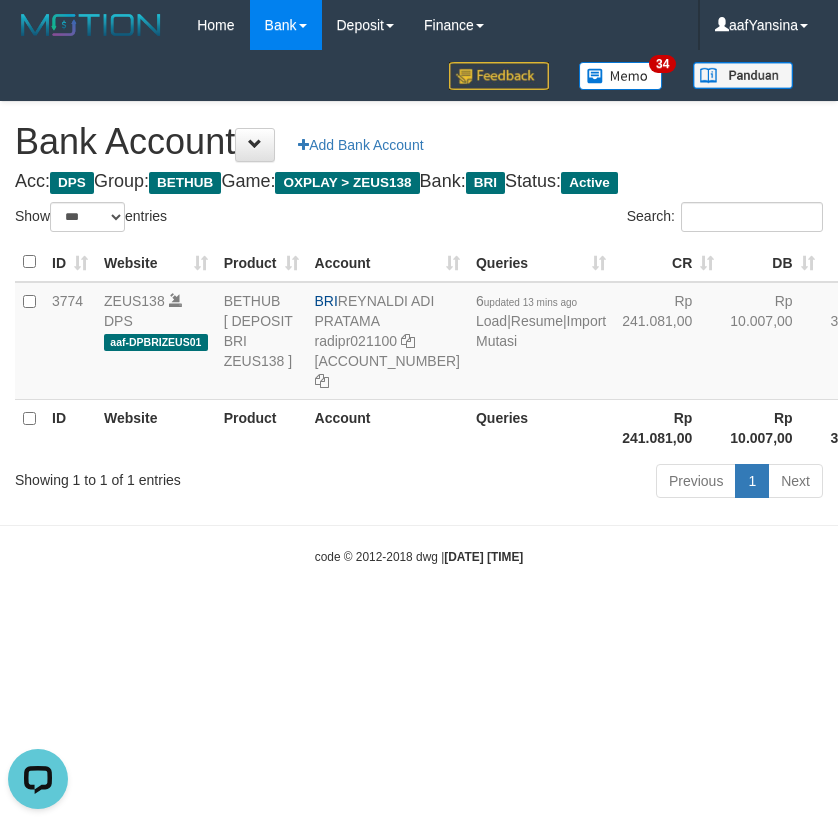 scroll, scrollTop: 0, scrollLeft: 0, axis: both 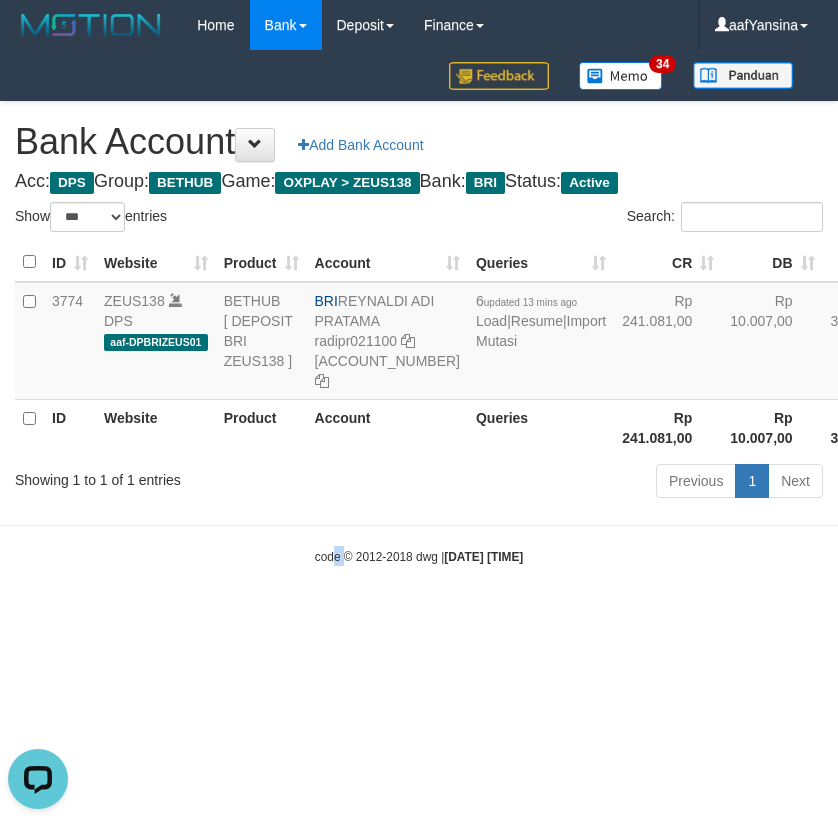 drag, startPoint x: 315, startPoint y: 735, endPoint x: 343, endPoint y: 719, distance: 32.24903 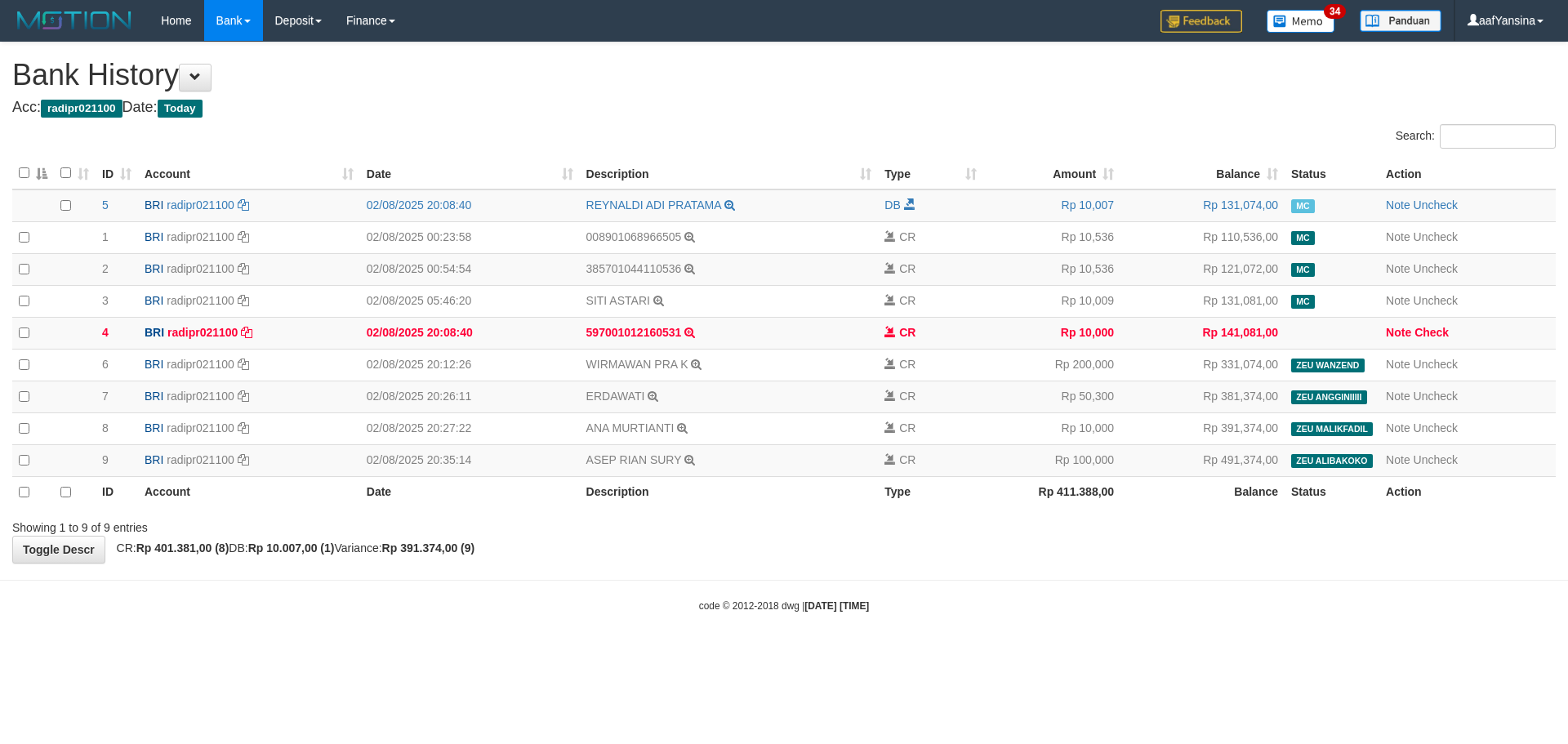 scroll, scrollTop: 0, scrollLeft: 0, axis: both 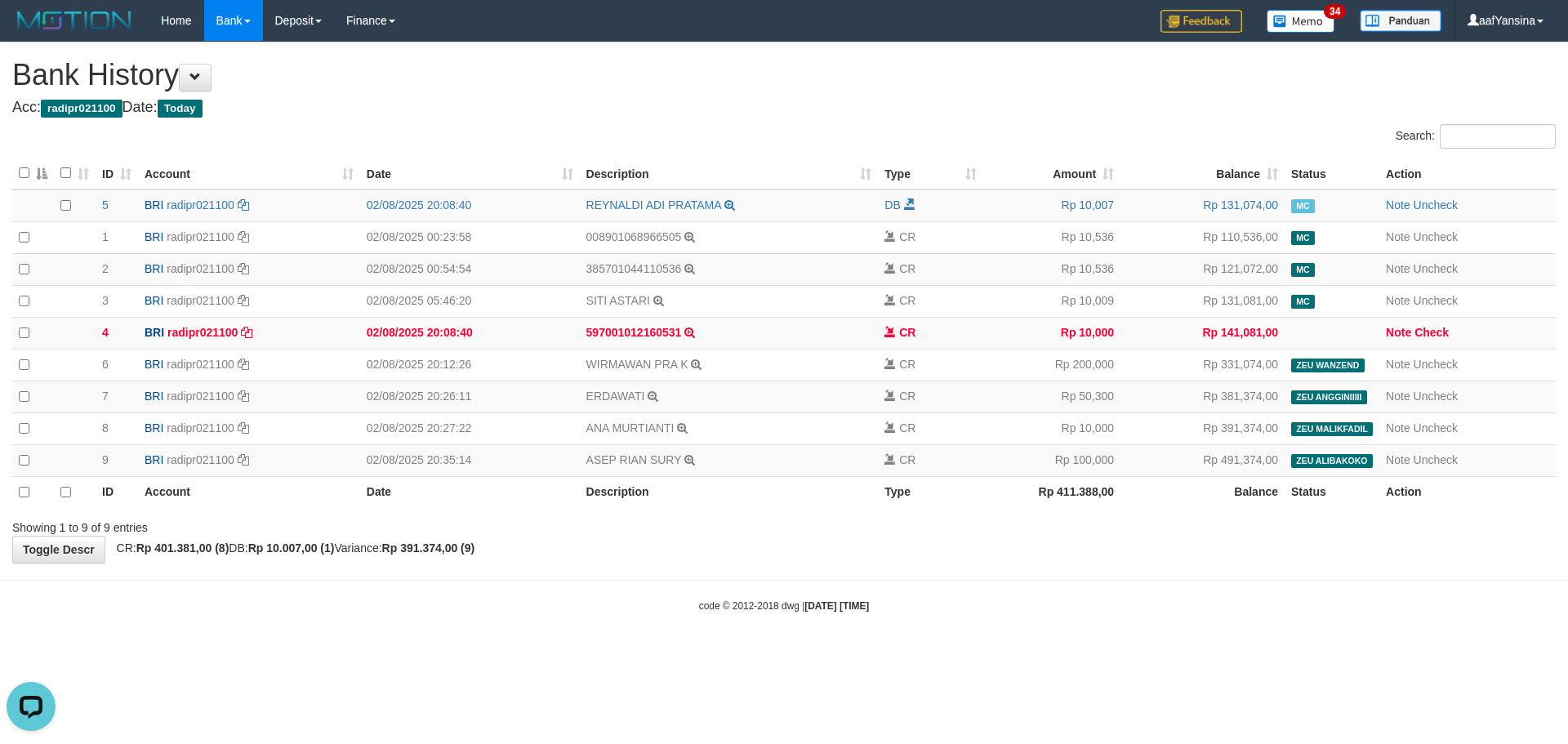 drag, startPoint x: 1054, startPoint y: 645, endPoint x: 1162, endPoint y: 643, distance: 108.01852 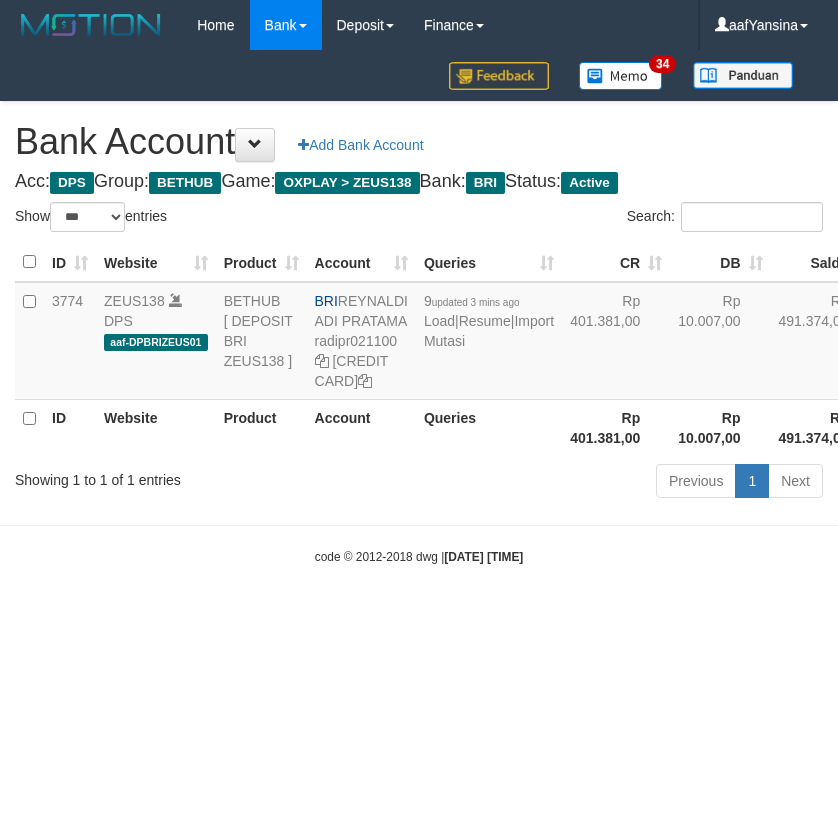 select on "***" 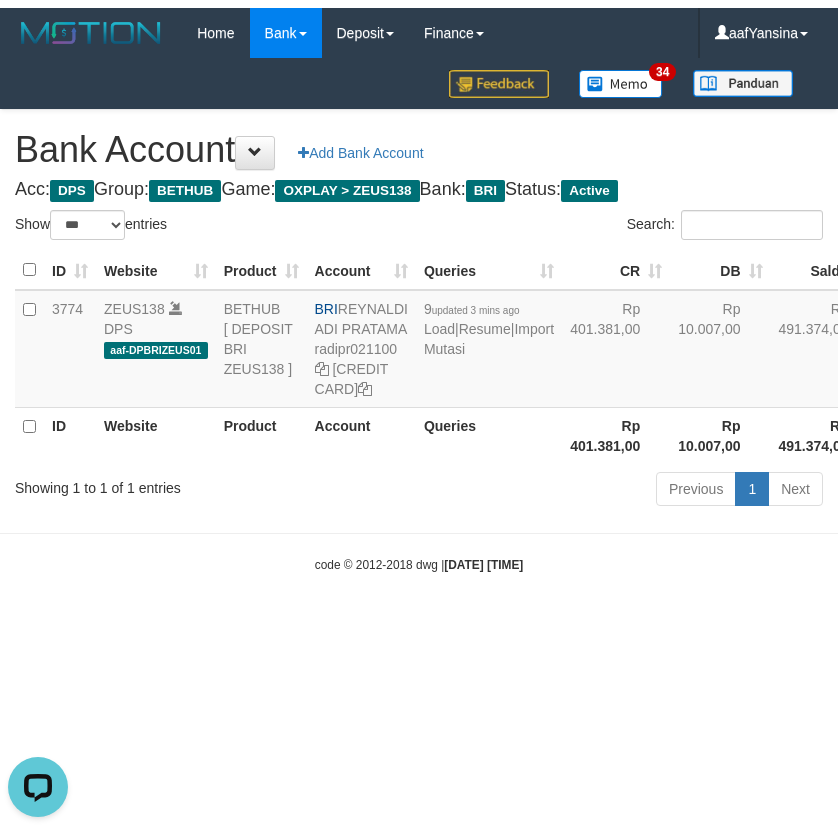 scroll, scrollTop: 0, scrollLeft: 0, axis: both 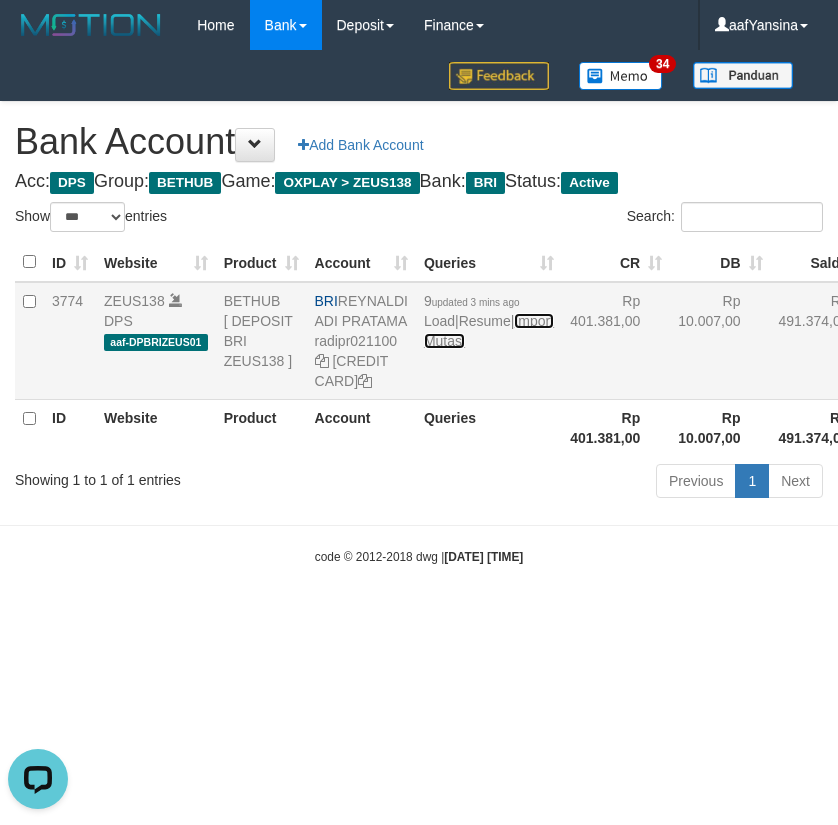 click on "Import Mutasi" at bounding box center (489, 331) 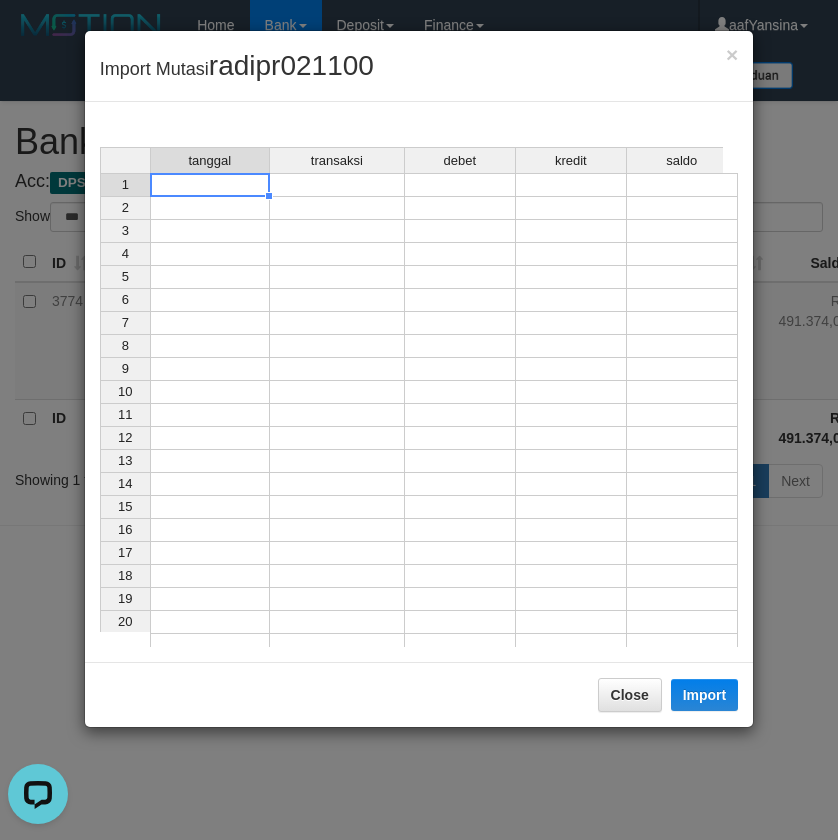 click at bounding box center (210, 185) 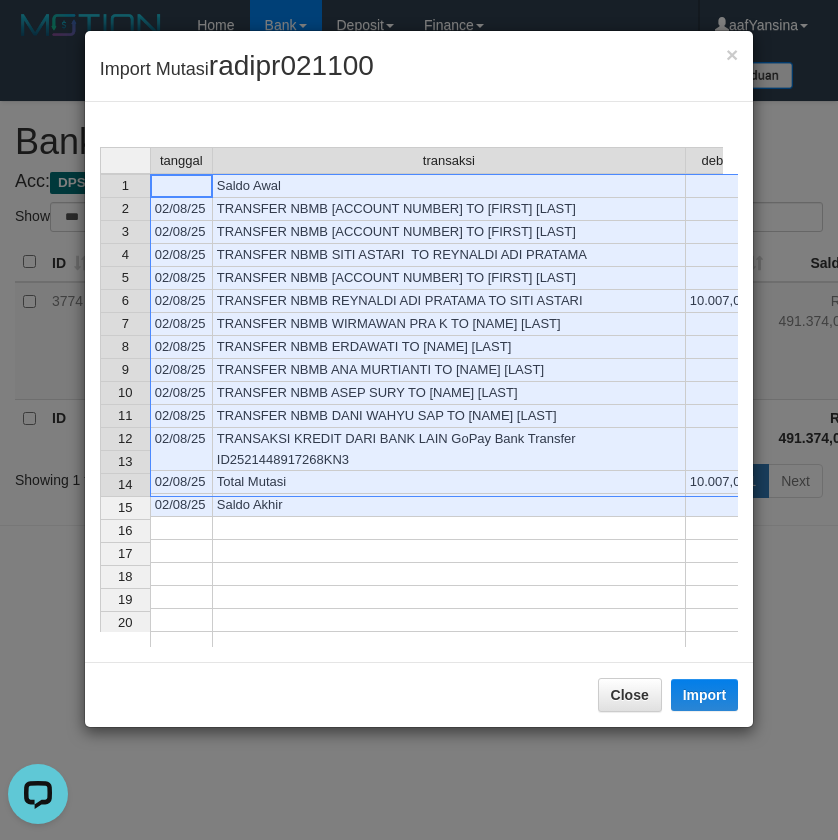 scroll, scrollTop: 121, scrollLeft: 0, axis: vertical 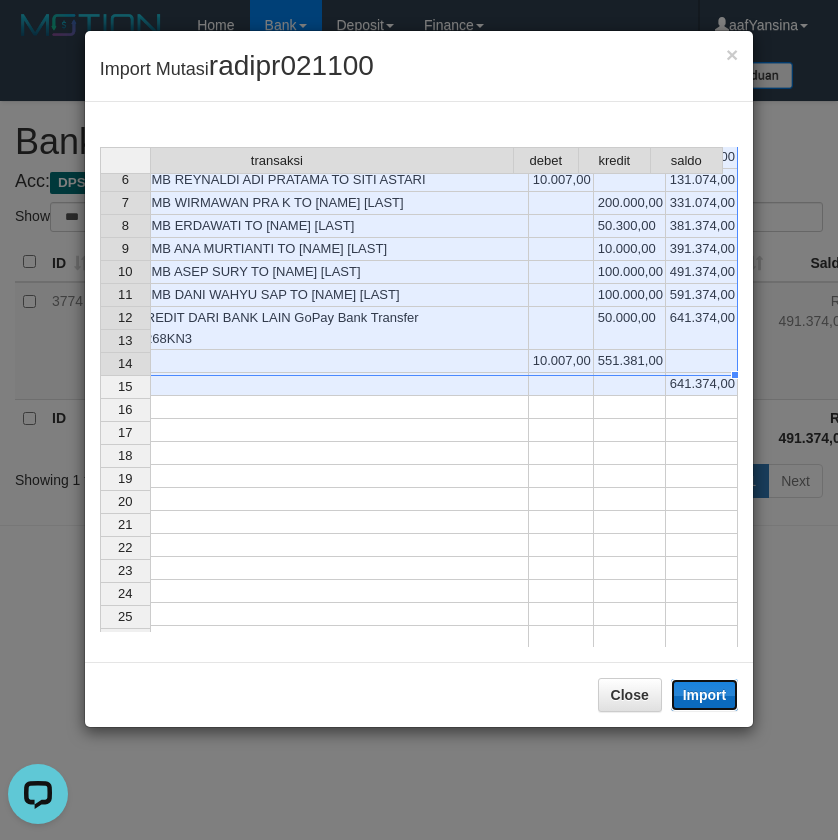 click on "Import" at bounding box center [705, 695] 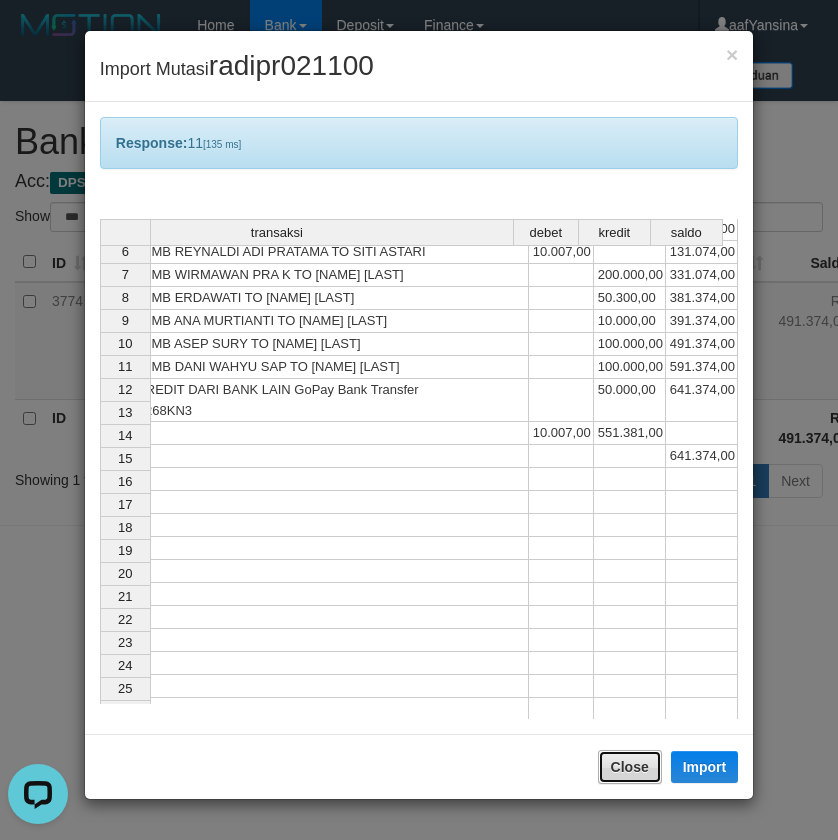 click on "Close" at bounding box center (630, 767) 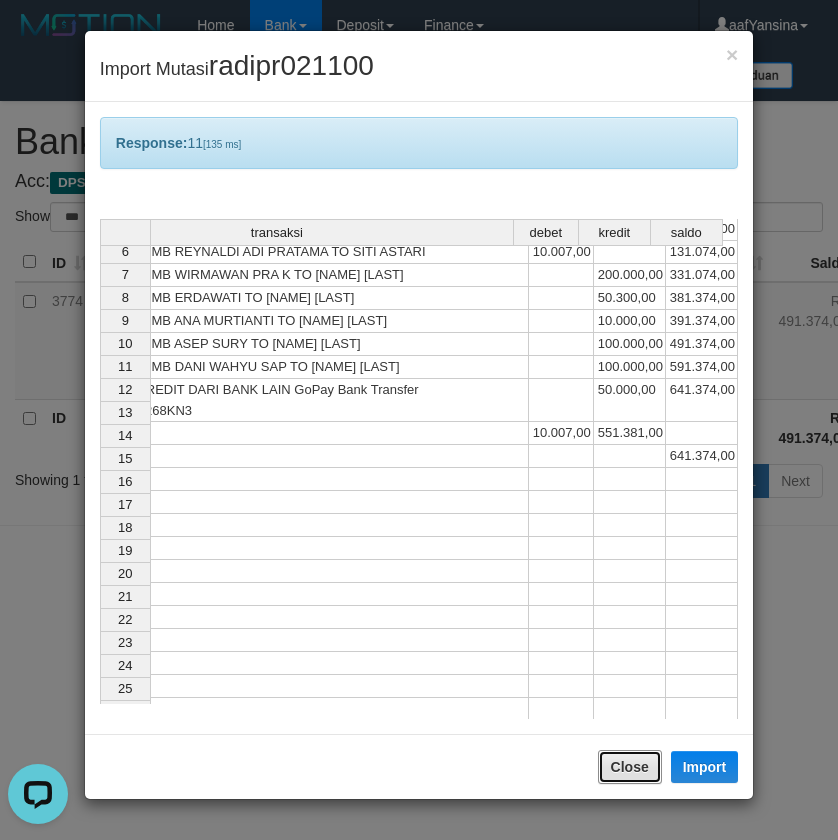 type 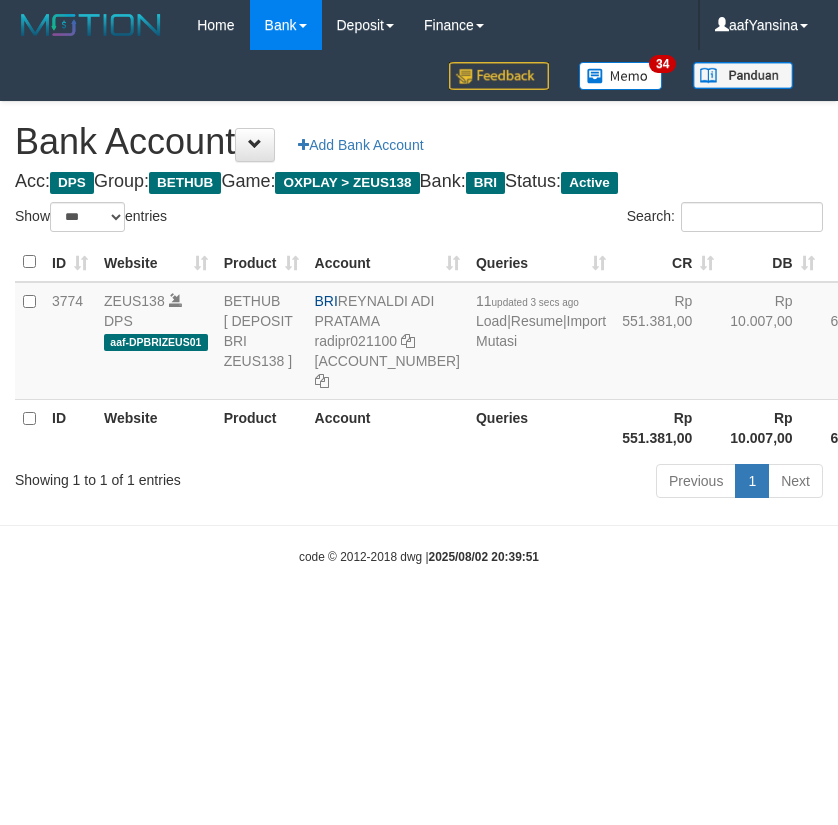 select on "***" 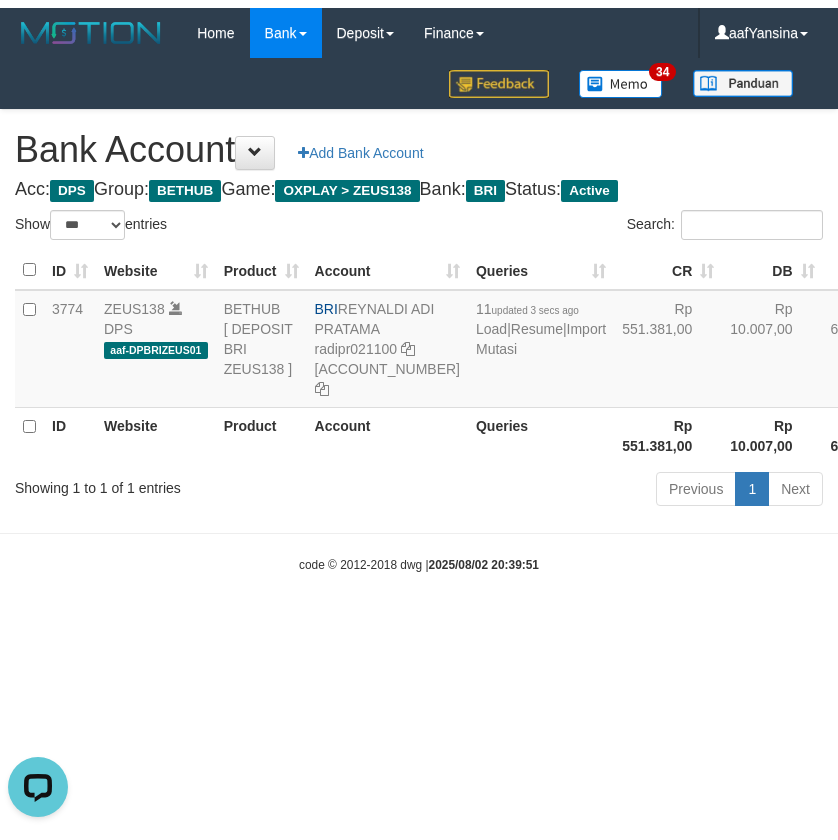 scroll, scrollTop: 0, scrollLeft: 0, axis: both 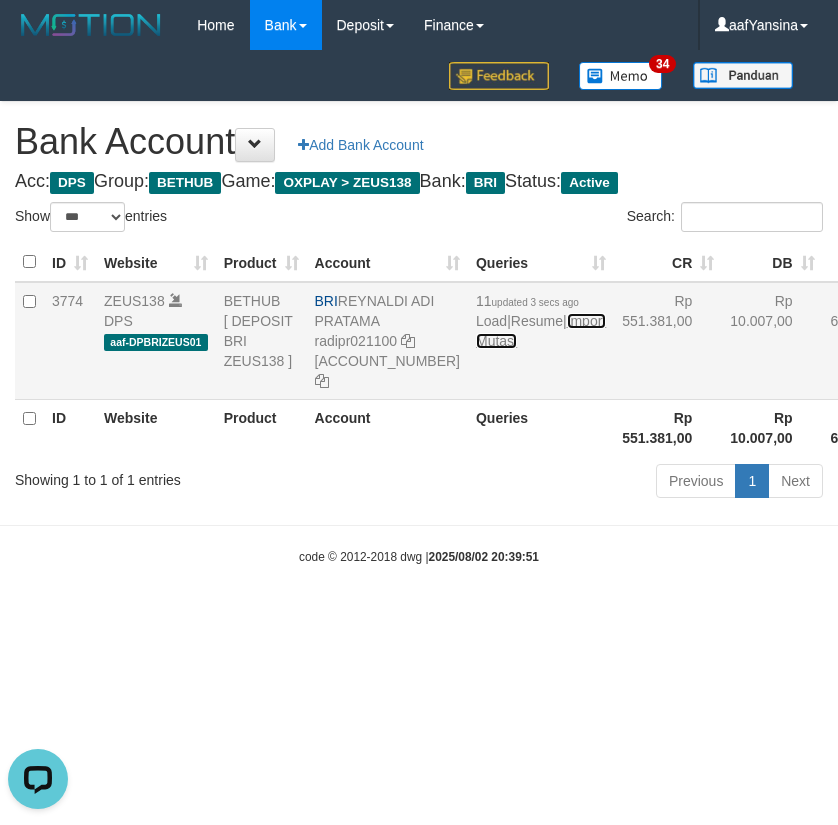 click on "Import Mutasi" at bounding box center (541, 331) 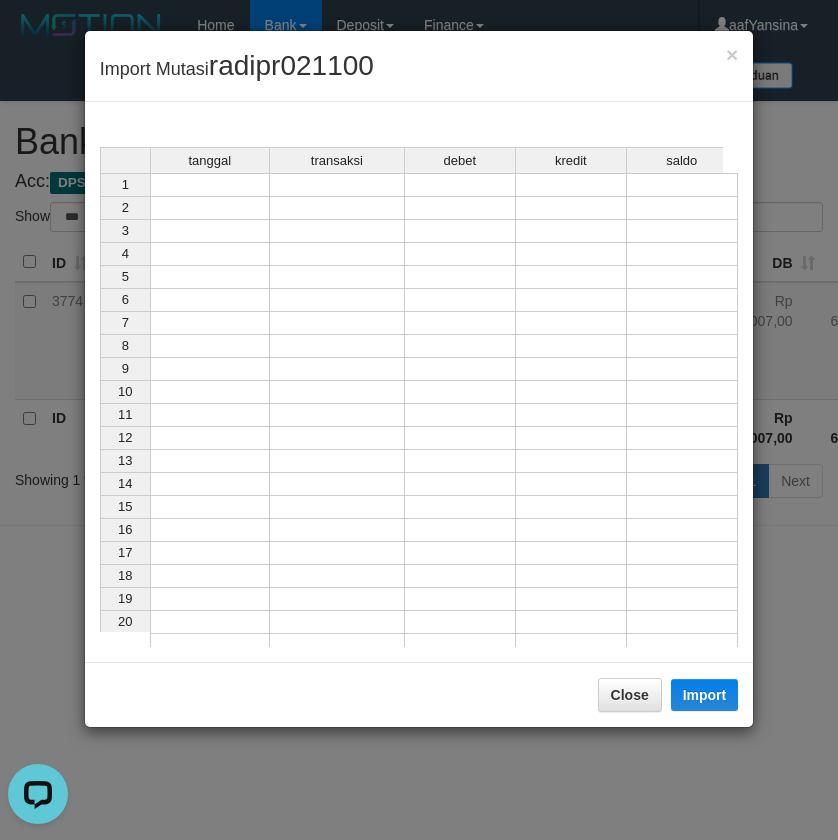 click at bounding box center (210, 185) 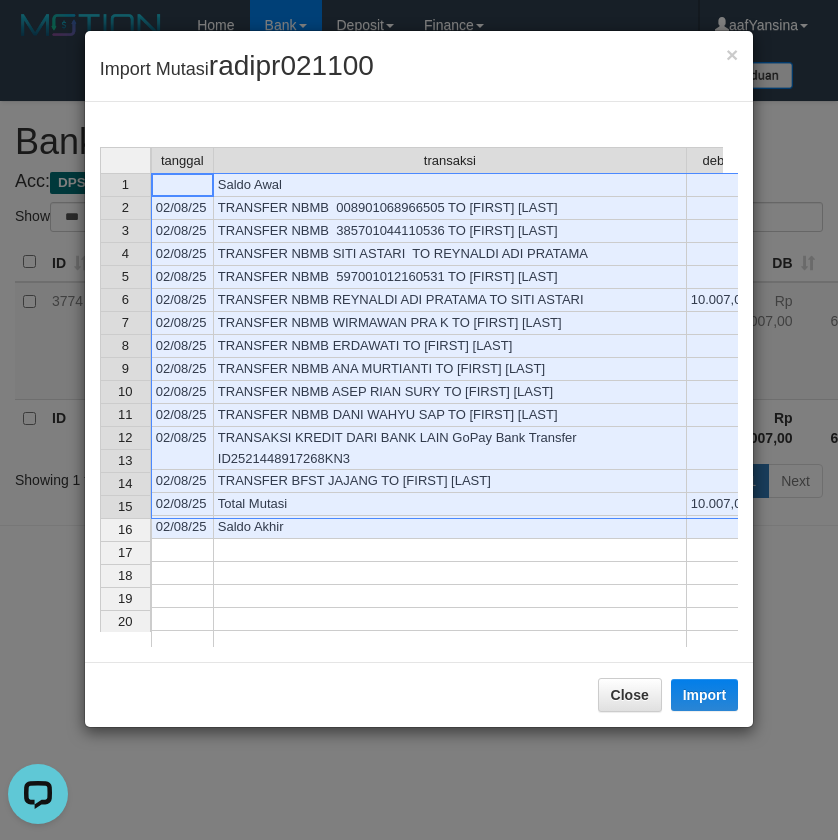 scroll, scrollTop: 0, scrollLeft: 57, axis: horizontal 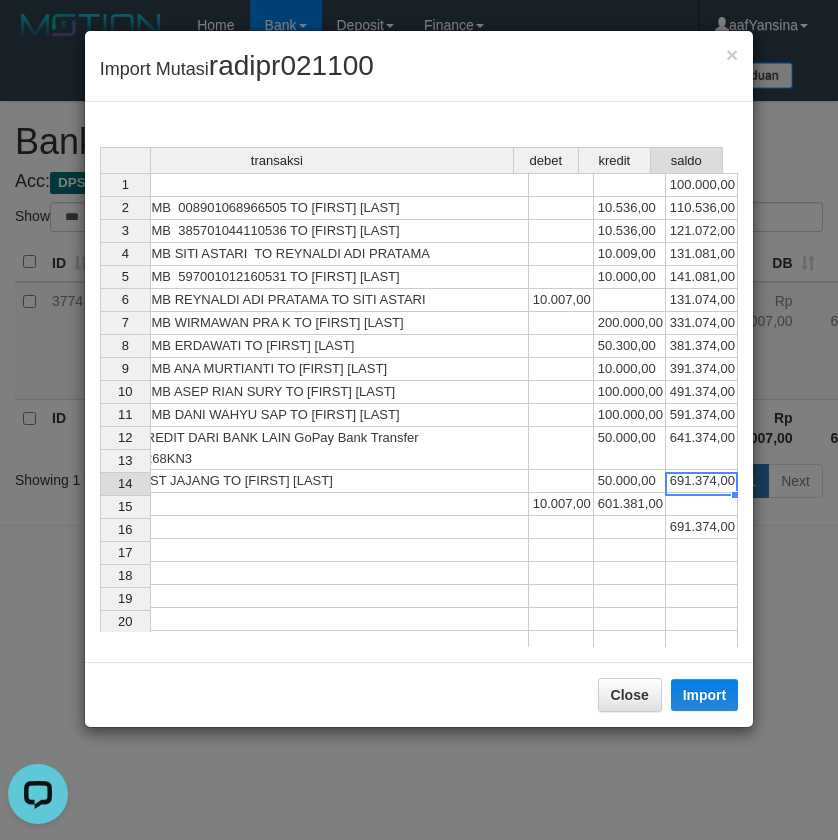 drag, startPoint x: 683, startPoint y: 493, endPoint x: 625, endPoint y: 498, distance: 58.21512 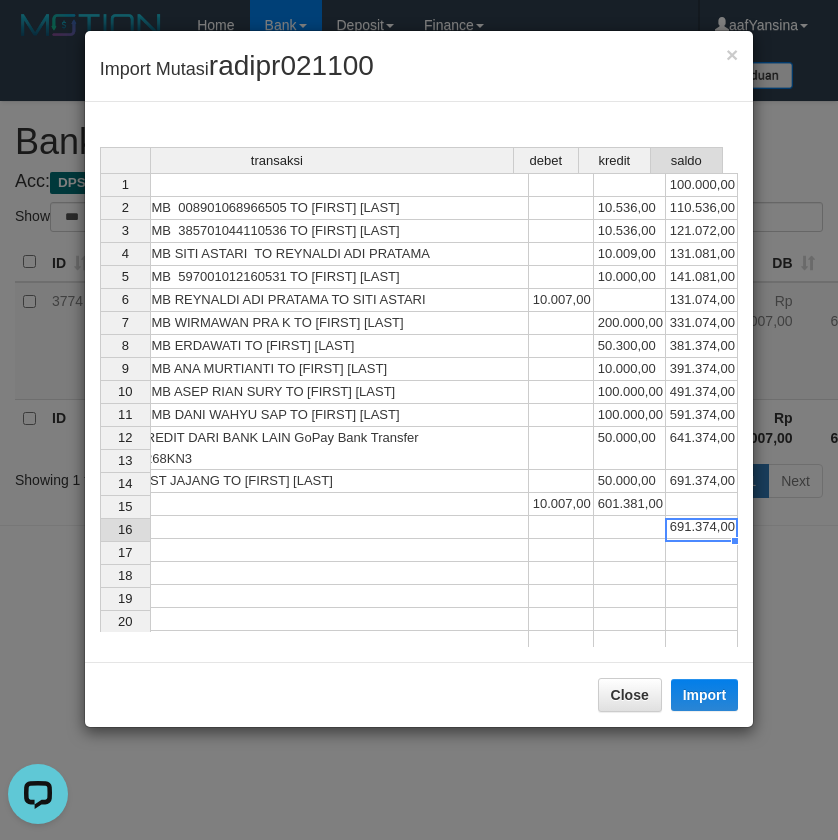 click on "tanggal transaksi debet kredit saldo 1 Saldo Awal 100.000,00 2 02/08/25 TRANSFER NBMB  008901068966505 TO REYNALDI ADI PRATAMA 10.536,00 110.536,00 3 02/08/25 TRANSFER NBMB  385701044110536 TO REYNALDI ADI PRATAMA 10.536,00 121.072,00 4 02/08/25 TRANSFER NBMB SITI ASTARI  TO REYNALDI ADI PRATAMA 10.009,00 131.081,00 5 02/08/25 TRANSFER NBMB  597001012160531 TO REYNALDI ADI PRATAMA 10.000,00 141.081,00 6 02/08/25 TRANSFER NBMB REYNALDI ADI PRATAMA TO SITI ASTARI 10.007,00 131.074,00 7 02/08/25 TRANSFER NBMB WIRMAWAN PRA K   TO REYNALDI ADI PRATAMA 200.000,00 331.074,00 8 02/08/25 TRANSFER NBMB ERDAWATI  TO REYNALDI ADI PRATAMA 50.300,00 381.374,00 9 02/08/25 TRANSFER NBMB ANA MURTIANTI  TO REYNALDI ADI PRATAMA 10.000,00 391.374,00 10 02/08/25 TRANSFER NBMB ASEP RIAN SURY  TO REYNALDI ADI PRATAMA 100.000,00 491.374,00 11 02/08/25 TRANSFER NBMB DANI WAHYU SAP  TO REYNALDI ADI PRATAMA 100.000,00 591.374,00 12 02/08/25 TRANSAKSI KREDIT DARI BANK LAIN GoPay Bank Transfer ID2521448917268KN3 50.000,00 641.374,00" at bounding box center [-58, 481] 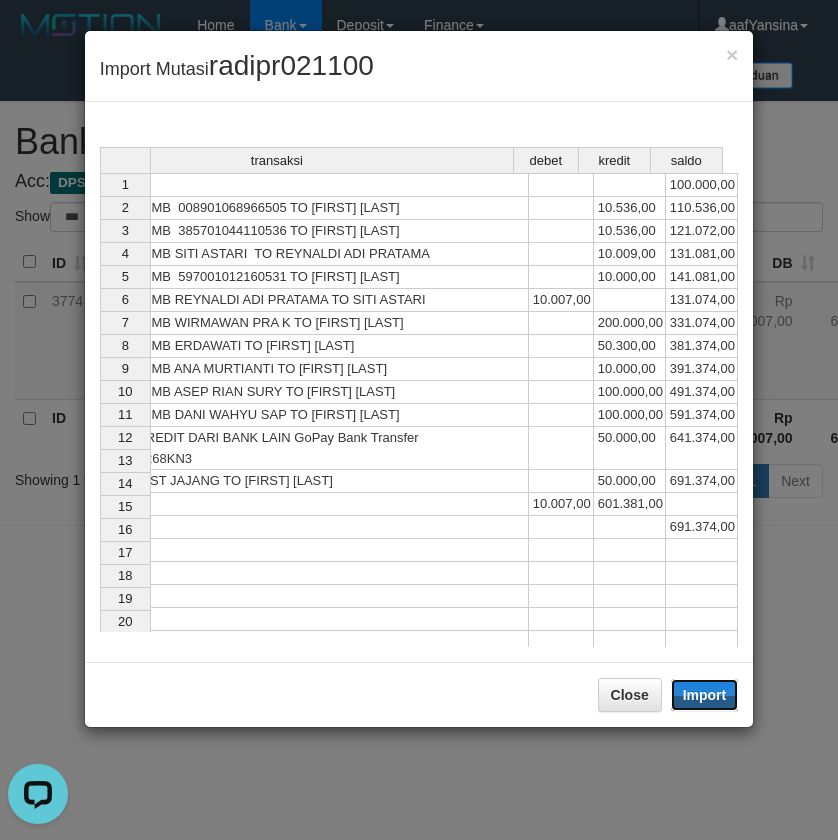 drag, startPoint x: 705, startPoint y: 691, endPoint x: 598, endPoint y: 839, distance: 182.62804 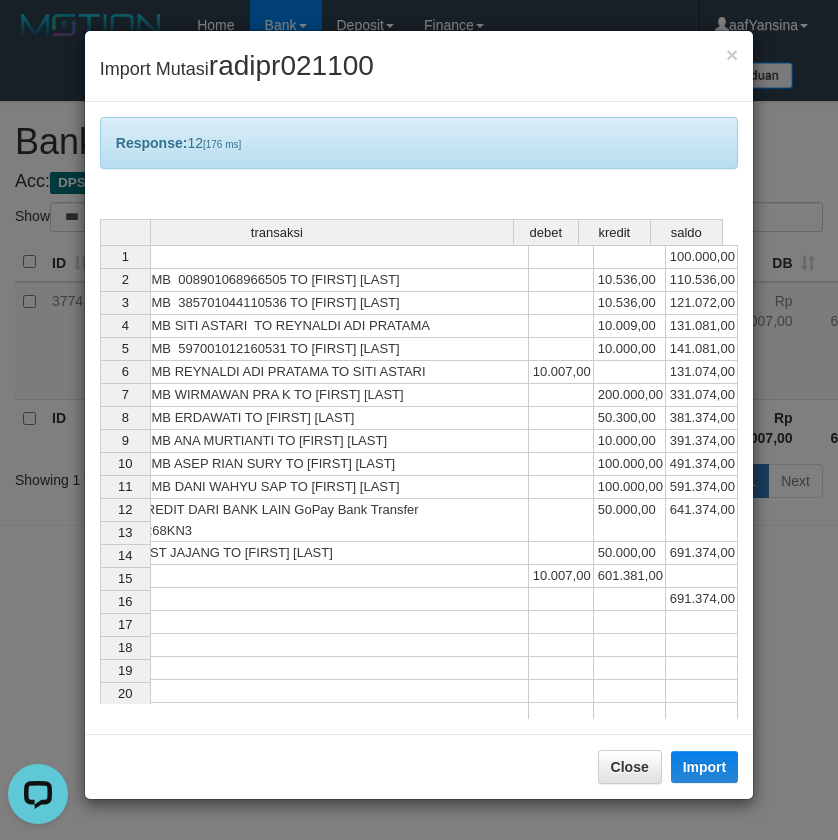 drag, startPoint x: 593, startPoint y: 771, endPoint x: 506, endPoint y: 750, distance: 89.498604 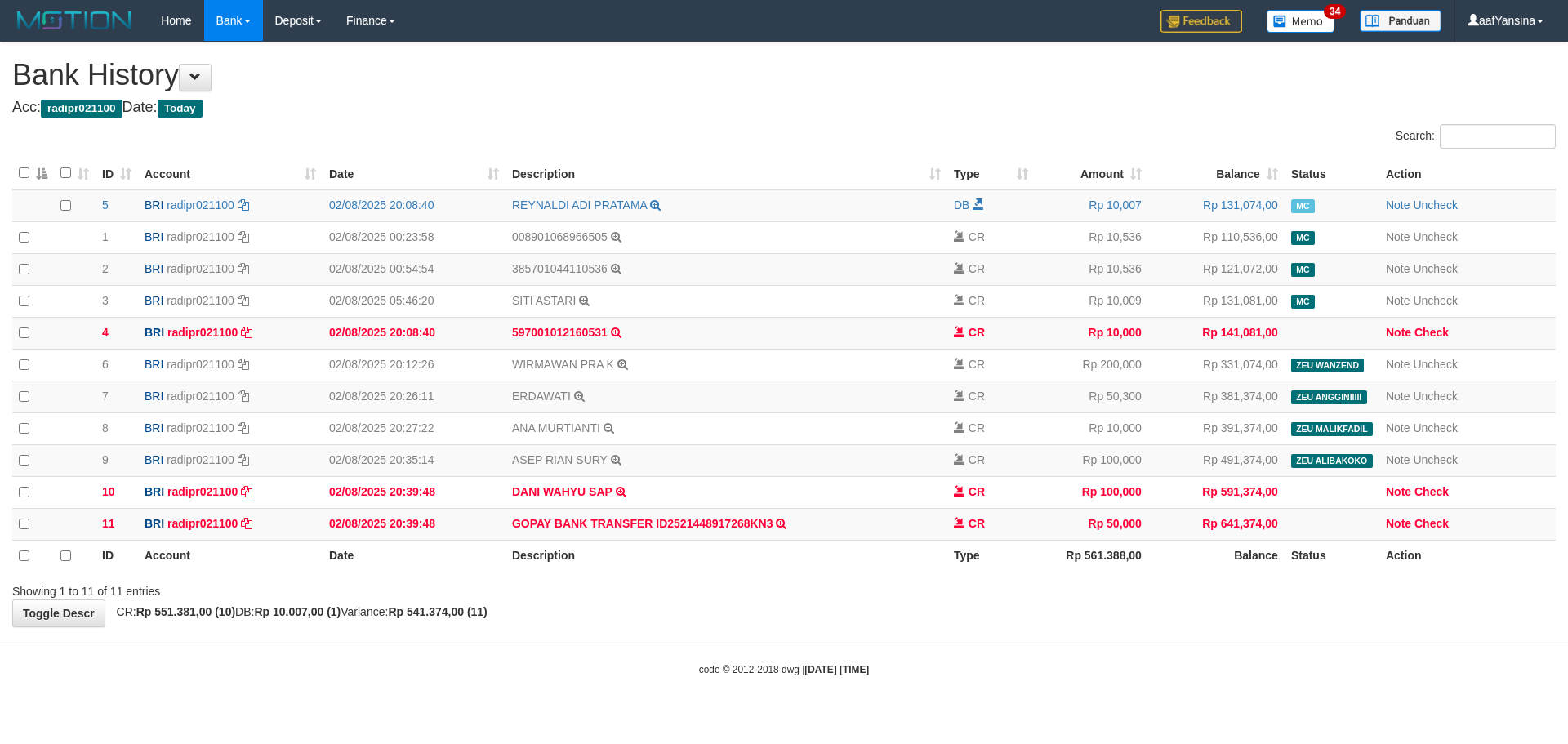 scroll, scrollTop: 0, scrollLeft: 0, axis: both 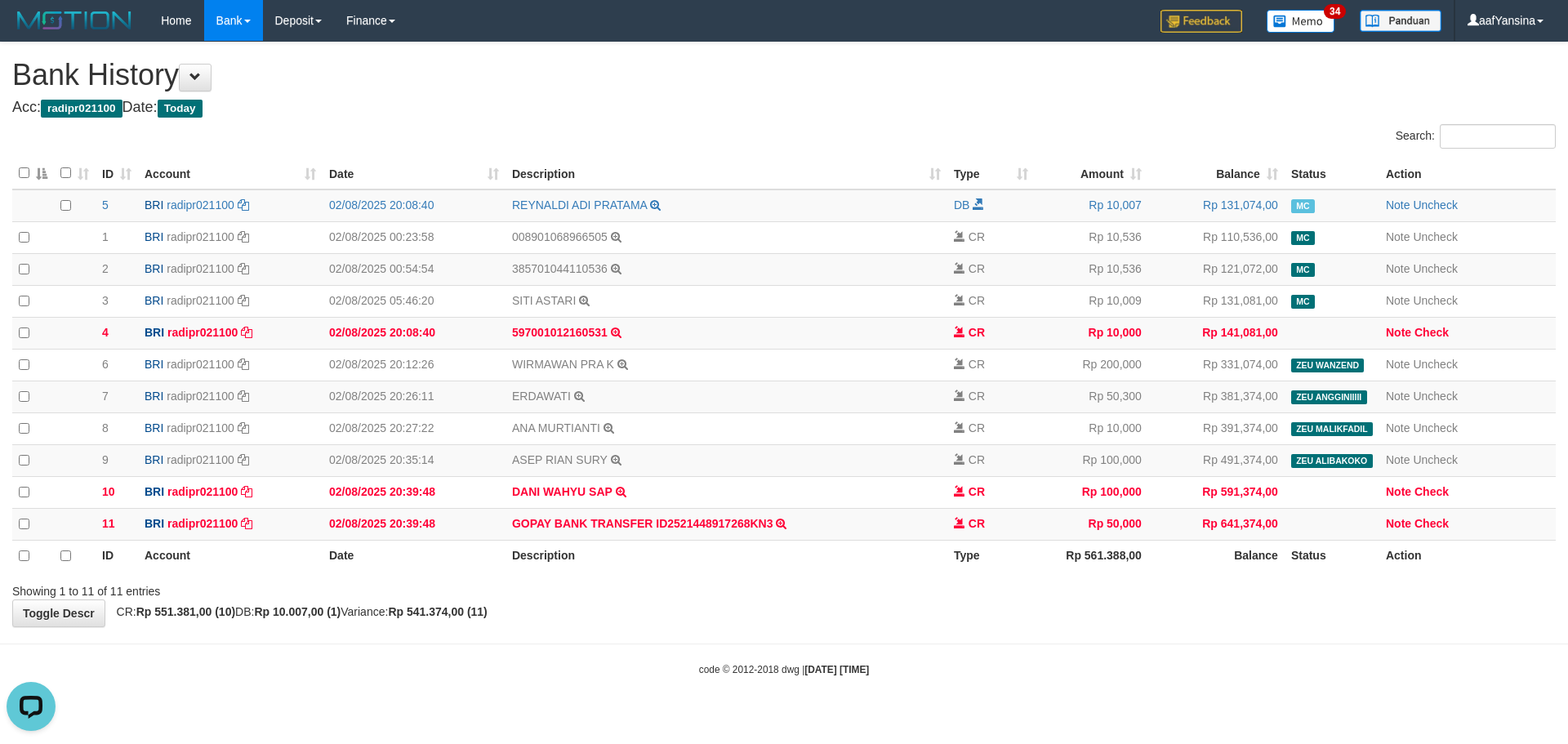 drag, startPoint x: 918, startPoint y: 653, endPoint x: 961, endPoint y: 657, distance: 43.18565 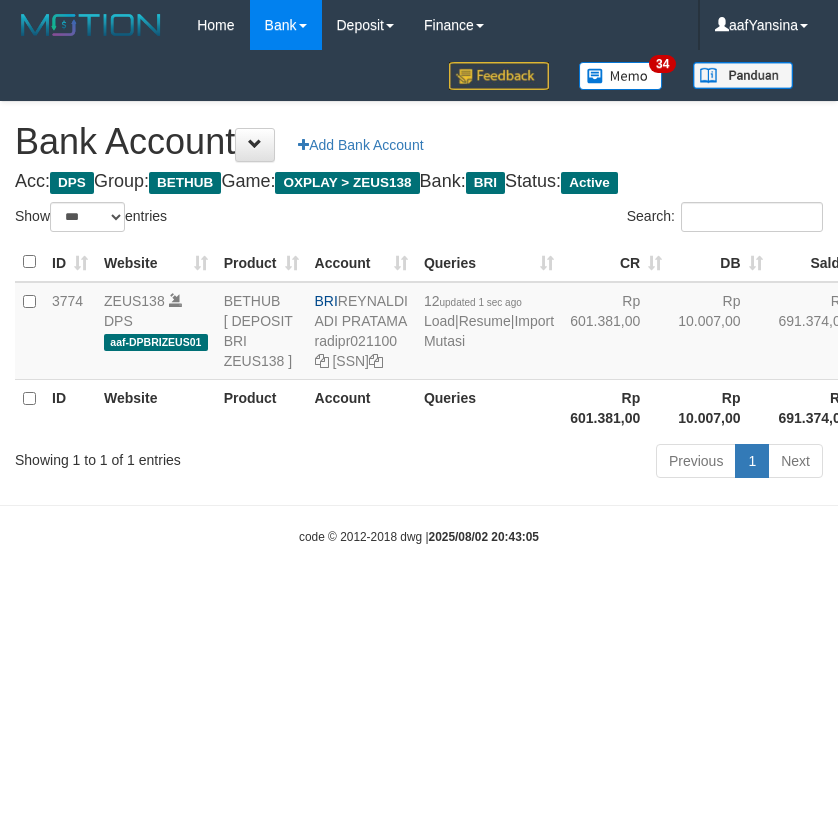 select on "***" 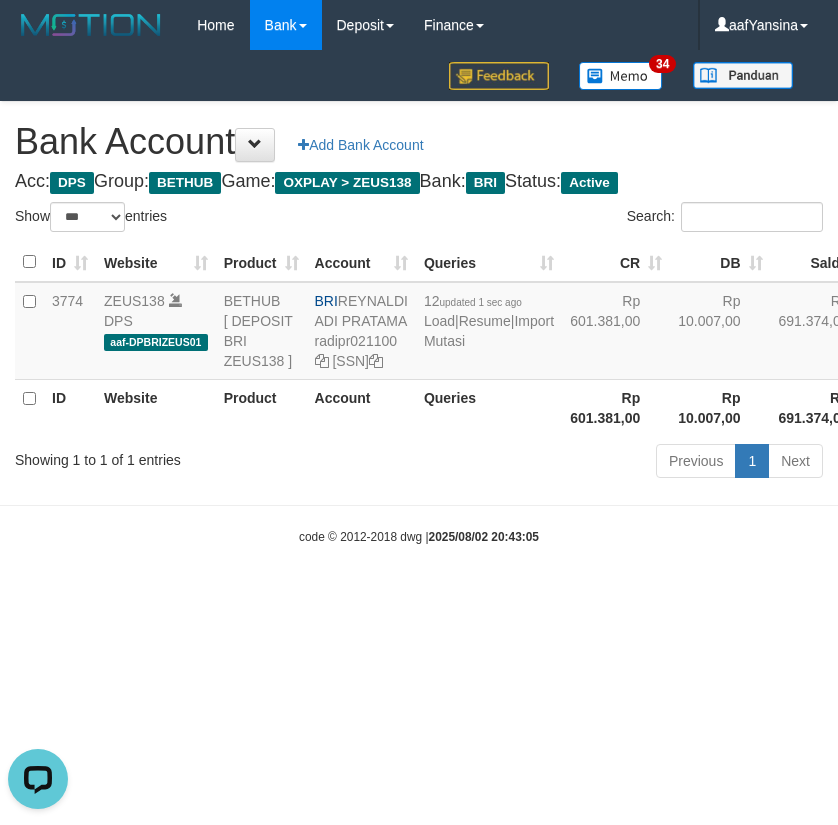 scroll, scrollTop: 0, scrollLeft: 0, axis: both 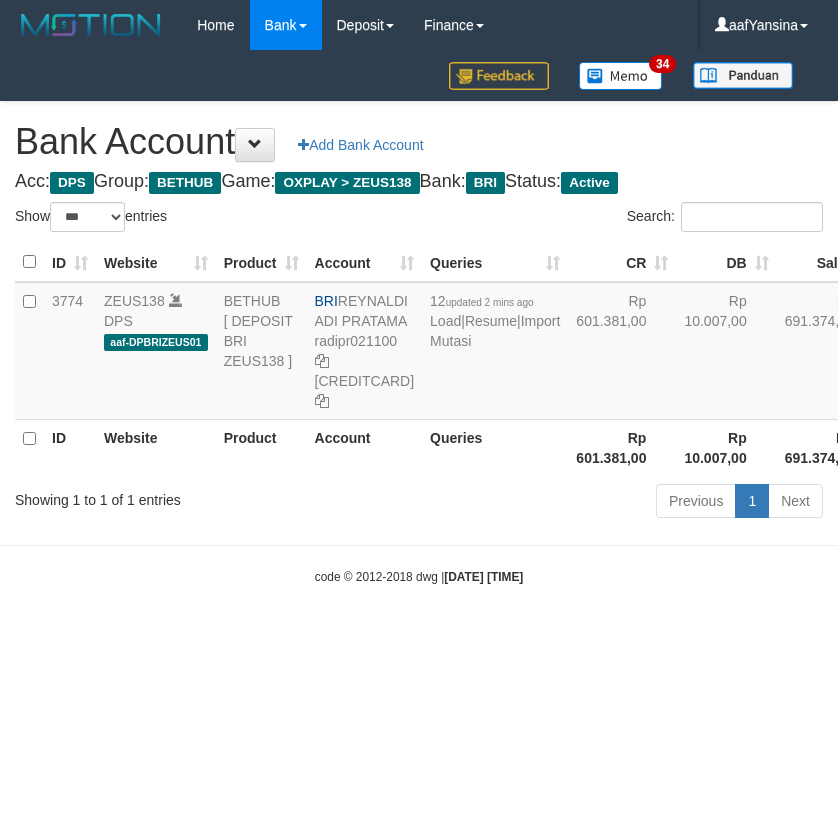 select on "***" 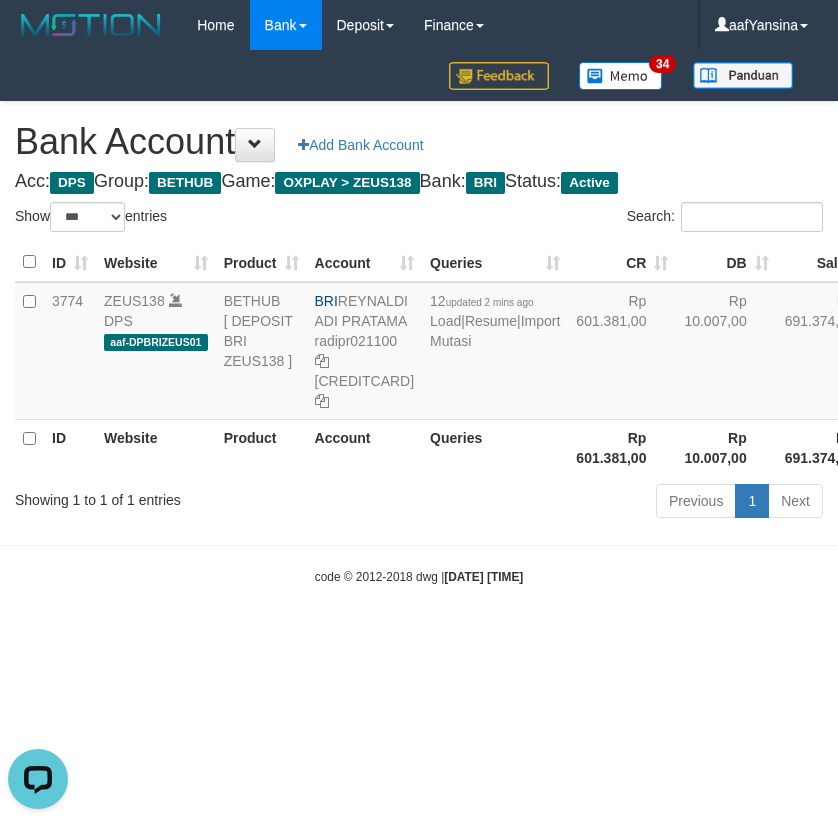 scroll, scrollTop: 0, scrollLeft: 0, axis: both 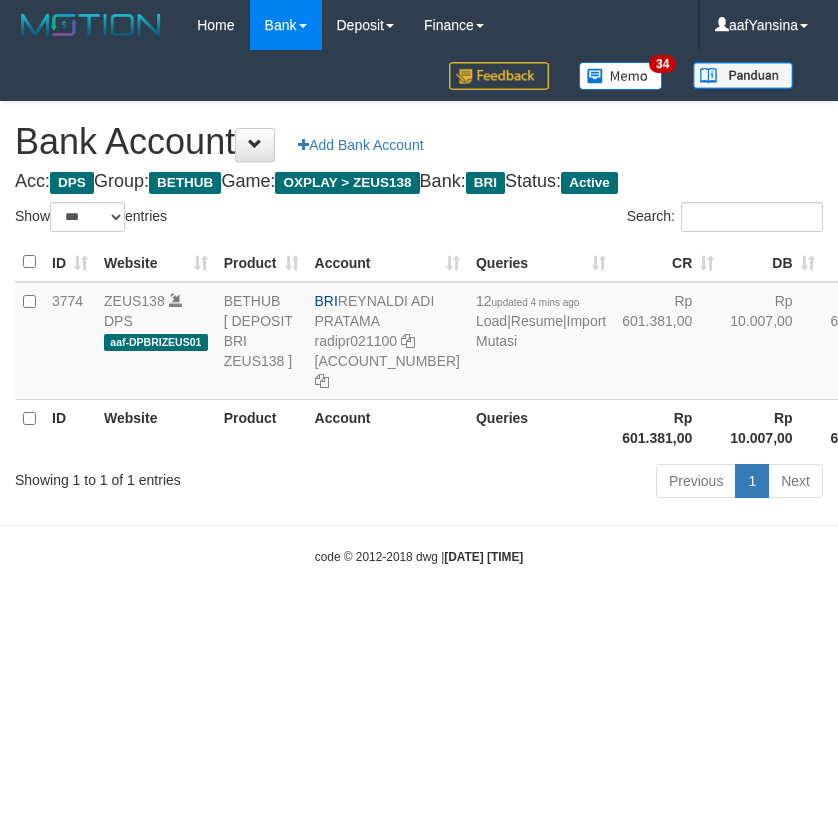 select on "***" 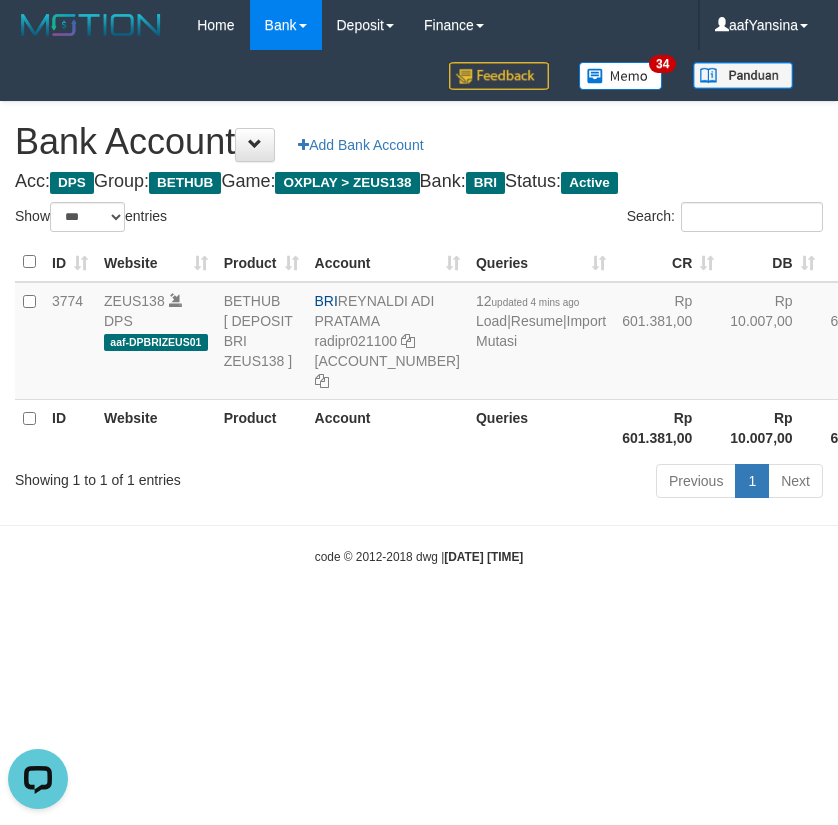 scroll, scrollTop: 0, scrollLeft: 0, axis: both 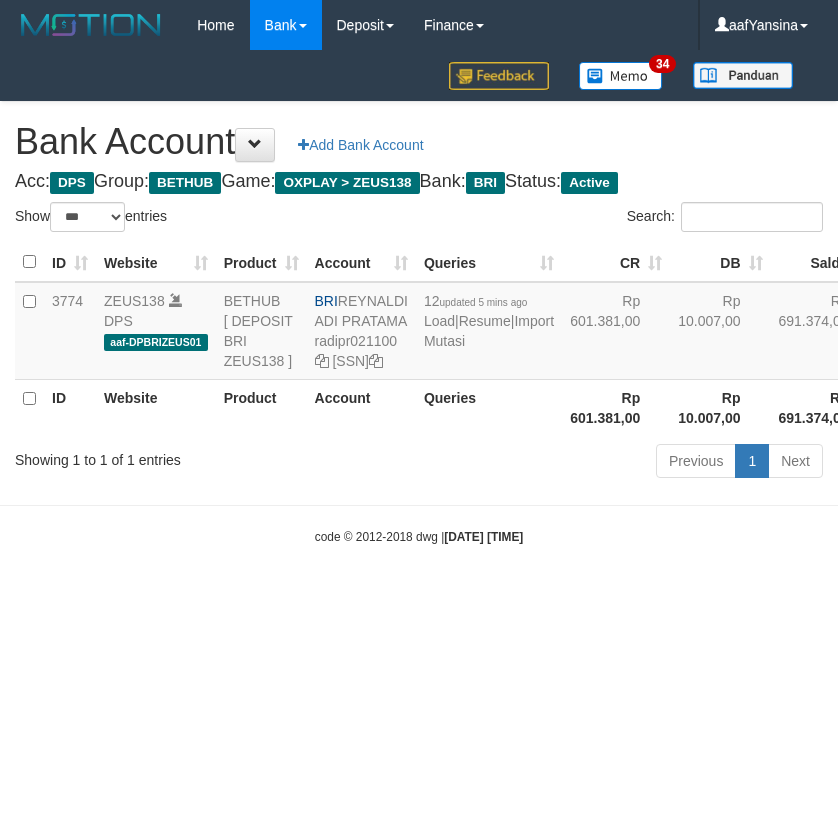 select on "***" 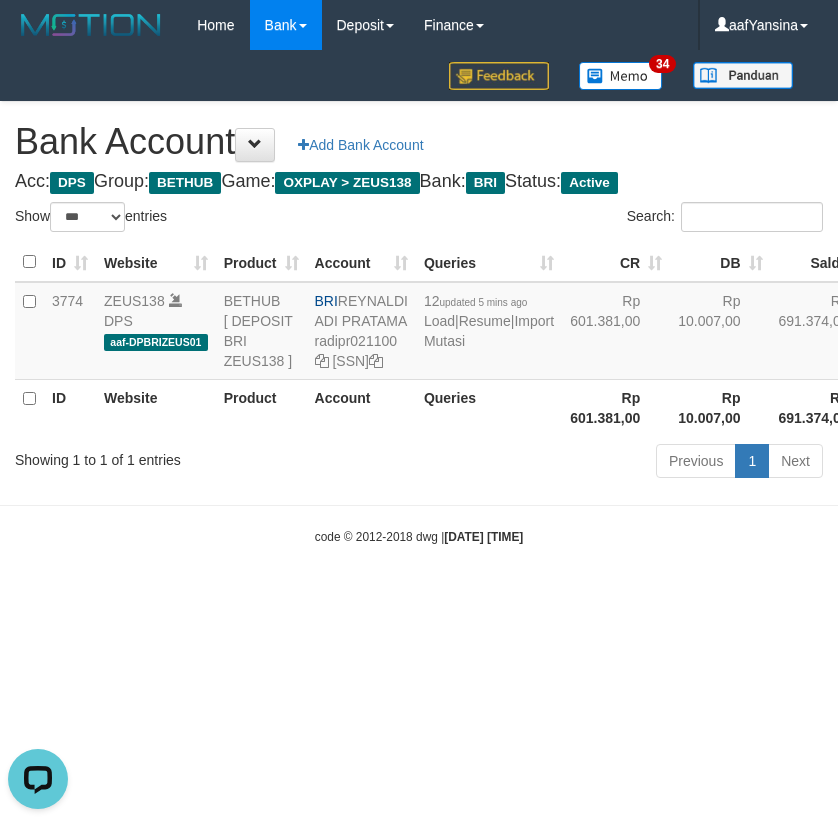 scroll, scrollTop: 0, scrollLeft: 0, axis: both 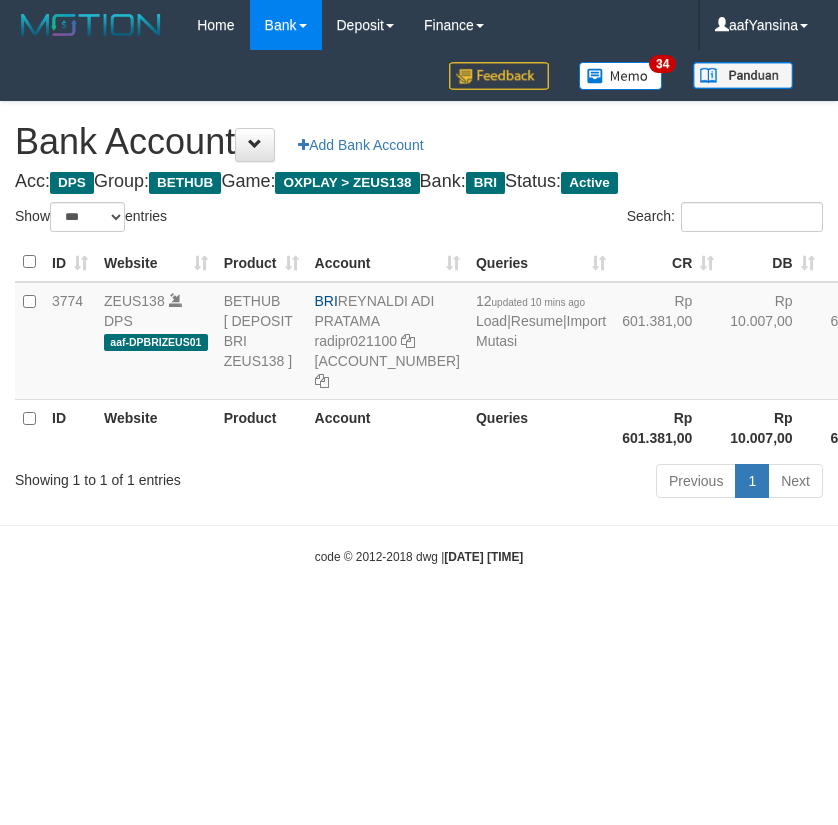 select on "***" 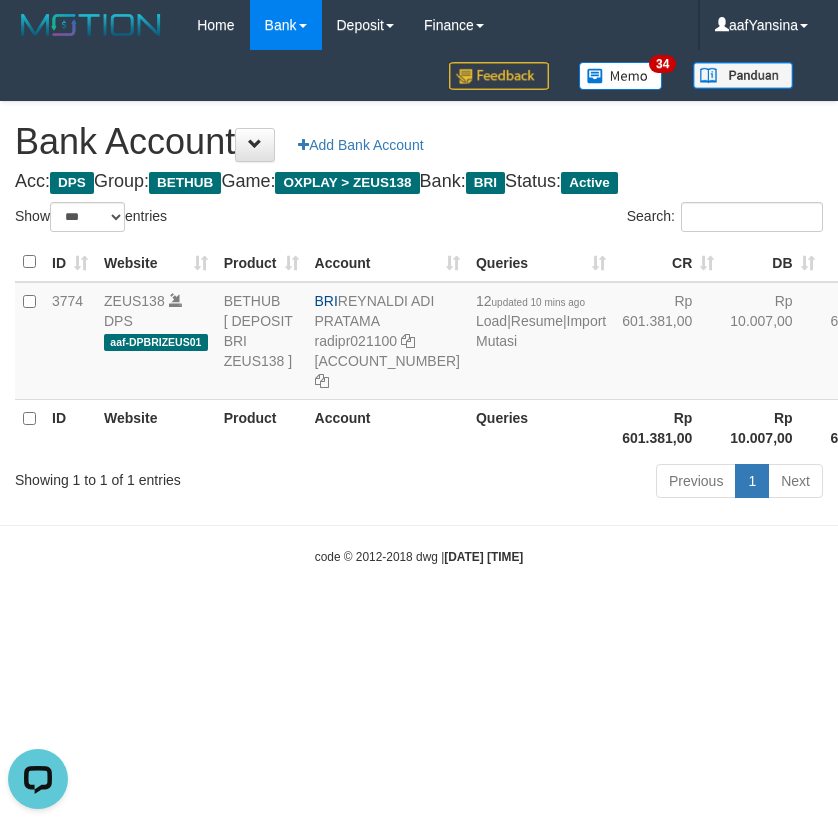 scroll, scrollTop: 0, scrollLeft: 0, axis: both 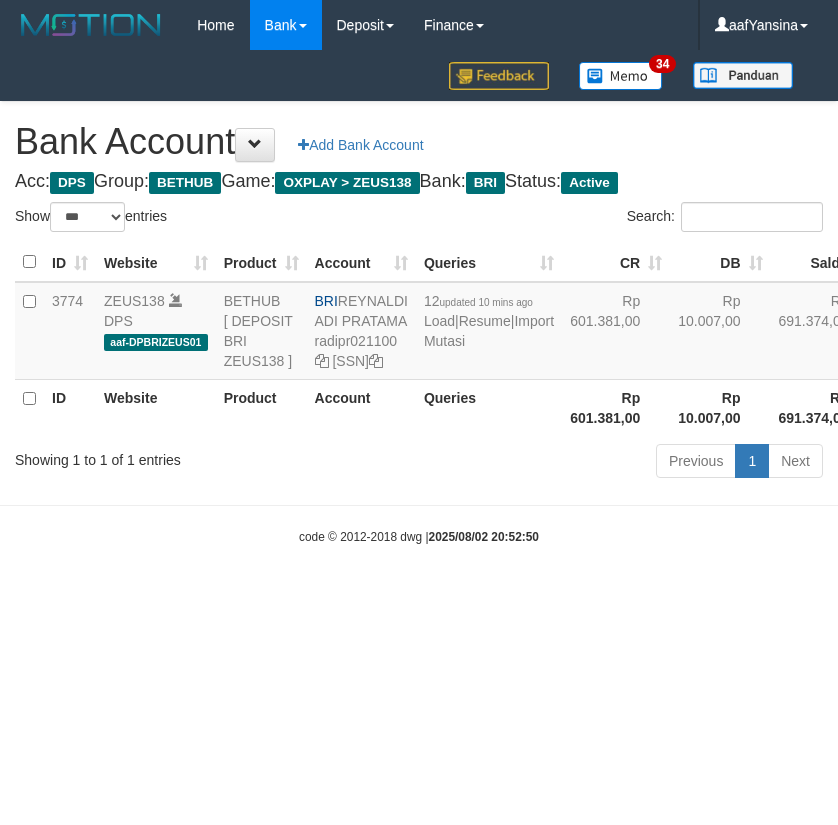 select on "***" 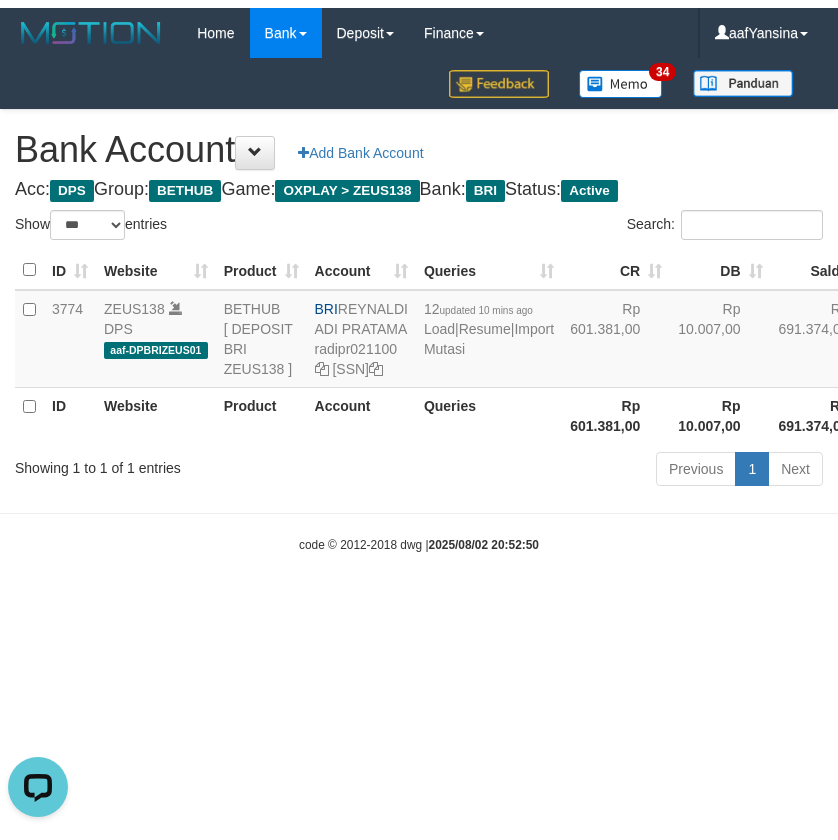 scroll, scrollTop: 0, scrollLeft: 0, axis: both 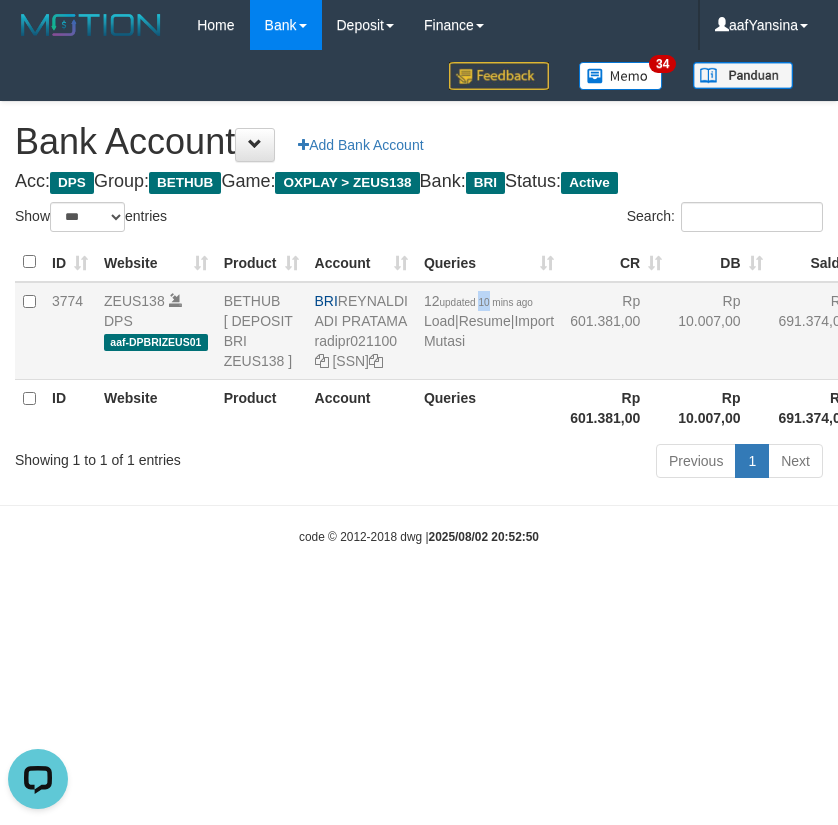 drag, startPoint x: 471, startPoint y: 303, endPoint x: 486, endPoint y: 303, distance: 15 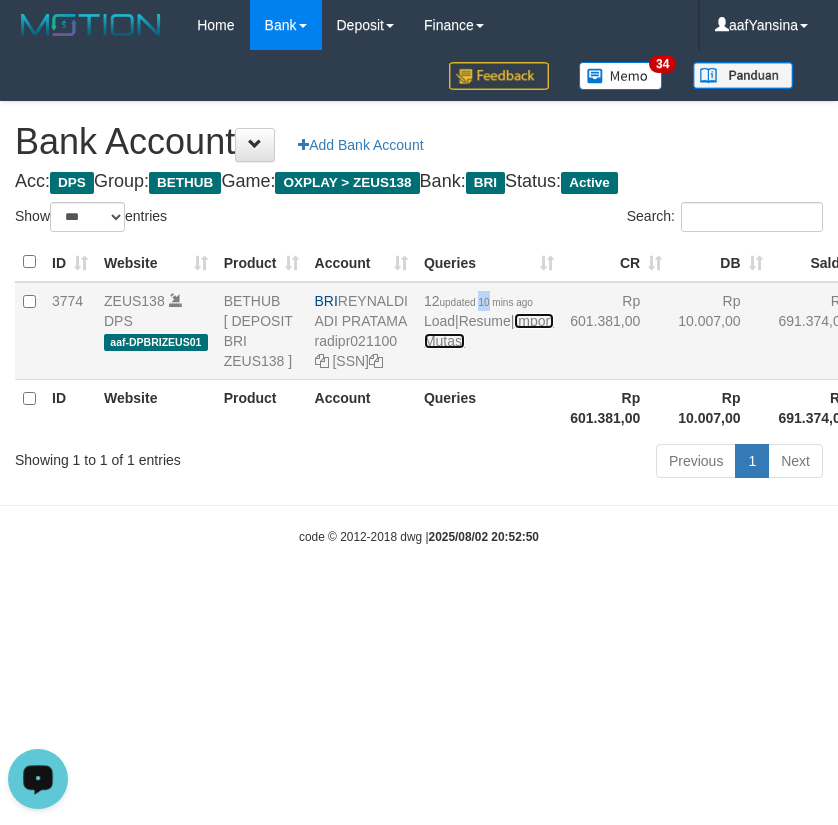 click on "Import Mutasi" at bounding box center [489, 331] 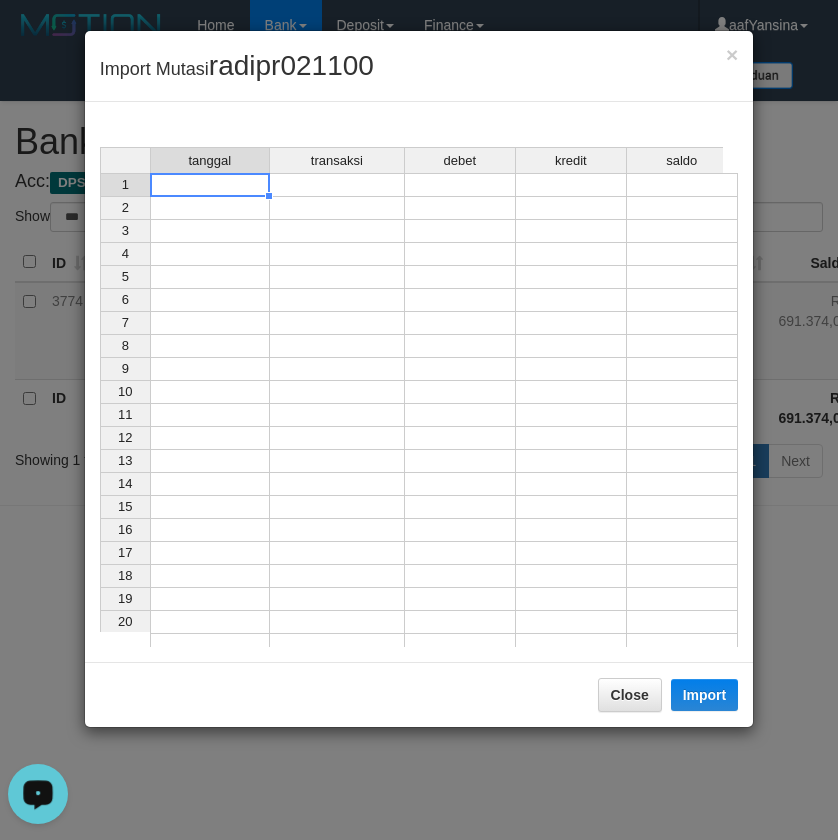 click at bounding box center [210, 185] 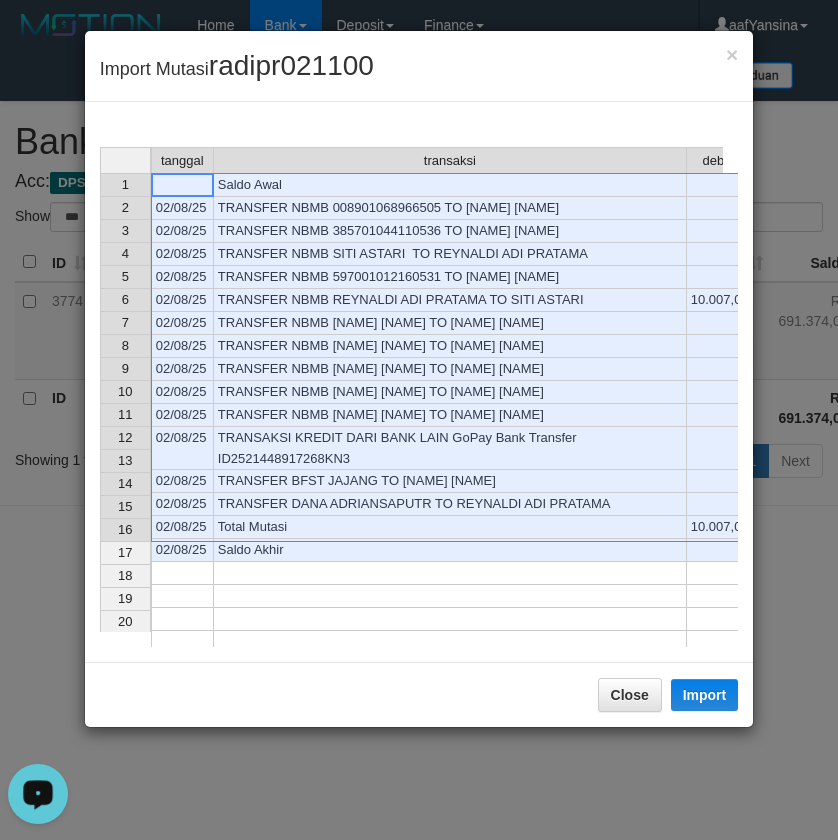 scroll, scrollTop: 0, scrollLeft: 3, axis: horizontal 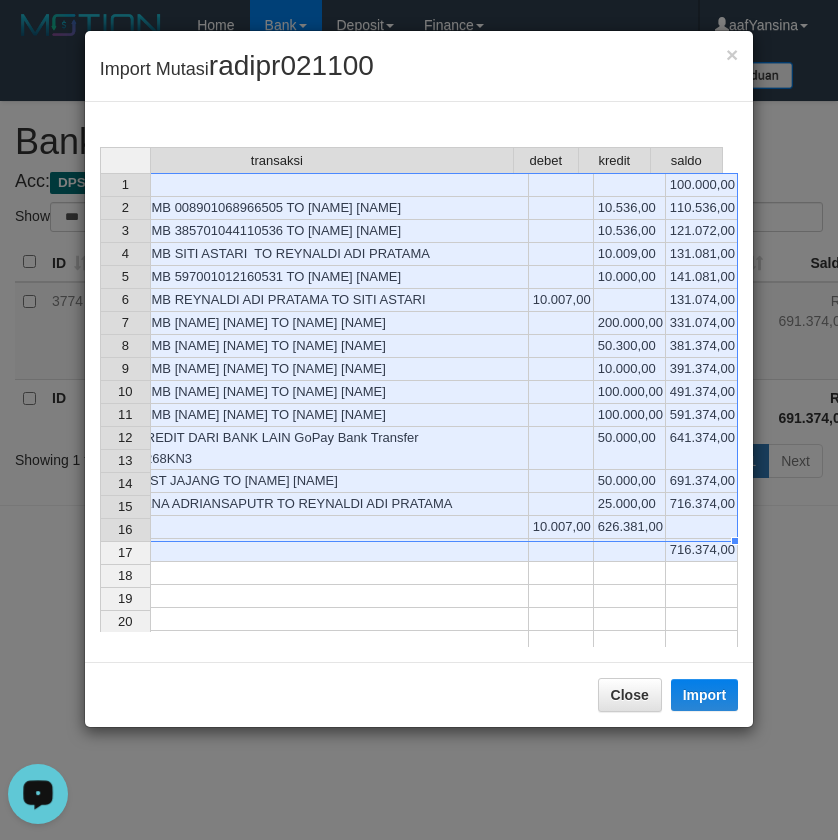 click on "716.374,00" at bounding box center (702, 550) 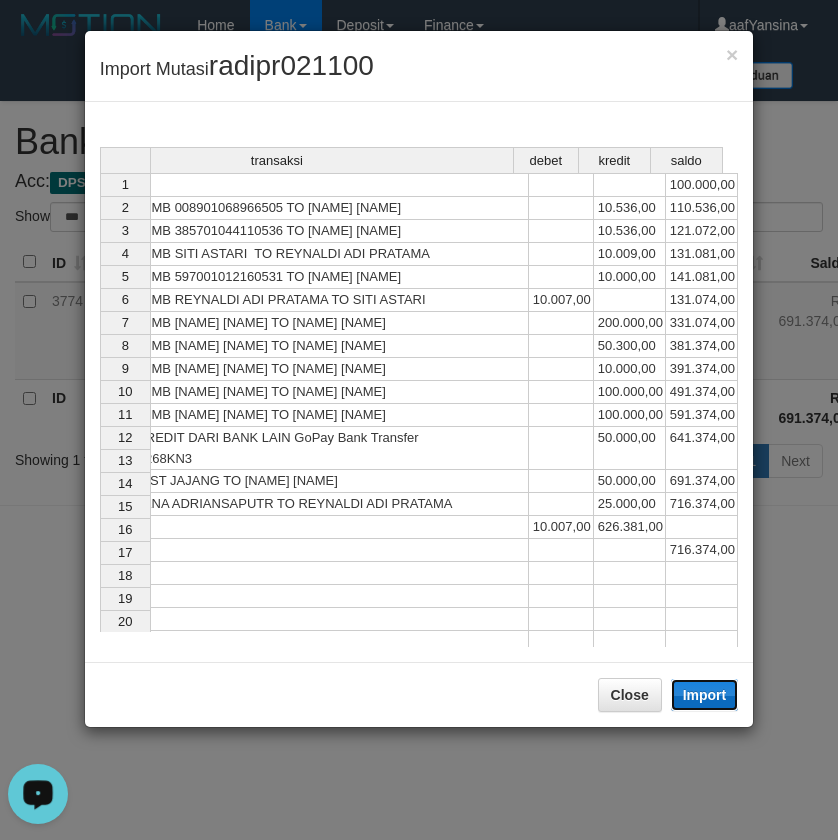 click on "Import" at bounding box center (705, 695) 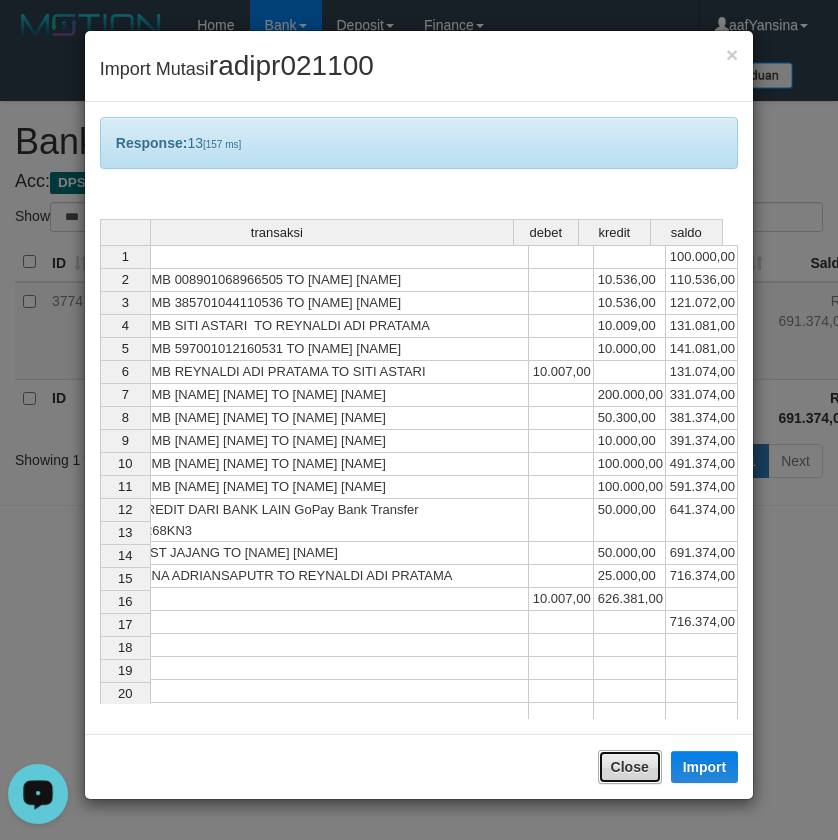 drag, startPoint x: 642, startPoint y: 764, endPoint x: 600, endPoint y: 766, distance: 42.047592 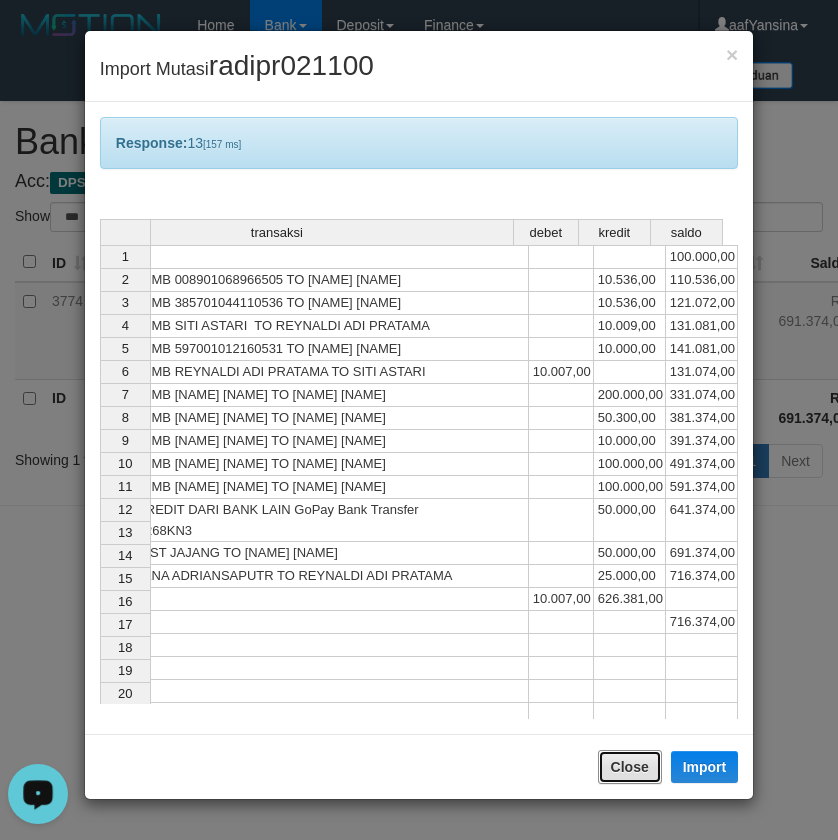 click on "Close" at bounding box center [630, 767] 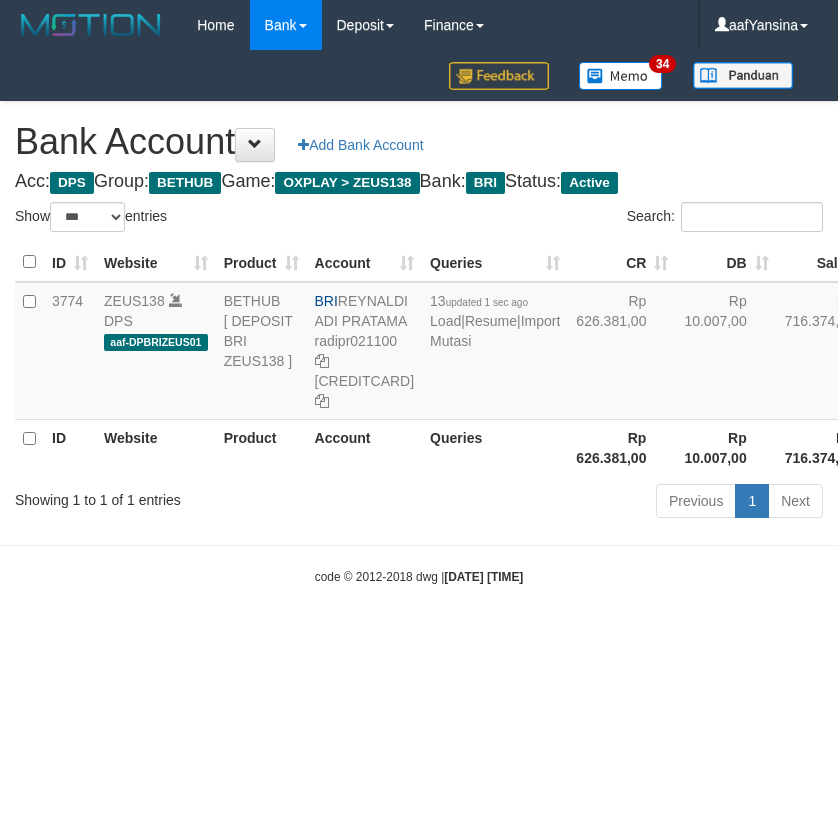 select on "***" 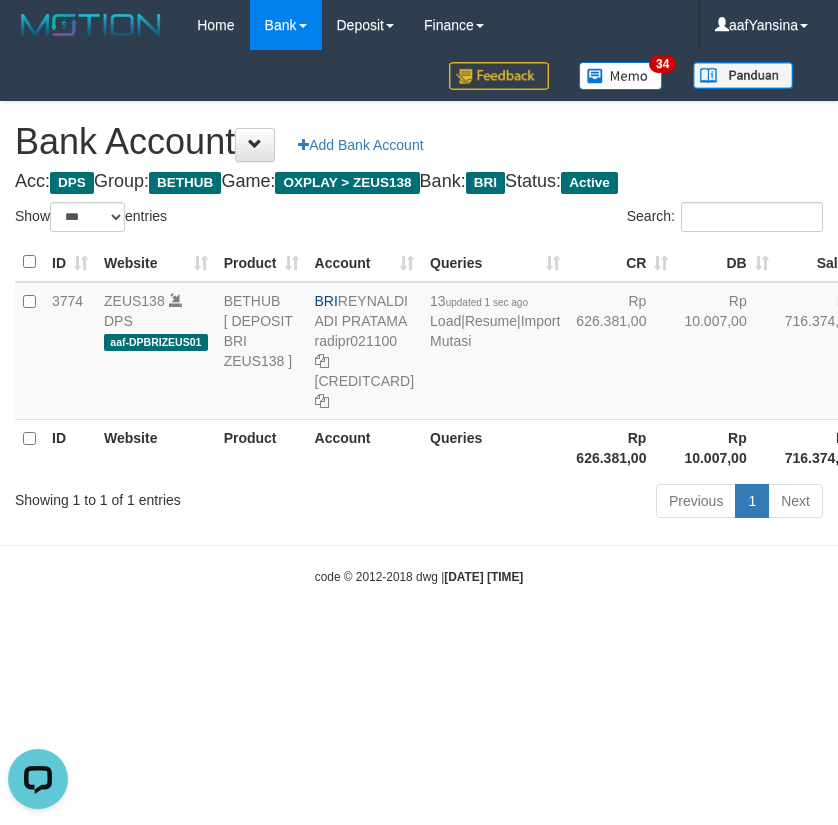 scroll, scrollTop: 0, scrollLeft: 0, axis: both 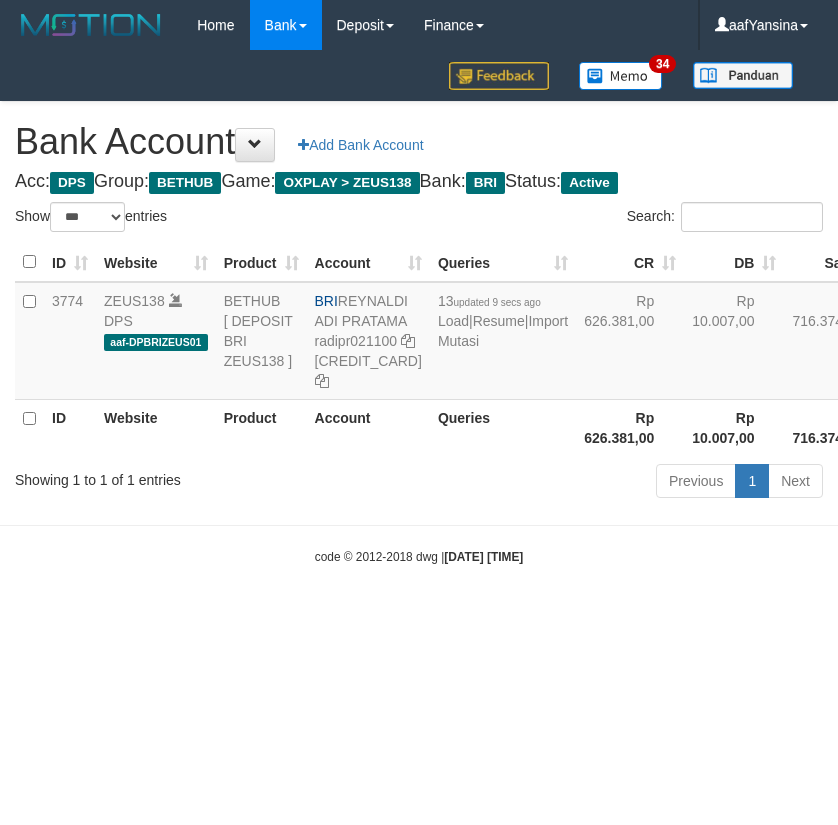 select on "***" 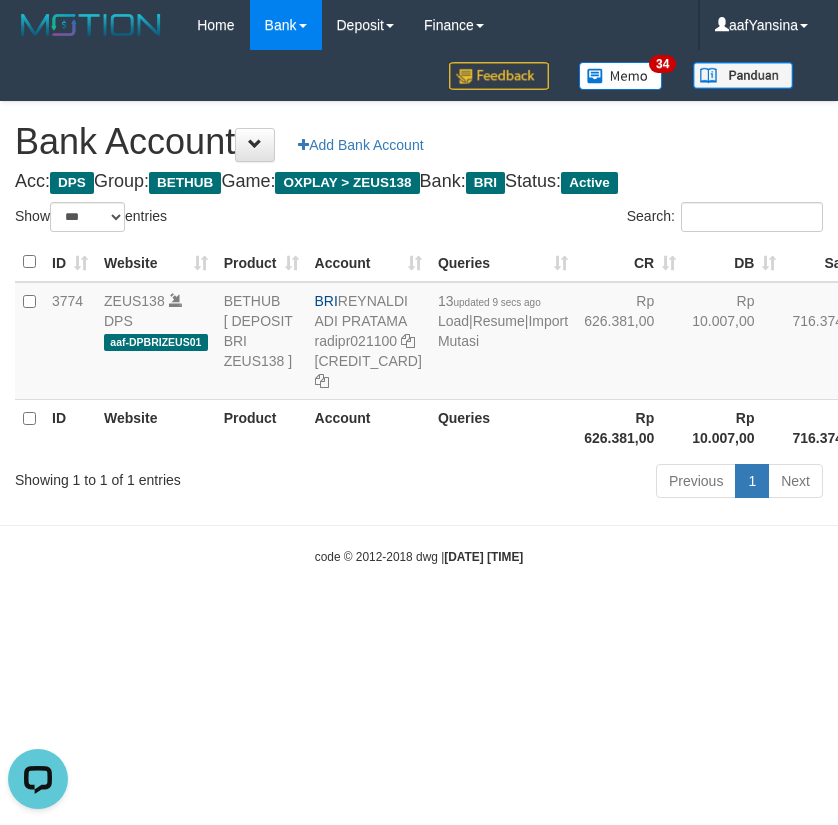 scroll, scrollTop: 0, scrollLeft: 0, axis: both 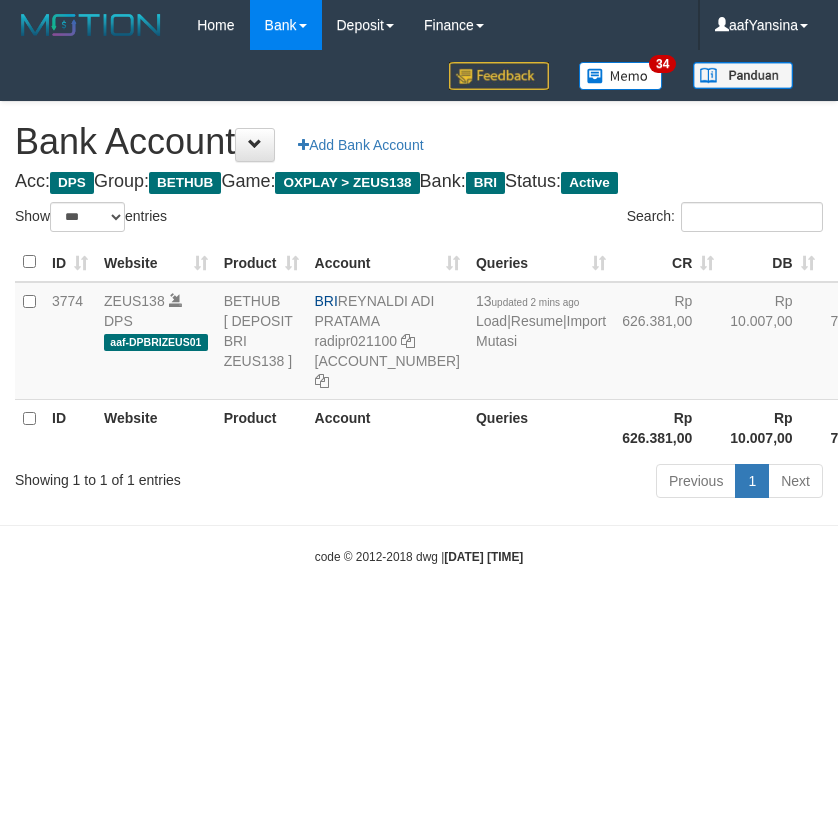 select on "***" 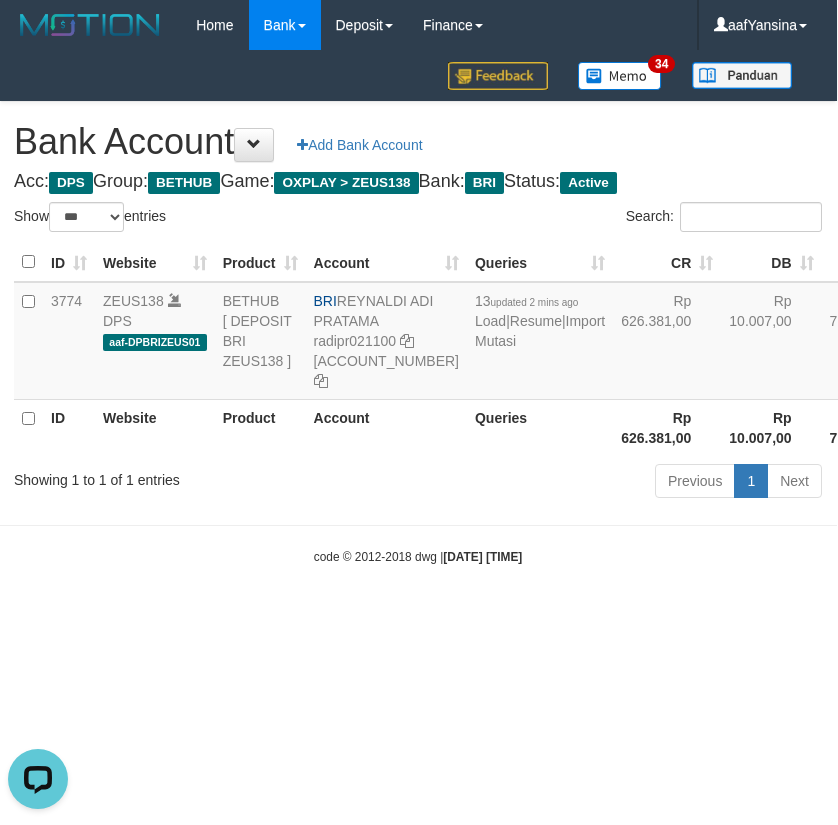 scroll, scrollTop: 0, scrollLeft: 0, axis: both 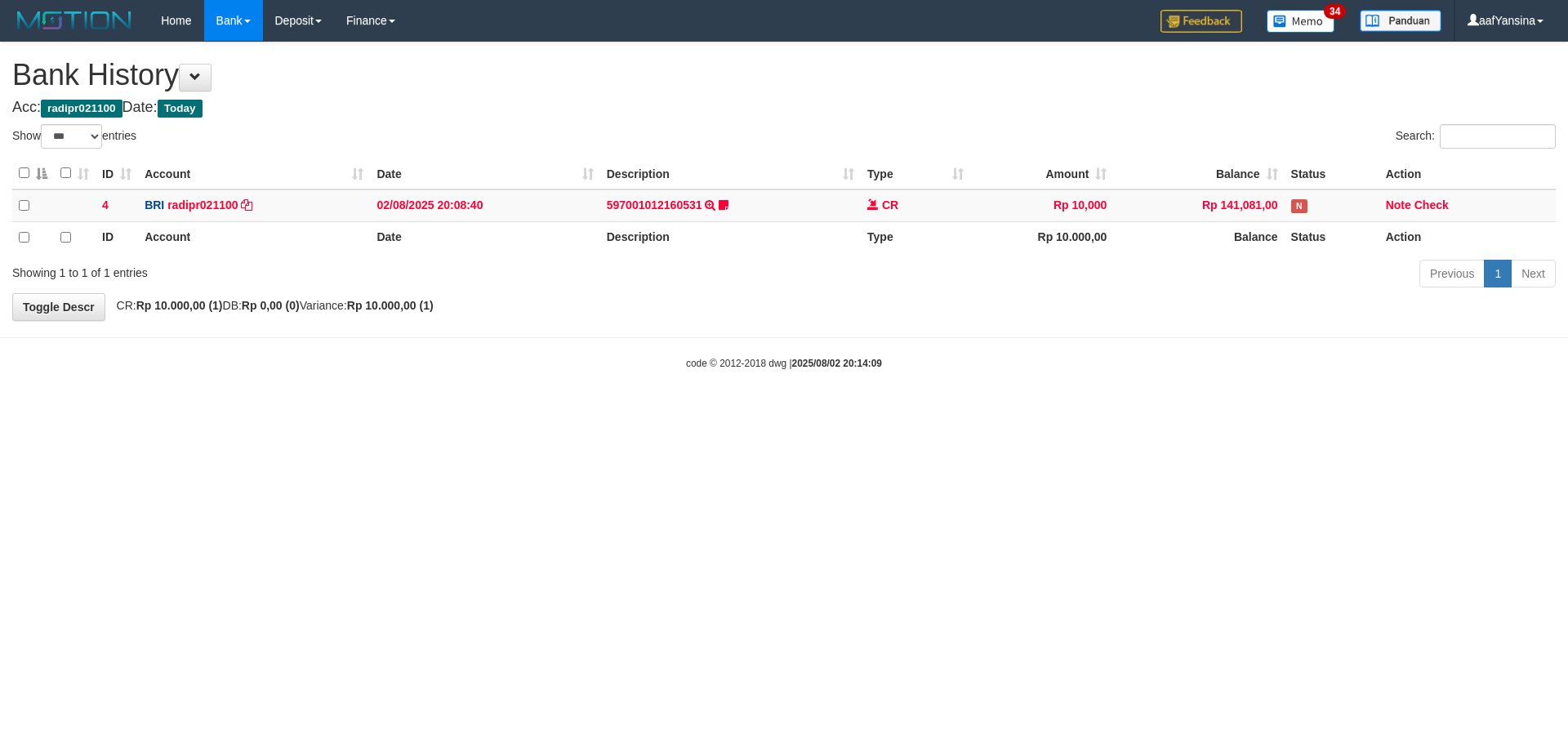 select on "***" 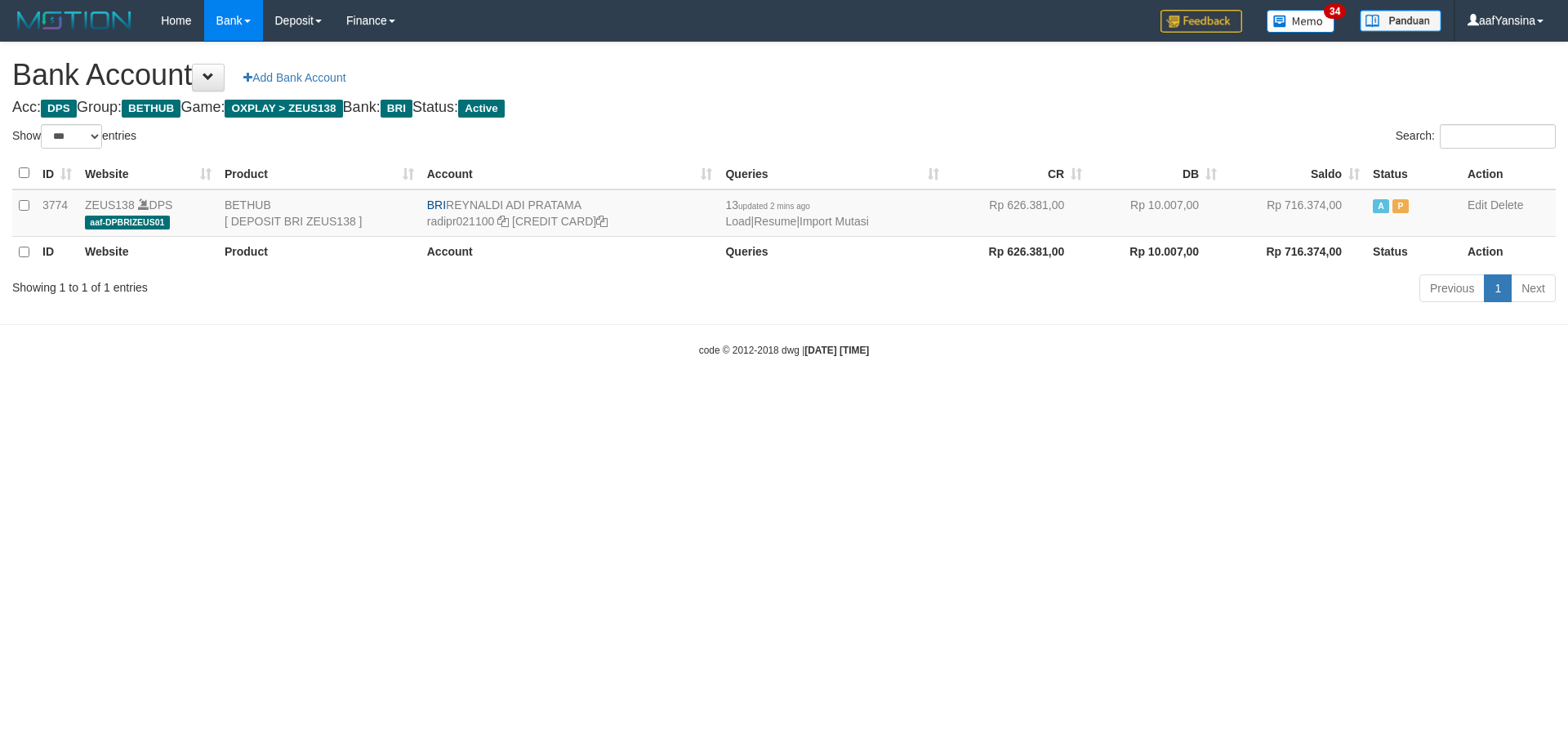select on "***" 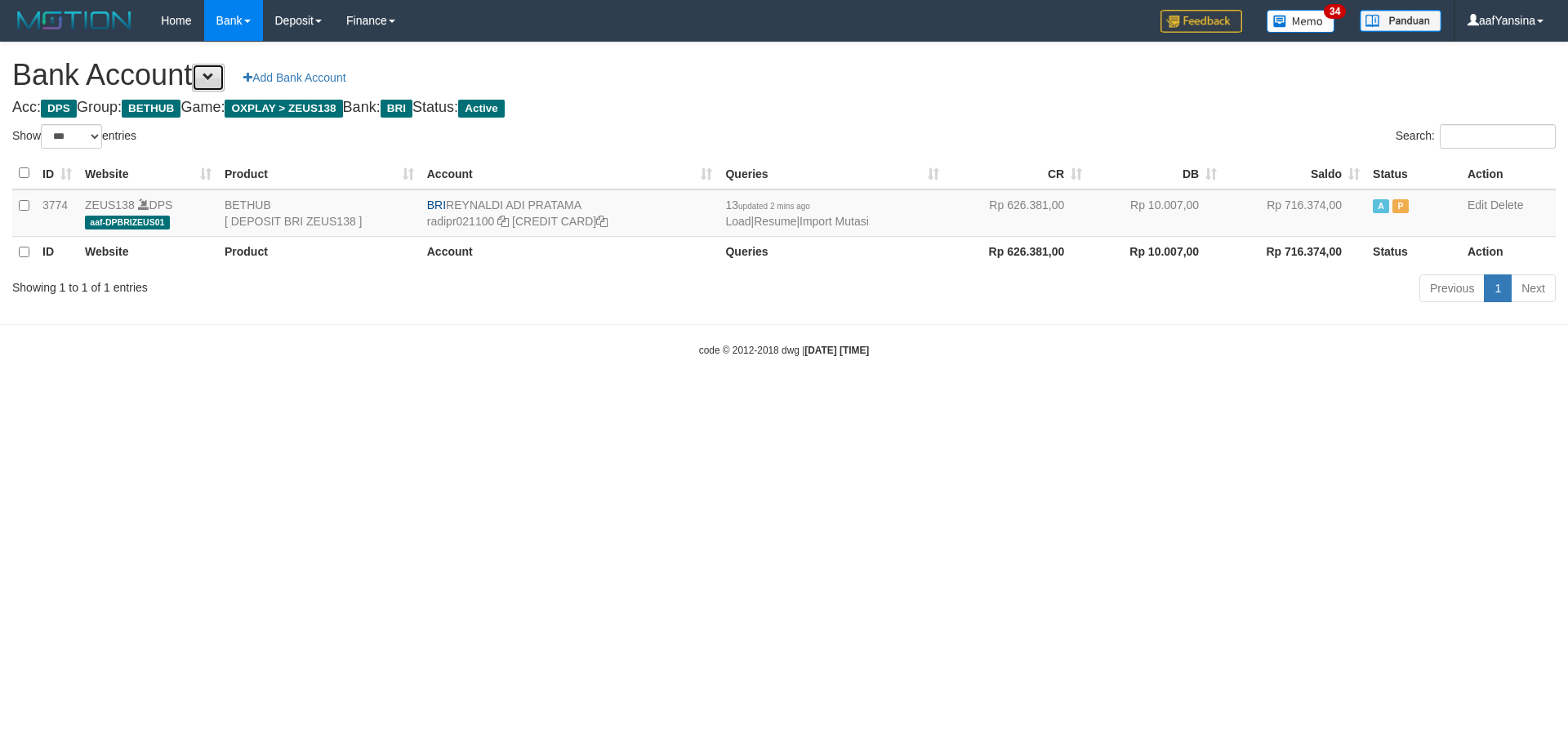 click at bounding box center [208, 77] 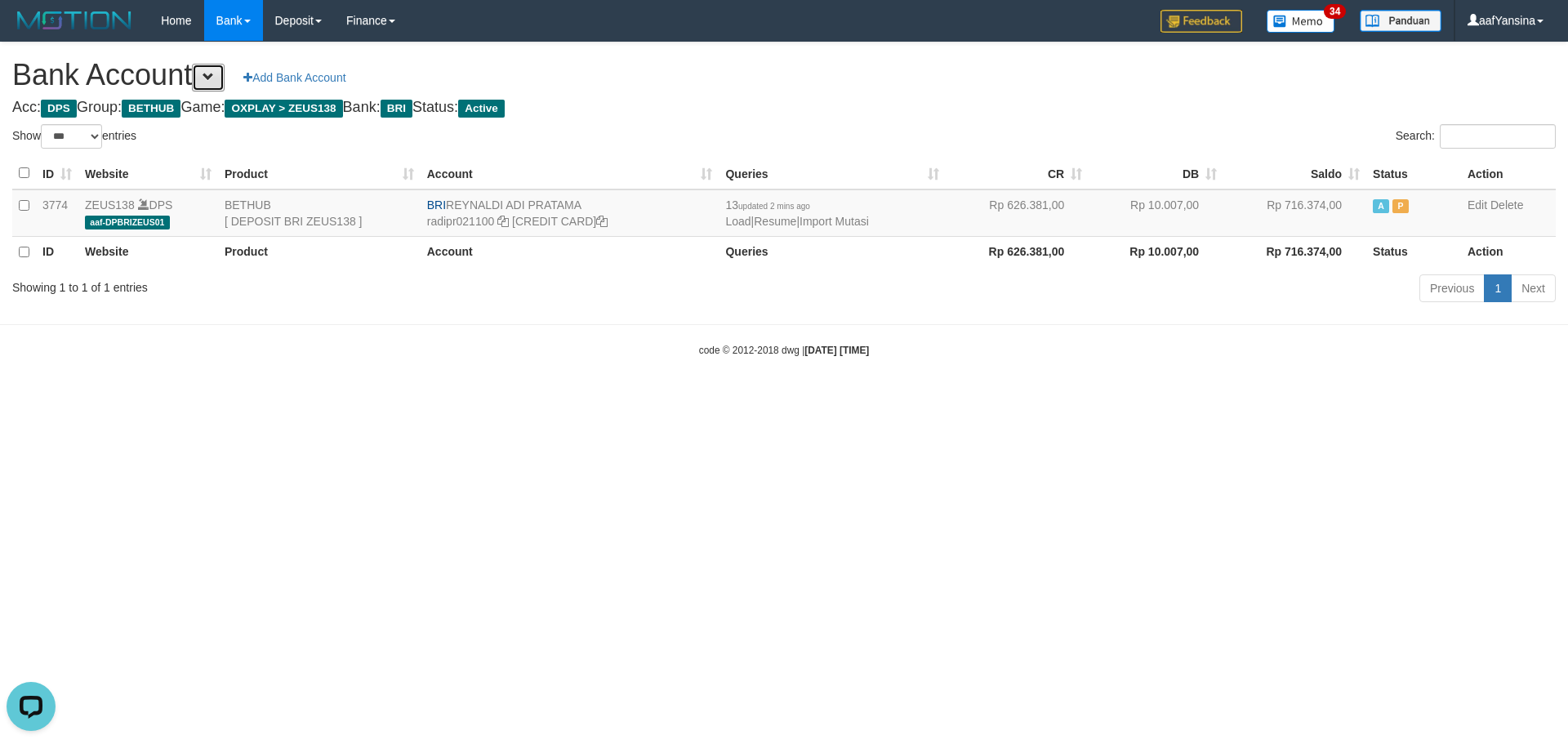scroll, scrollTop: 0, scrollLeft: 0, axis: both 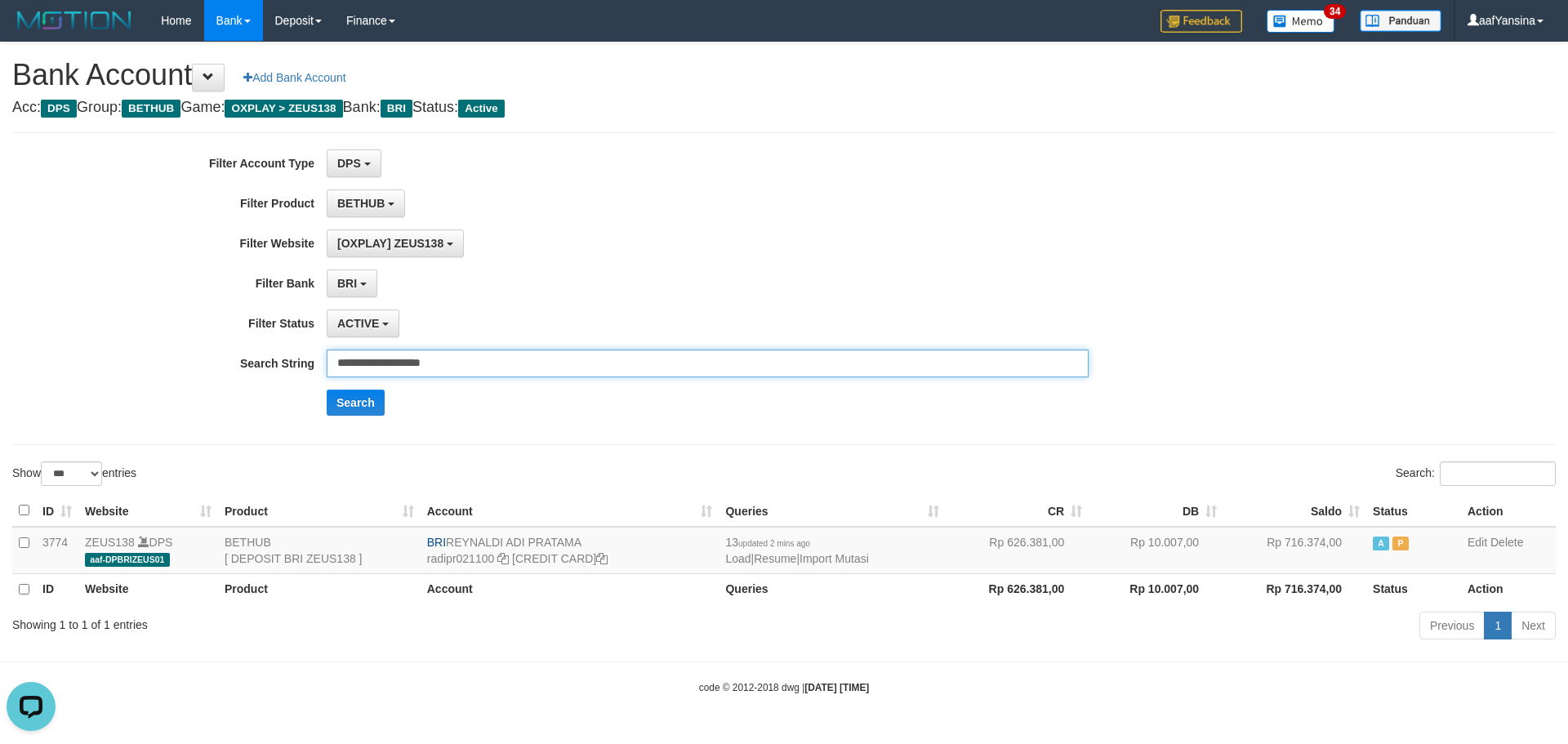 drag, startPoint x: 504, startPoint y: 367, endPoint x: 288, endPoint y: 356, distance: 216.2799 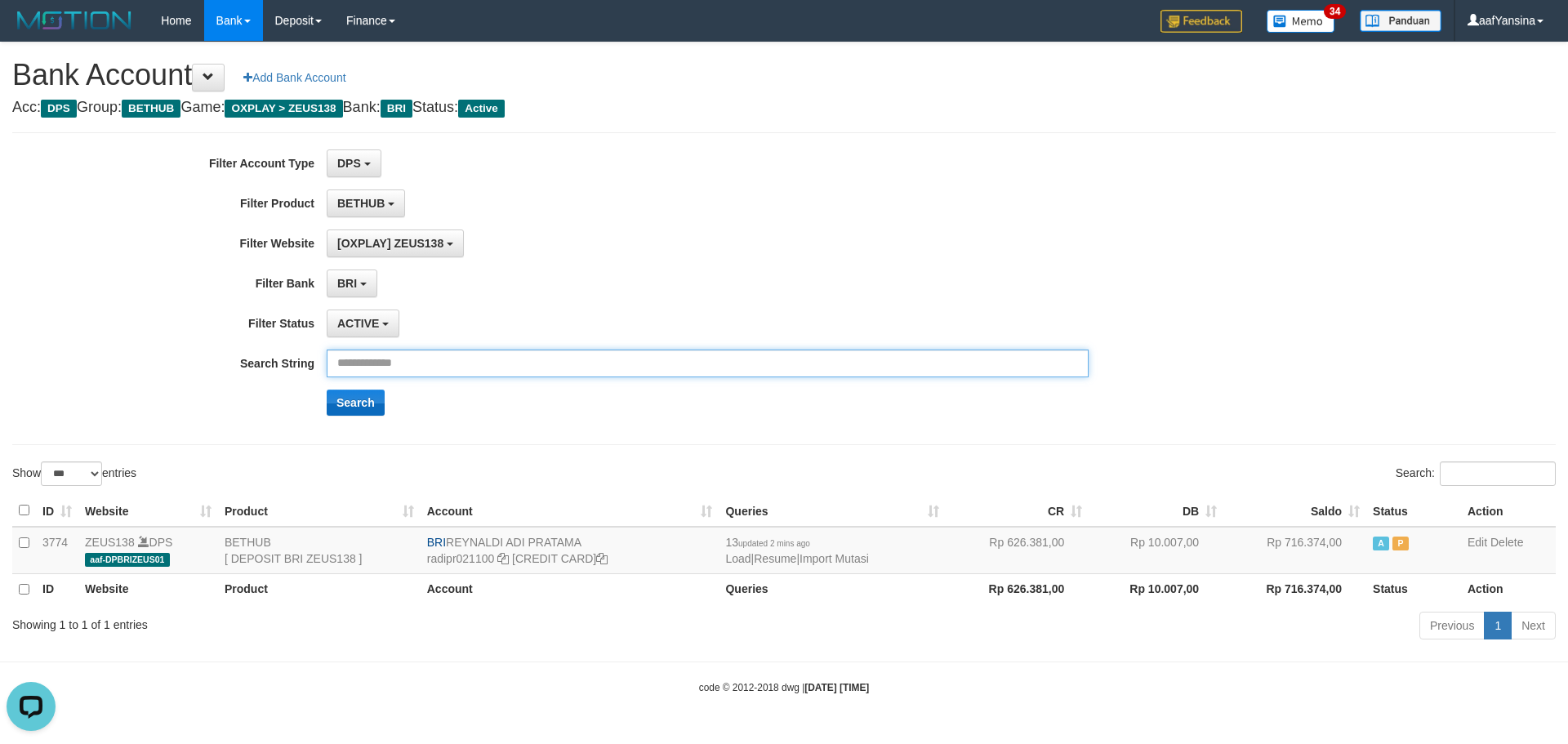 type 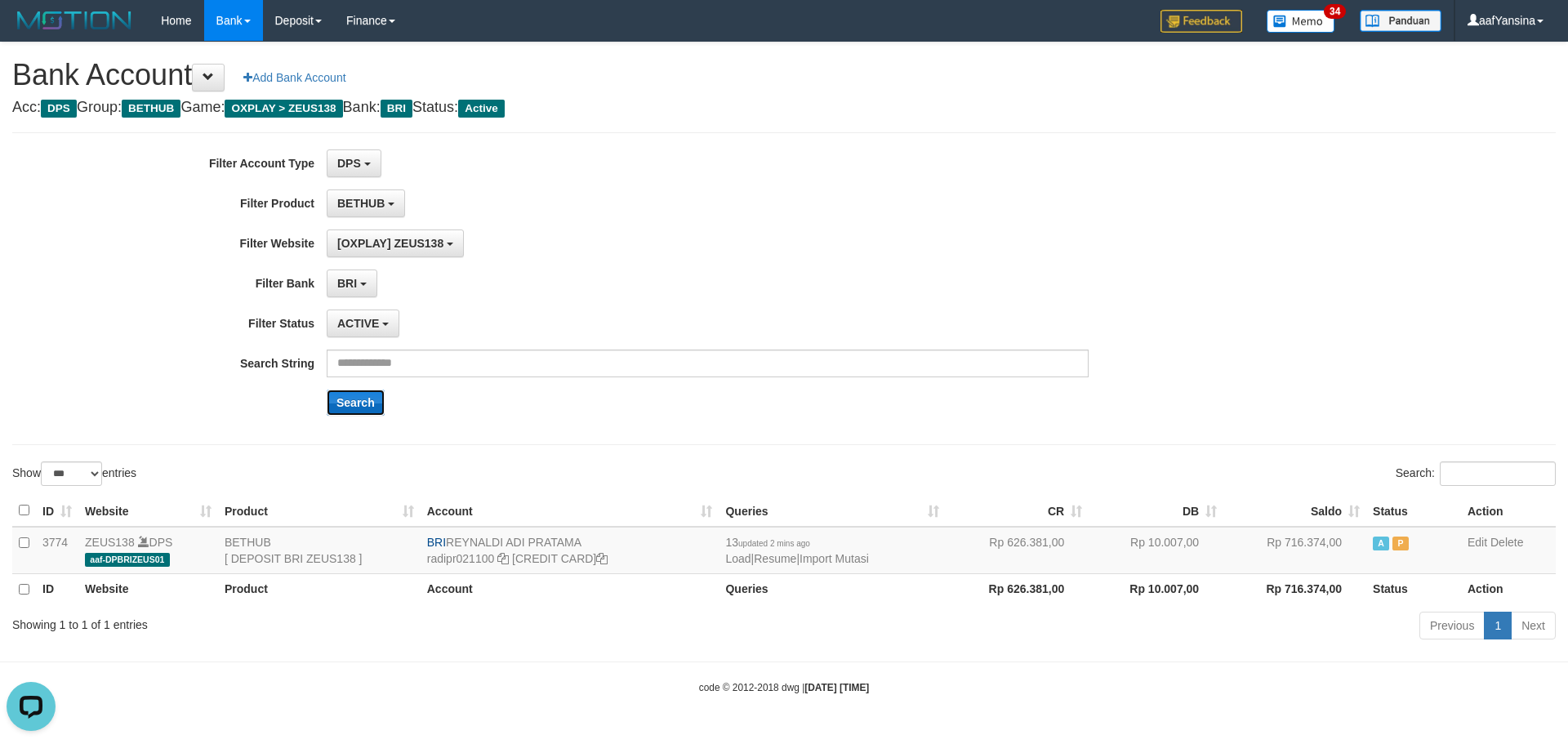 click on "Search" at bounding box center (355, 403) 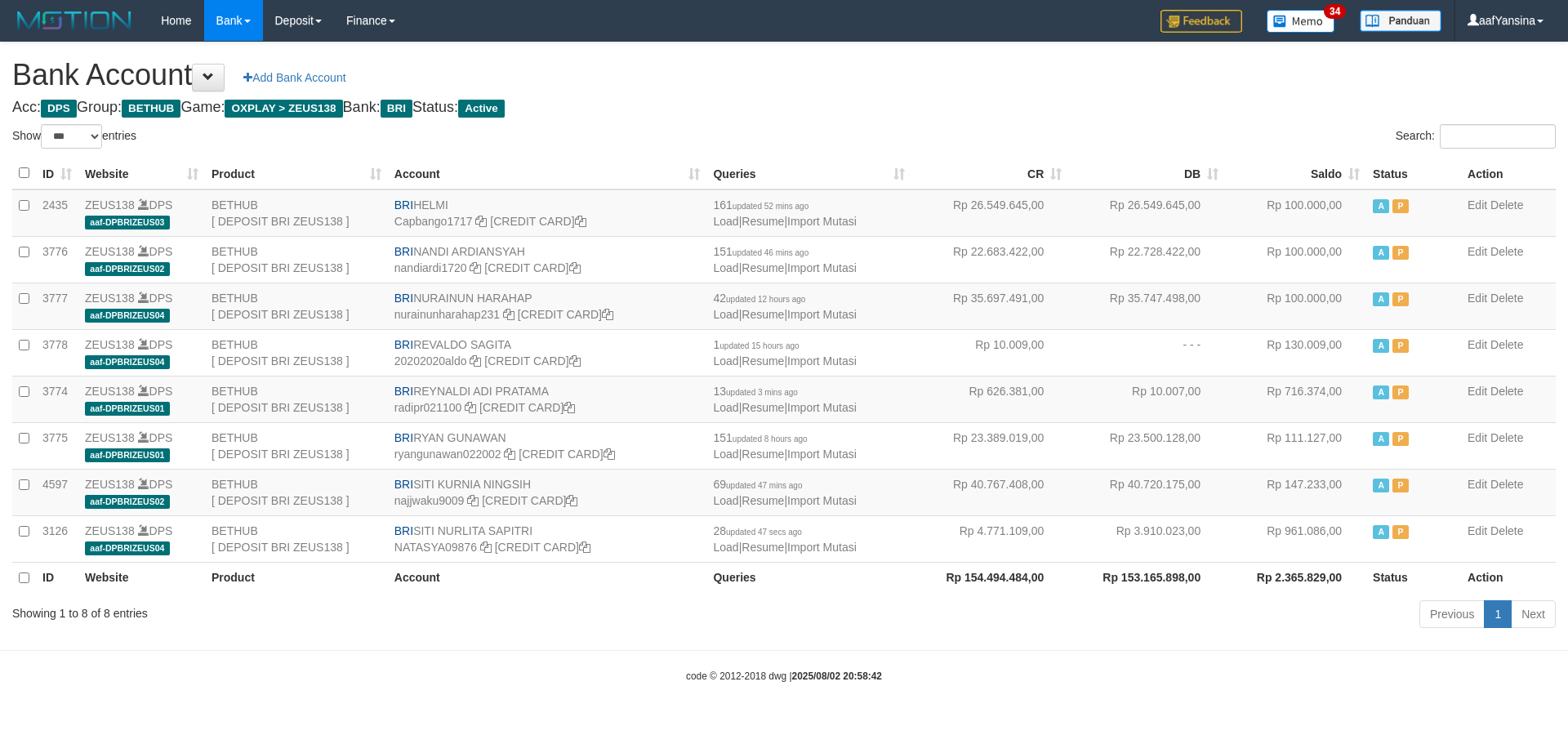 select on "***" 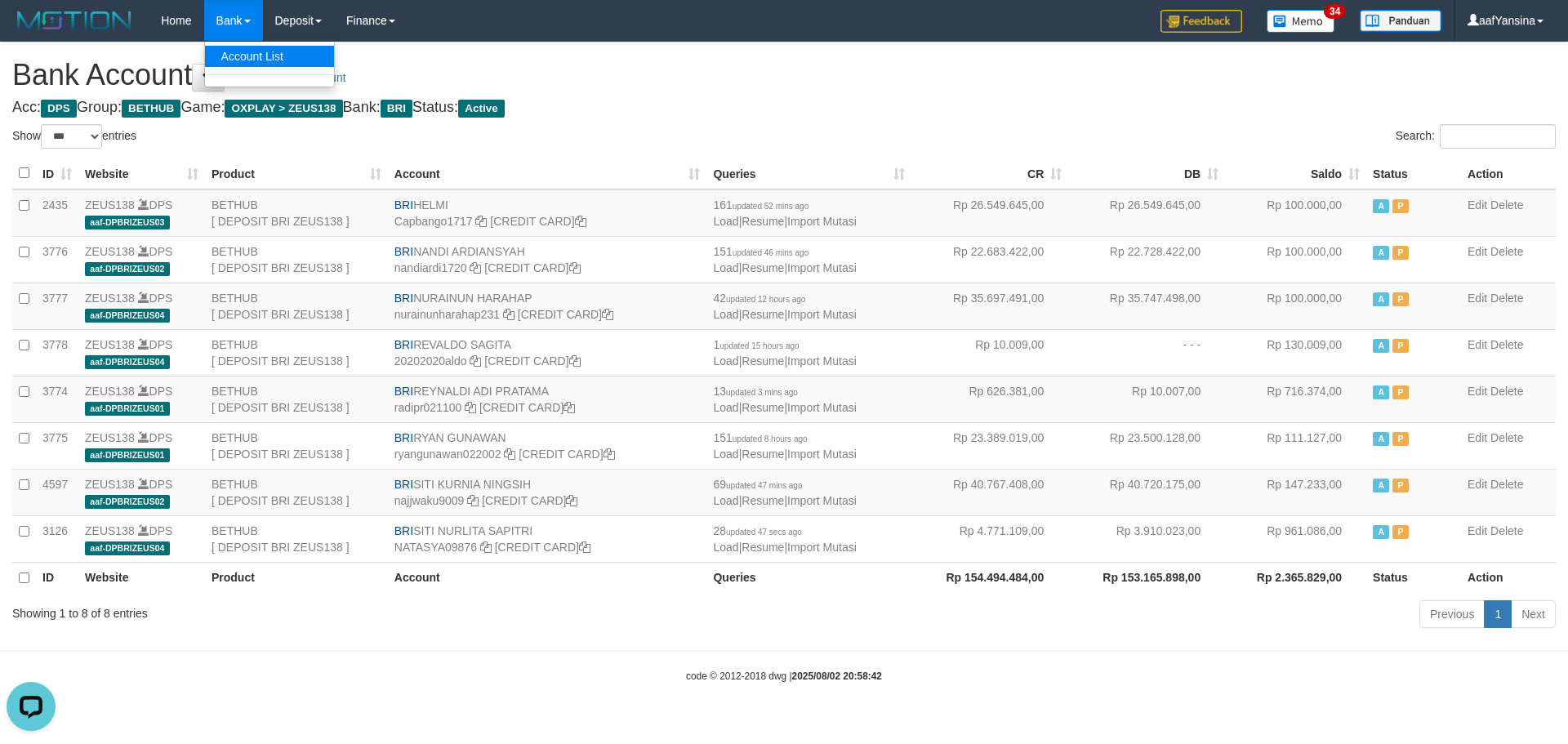 scroll, scrollTop: 0, scrollLeft: 0, axis: both 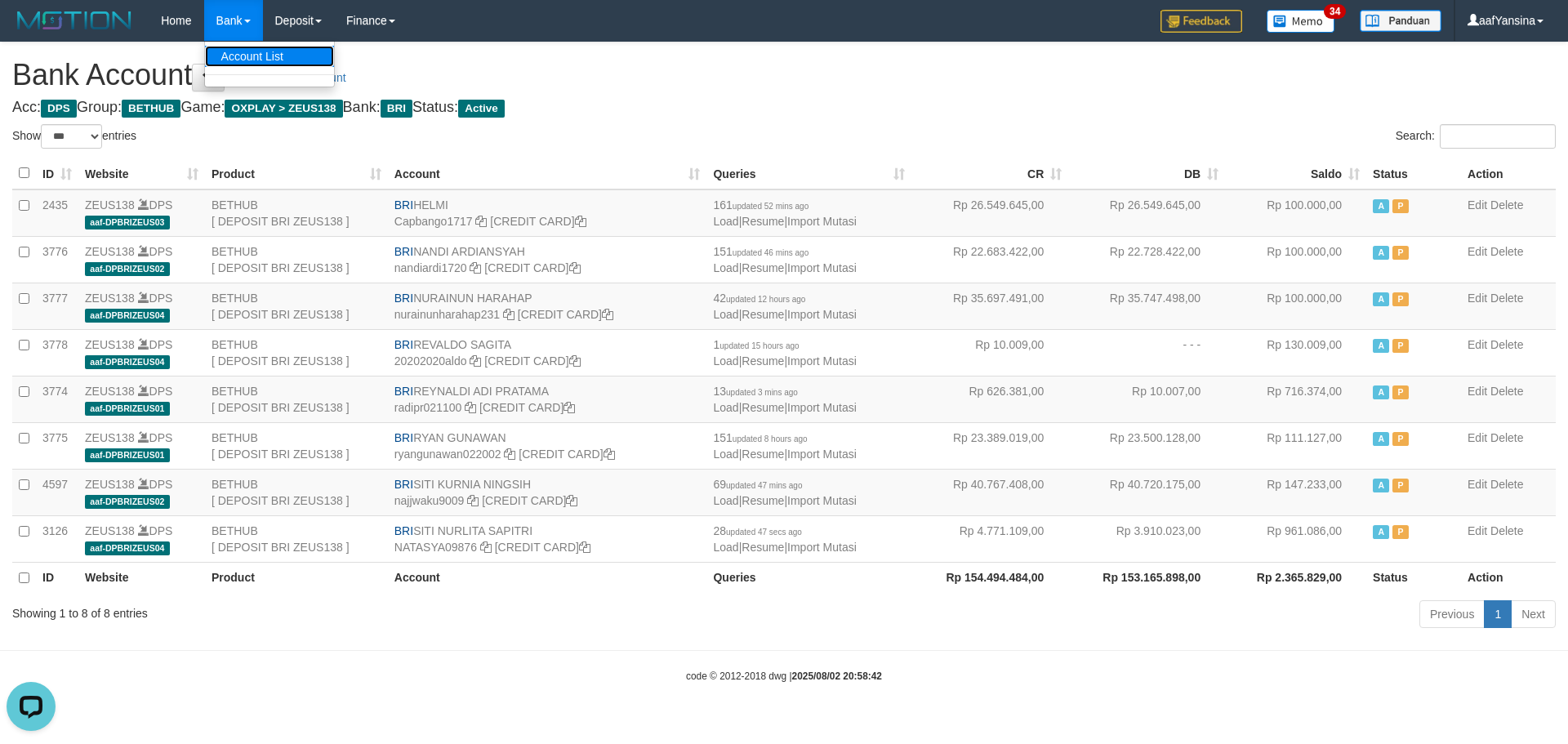 click on "Account List" at bounding box center [270, 56] 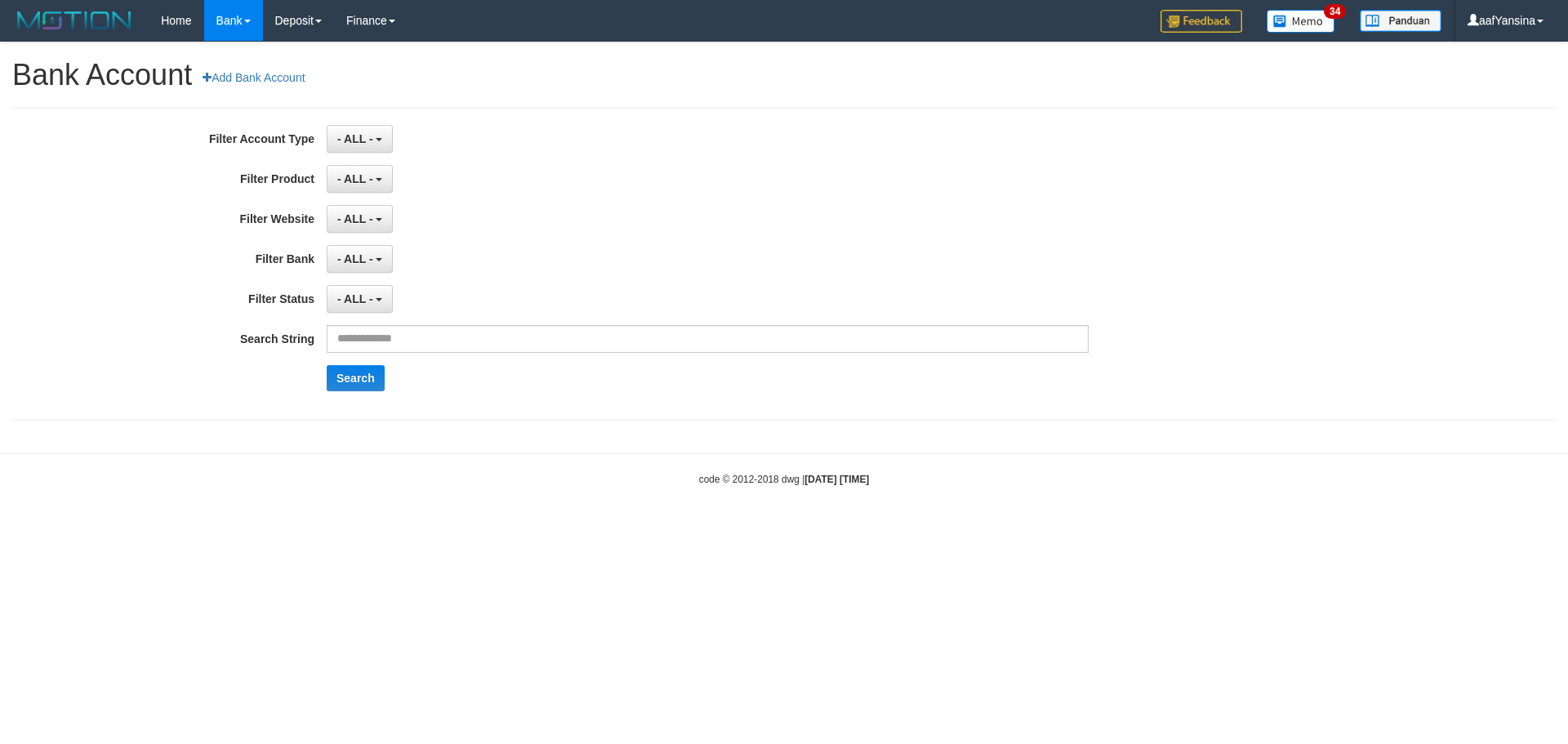 scroll, scrollTop: 0, scrollLeft: 0, axis: both 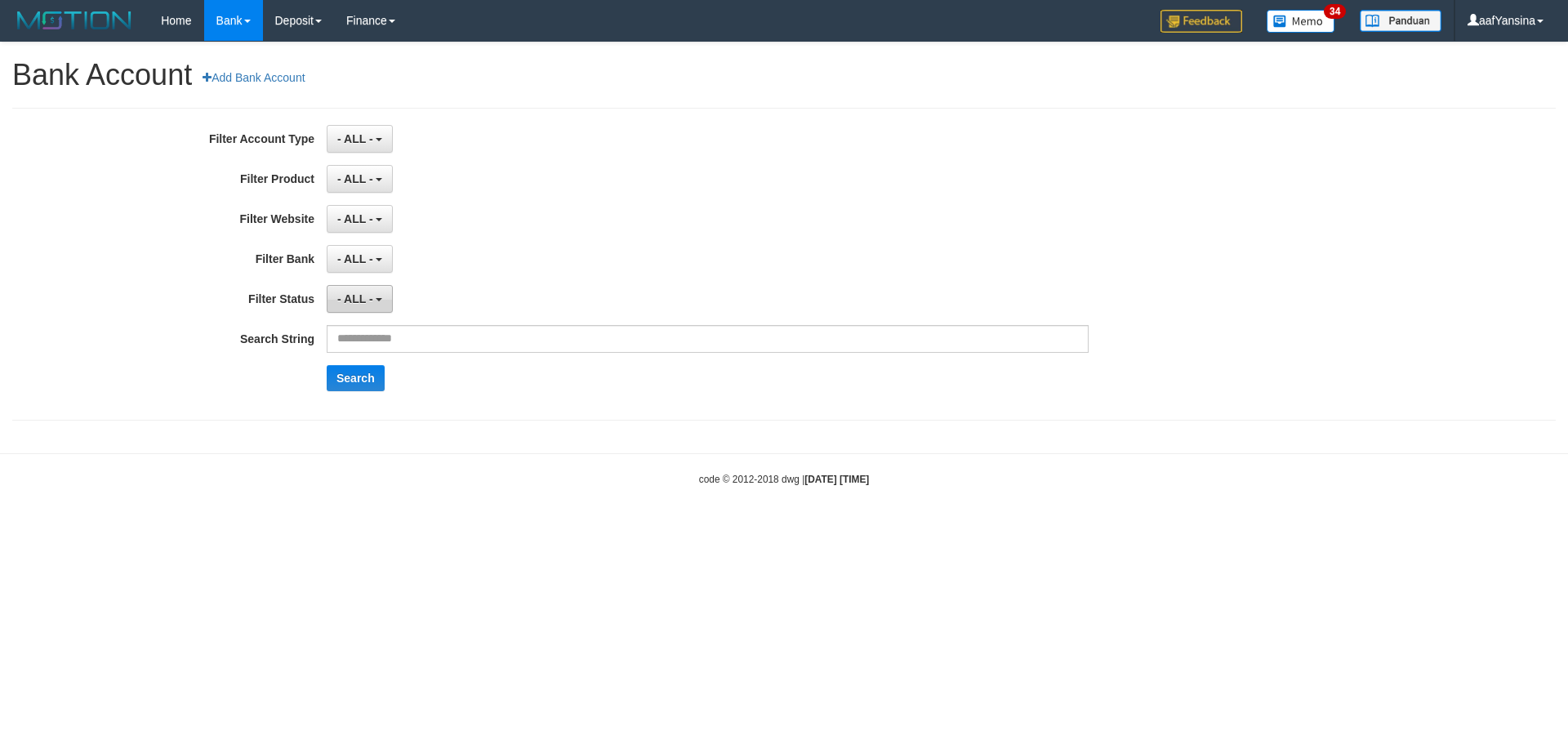 click on "- ALL -" at bounding box center (355, 299) 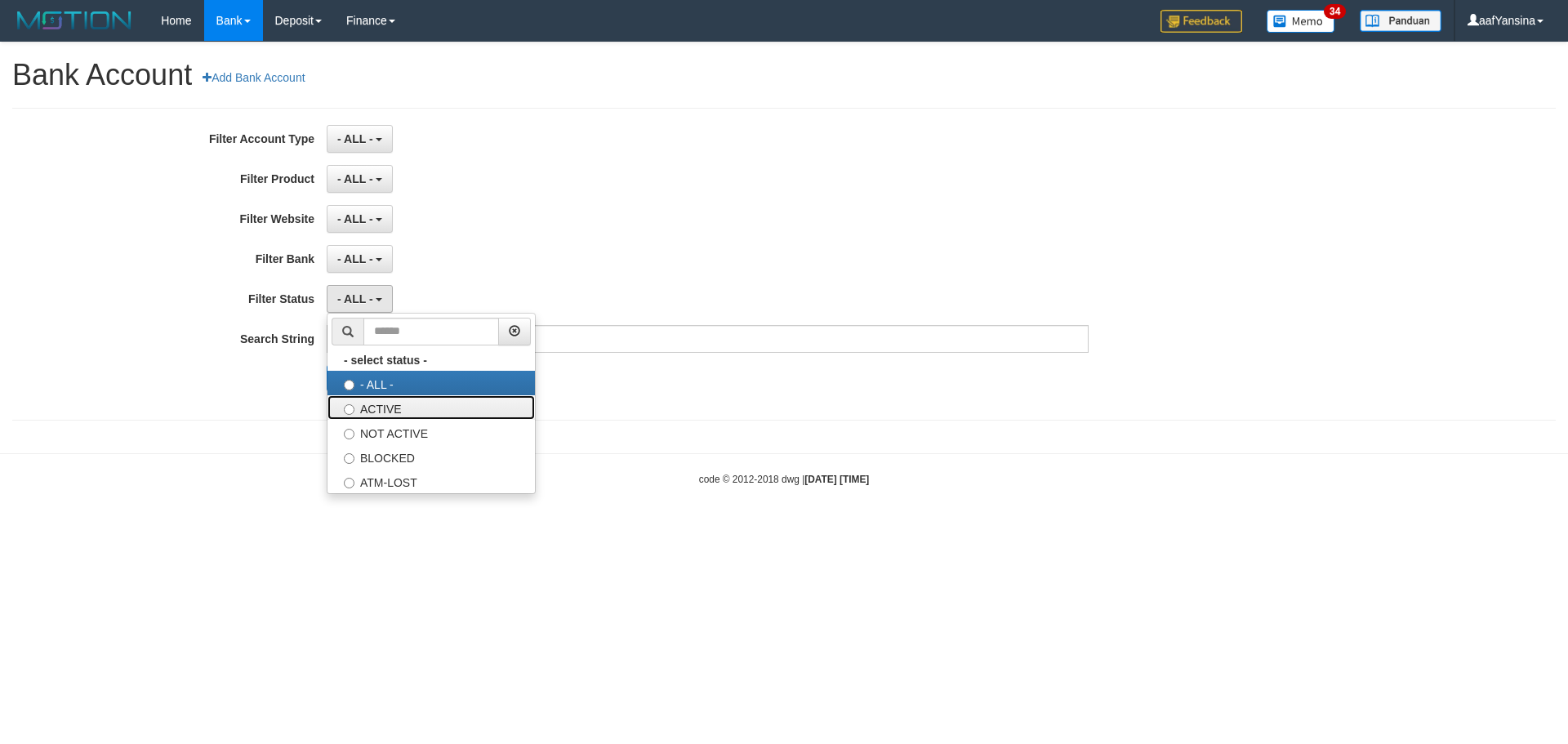 drag, startPoint x: 360, startPoint y: 408, endPoint x: 355, endPoint y: 394, distance: 14.866069 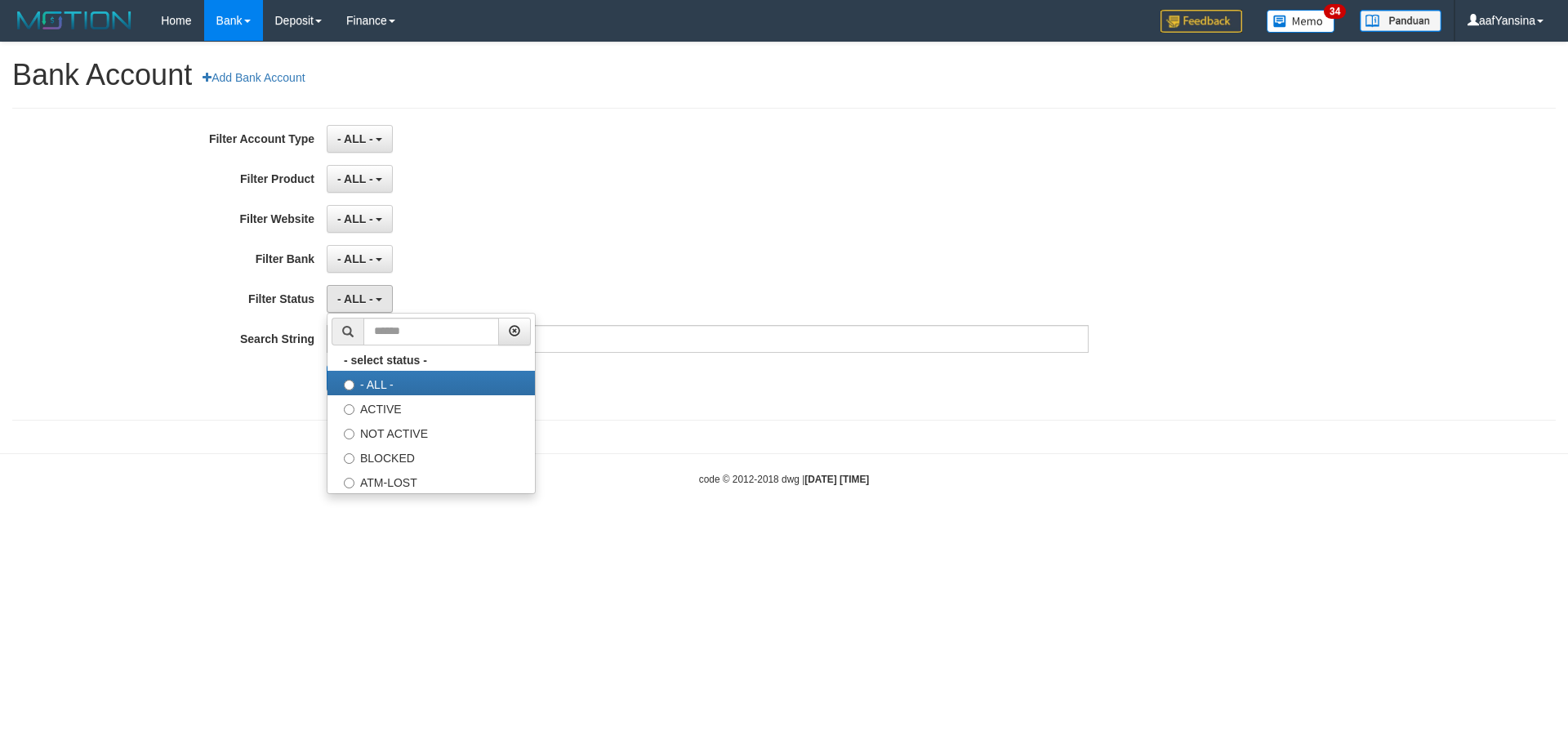 select on "*" 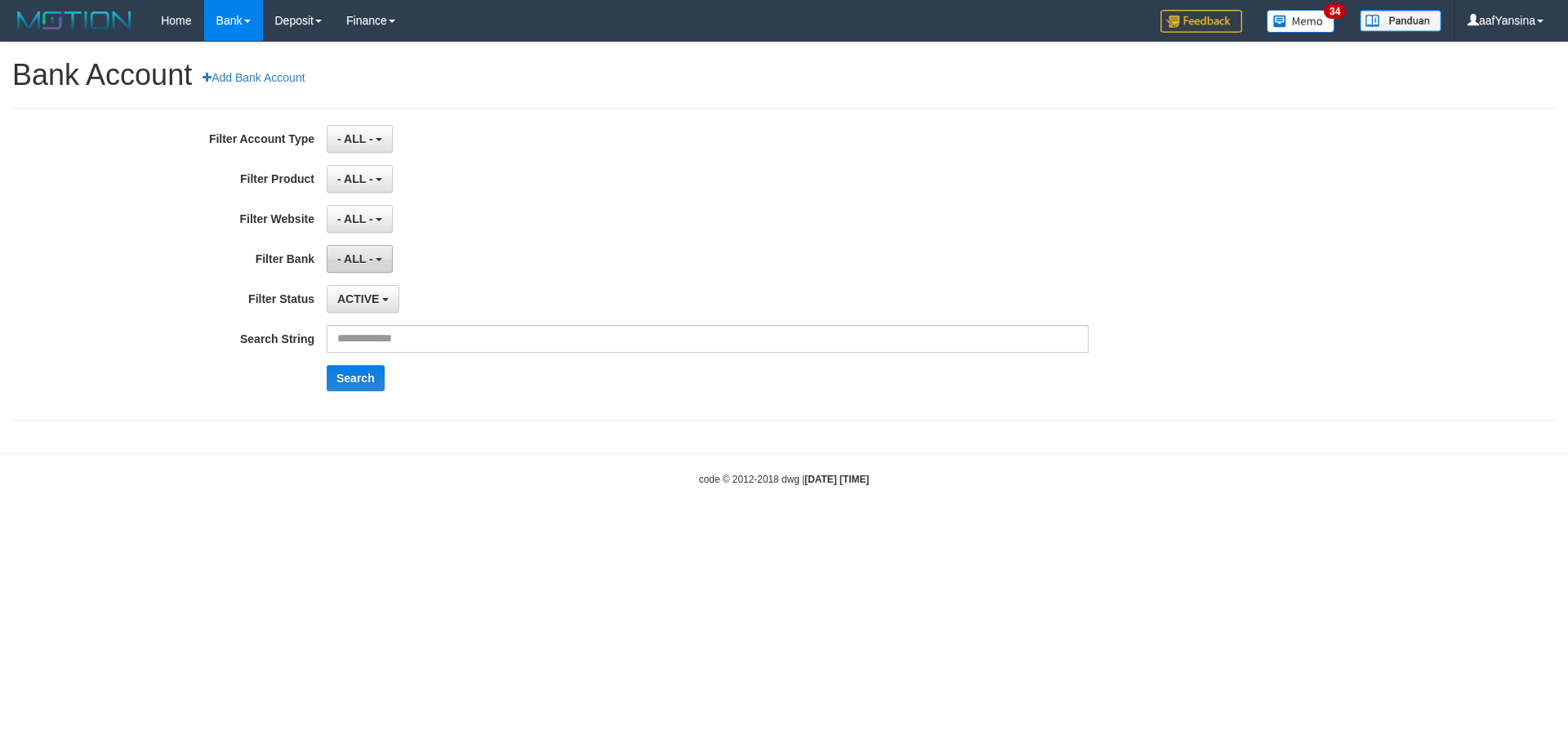 click on "- ALL -" at bounding box center [359, 259] 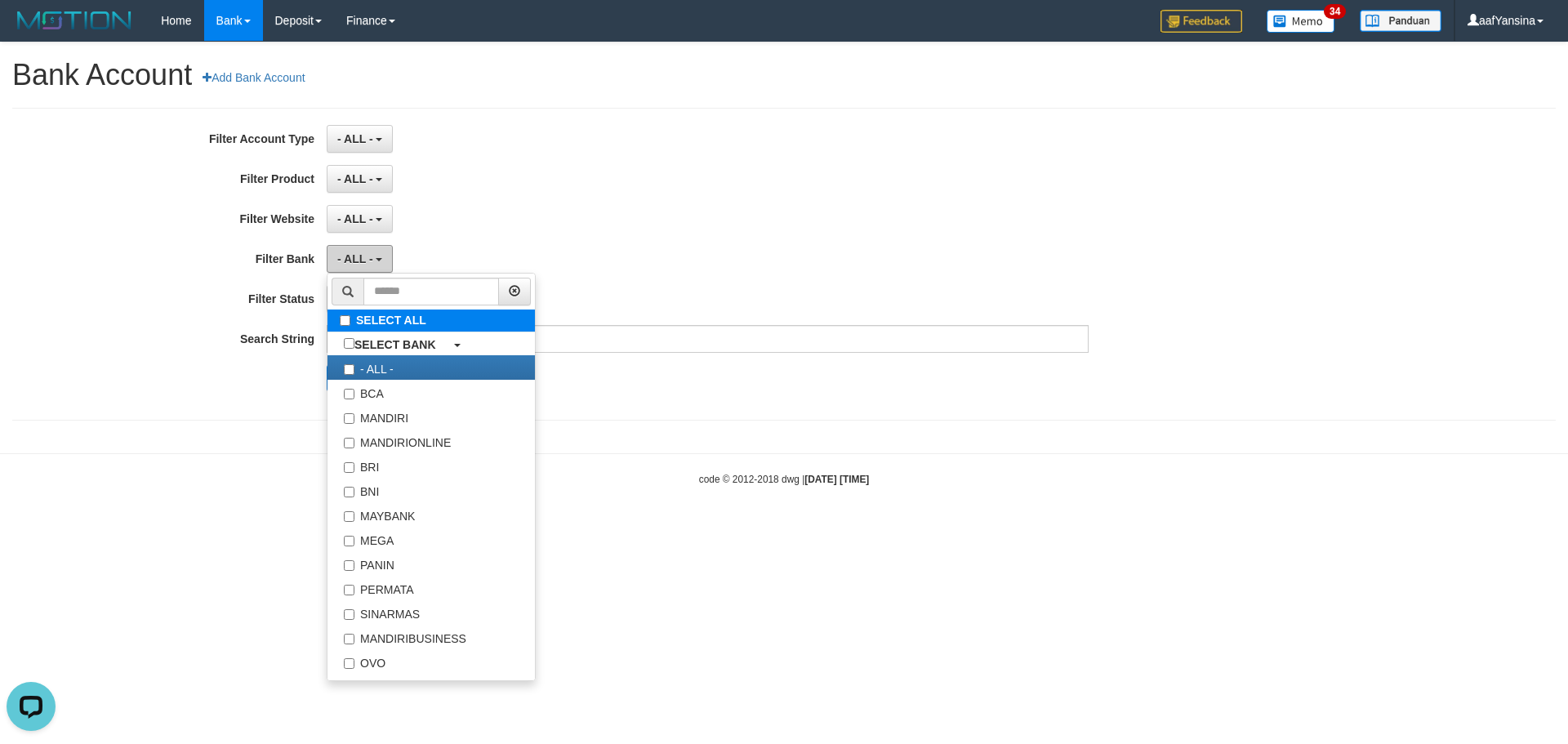 scroll, scrollTop: 0, scrollLeft: 0, axis: both 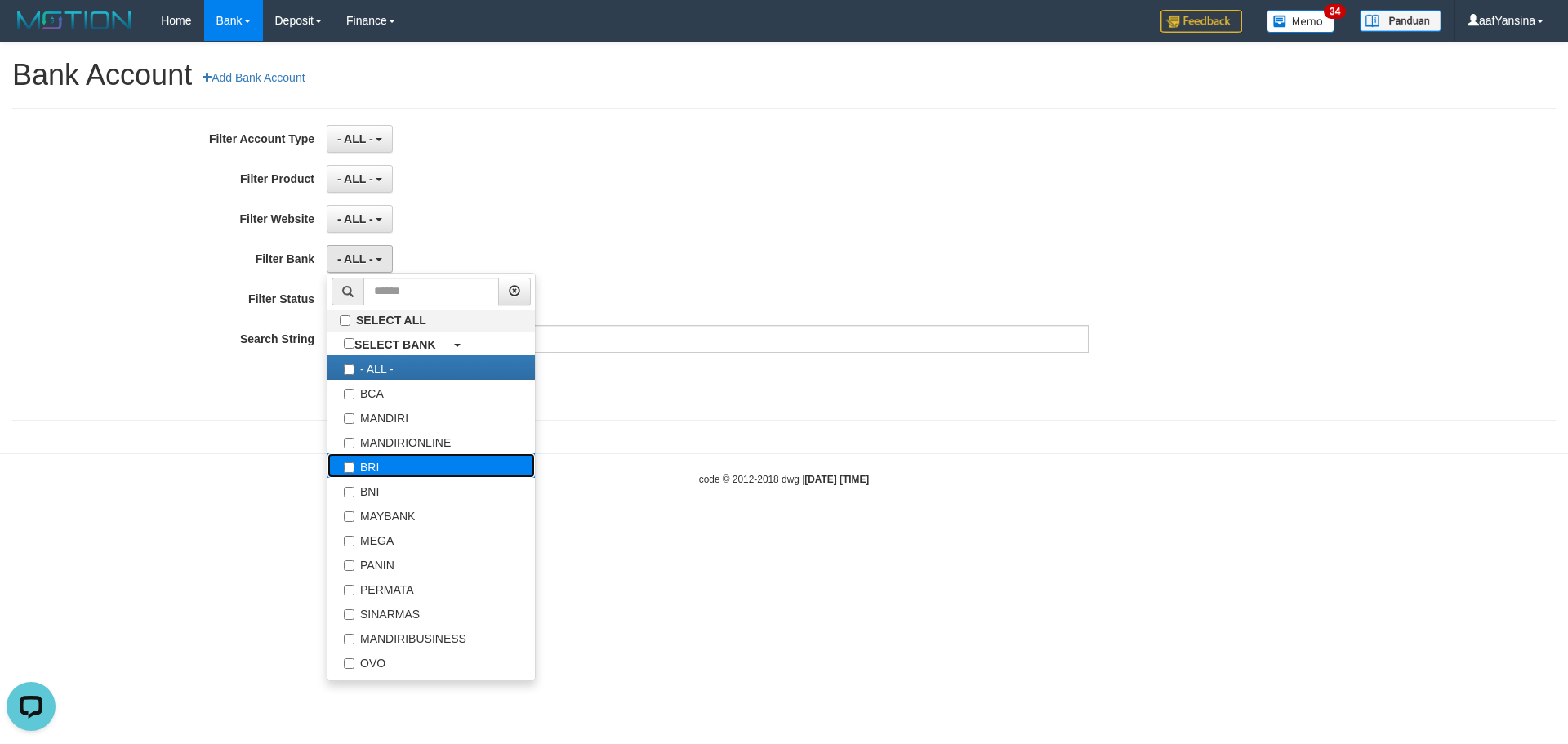 click on "BRI" at bounding box center (431, 466) 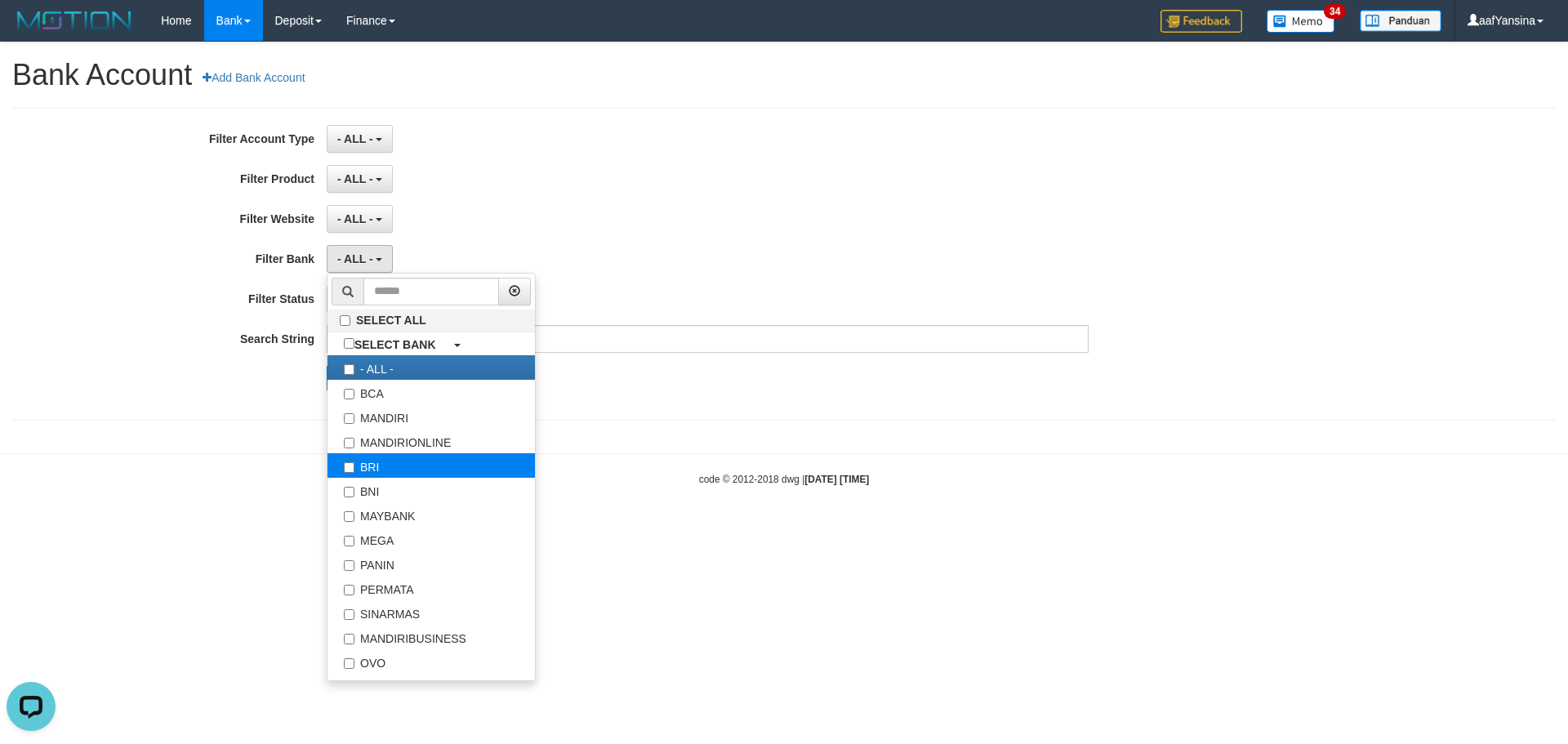 select on "***" 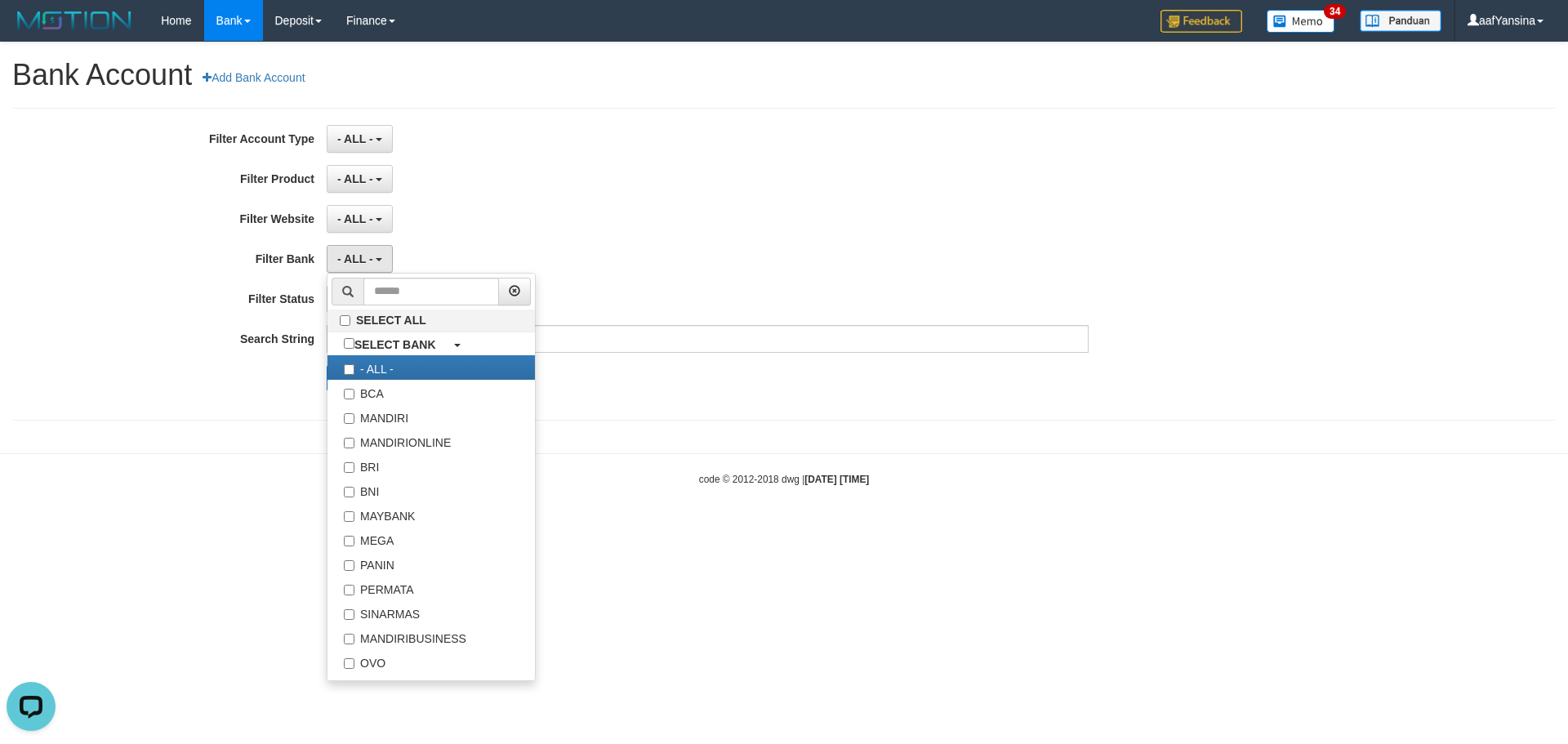 scroll, scrollTop: 15, scrollLeft: 0, axis: vertical 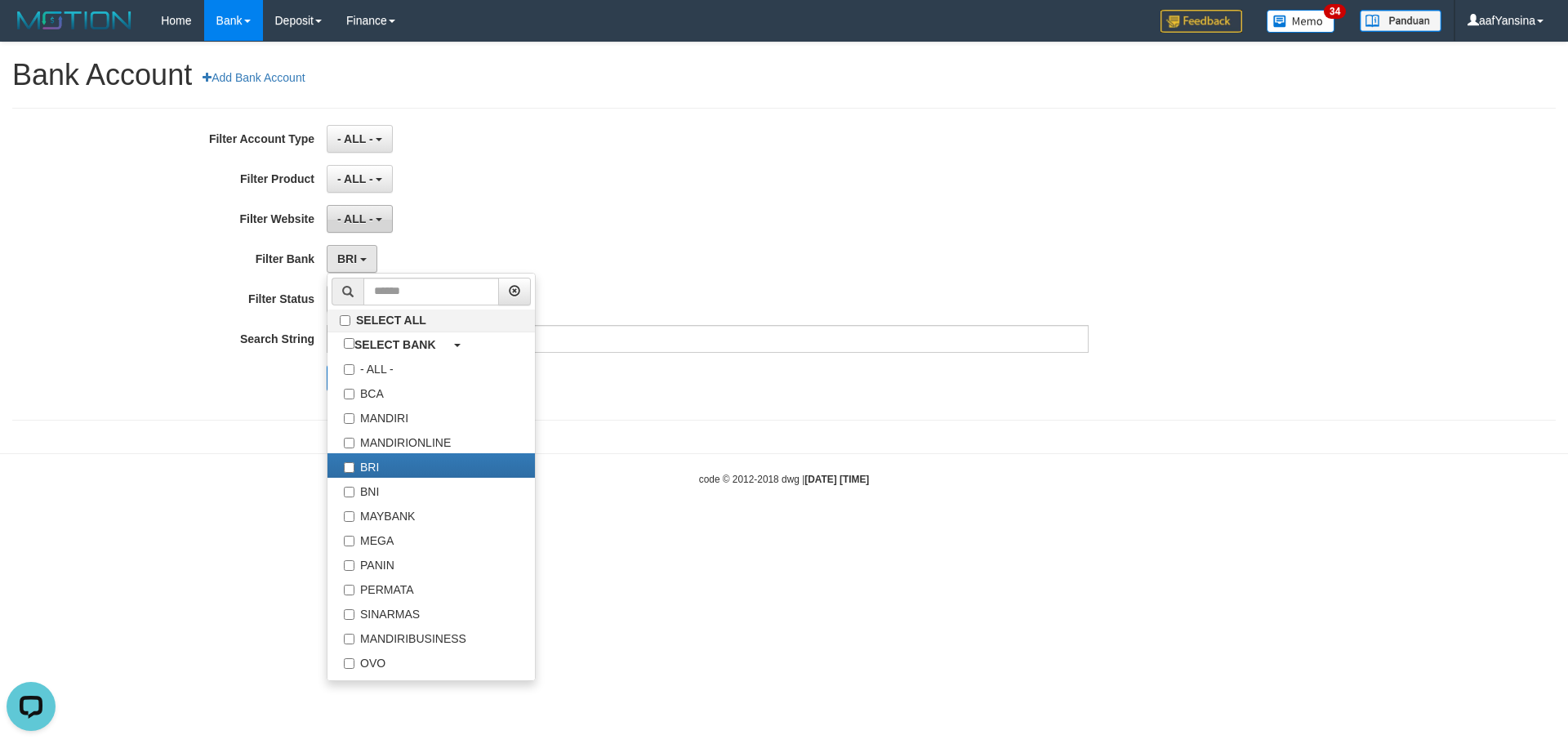 click on "- ALL -" at bounding box center [355, 219] 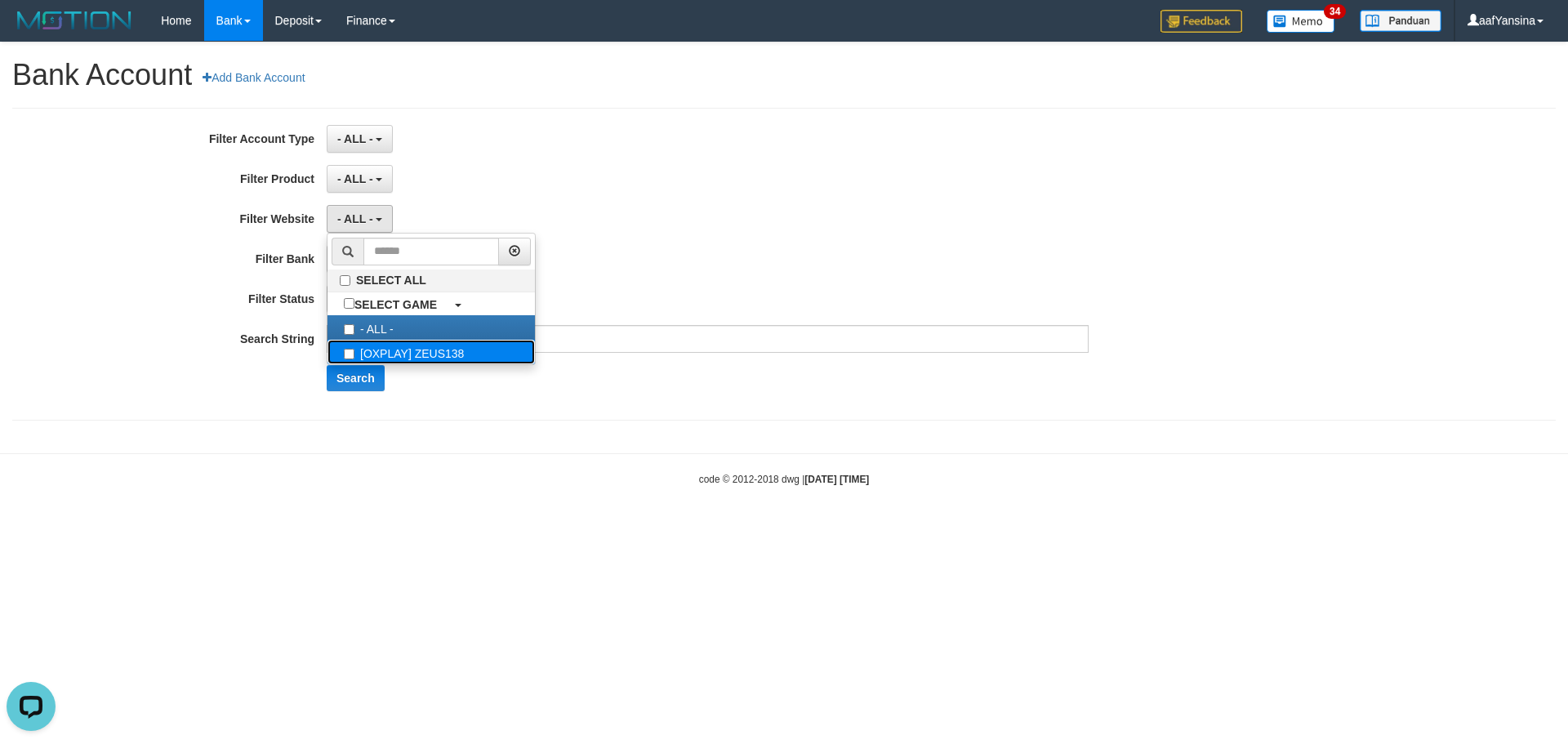 click on "[OXPLAY] ZEUS138" at bounding box center [431, 352] 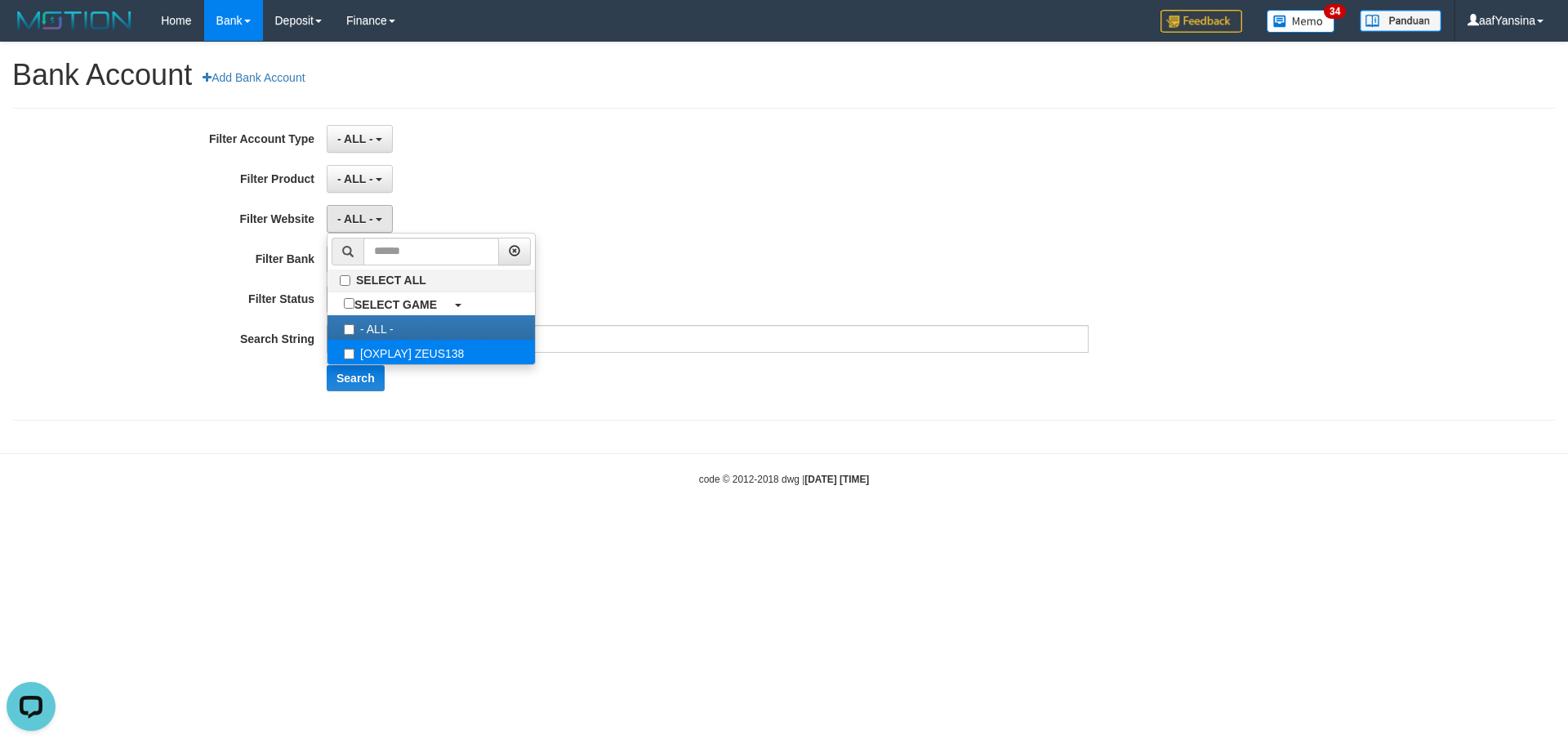 select on "***" 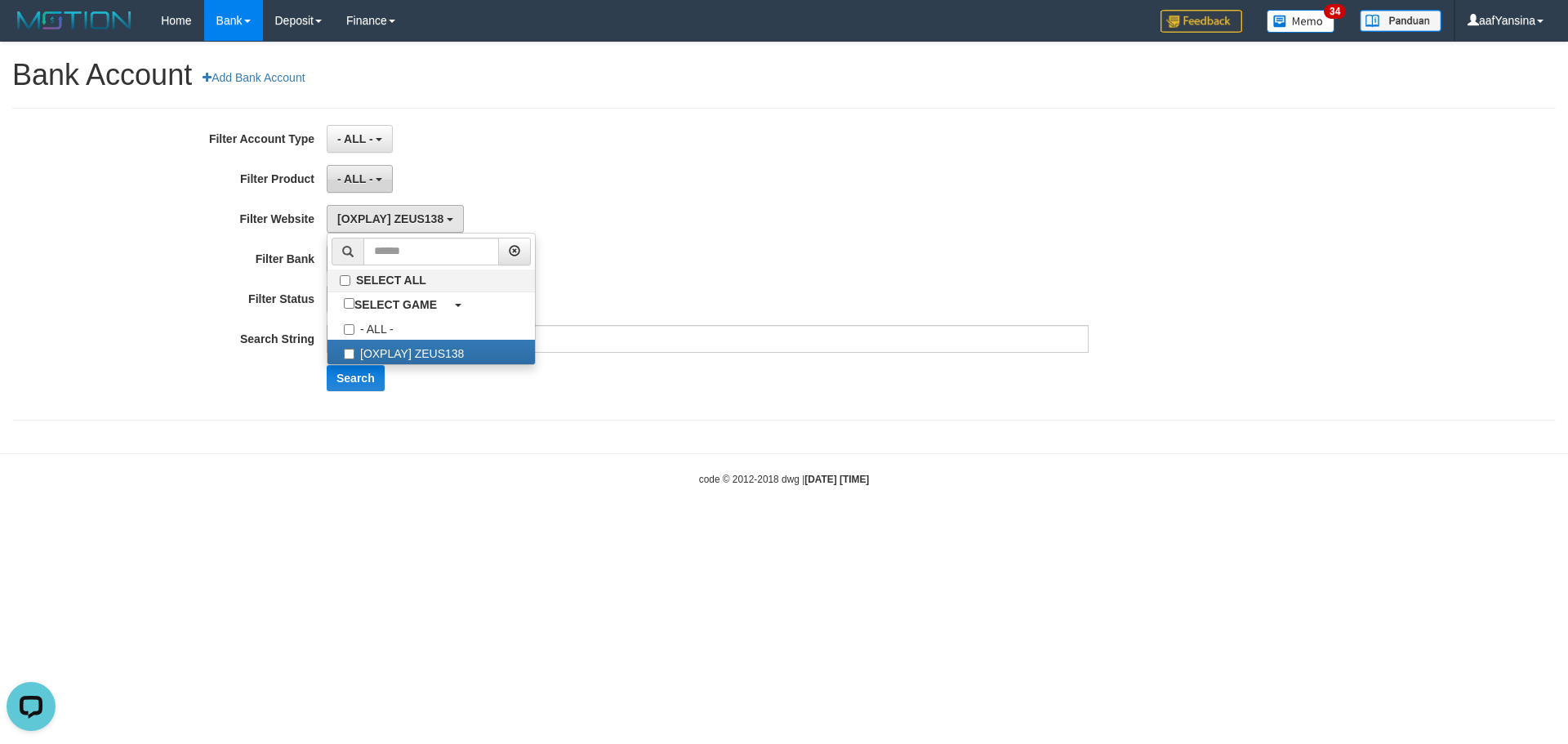 scroll, scrollTop: 15, scrollLeft: 0, axis: vertical 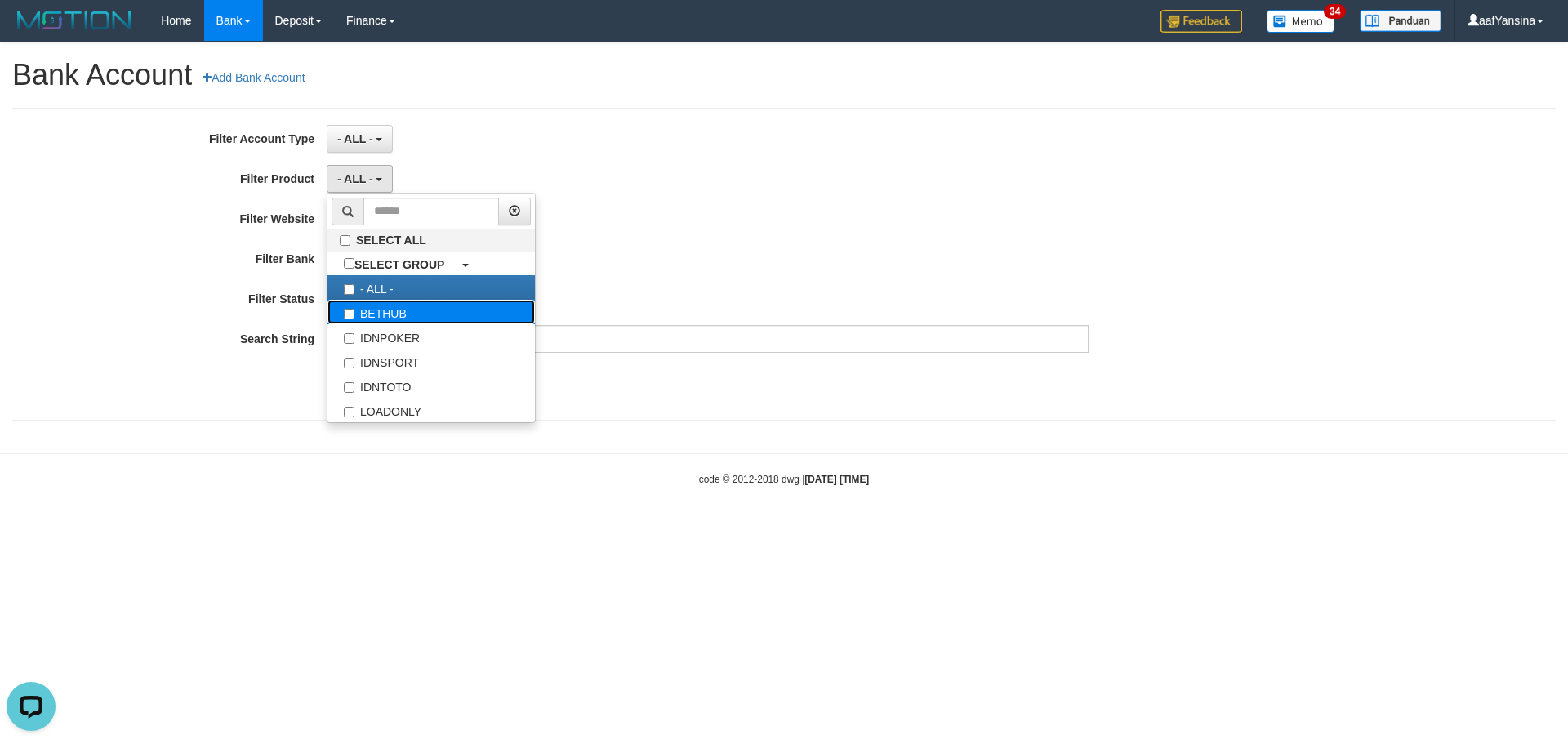 click on "BETHUB" at bounding box center [431, 312] 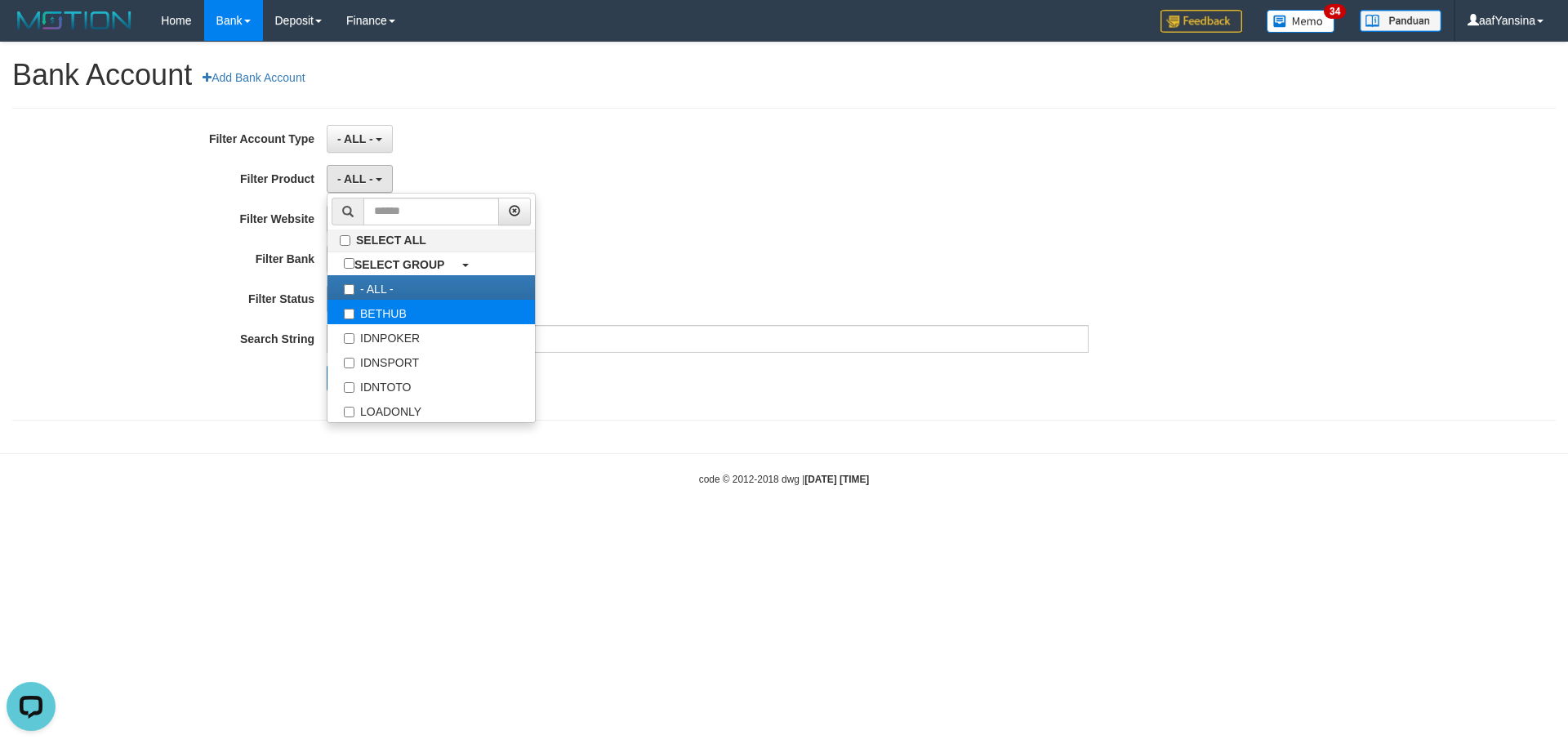 select on "*" 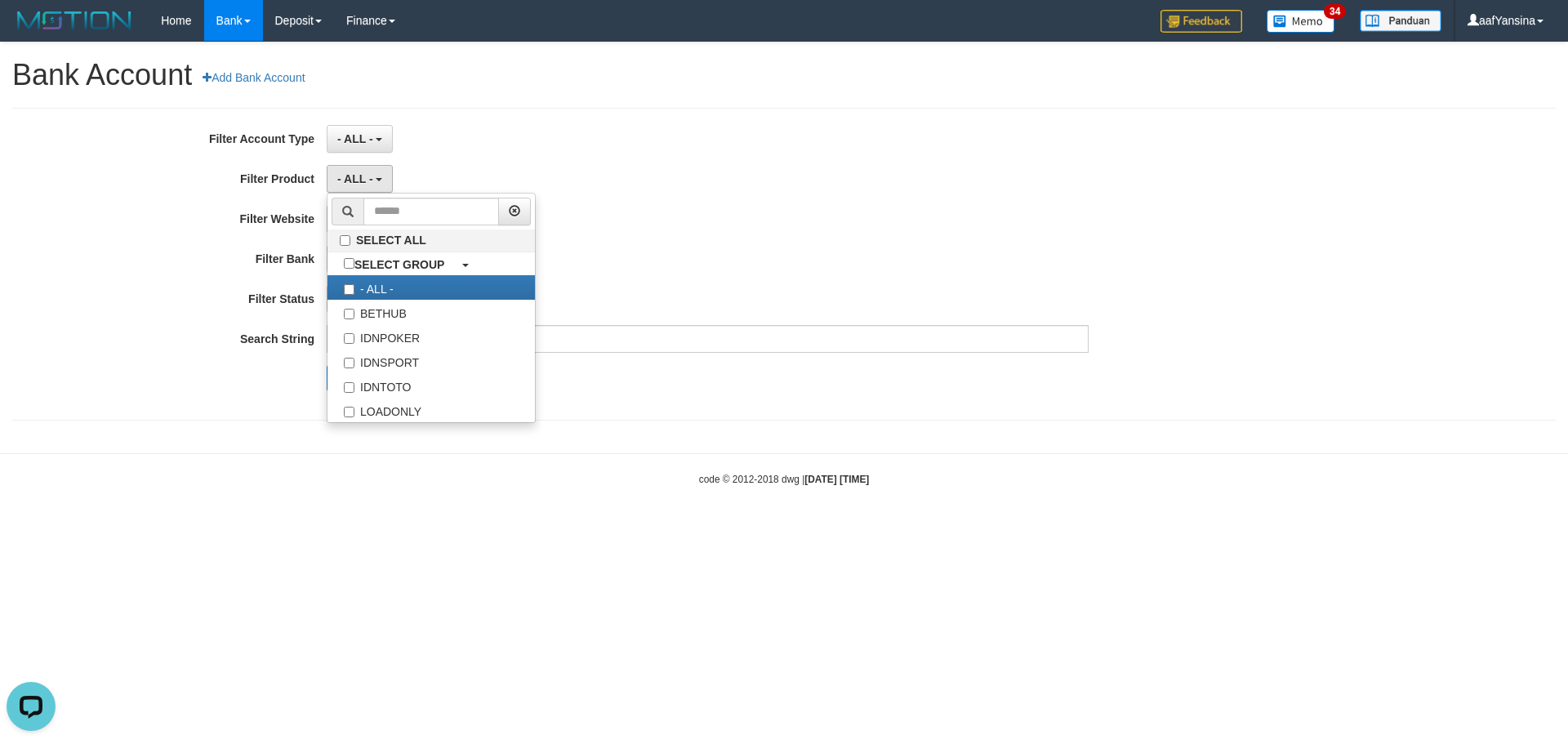 scroll, scrollTop: 15, scrollLeft: 0, axis: vertical 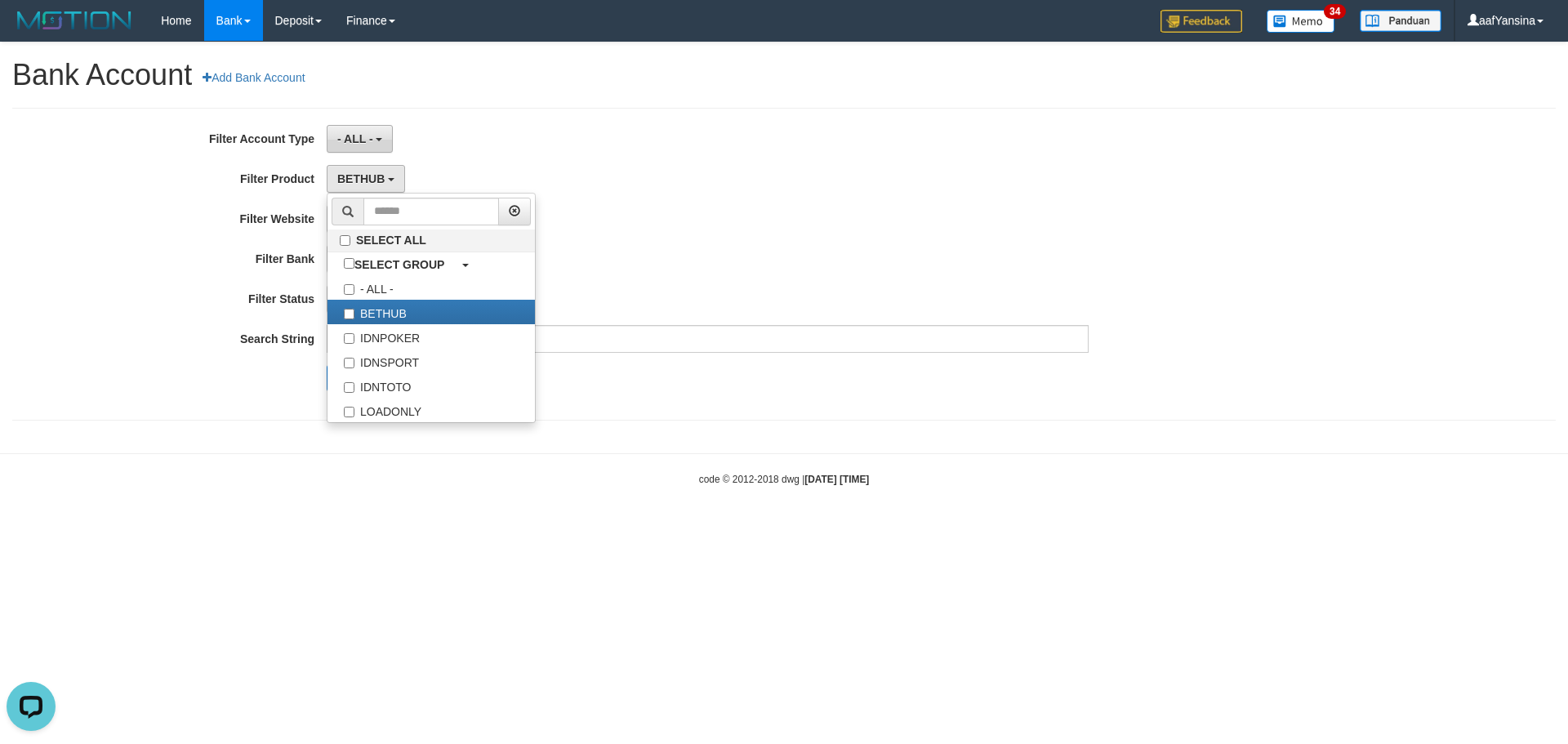 click on "- ALL -" at bounding box center [359, 139] 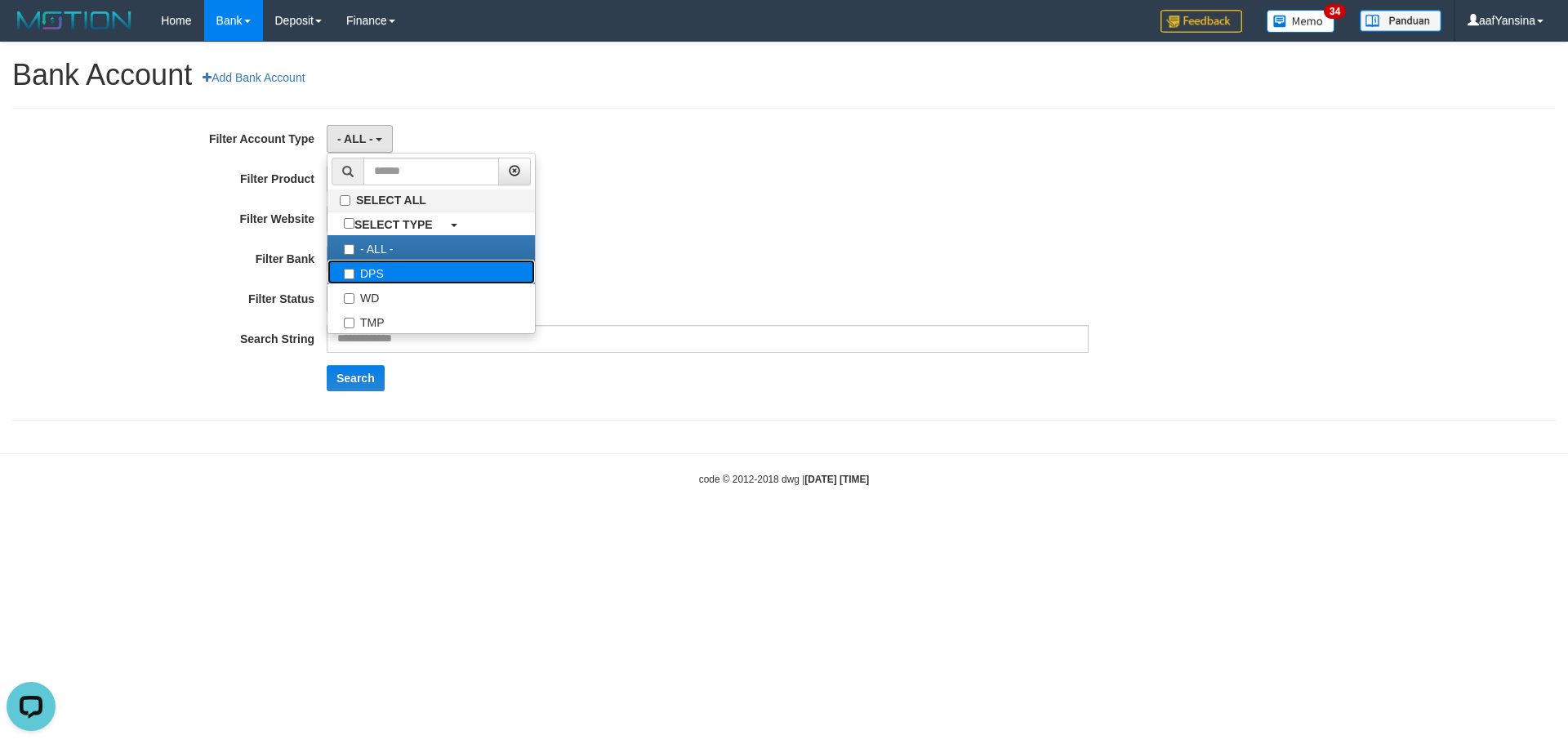 click on "DPS" at bounding box center (431, 272) 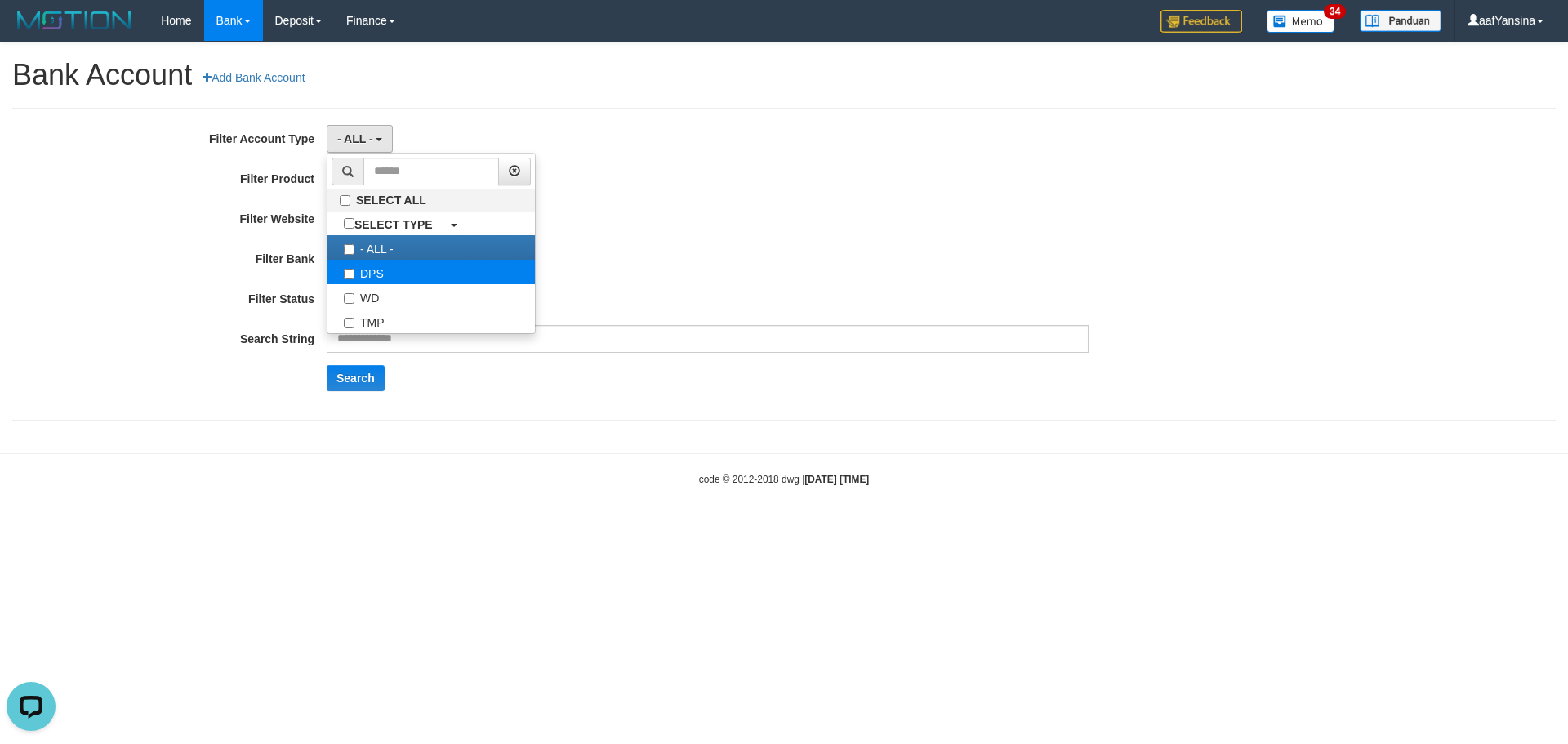 select on "***" 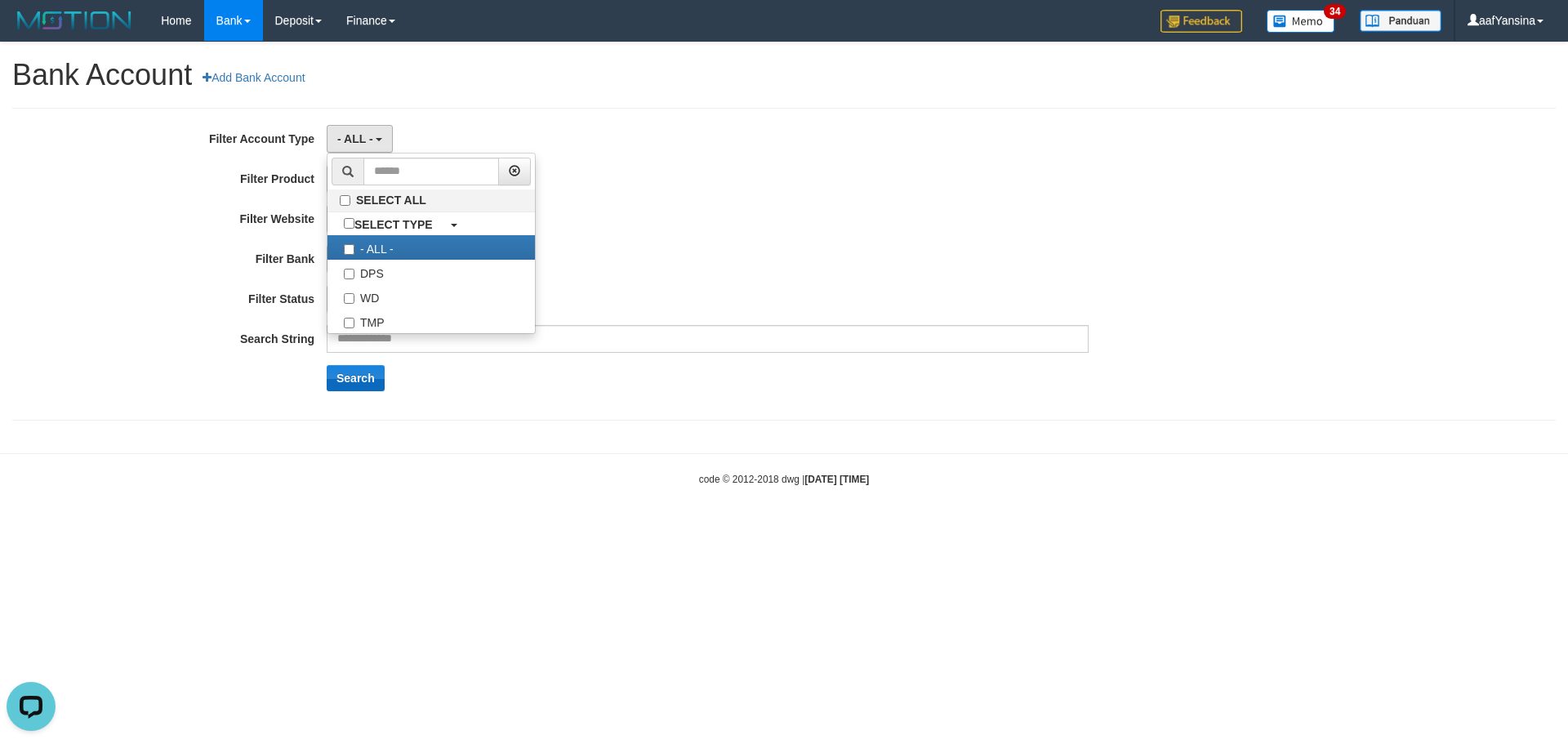 scroll, scrollTop: 15, scrollLeft: 0, axis: vertical 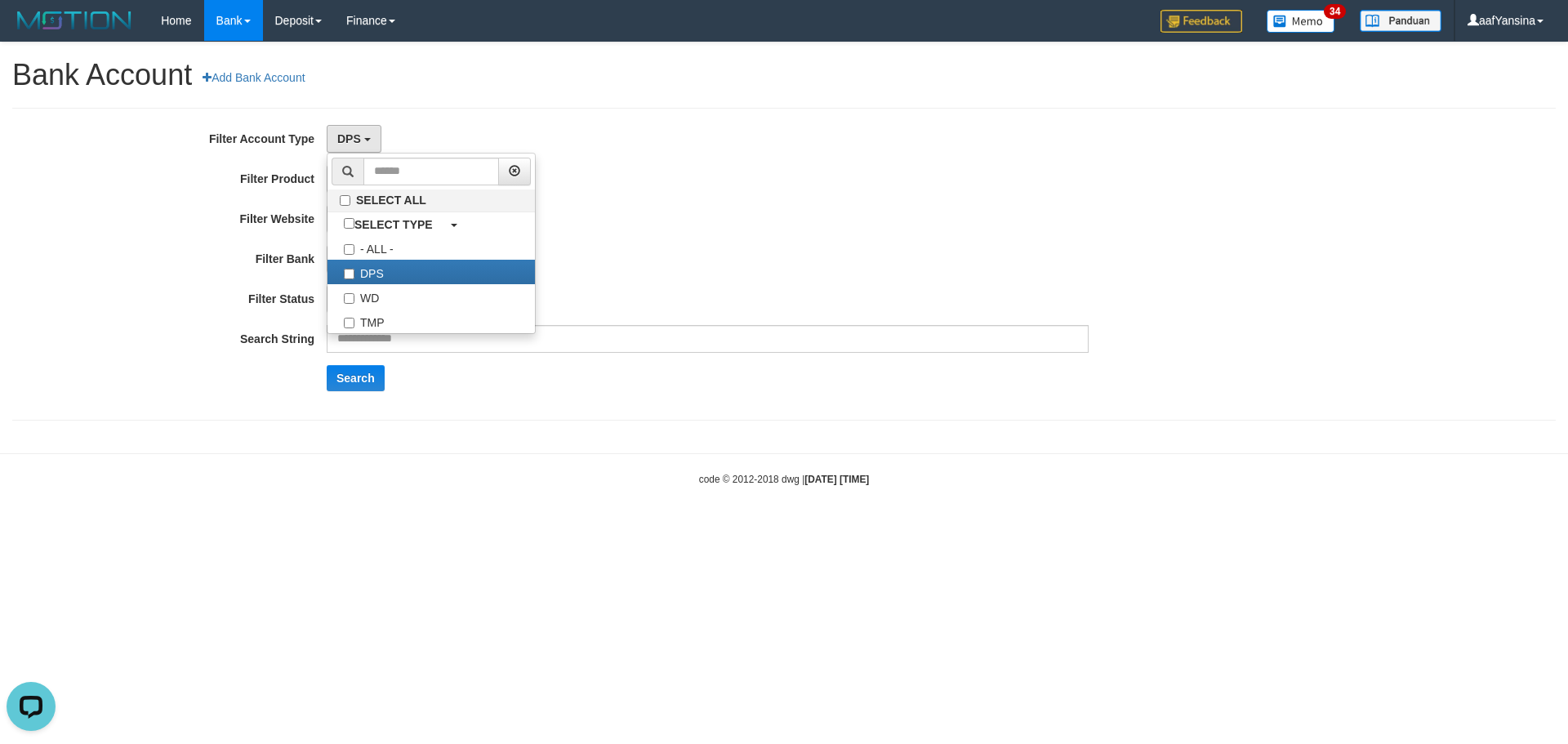 click on "Toggle navigation
Home
Bank
Account List
Deposit
History
Finance
Financial Data
[NAME]
My Profile
Log Out
[AGE]
Bank Account
Add Bank Account" at bounding box center (784, 264) 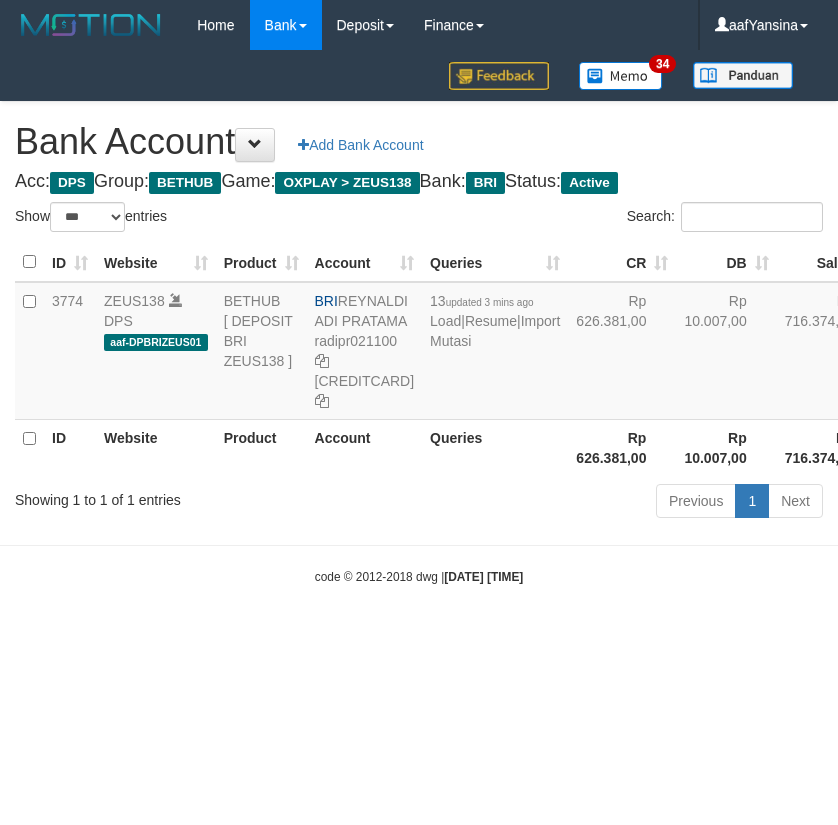 select on "***" 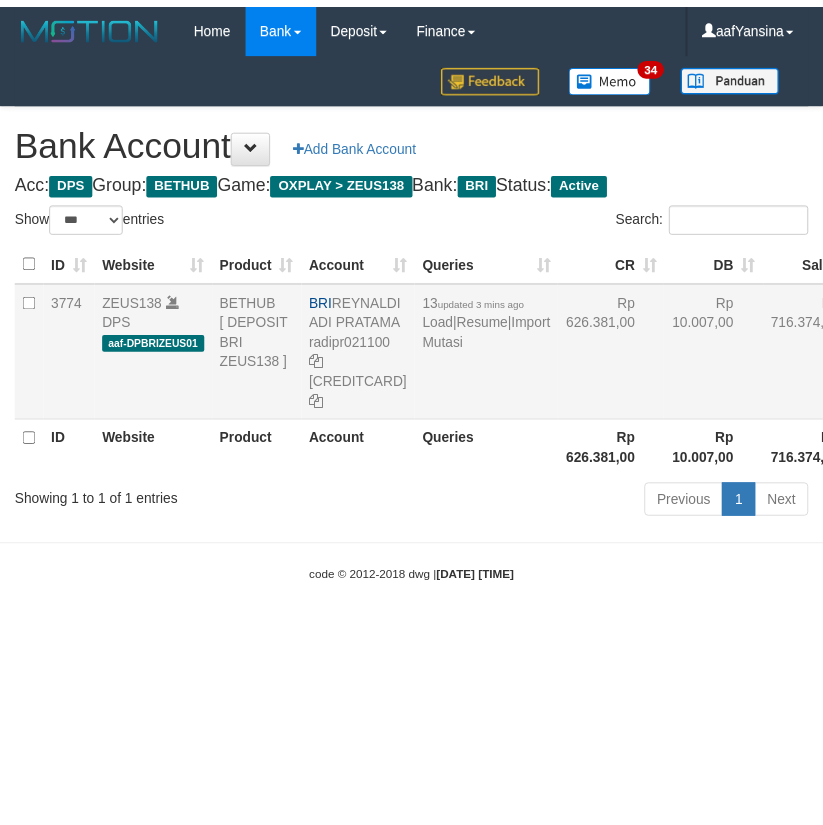 scroll, scrollTop: 0, scrollLeft: 1, axis: horizontal 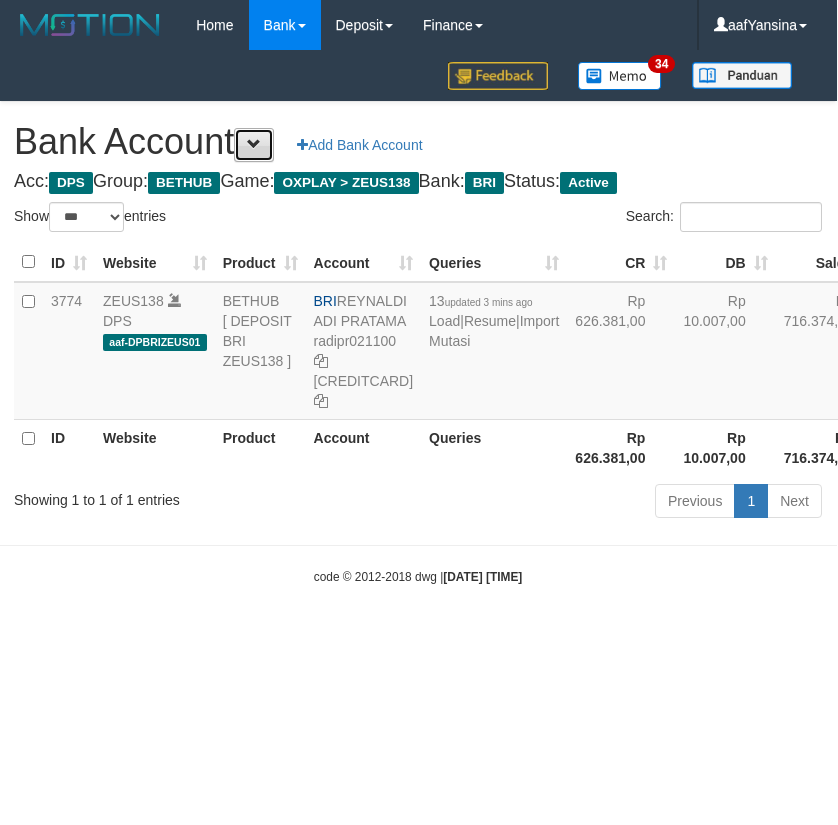 click at bounding box center (254, 144) 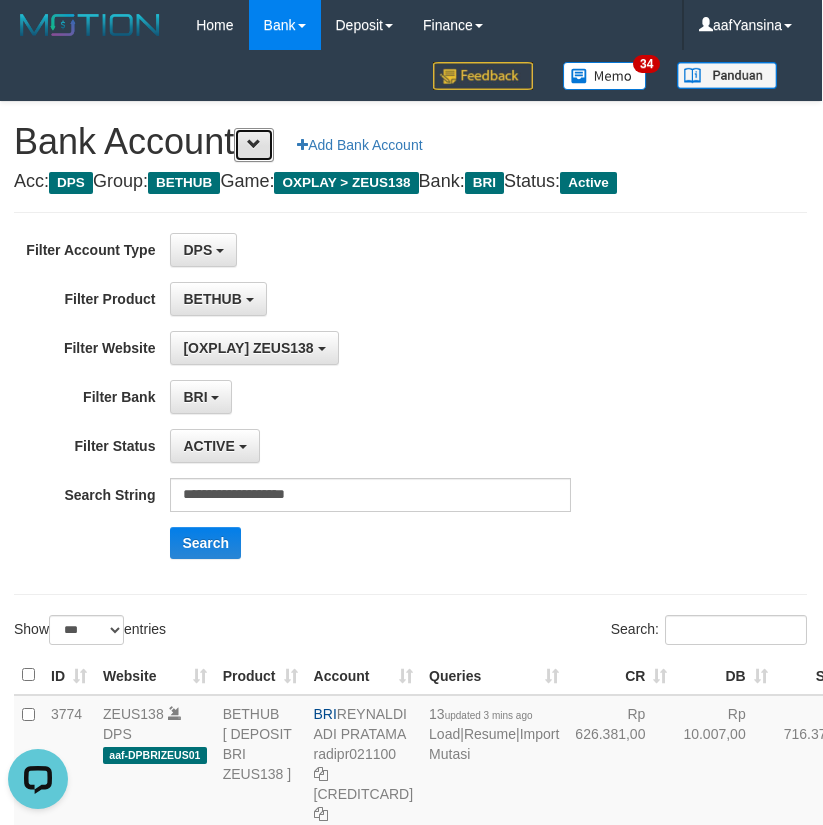 scroll, scrollTop: 0, scrollLeft: 0, axis: both 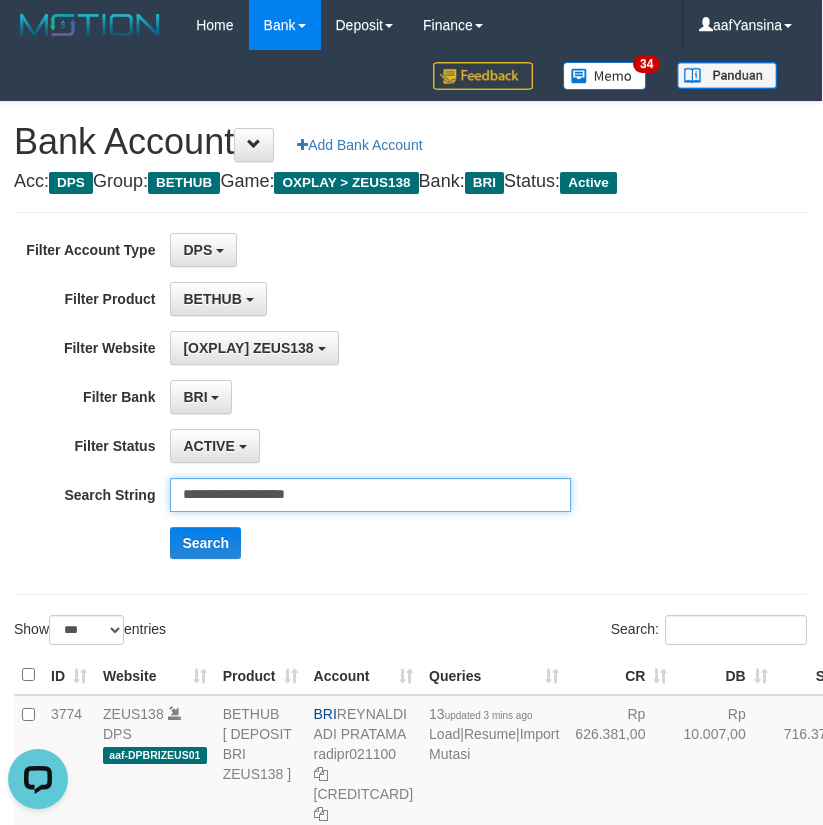 drag, startPoint x: 370, startPoint y: 491, endPoint x: 118, endPoint y: 483, distance: 252.12695 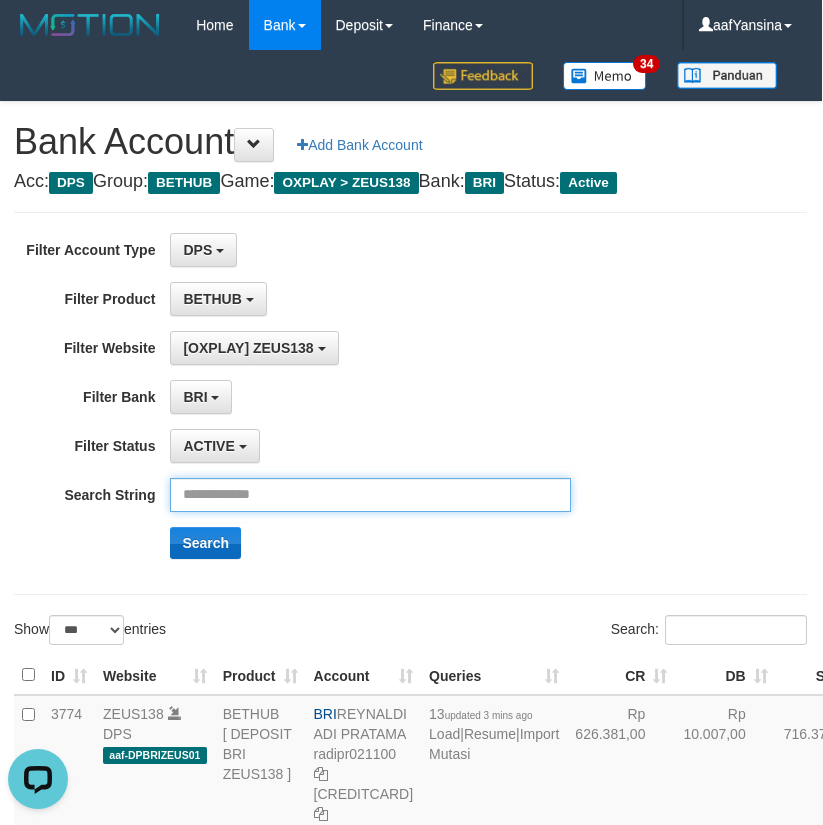 type 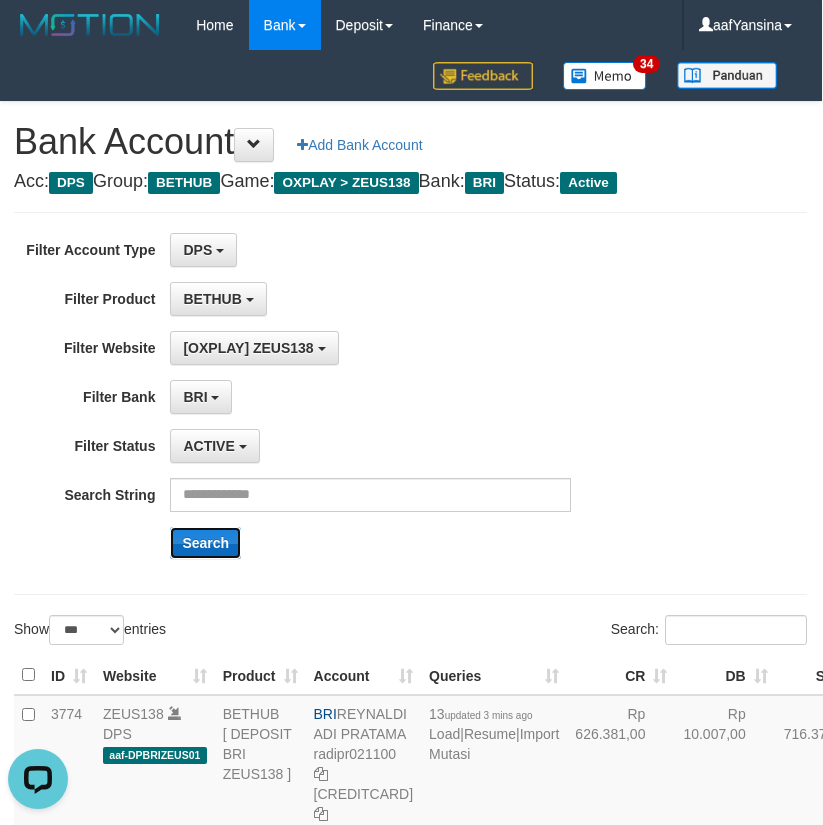 click on "Search" at bounding box center (205, 543) 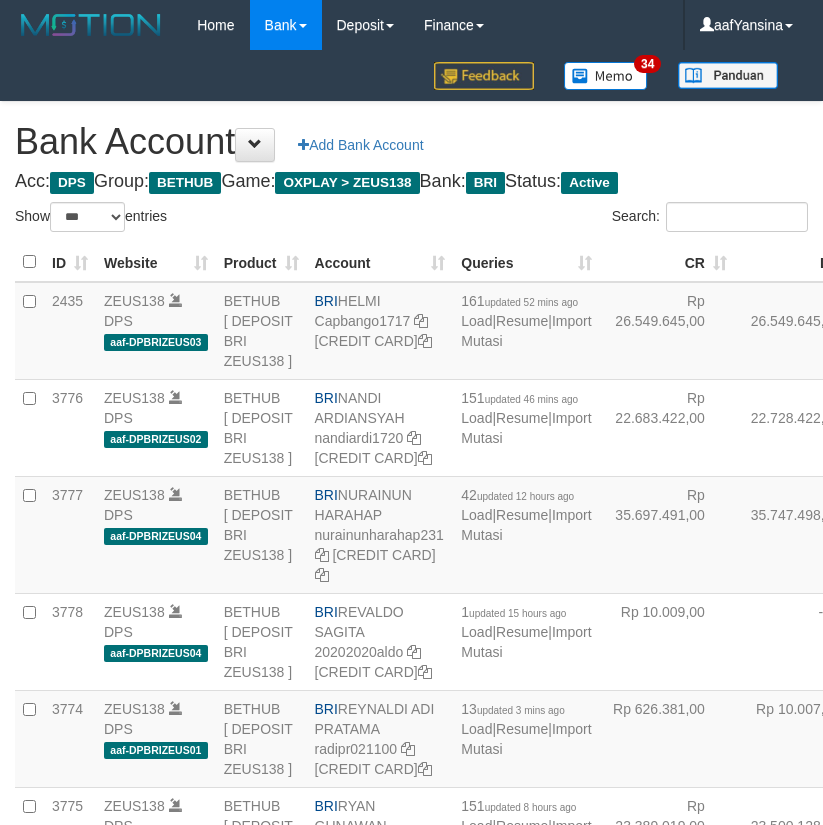 select on "***" 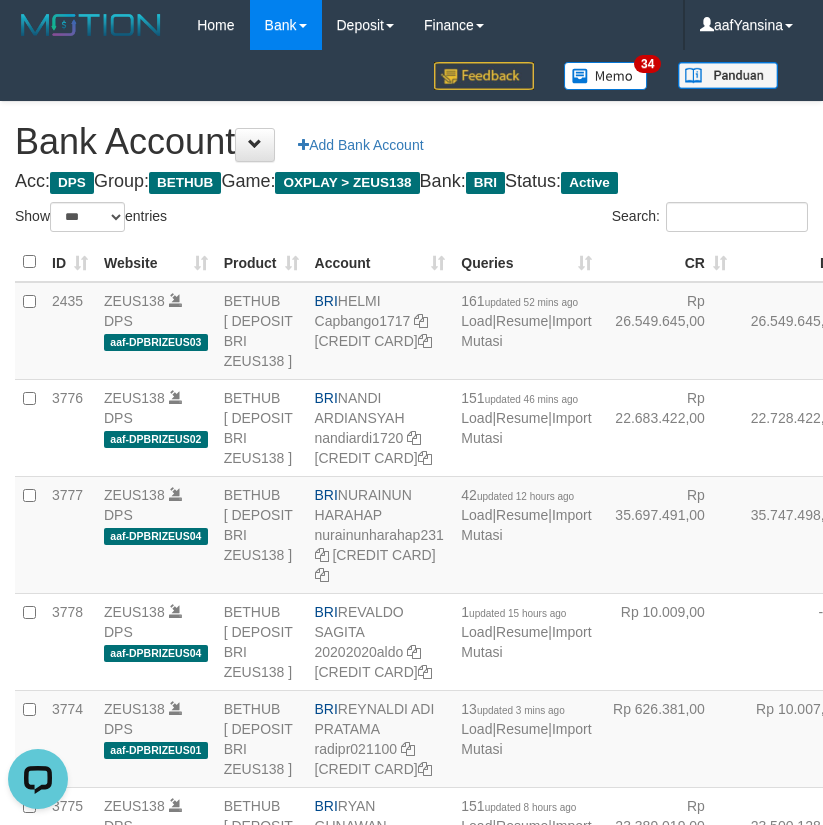 scroll, scrollTop: 0, scrollLeft: 0, axis: both 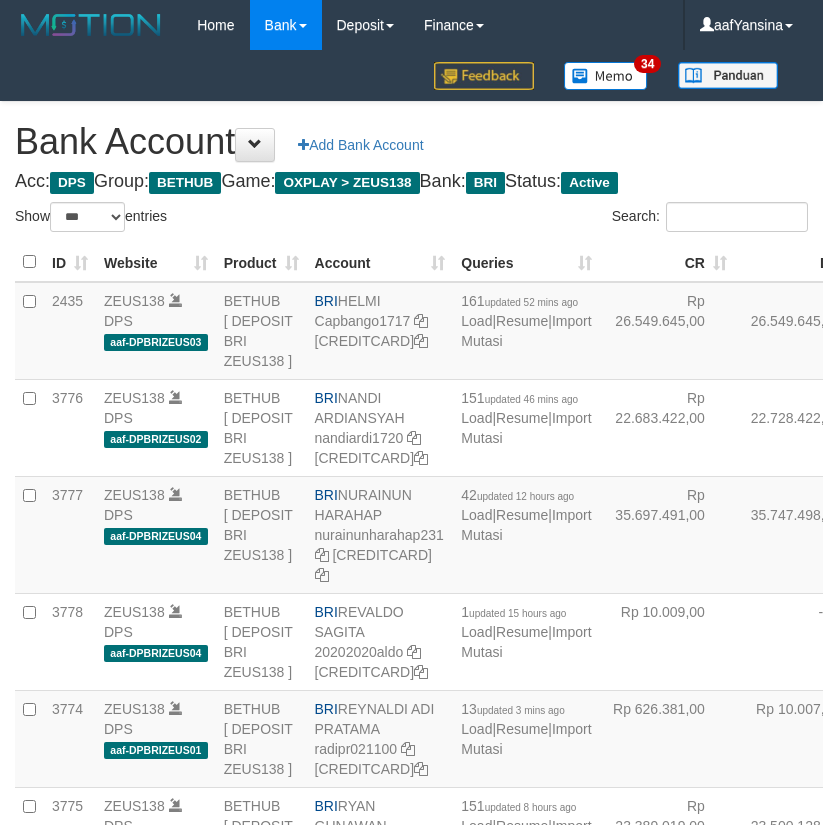 select on "***" 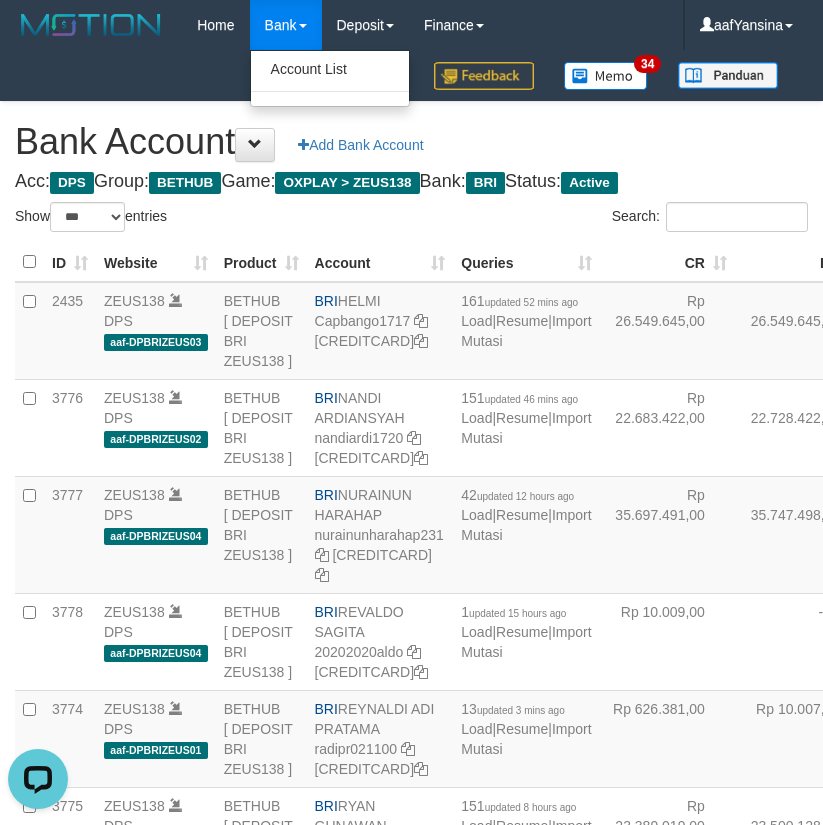 scroll, scrollTop: 0, scrollLeft: 0, axis: both 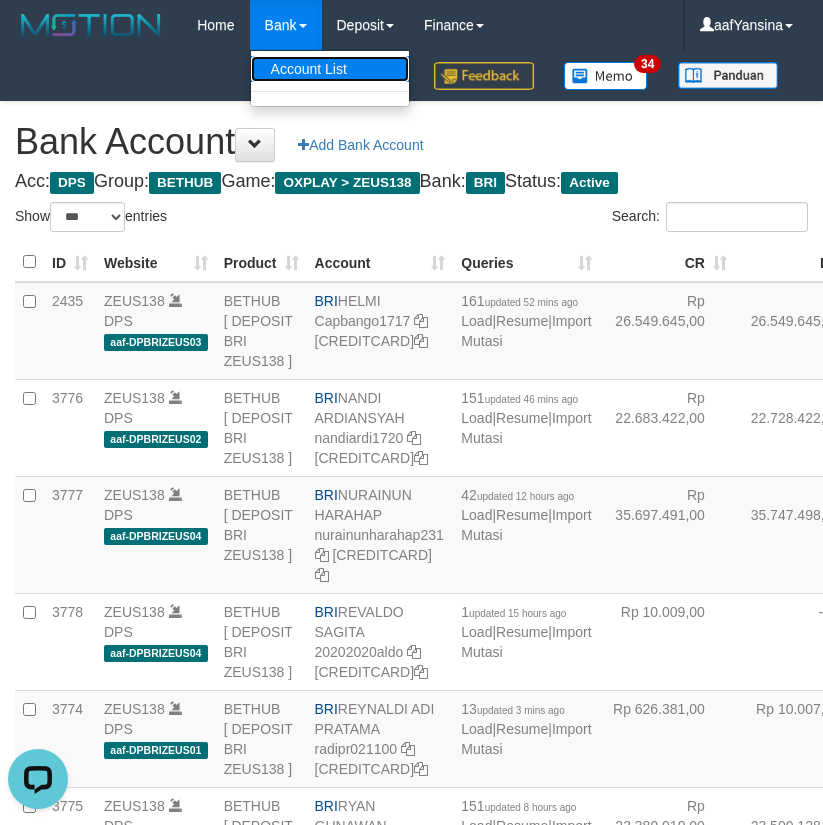 click on "Account List" at bounding box center (330, 69) 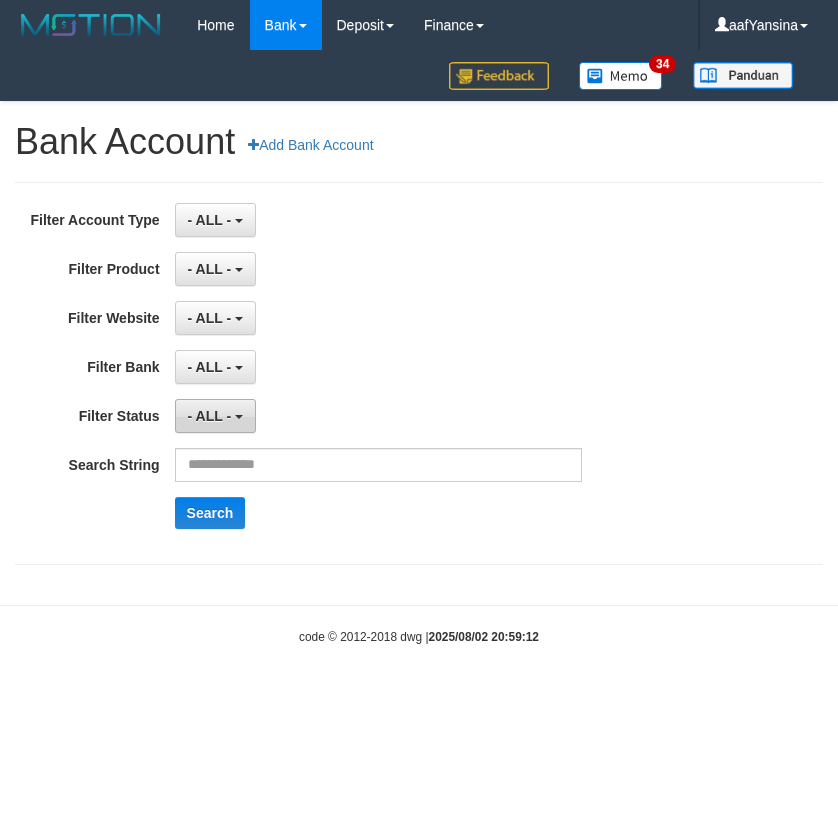 scroll, scrollTop: 0, scrollLeft: 0, axis: both 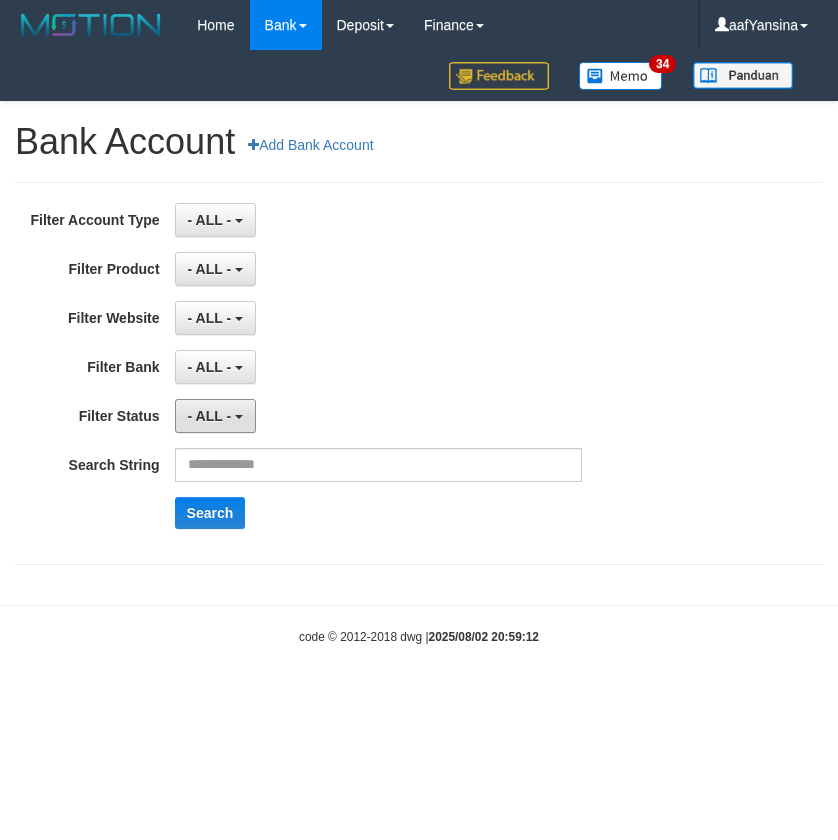 drag, startPoint x: 216, startPoint y: 419, endPoint x: 247, endPoint y: 545, distance: 129.75746 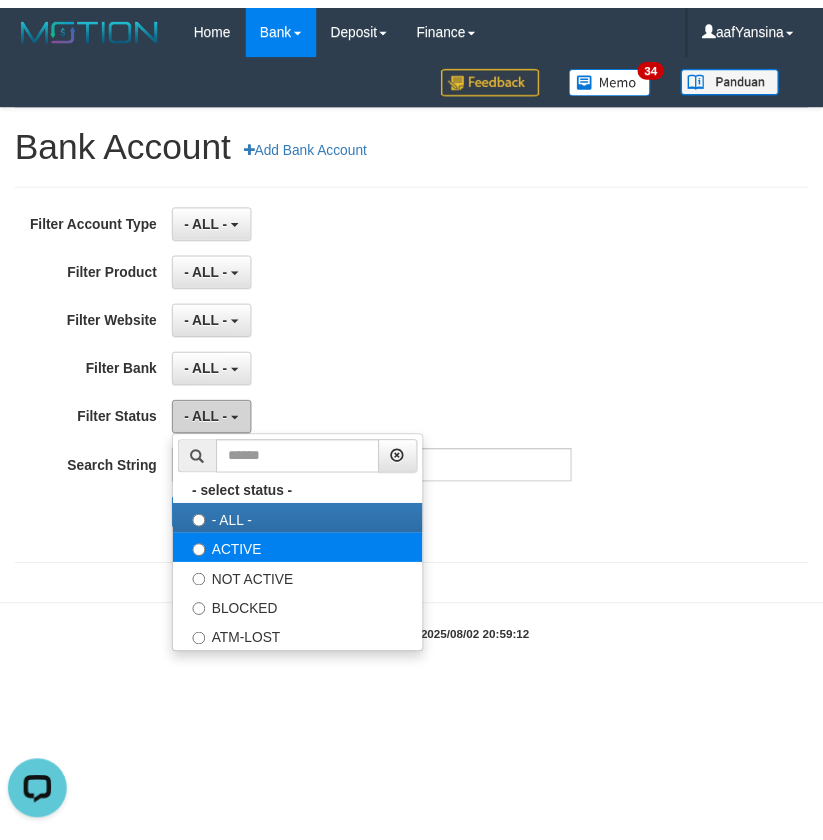 scroll, scrollTop: 0, scrollLeft: 0, axis: both 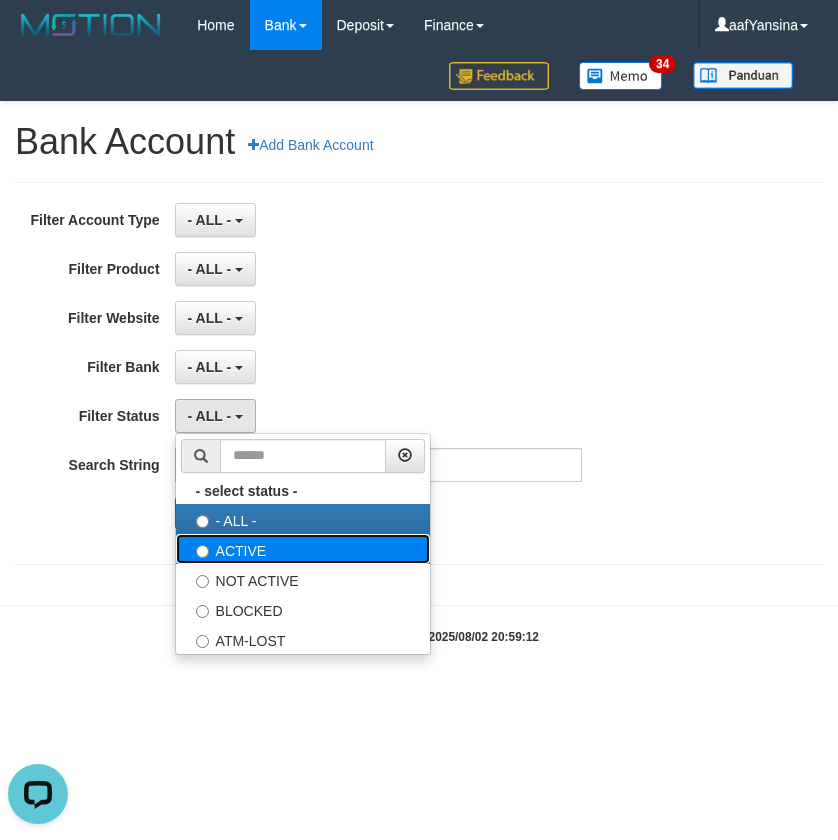 click on "ACTIVE" at bounding box center [303, 549] 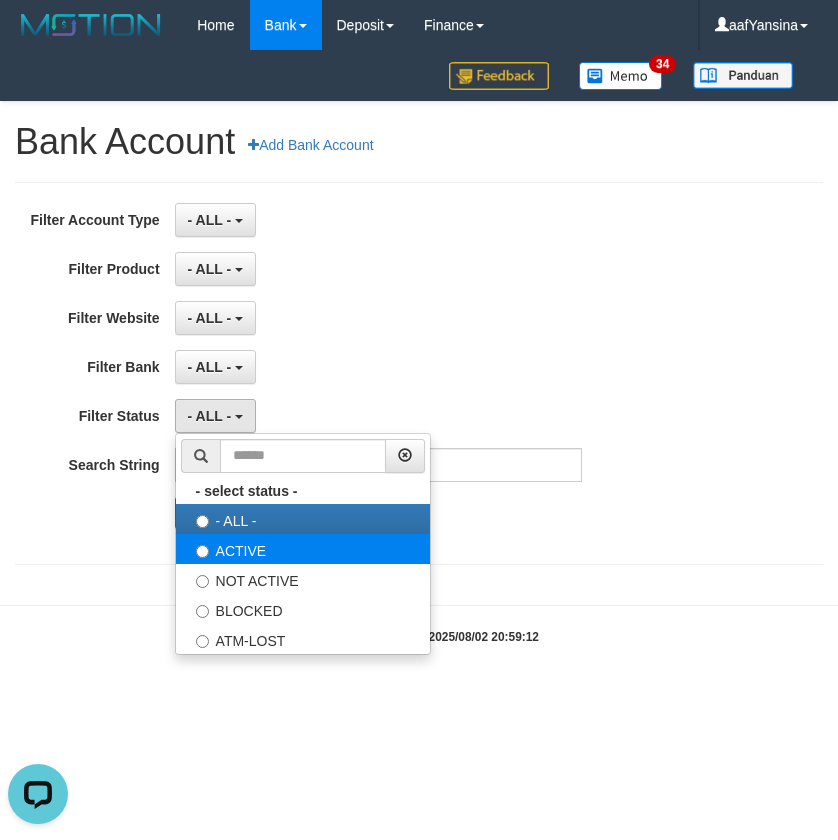 select on "*" 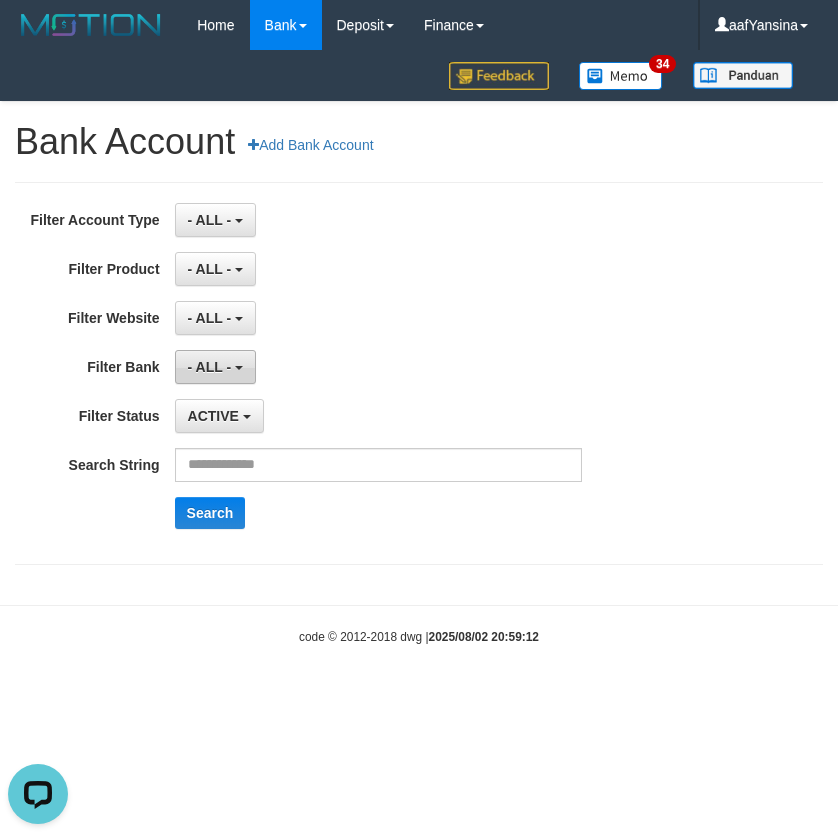click on "- ALL -" at bounding box center (215, 367) 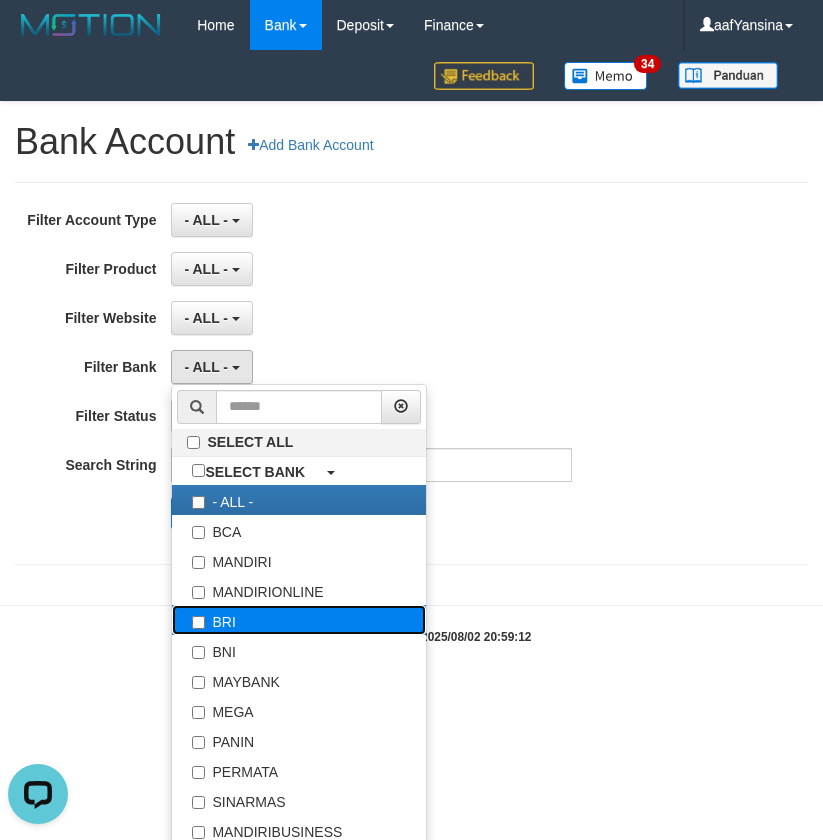 click on "BRI" at bounding box center [299, 620] 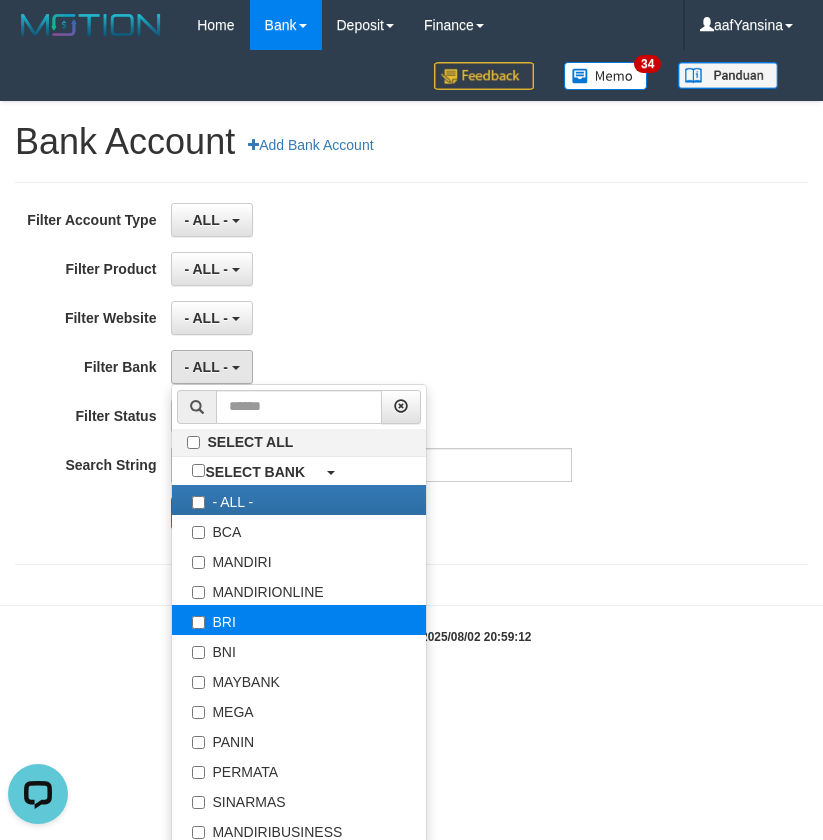 select on "***" 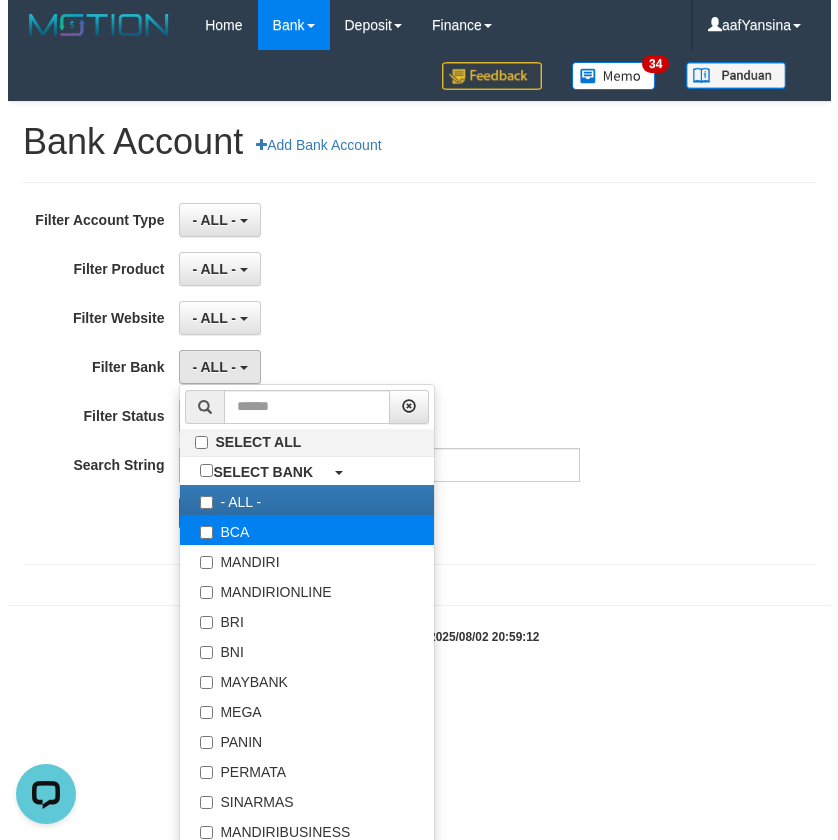 scroll, scrollTop: 18, scrollLeft: 0, axis: vertical 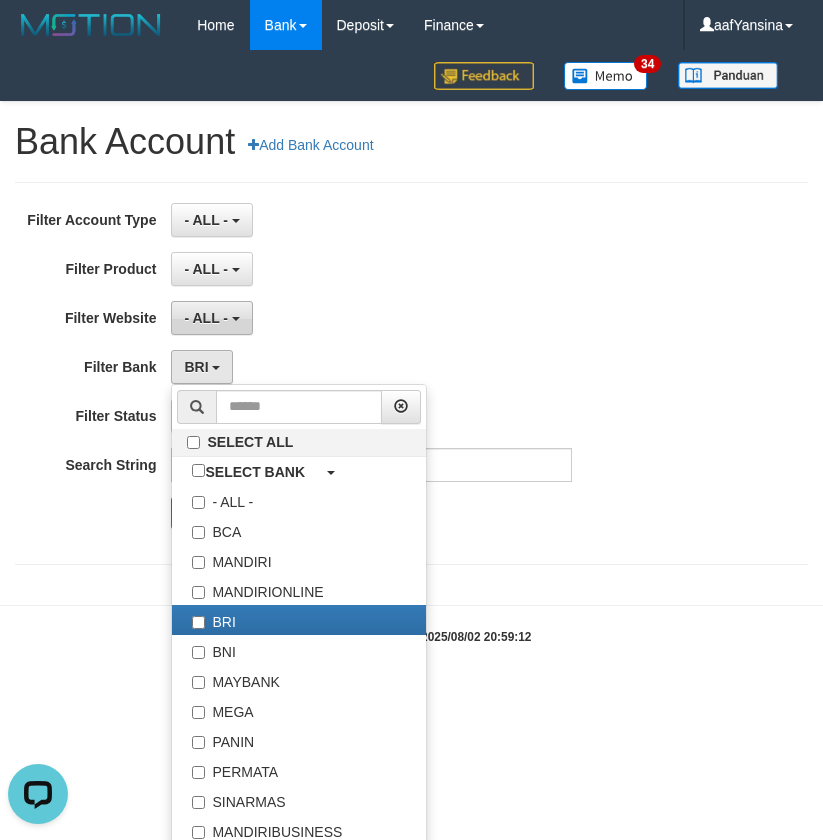 click on "- ALL -" at bounding box center (206, 318) 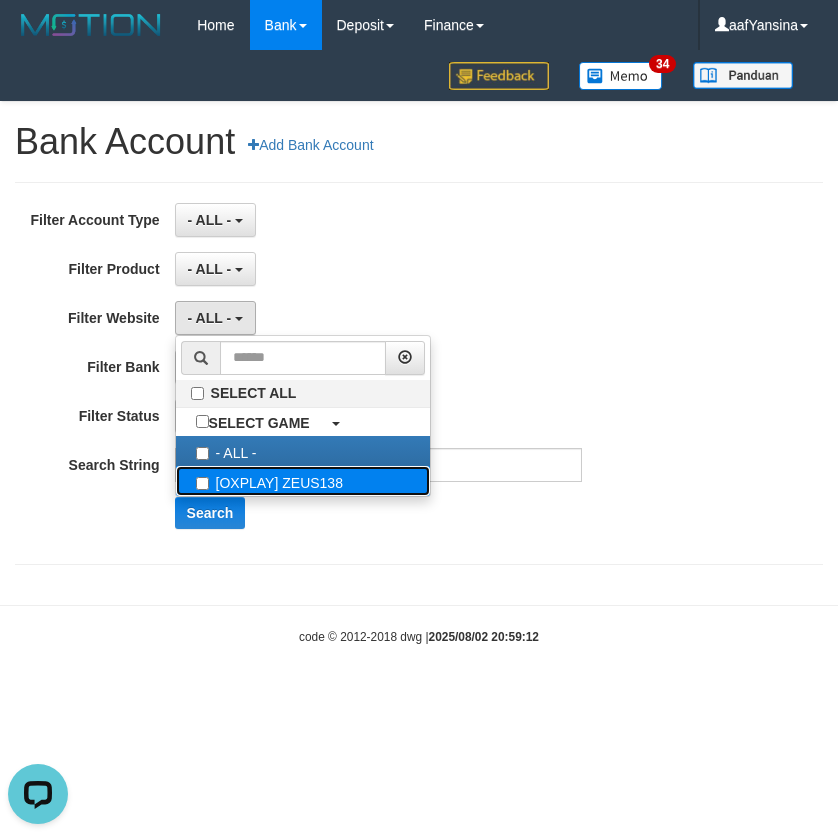 click on "[OXPLAY] ZEUS138" at bounding box center (303, 481) 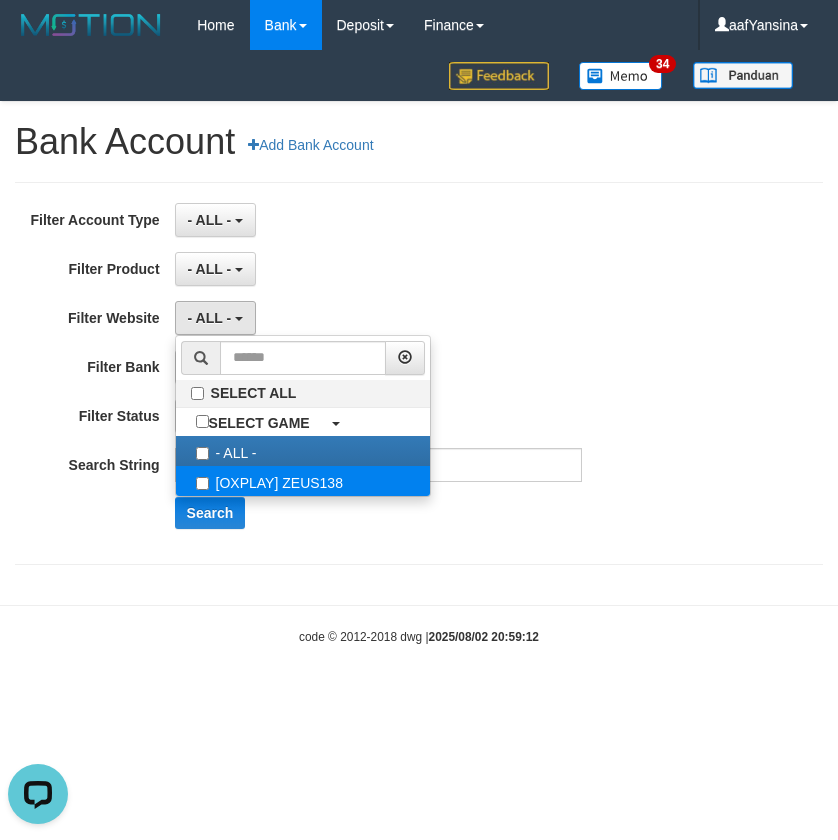 select on "***" 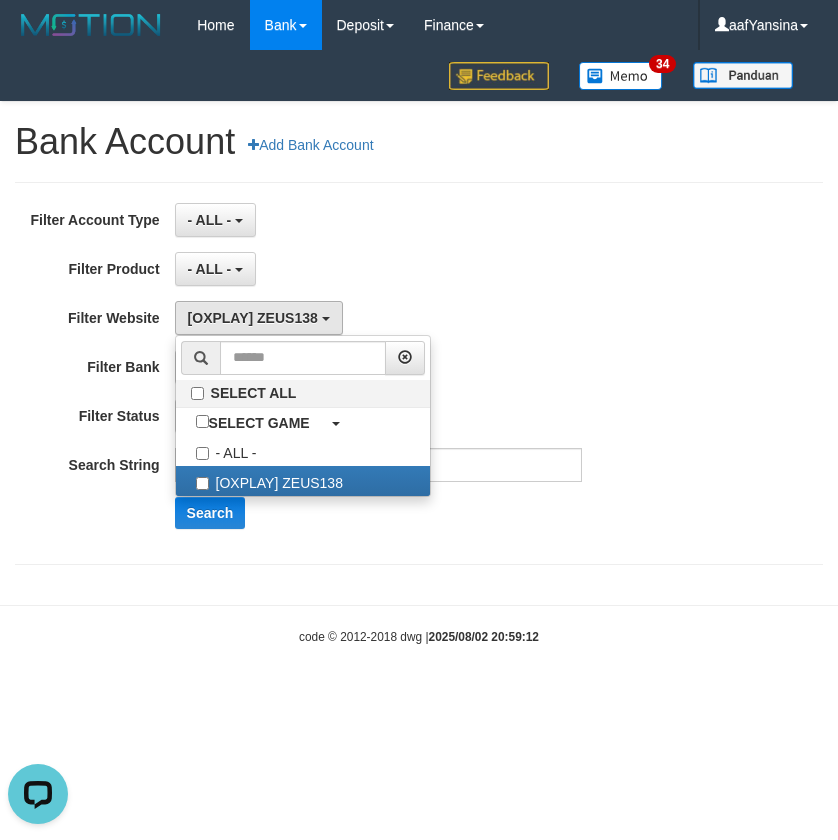 scroll, scrollTop: 18, scrollLeft: 0, axis: vertical 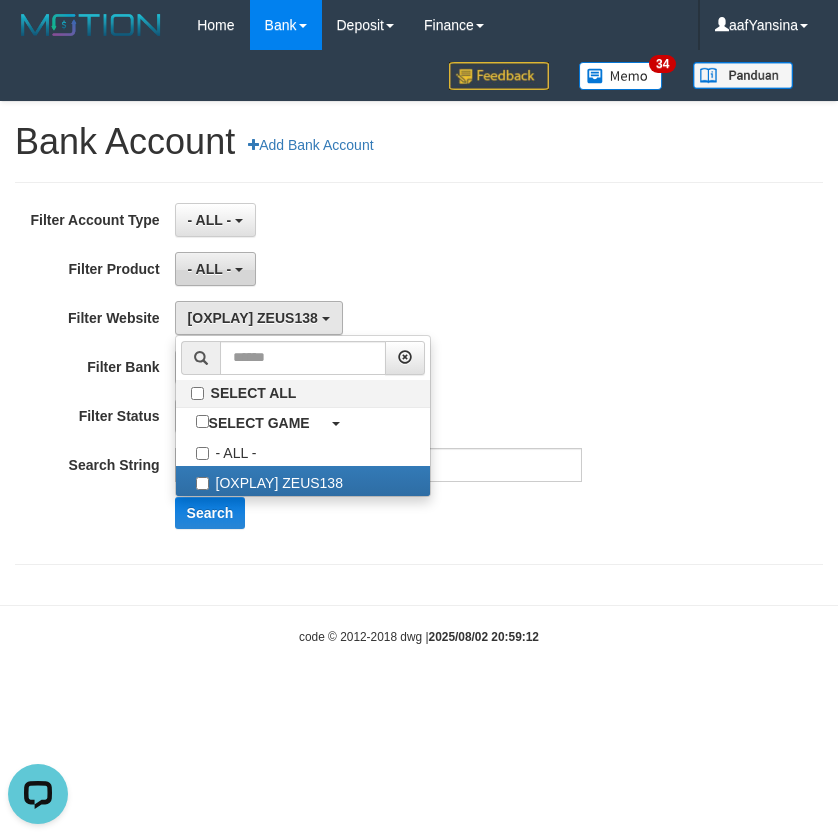 click on "- ALL -" at bounding box center (210, 269) 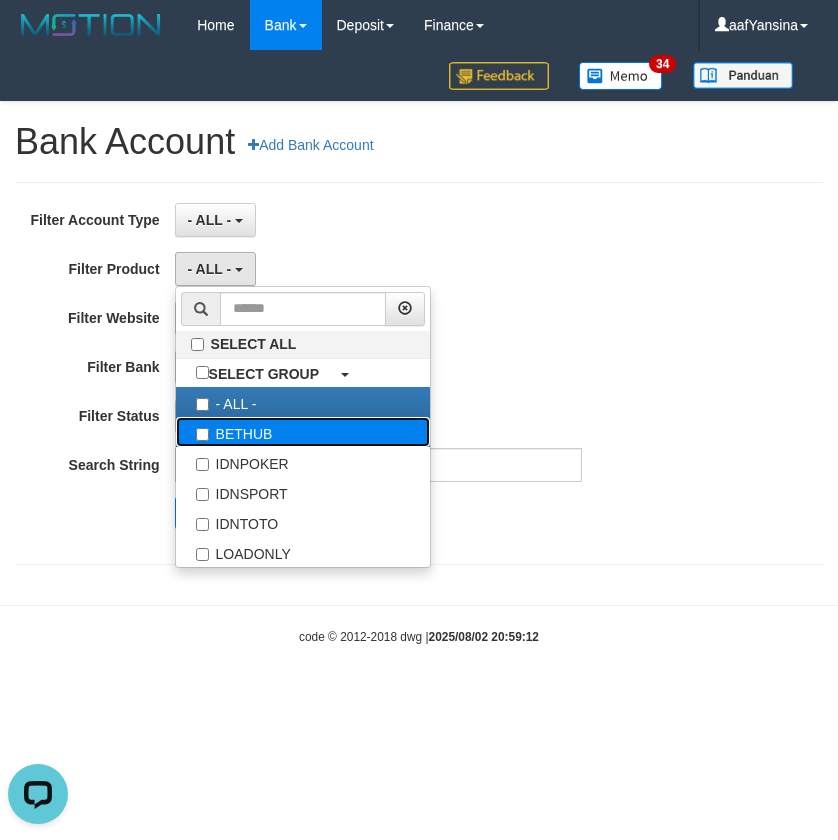 click on "BETHUB" at bounding box center [303, 432] 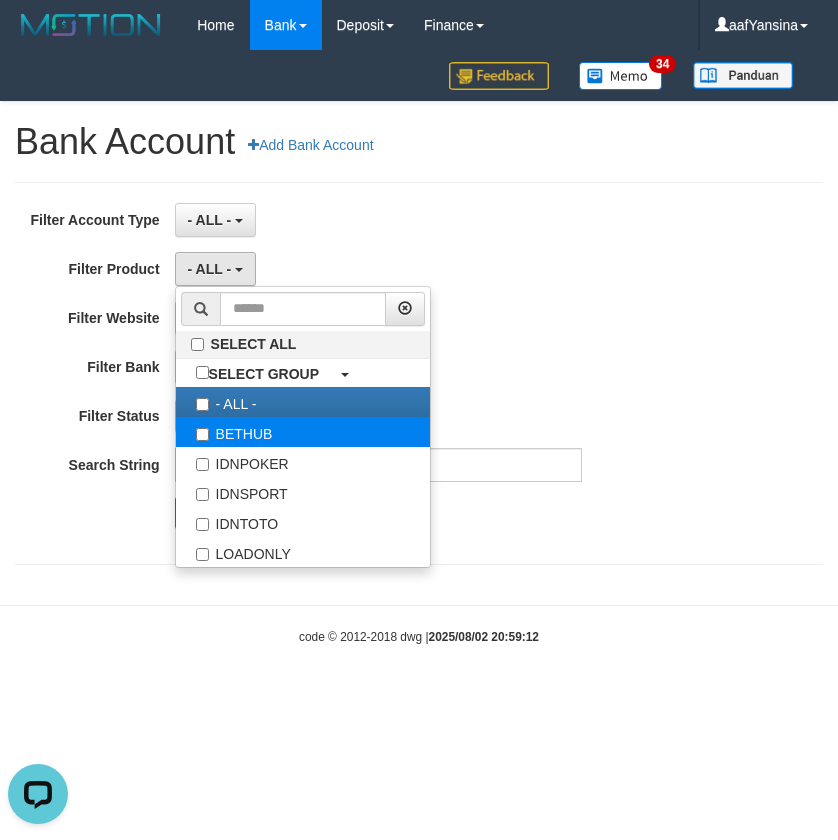 select on "*" 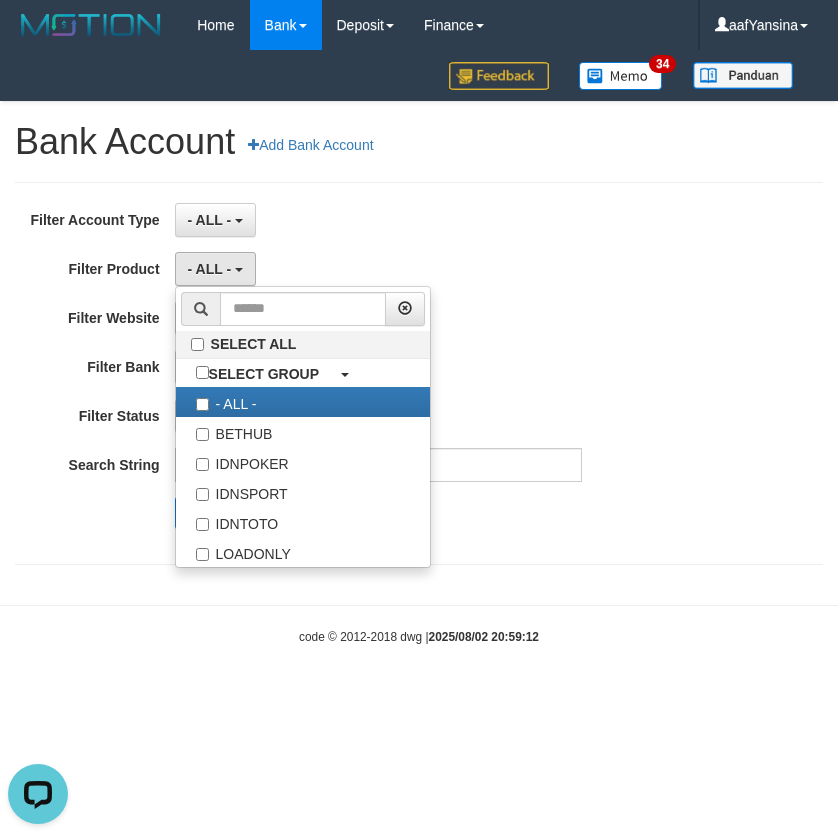 scroll, scrollTop: 18, scrollLeft: 0, axis: vertical 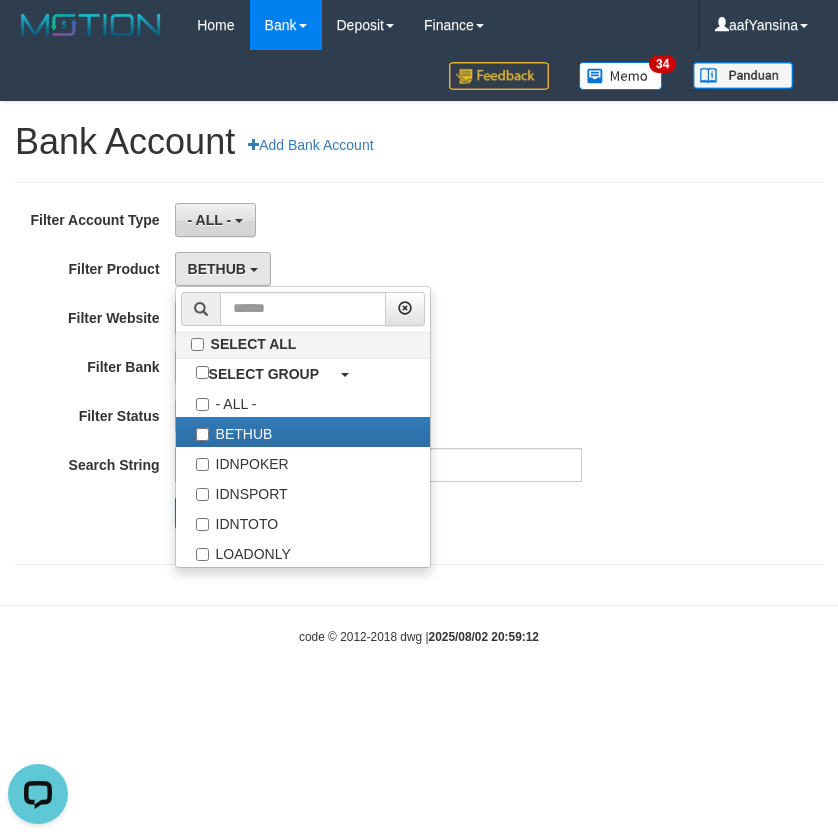 click on "- ALL -" at bounding box center (210, 220) 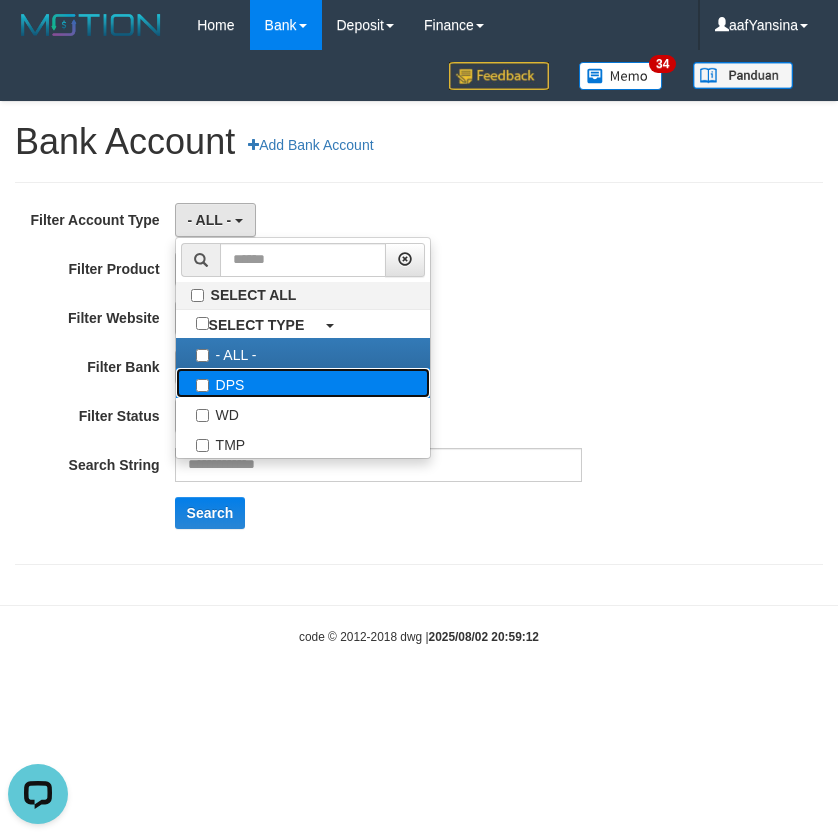 click on "DPS" at bounding box center [303, 383] 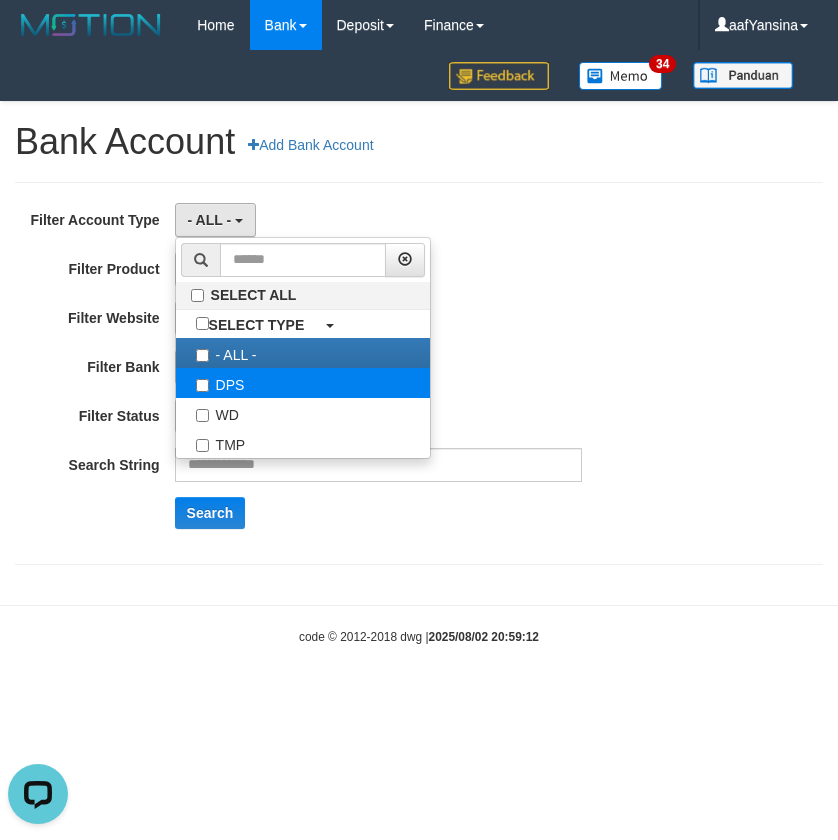 select on "***" 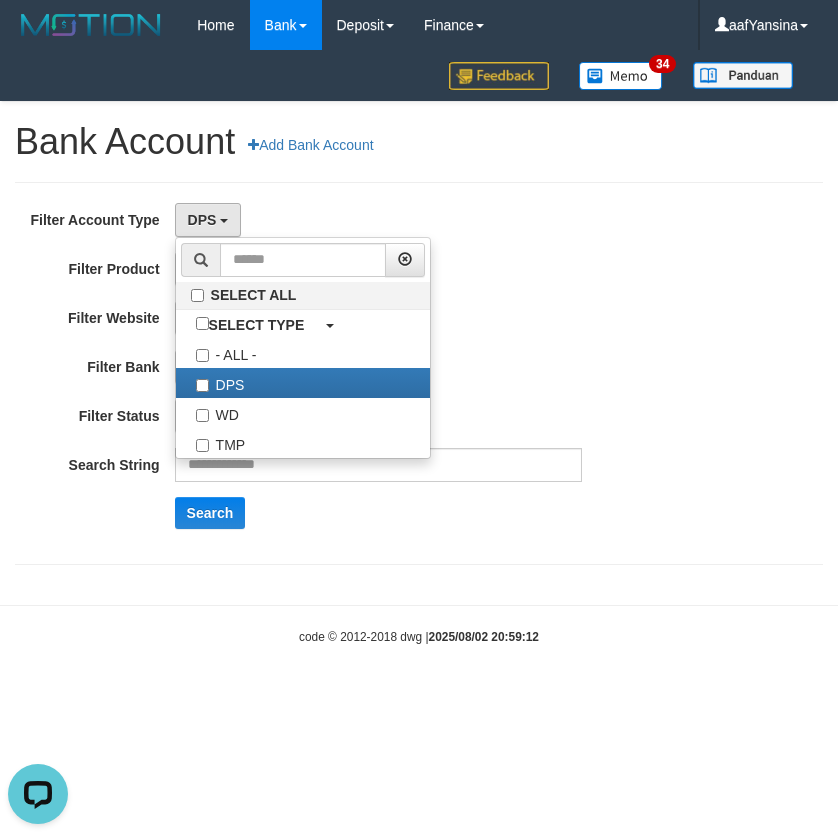 scroll, scrollTop: 18, scrollLeft: 0, axis: vertical 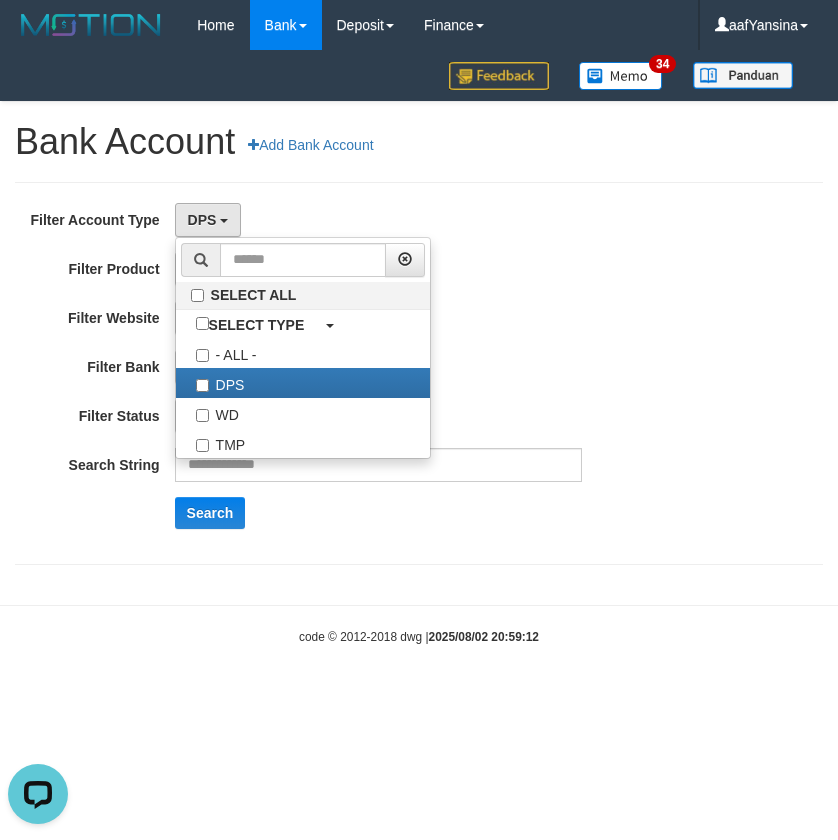 drag, startPoint x: 240, startPoint y: 728, endPoint x: 204, endPoint y: 729, distance: 36.013885 